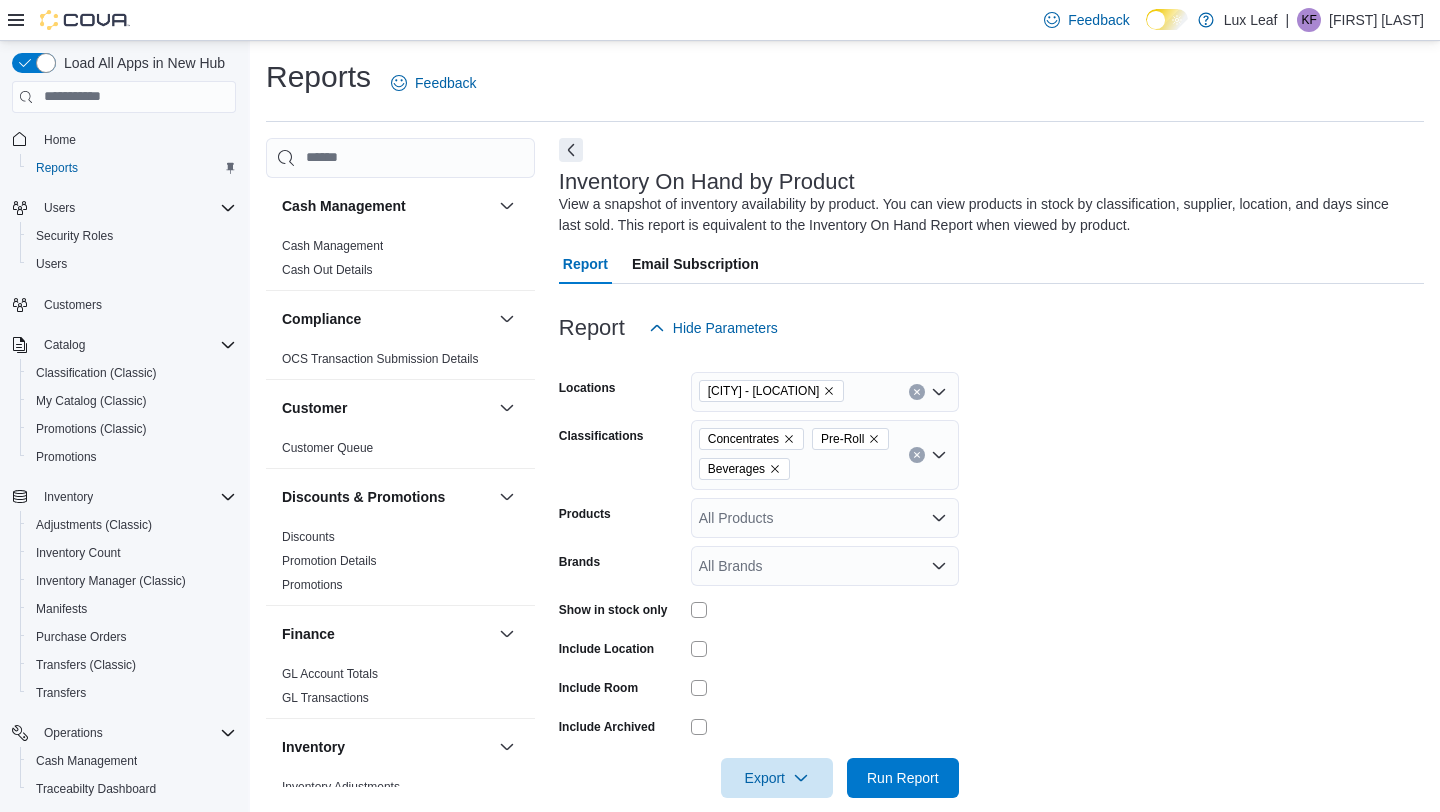 scroll, scrollTop: 26, scrollLeft: 0, axis: vertical 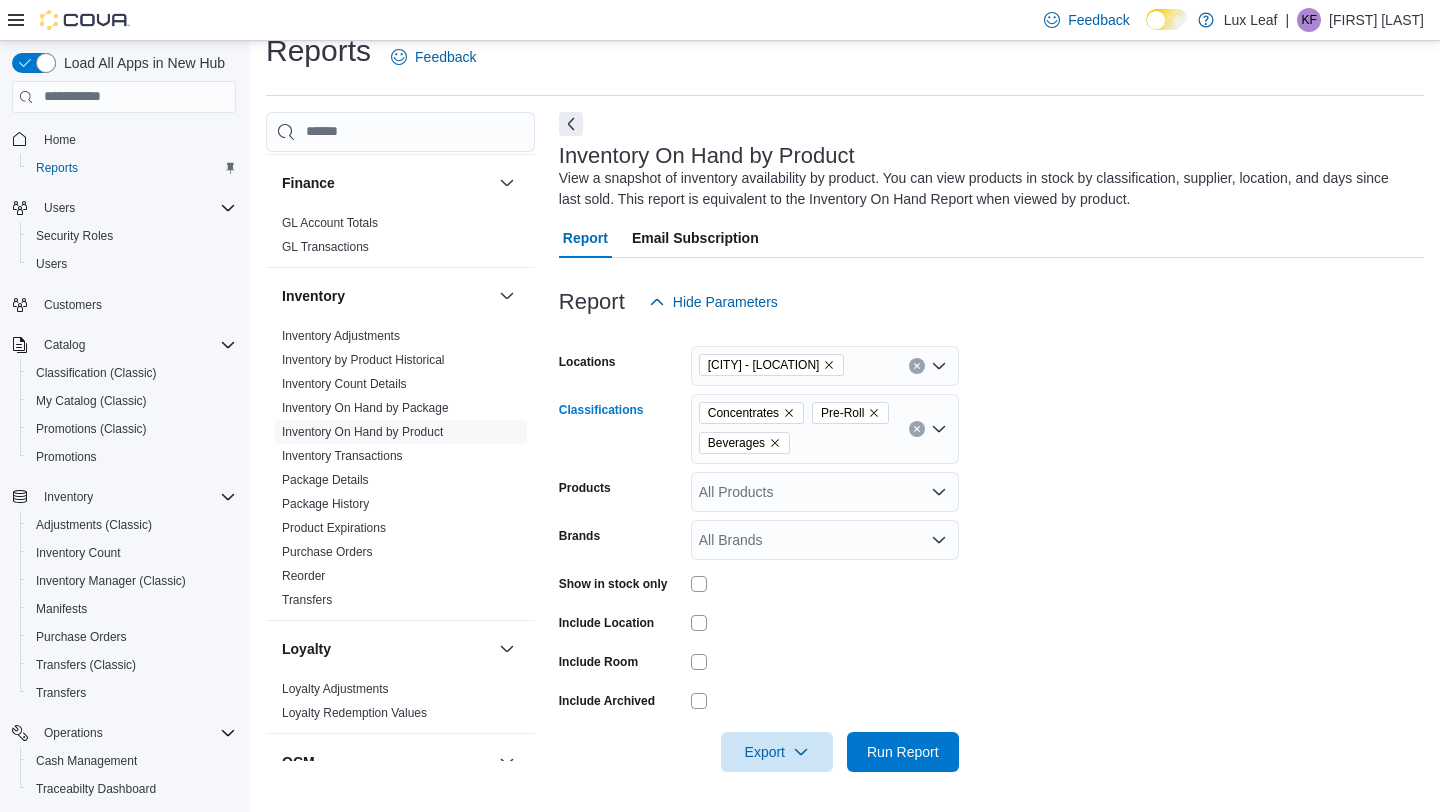 click on "Concentrates Pre-Roll Beverages" at bounding box center (825, 429) 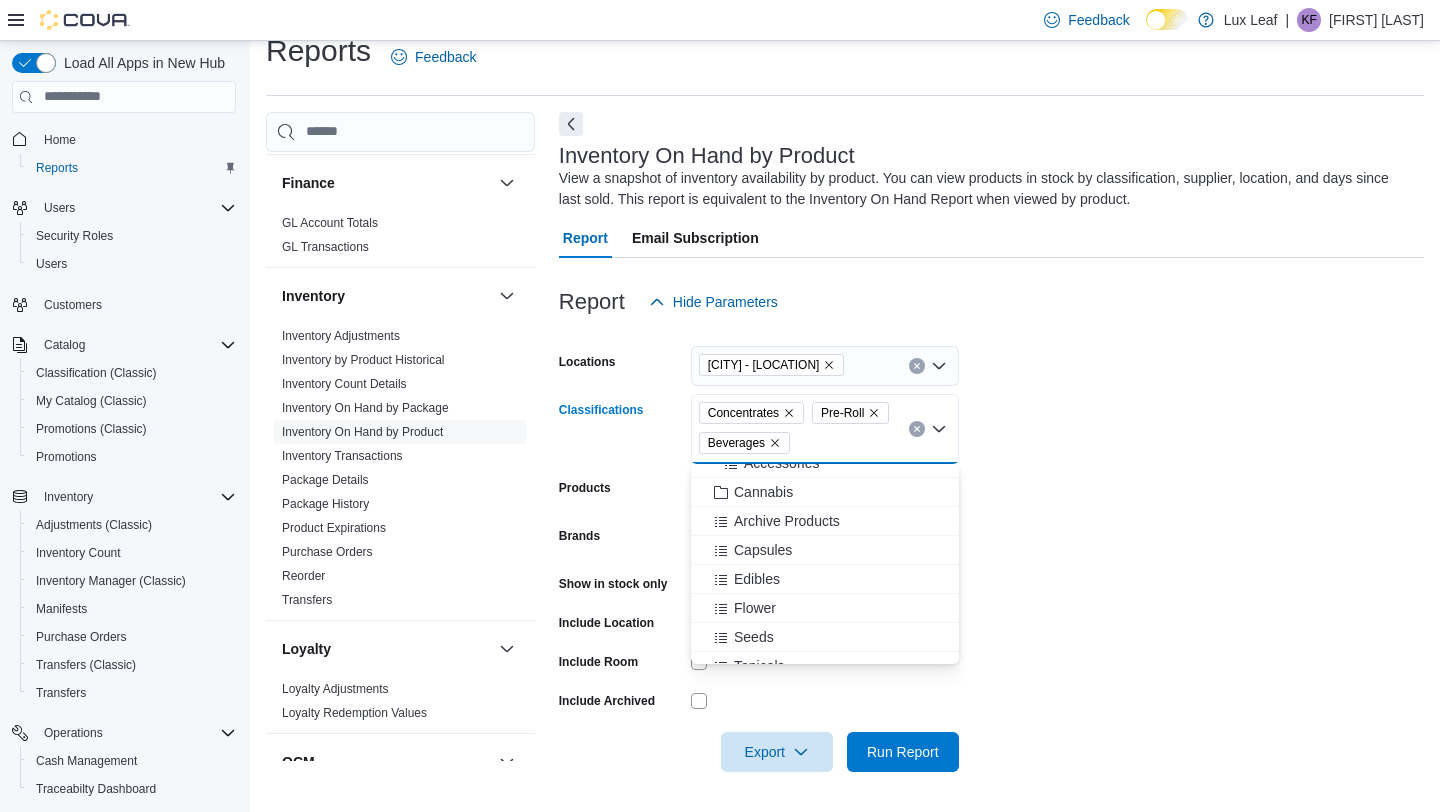 scroll, scrollTop: 348, scrollLeft: 0, axis: vertical 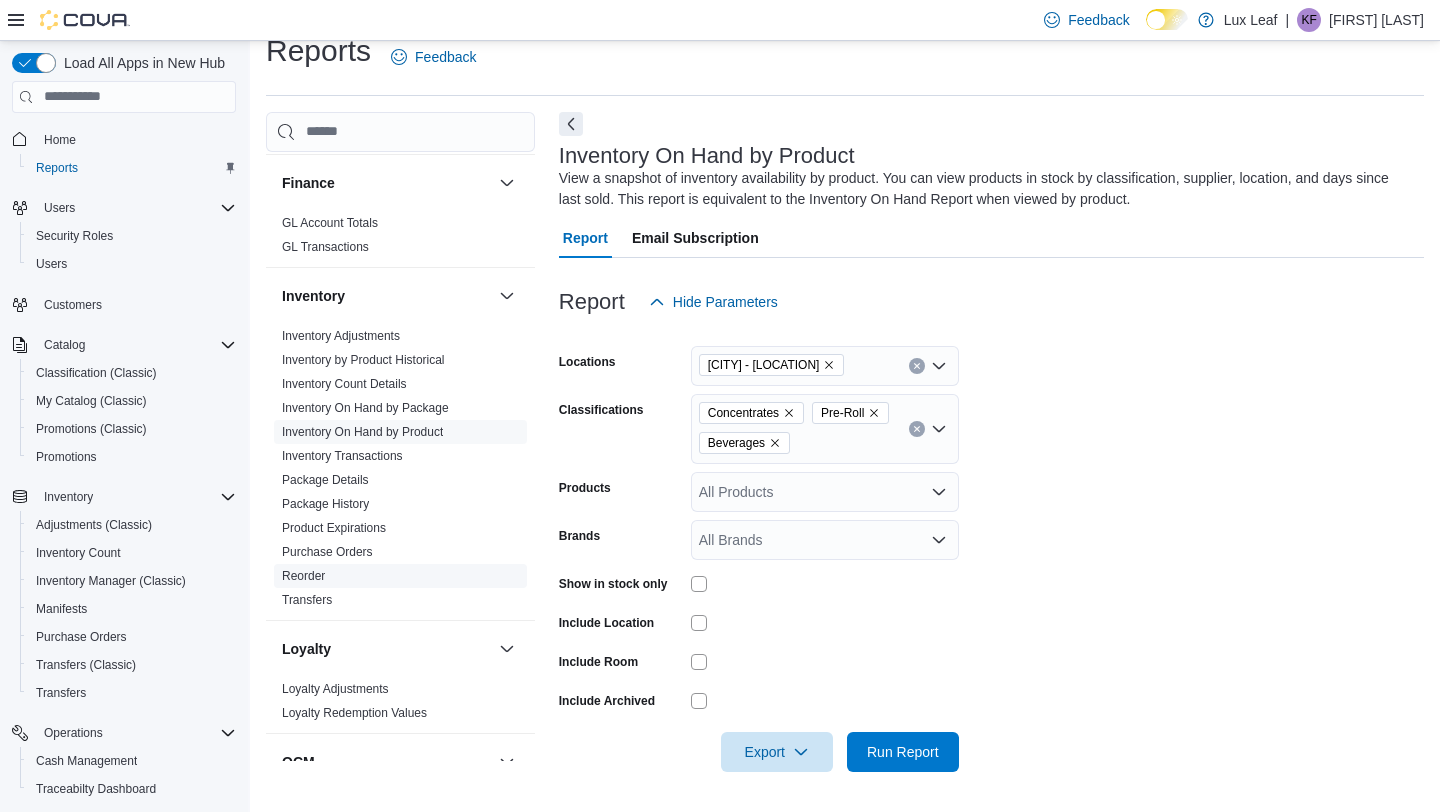 click on "Reorder" at bounding box center [303, 576] 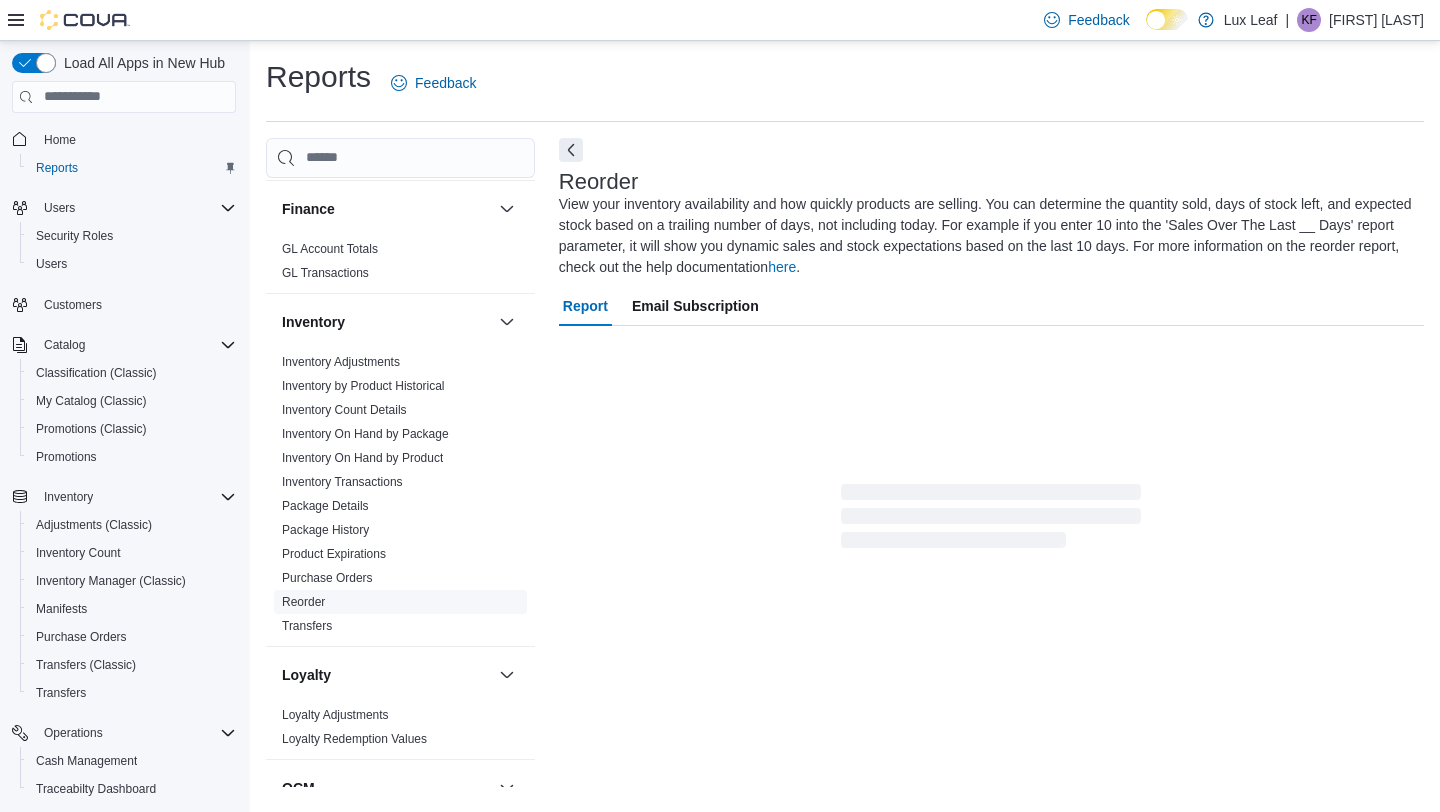 scroll, scrollTop: 0, scrollLeft: 0, axis: both 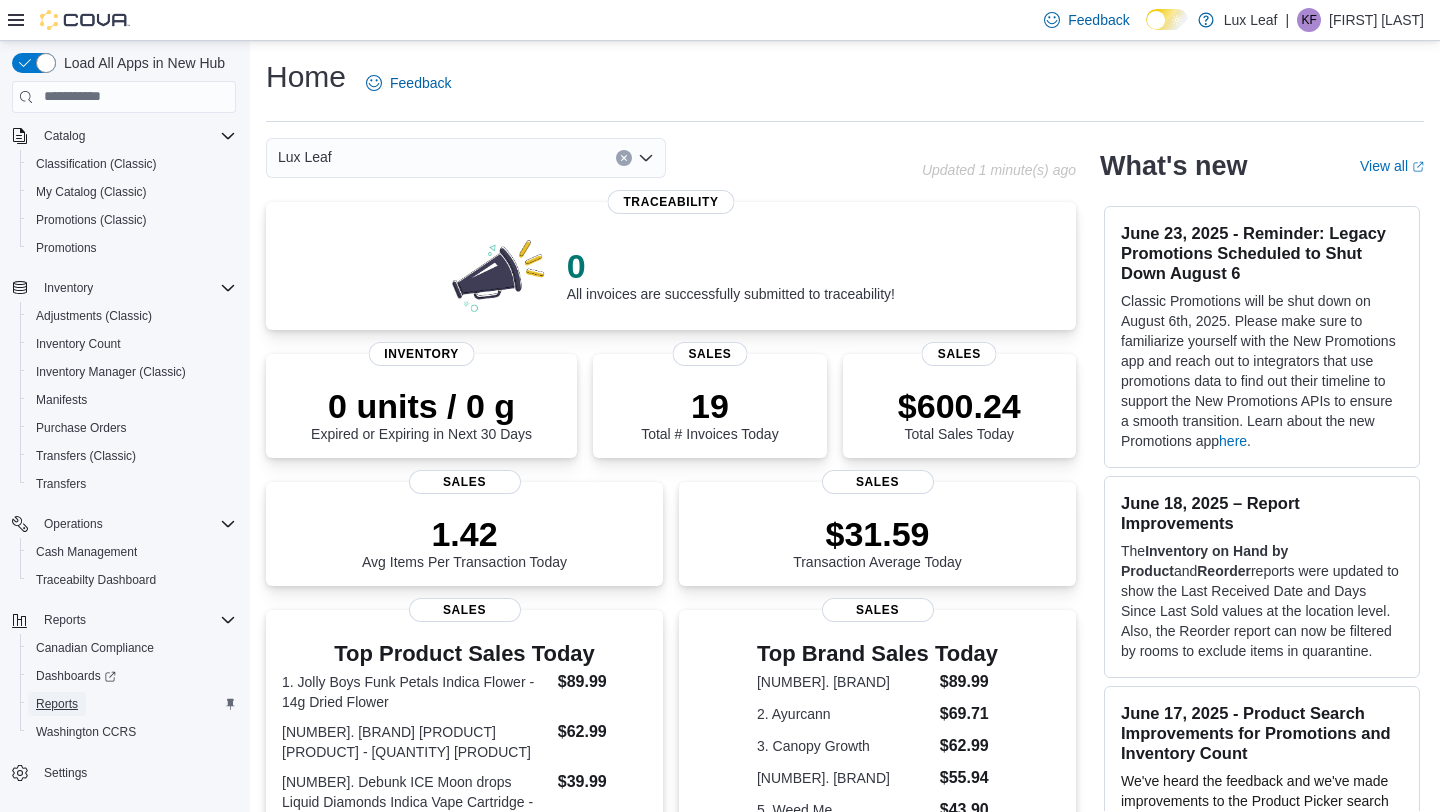 click on "Reports" at bounding box center [57, 704] 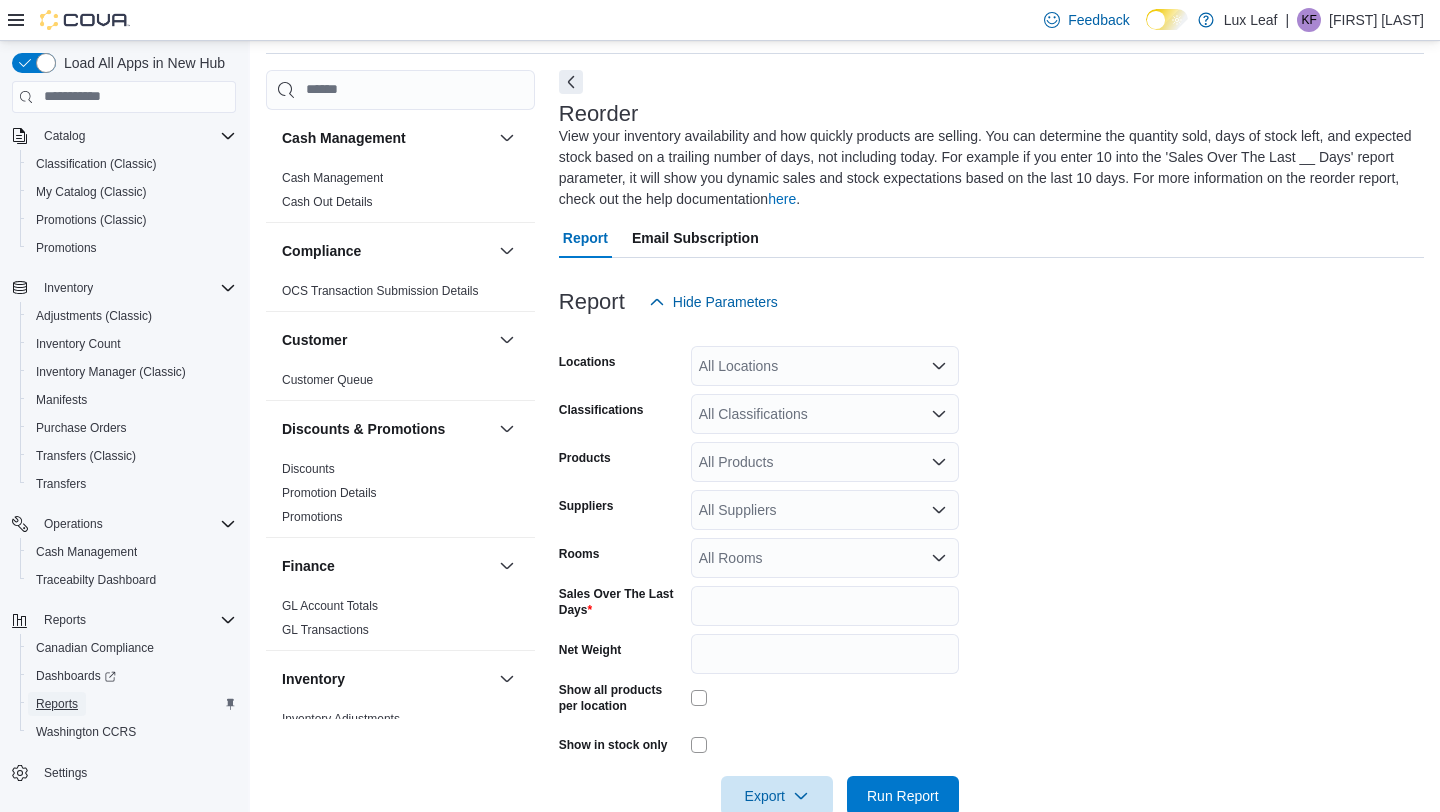 scroll, scrollTop: 109, scrollLeft: 0, axis: vertical 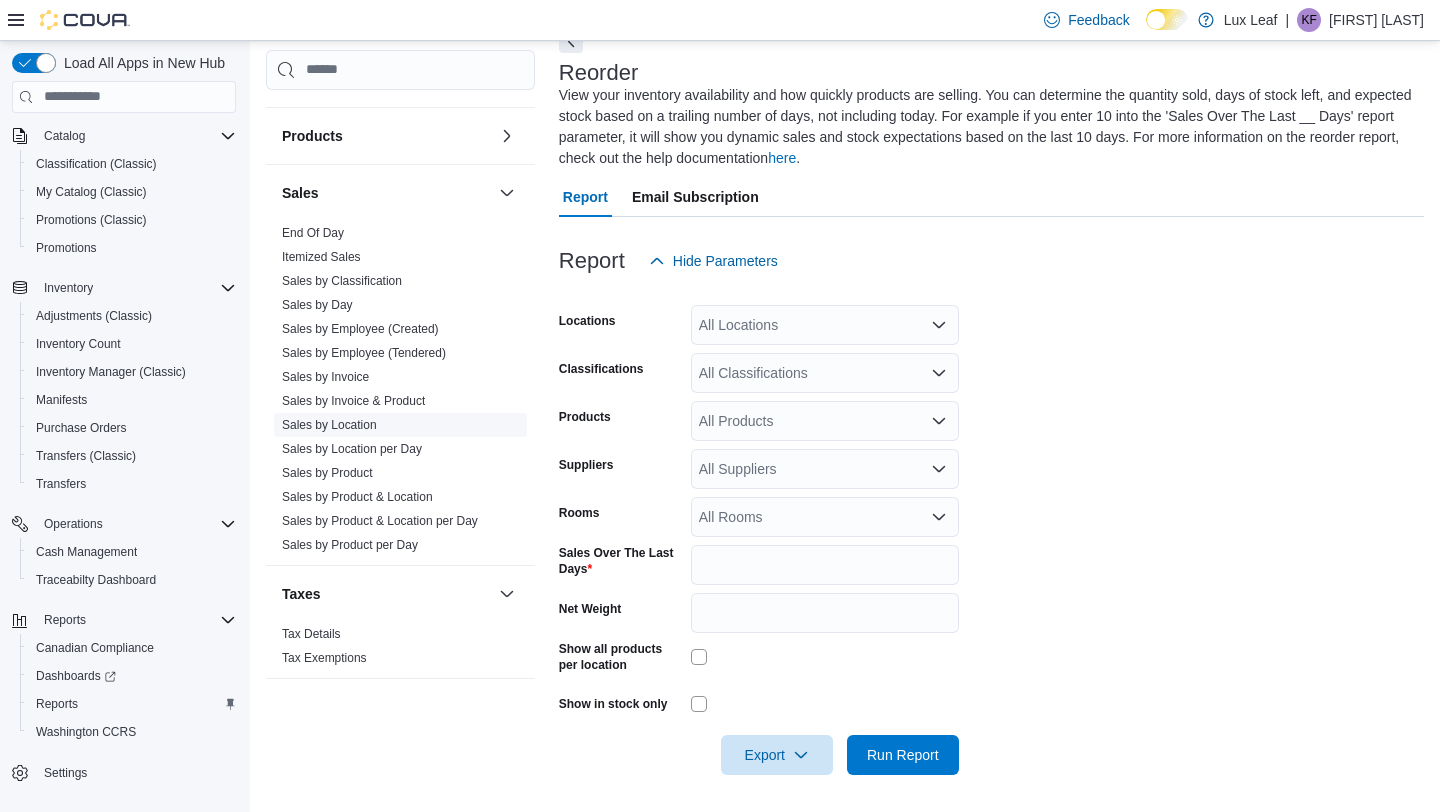 click on "Sales by Location" at bounding box center (329, 425) 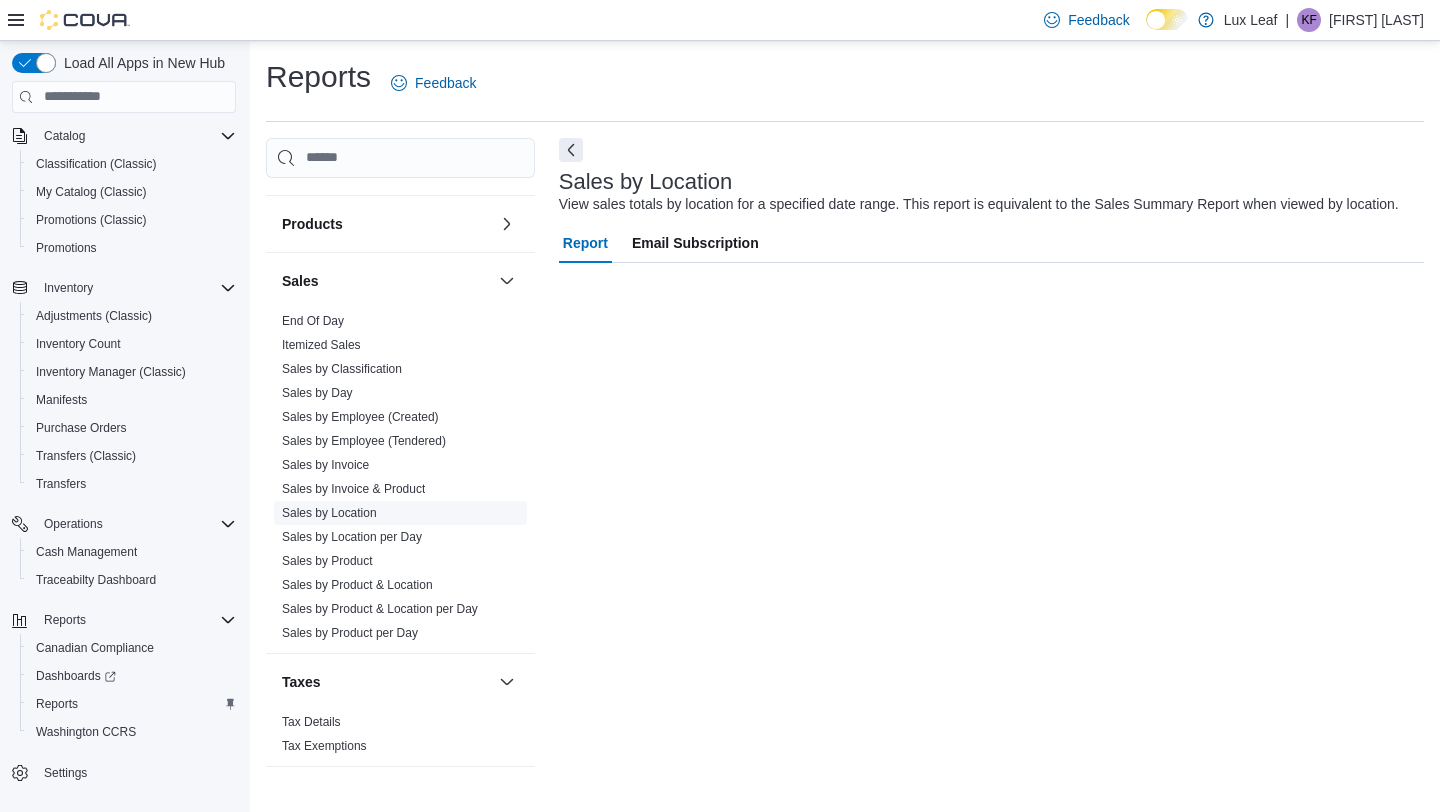 scroll, scrollTop: 0, scrollLeft: 0, axis: both 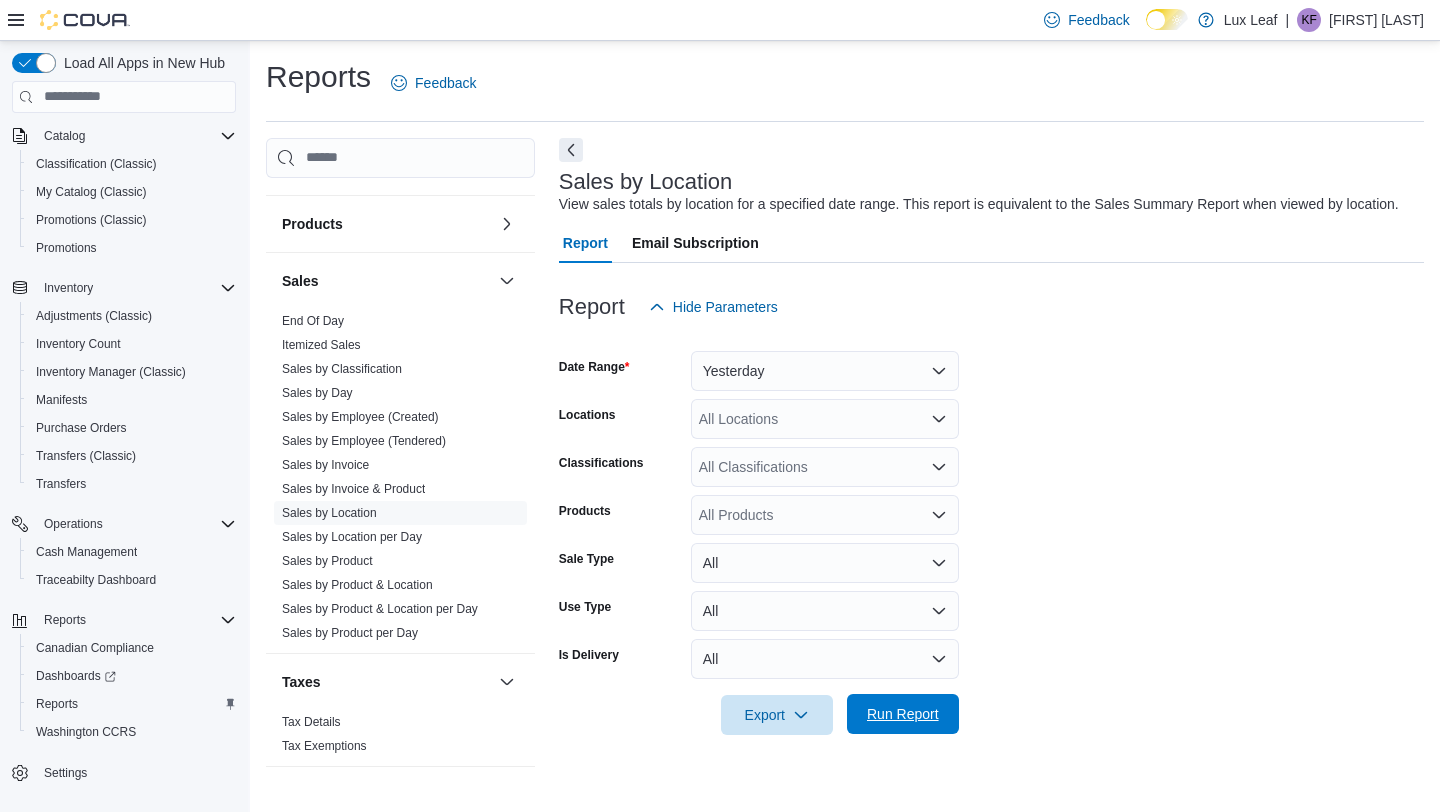 click on "Run Report" at bounding box center [903, 714] 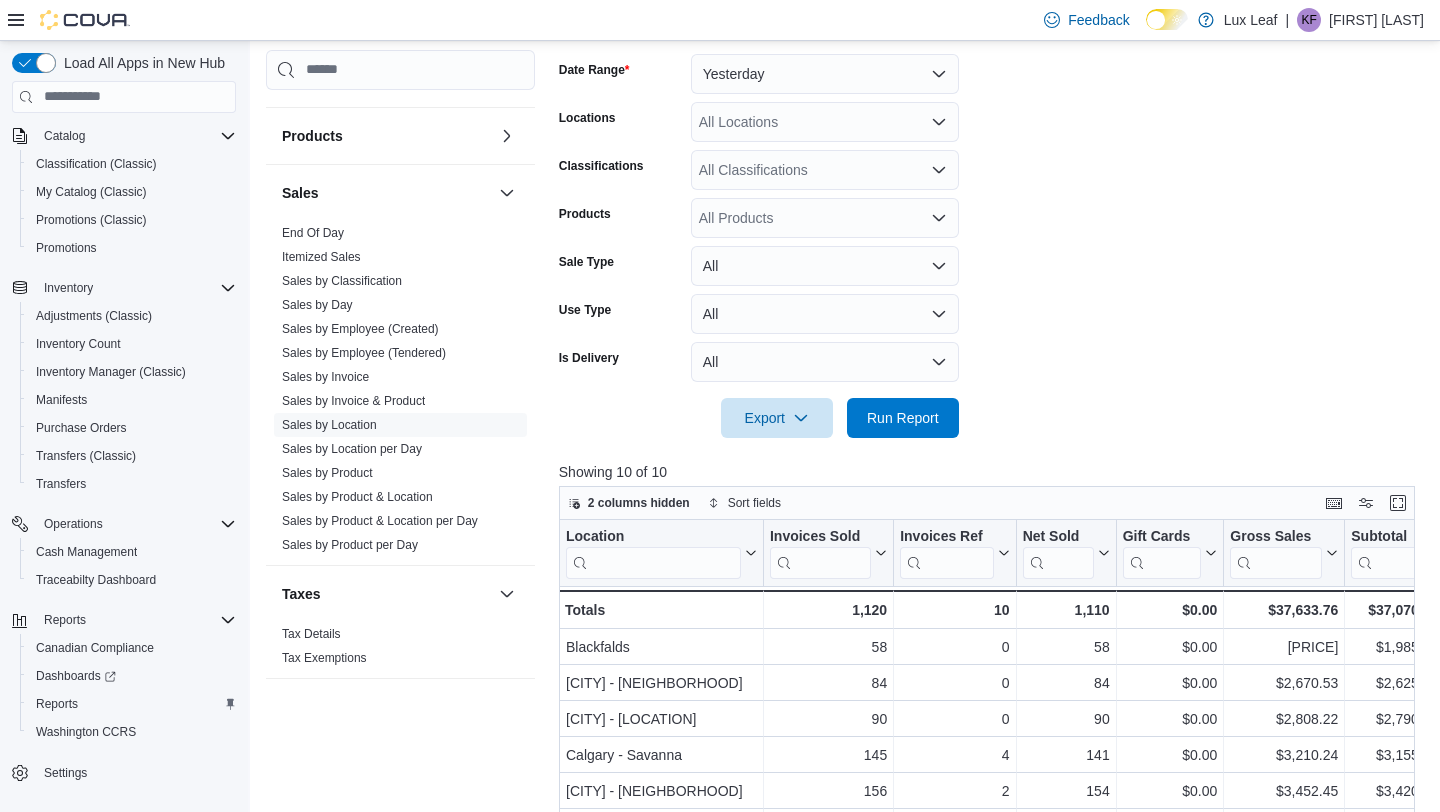 scroll, scrollTop: 0, scrollLeft: 0, axis: both 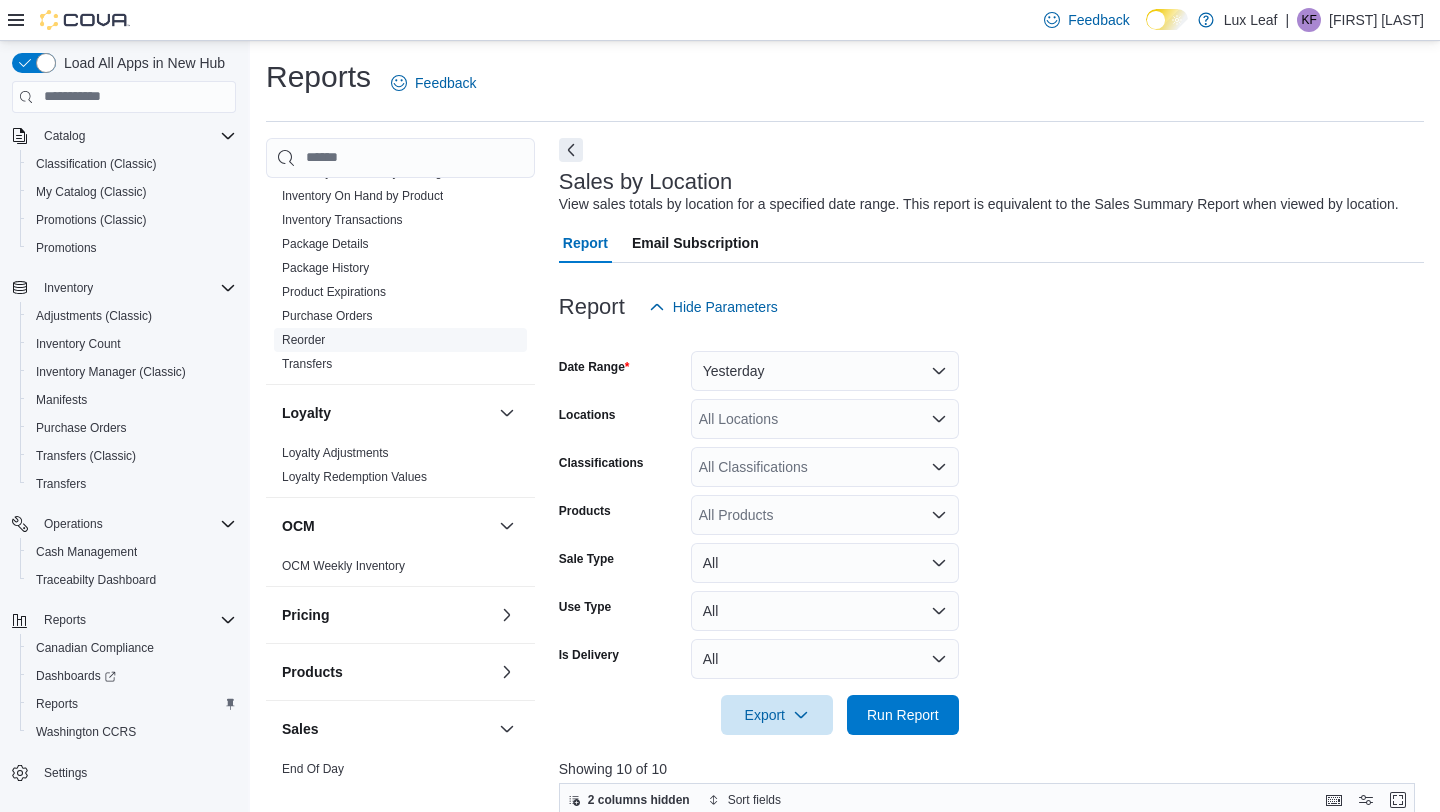 click on "Reorder" at bounding box center [303, 340] 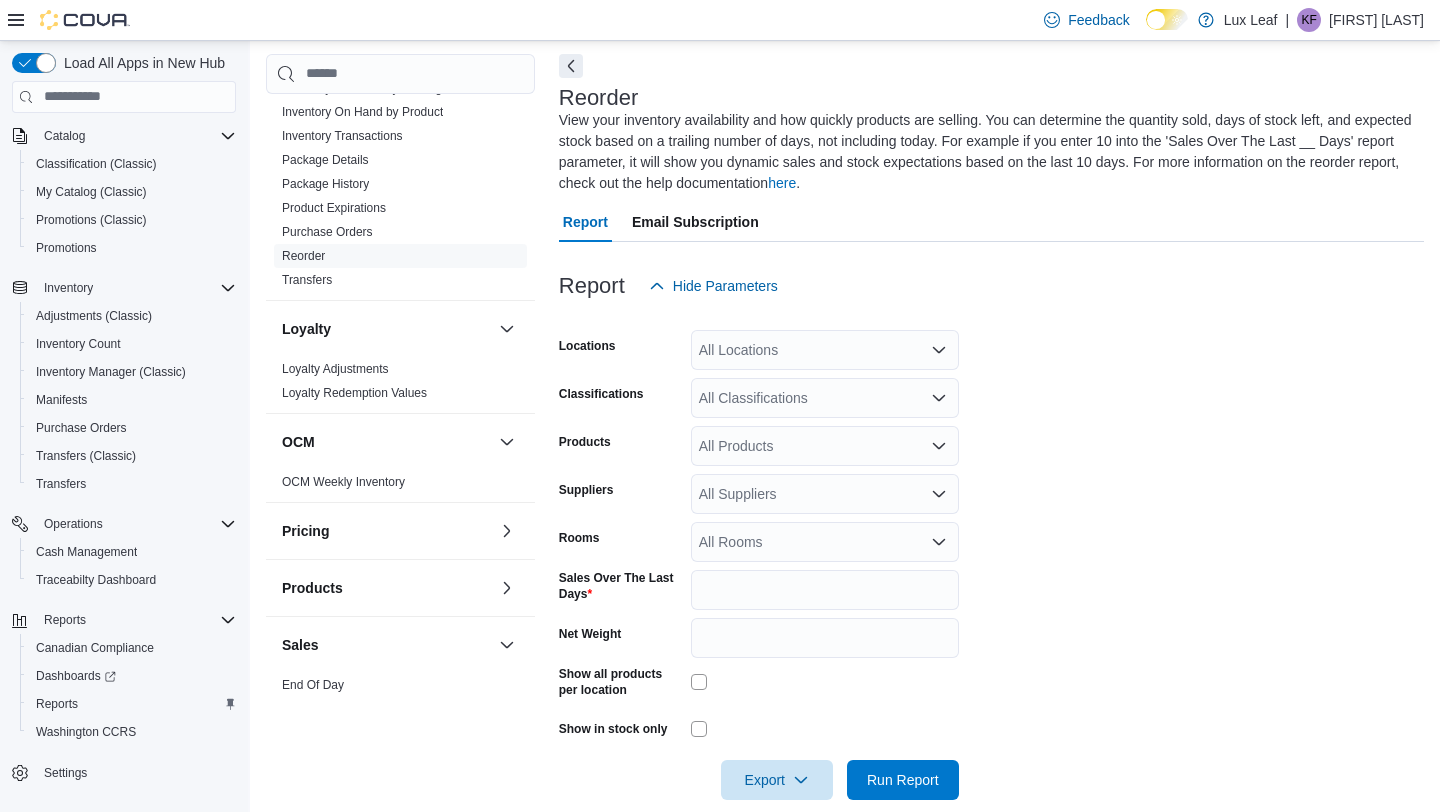 scroll, scrollTop: 109, scrollLeft: 0, axis: vertical 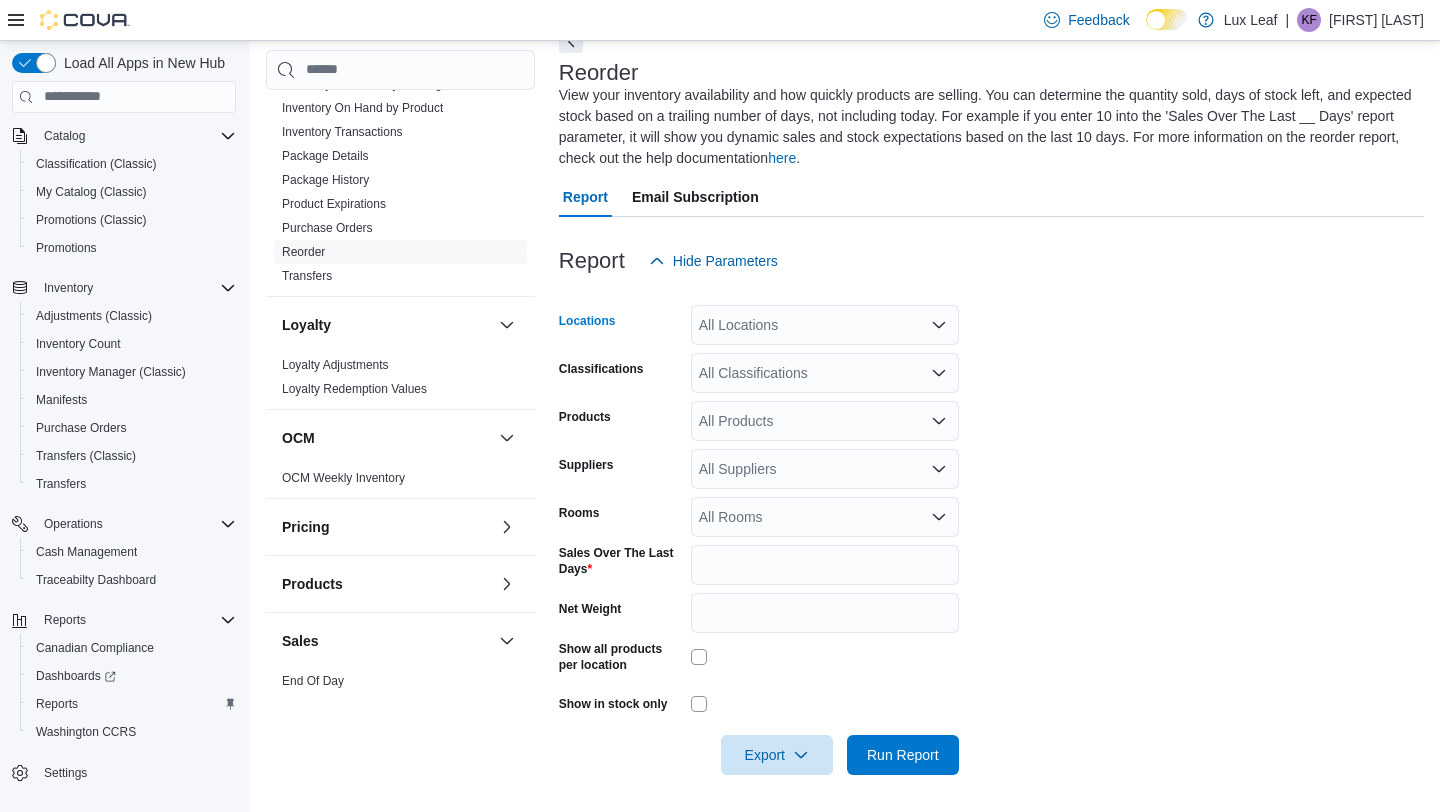 click on "All Locations" at bounding box center (825, 325) 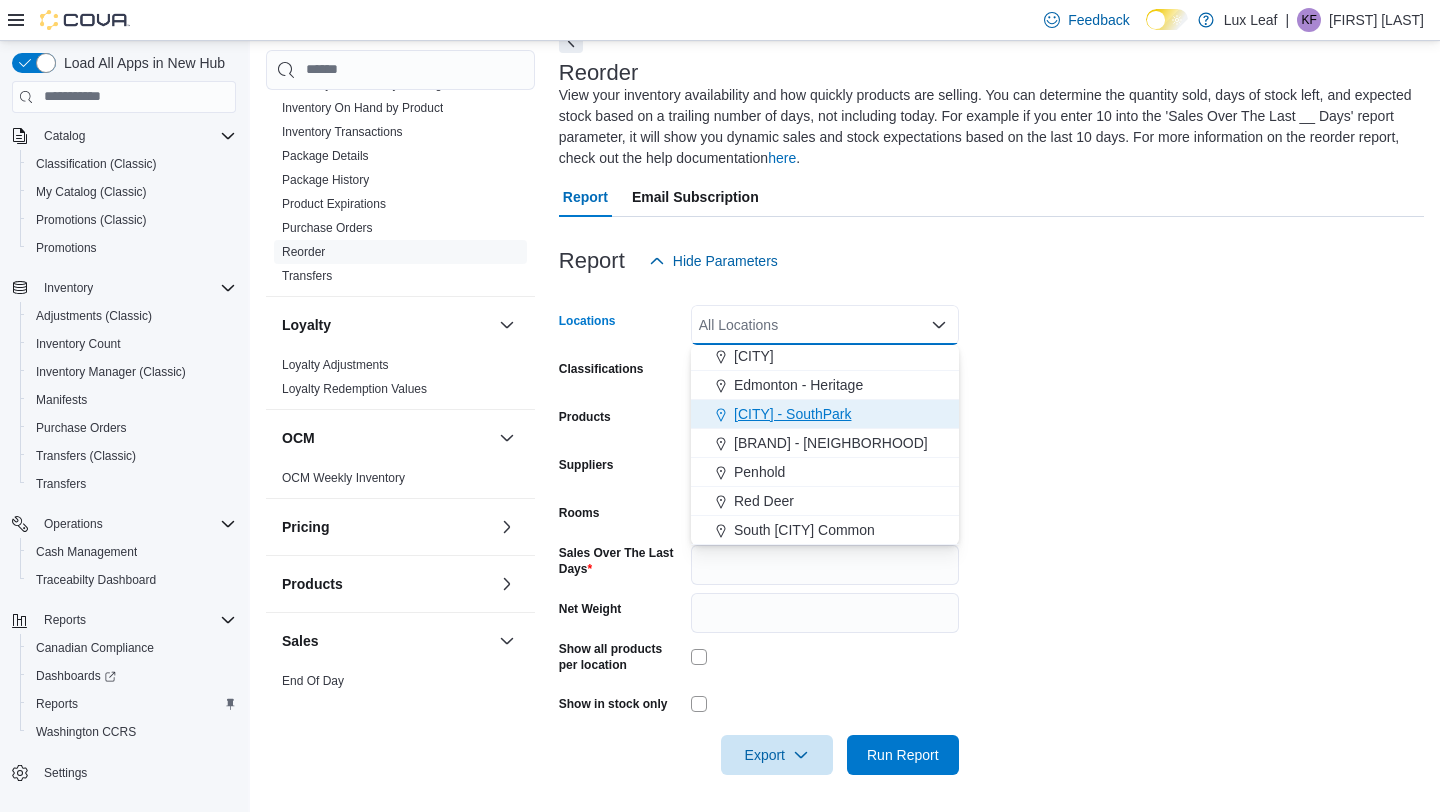 click on "[CITY] - SouthPark" at bounding box center (792, 414) 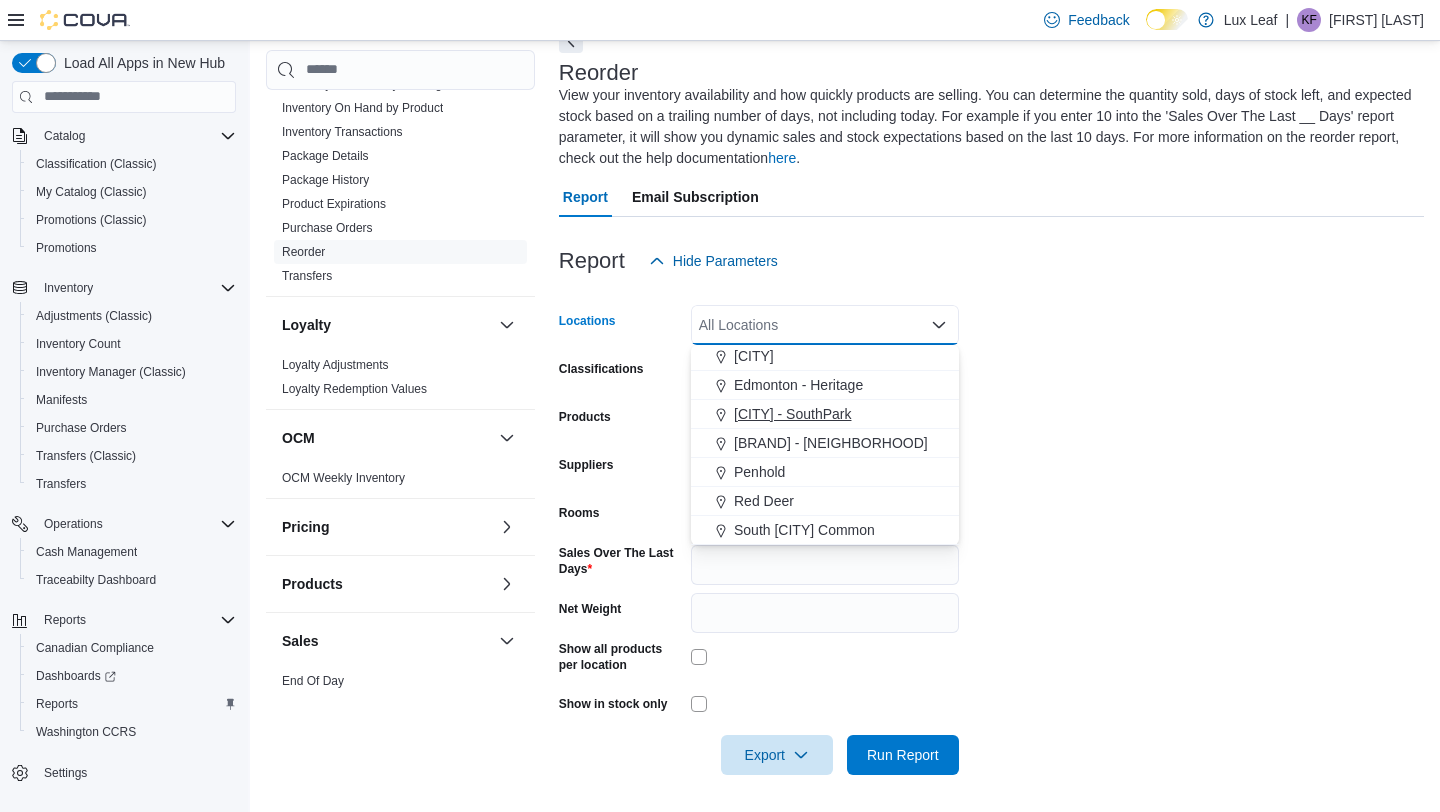 scroll, scrollTop: 148, scrollLeft: 0, axis: vertical 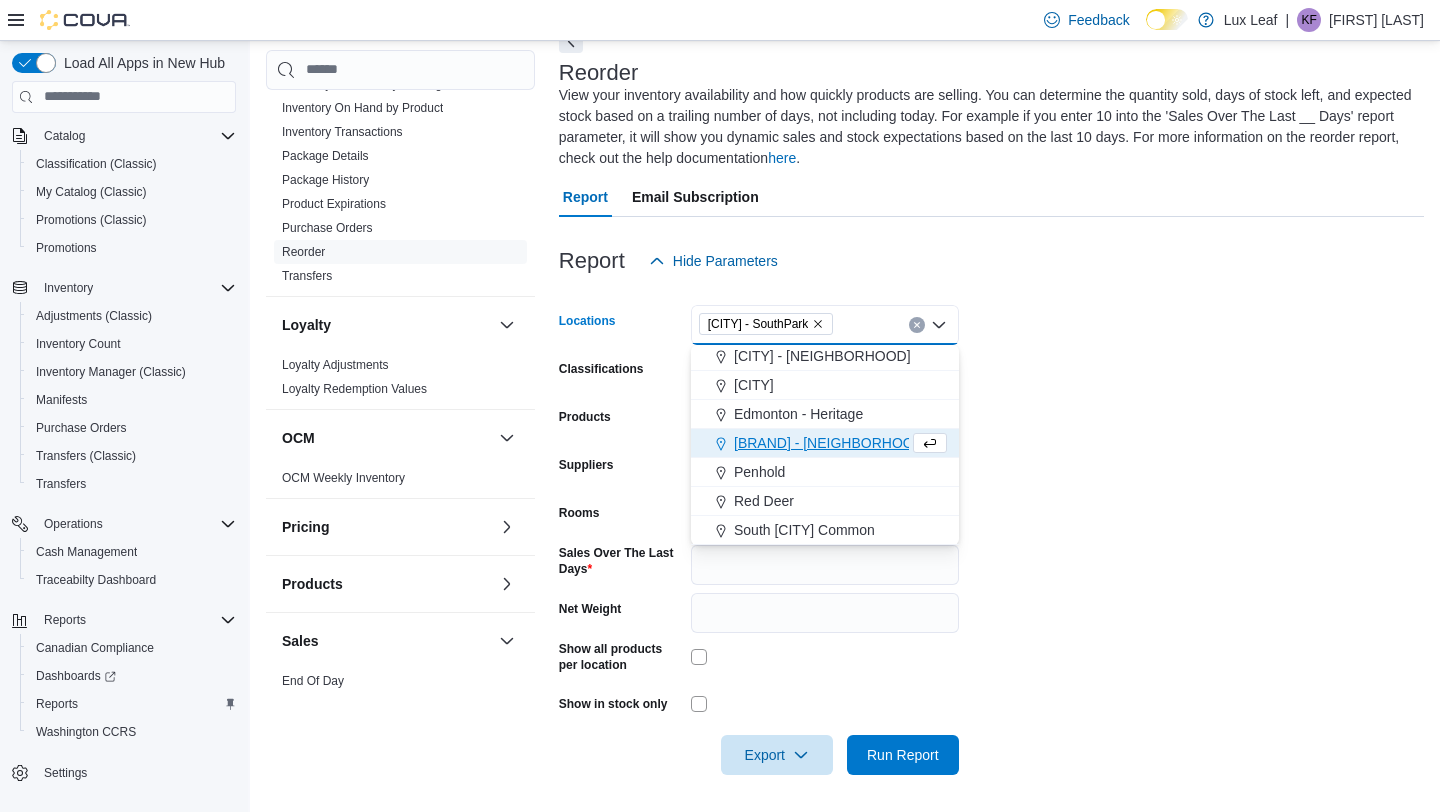 click on "Locations [CITY] - [LOCATION] Classifications [CLASSIFICATION] [CLASSIFICATION] [CLASSIFICATION] Combo box. Selected. [CLASSIFICATION], [CLASSIFICATION], [CLASSIFICATION]. Press Backspace to delete [CLASSIFICATION]. Combo box input. All Classifications. Type some text or, to display a list of choices, press Down Arrow. To exit the list of choices, press Escape. Products All Products Suppliers All Suppliers Rooms All Rooms Sales Over The Last Days ** Net Weight Show all products per location Show in stock only Export  Run Report" at bounding box center [991, 528] 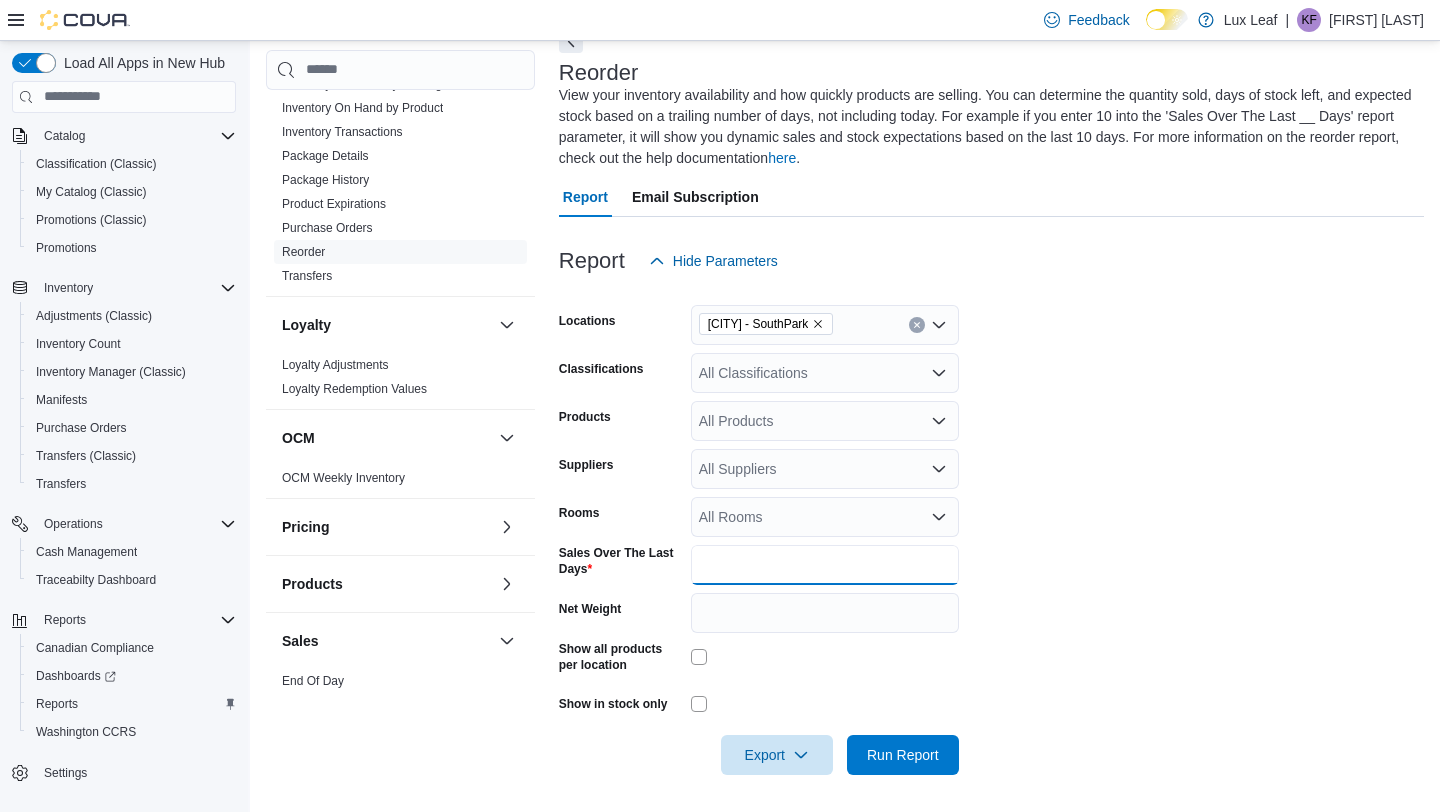 click on "*" at bounding box center [825, 565] 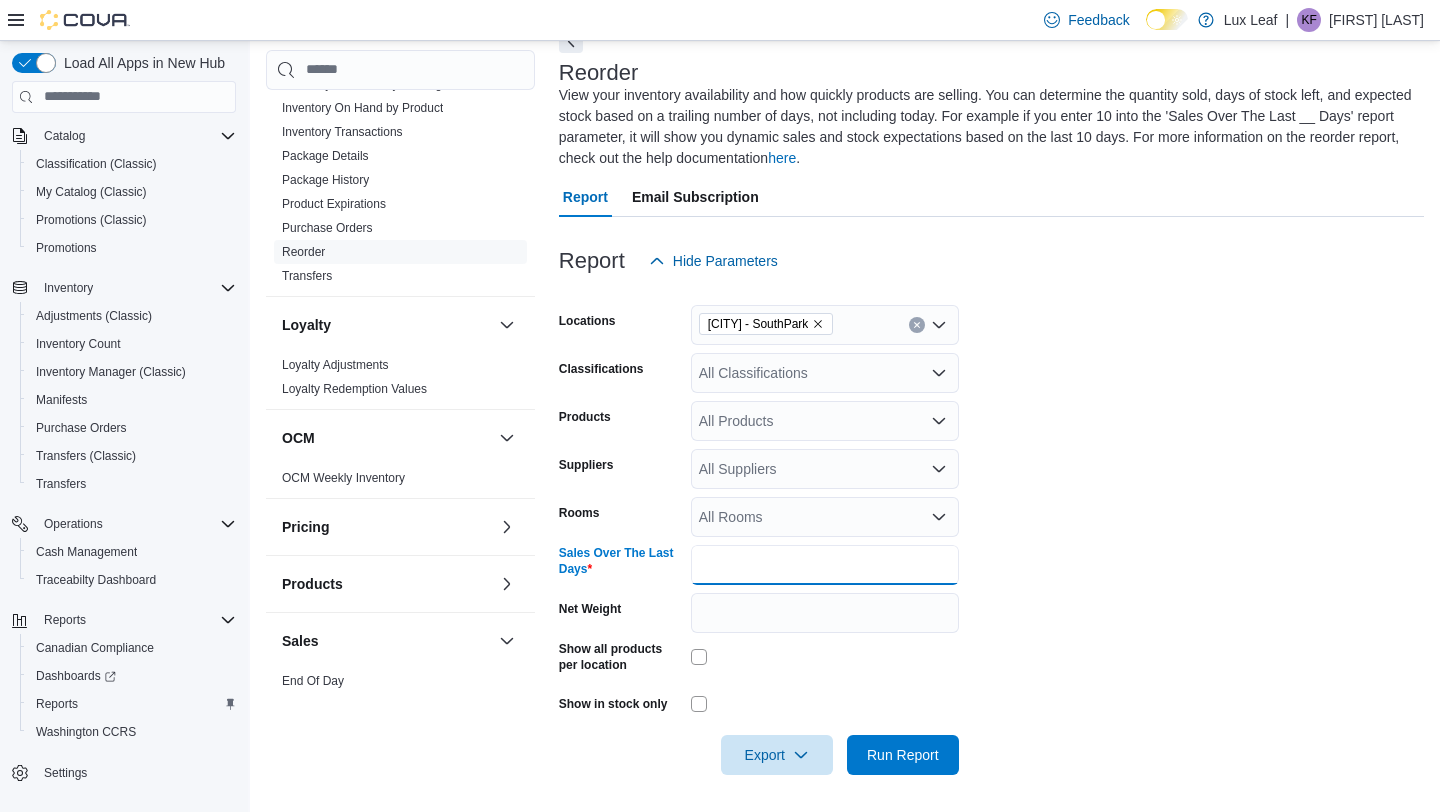 type on "**" 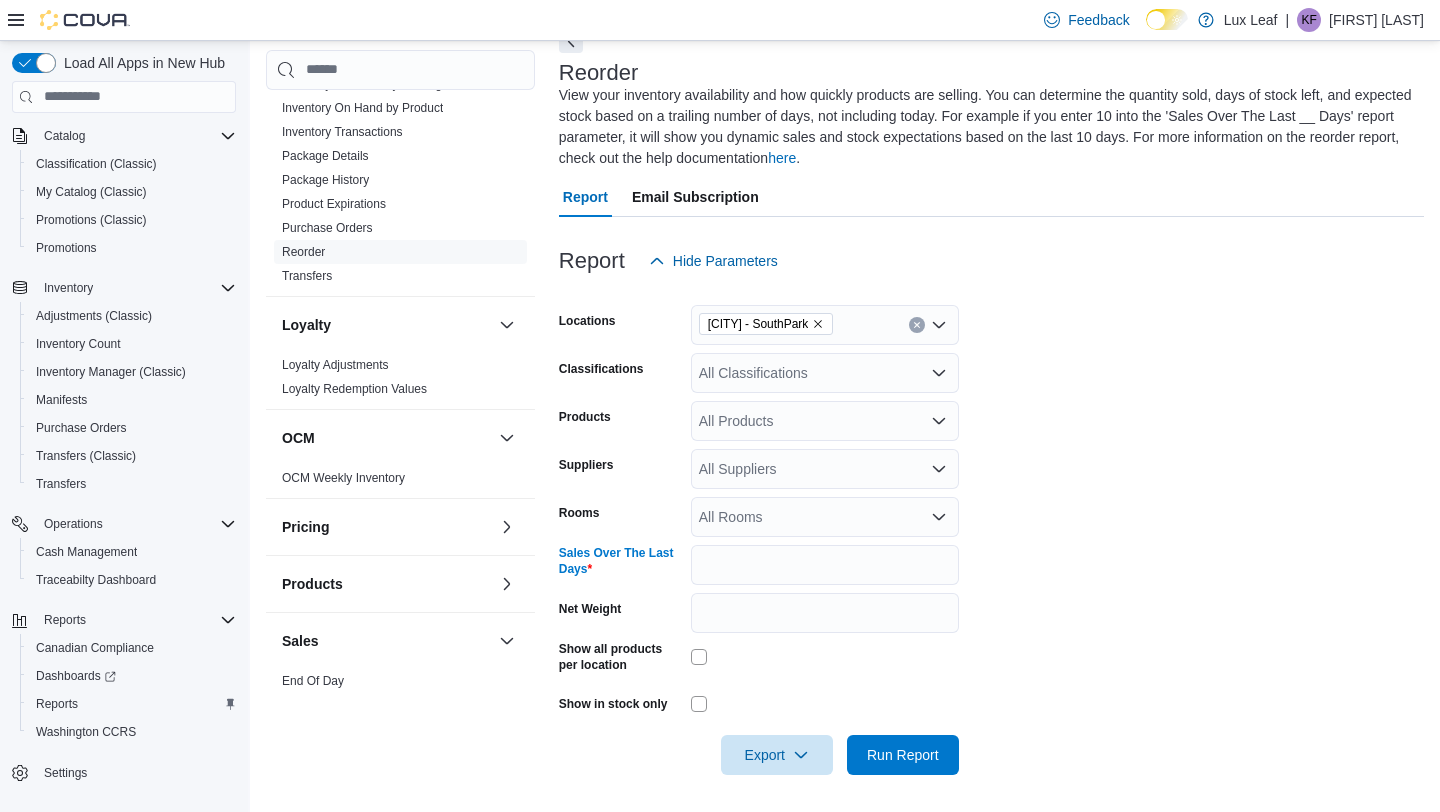 click on "All Classifications" at bounding box center (825, 373) 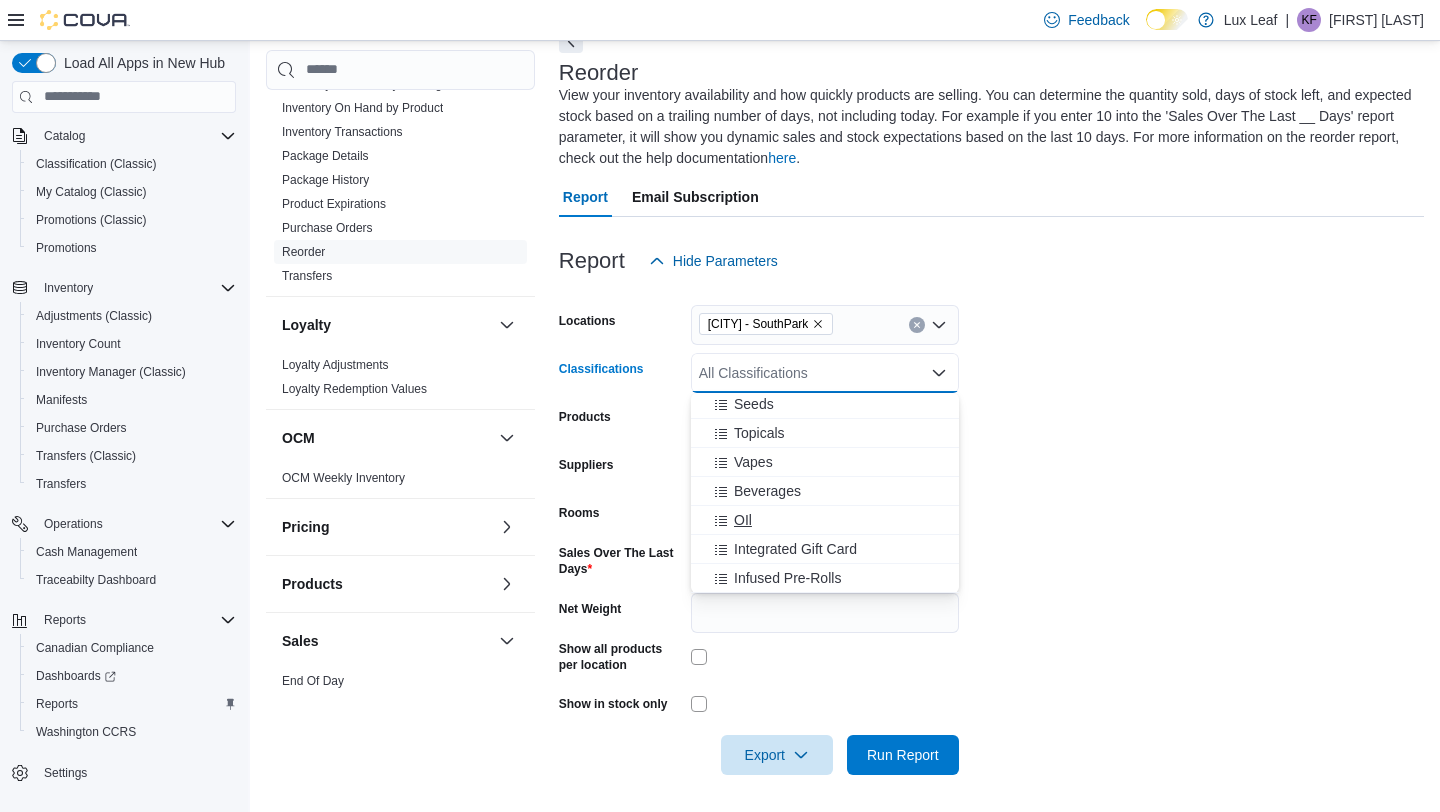 click on "OIl" at bounding box center (825, 520) 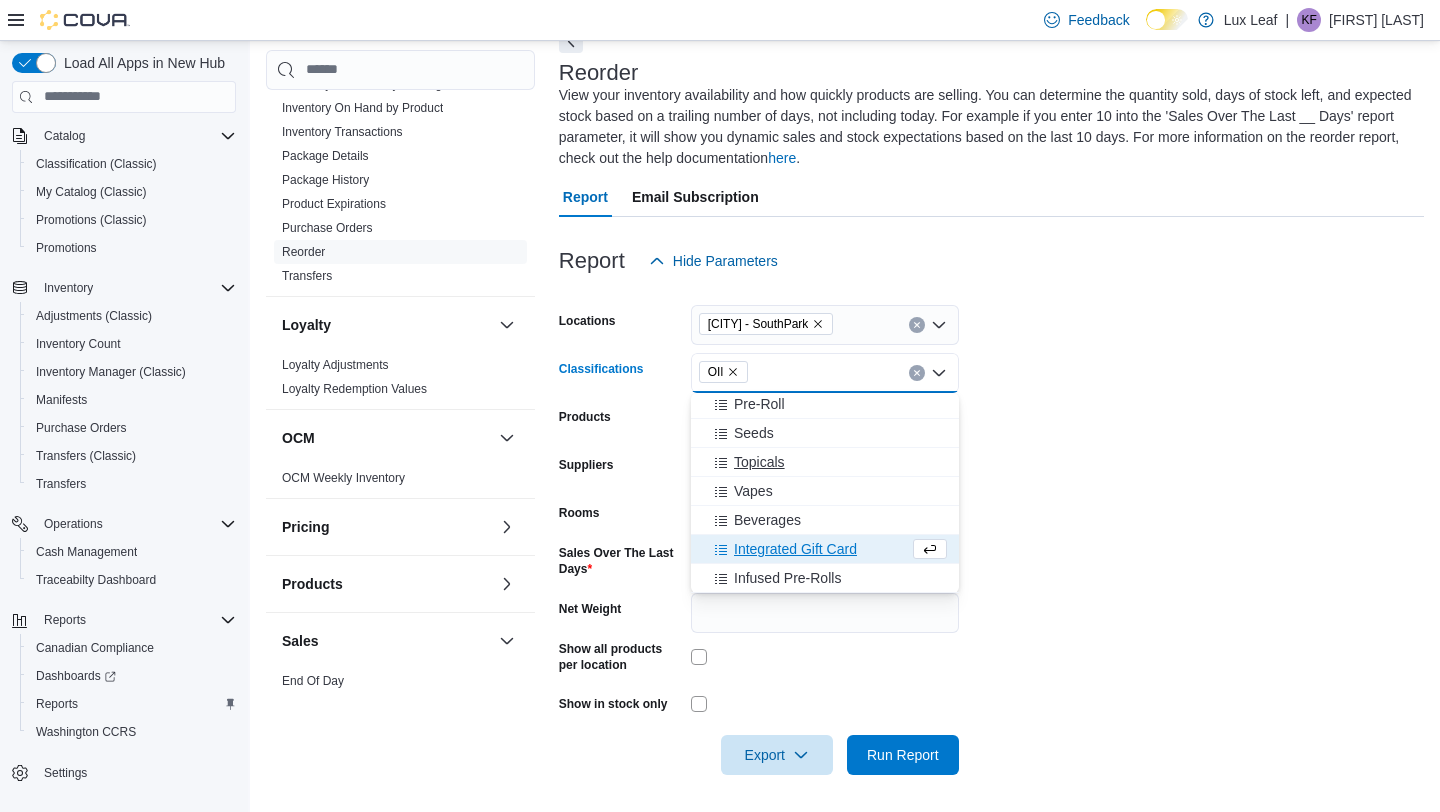 click on "Topicals" at bounding box center [759, 462] 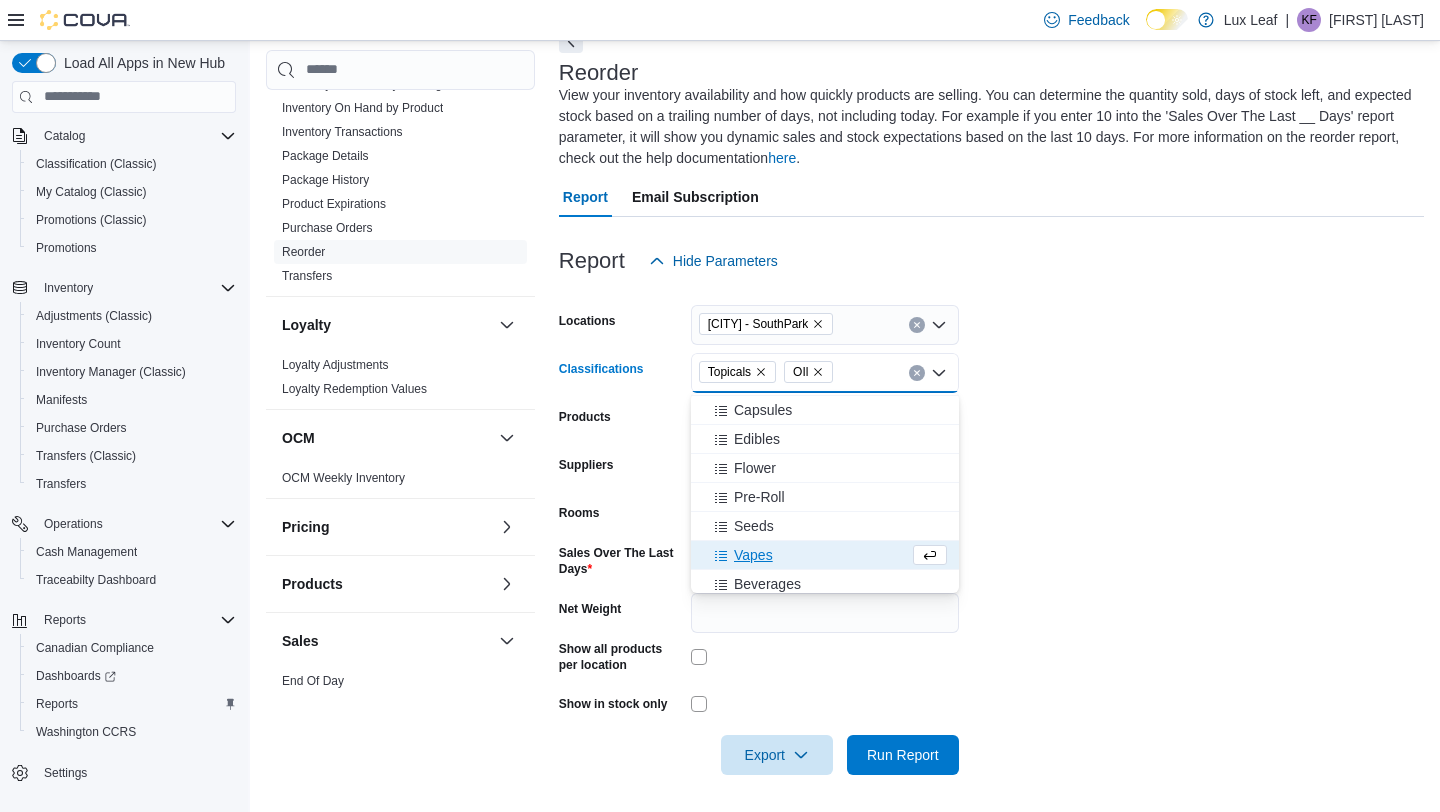 scroll, scrollTop: 433, scrollLeft: 0, axis: vertical 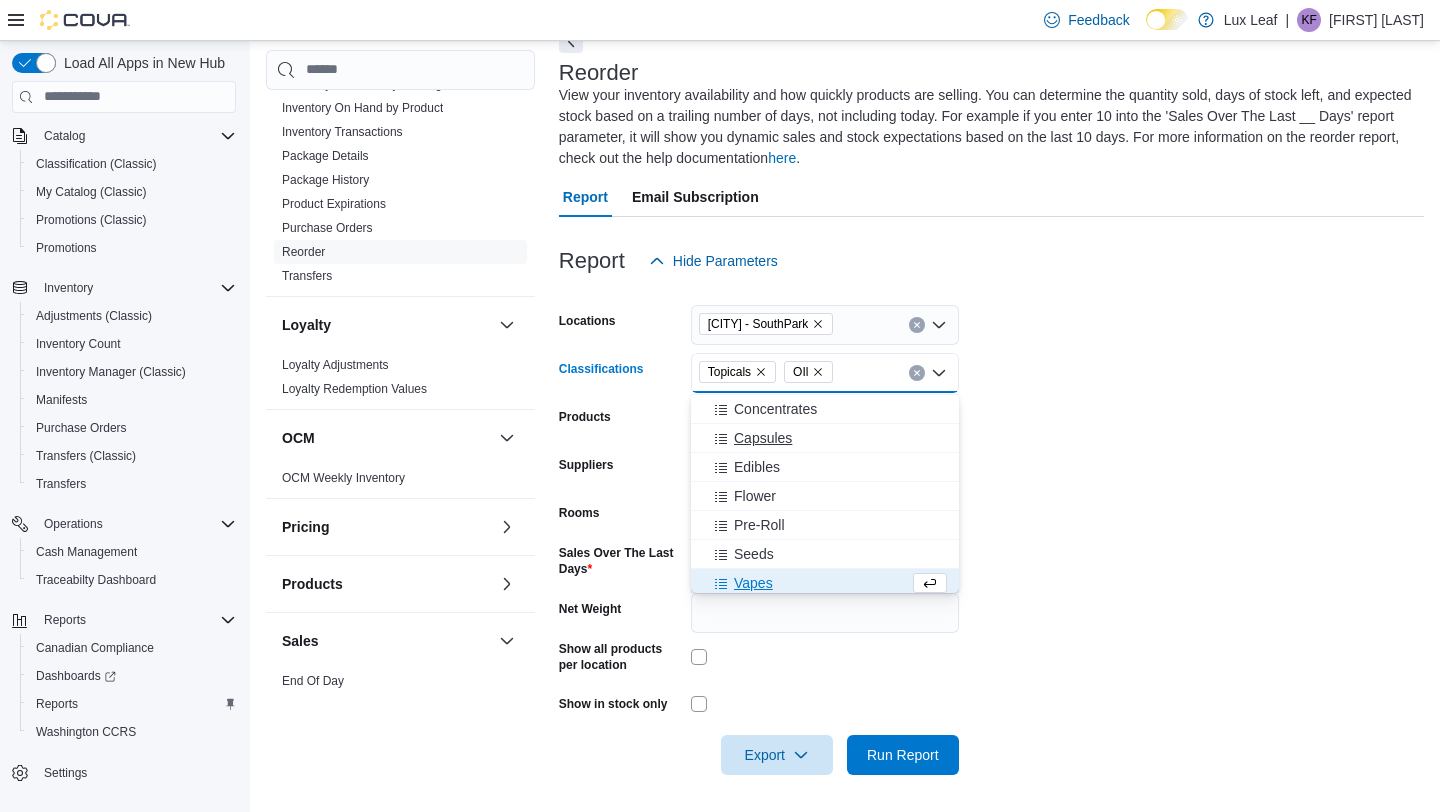click on "Capsules" at bounding box center [763, 438] 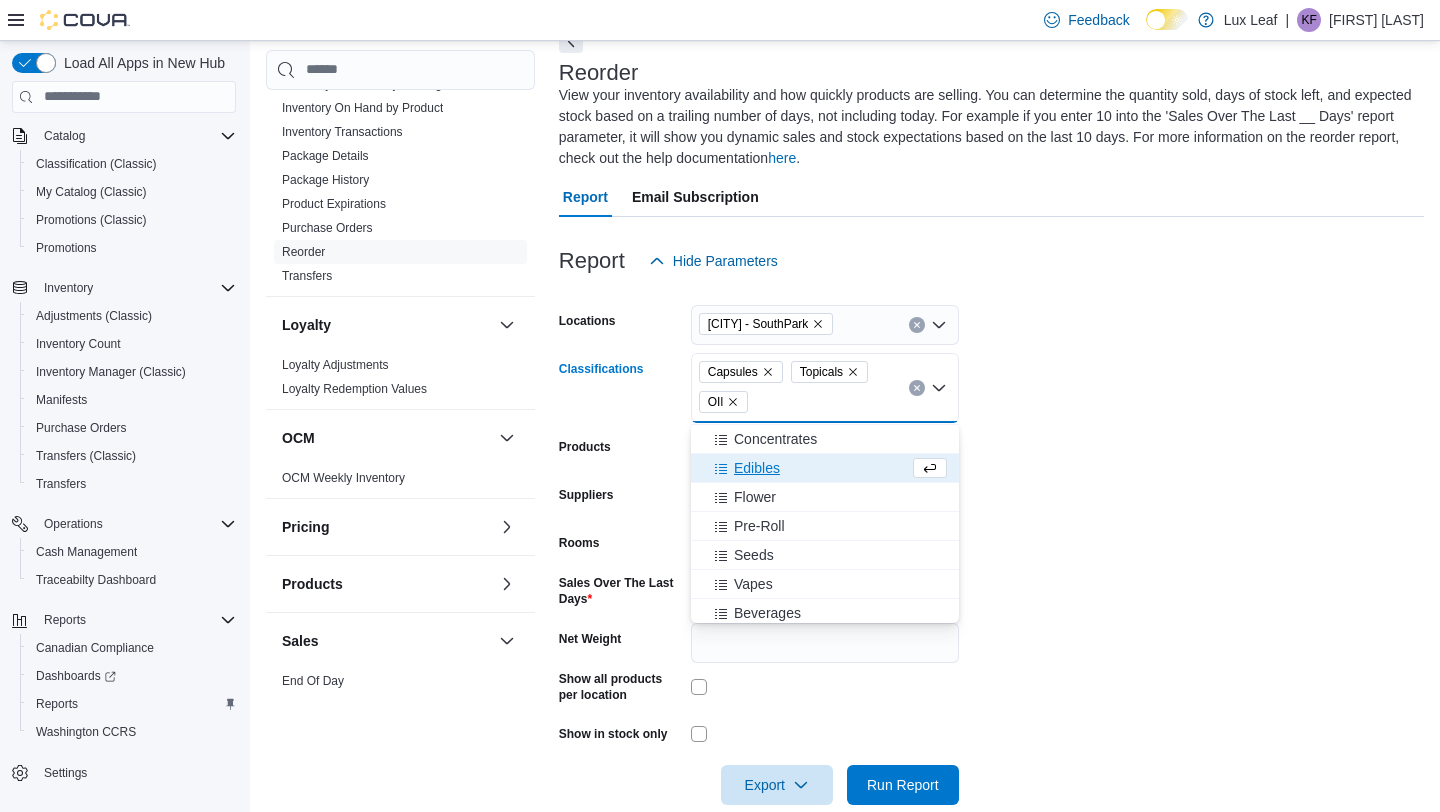 click on "Locations [CITY] - [LOCATION] Classifications [CLASSIFICATION] [CLASSIFICATION] [CLASSIFICATION] Combo box. Selected. [CLASSIFICATION], [CLASSIFICATION], [CLASSIFICATION]. Press Backspace to delete [CLASSIFICATION]. Combo box input. All Classifications. Type some text or, to display a list of choices, press Down Arrow. To exit the list of choices, press Escape. Products All Products Suppliers All Suppliers Rooms All Rooms Sales Over The Last Days ** Net Weight Show all products per location Show in stock only Export  Run Report" at bounding box center [991, 543] 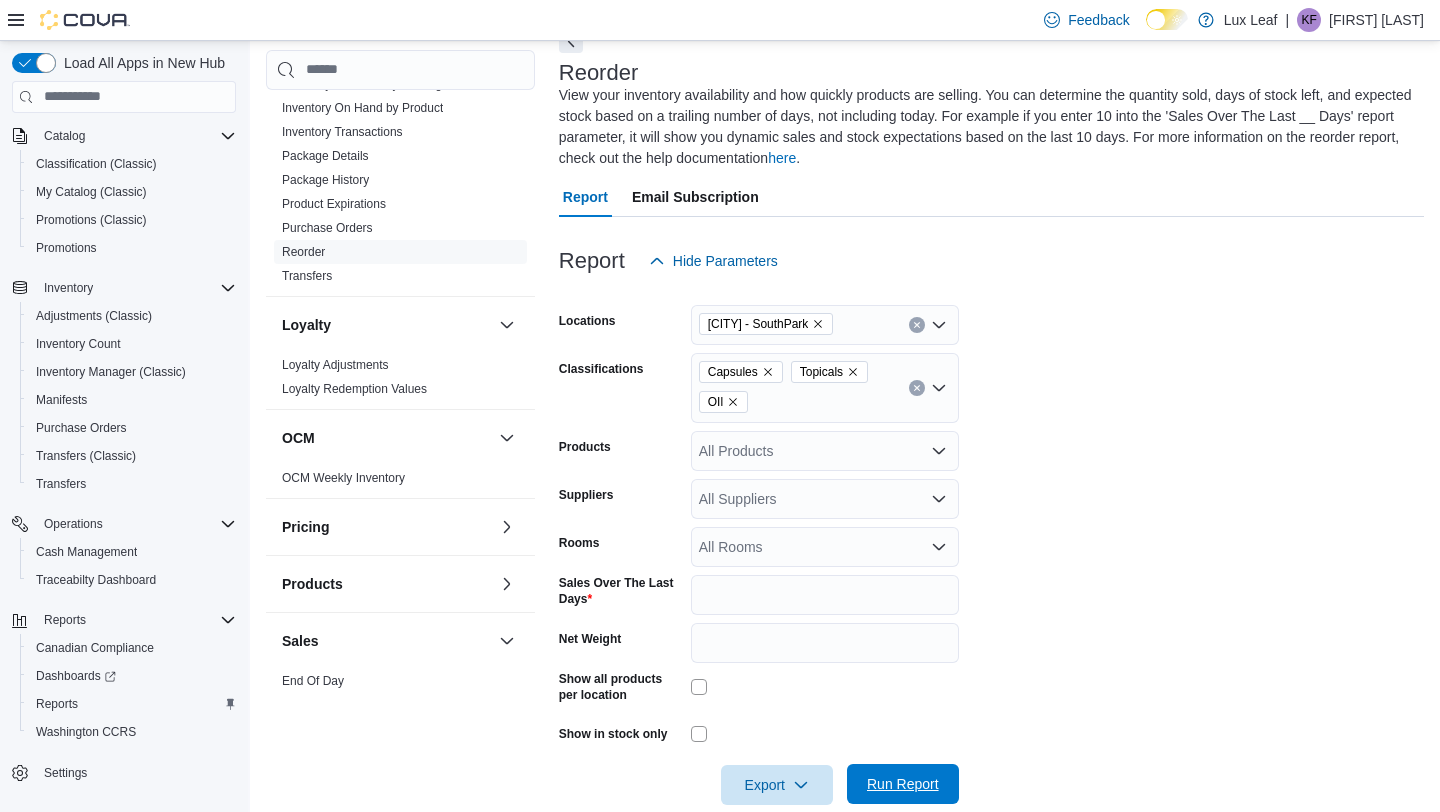 click on "Run Report" at bounding box center (903, 784) 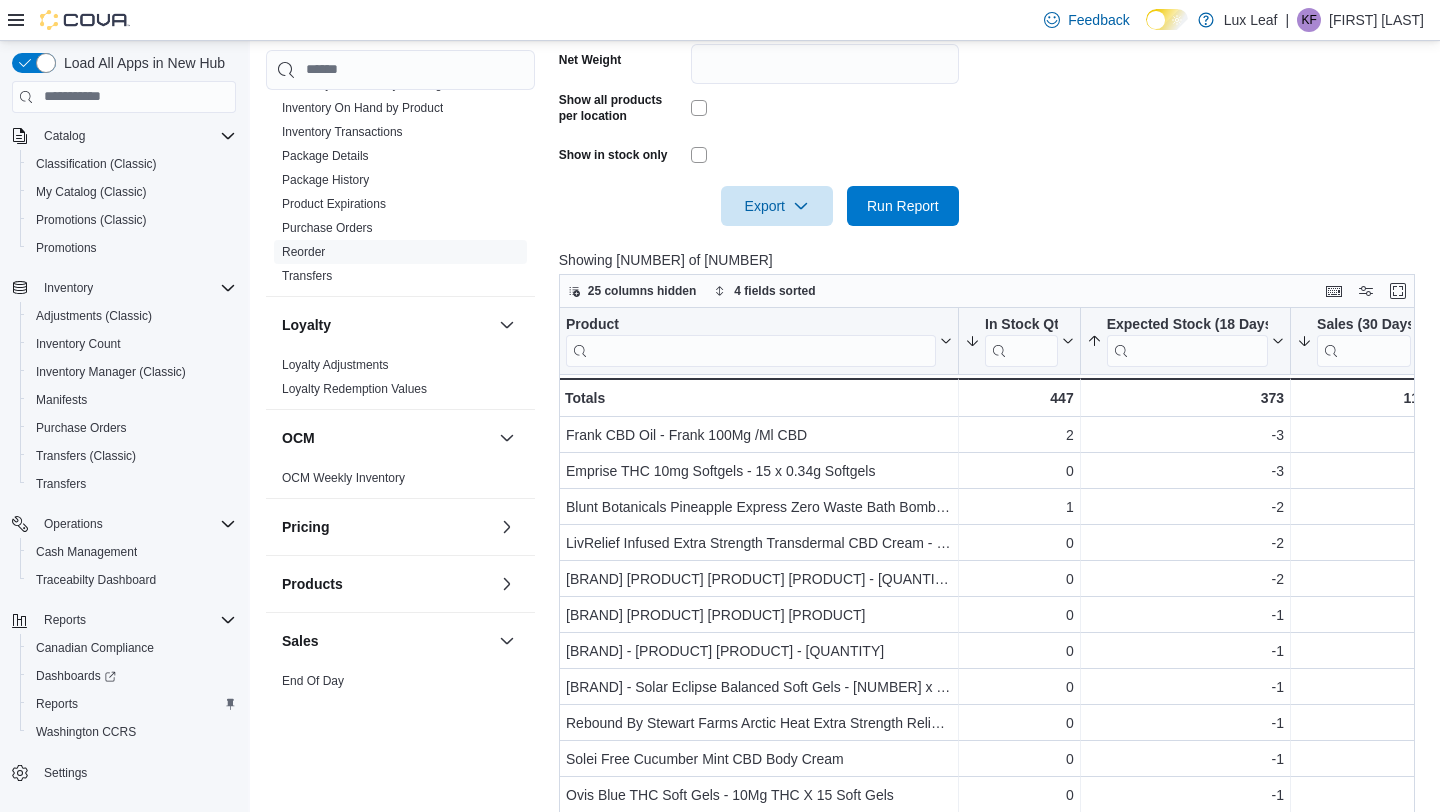 scroll, scrollTop: 689, scrollLeft: 0, axis: vertical 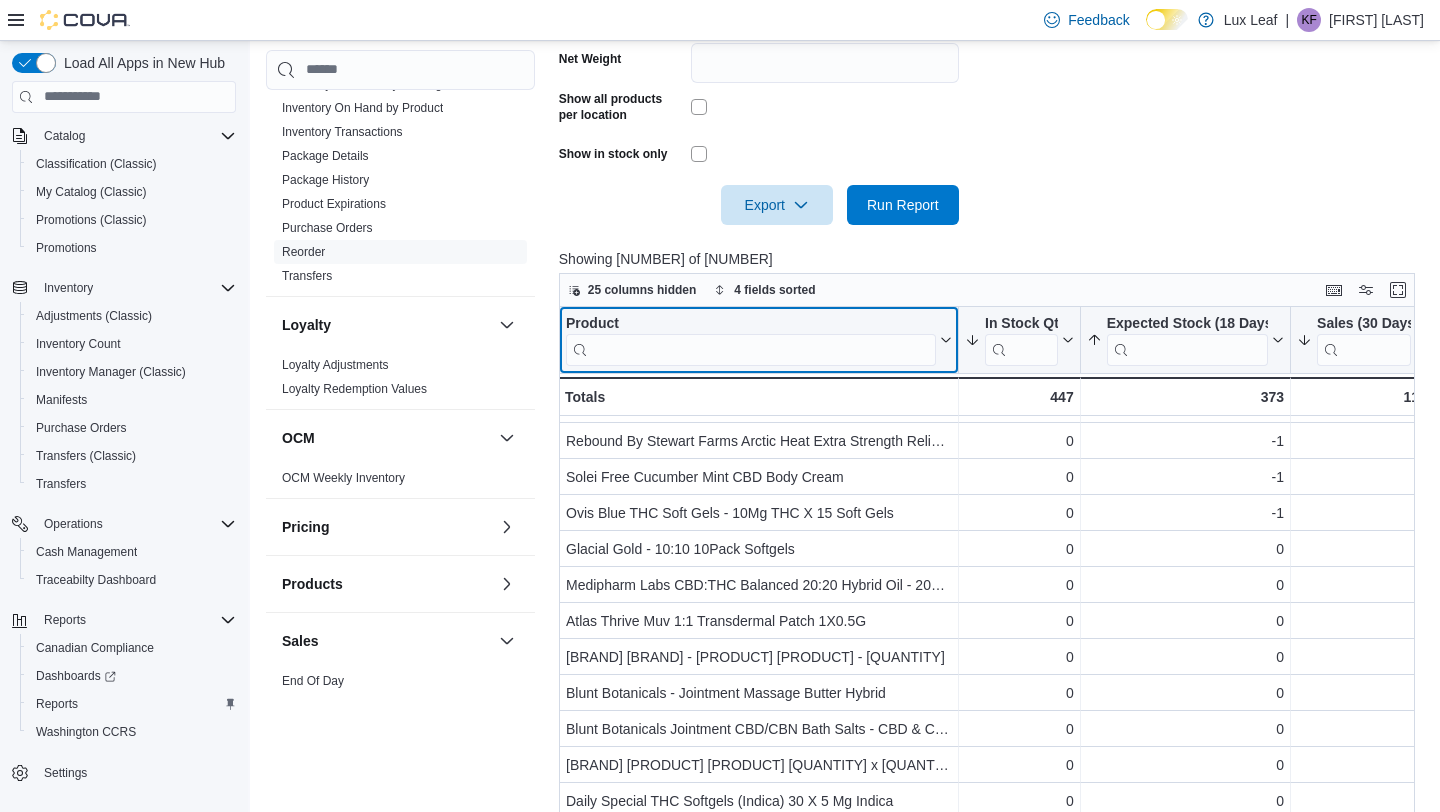 click at bounding box center [751, 349] 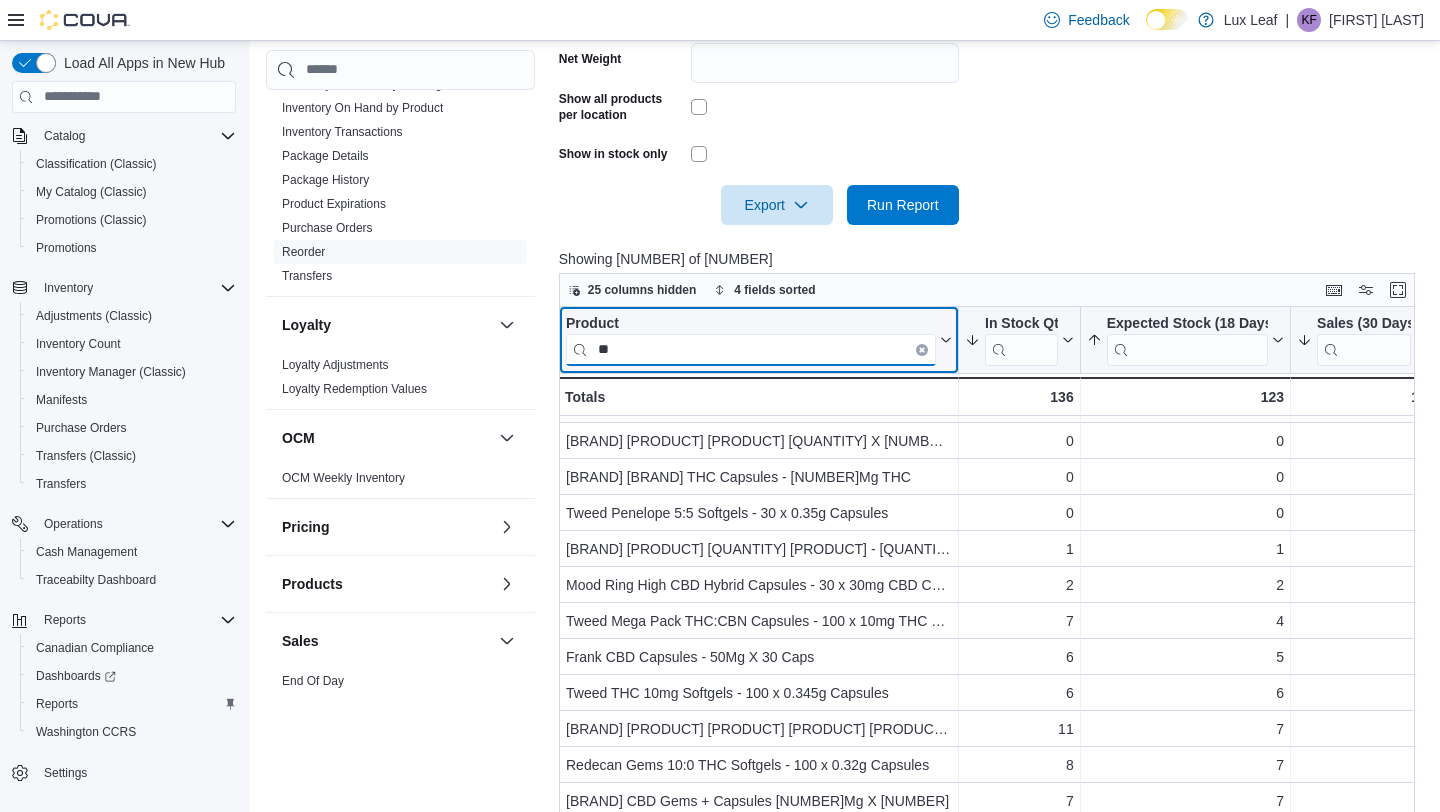 type on "*" 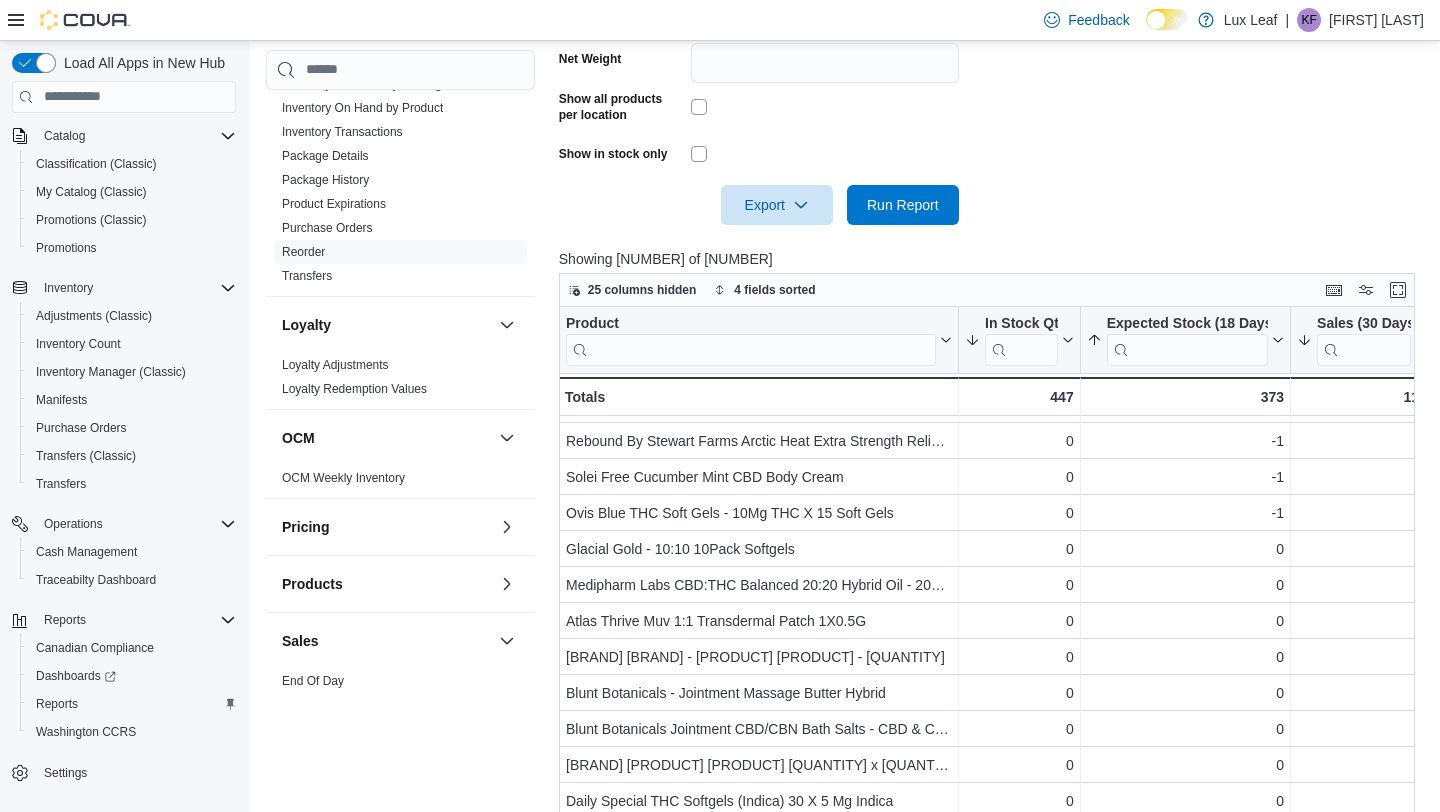 click on "Locations [CITY] - [NEIGHBORHOOD] Classifications [PRODUCT] [PRODUCT] [PRODUCT] [PRODUCT] [PRODUCT] [PRODUCT] [PRODUCT] [PRODUCT] [PRODUCT] [PRODUCT] [PRODUCT] [PRODUCT] [PRODUCT] [PRODUCT] [PRODUCT] [PRODUCT] [PRODUCT] [PRODUCT] [PRODUCT] [PRODUCT] [PRODUCT] [PRODUCT] [PRODUCT] [PRODUCT] [PRODUCT] [PRODUCT] [PRODUCT] [PRODUCT] [PRODUCT] [PRODUCT] [PRODUCT] [PRODUCT] [PRODUCT] [PRODUCT] [PRODUCT] [PRODUCT]" at bounding box center [991, -37] 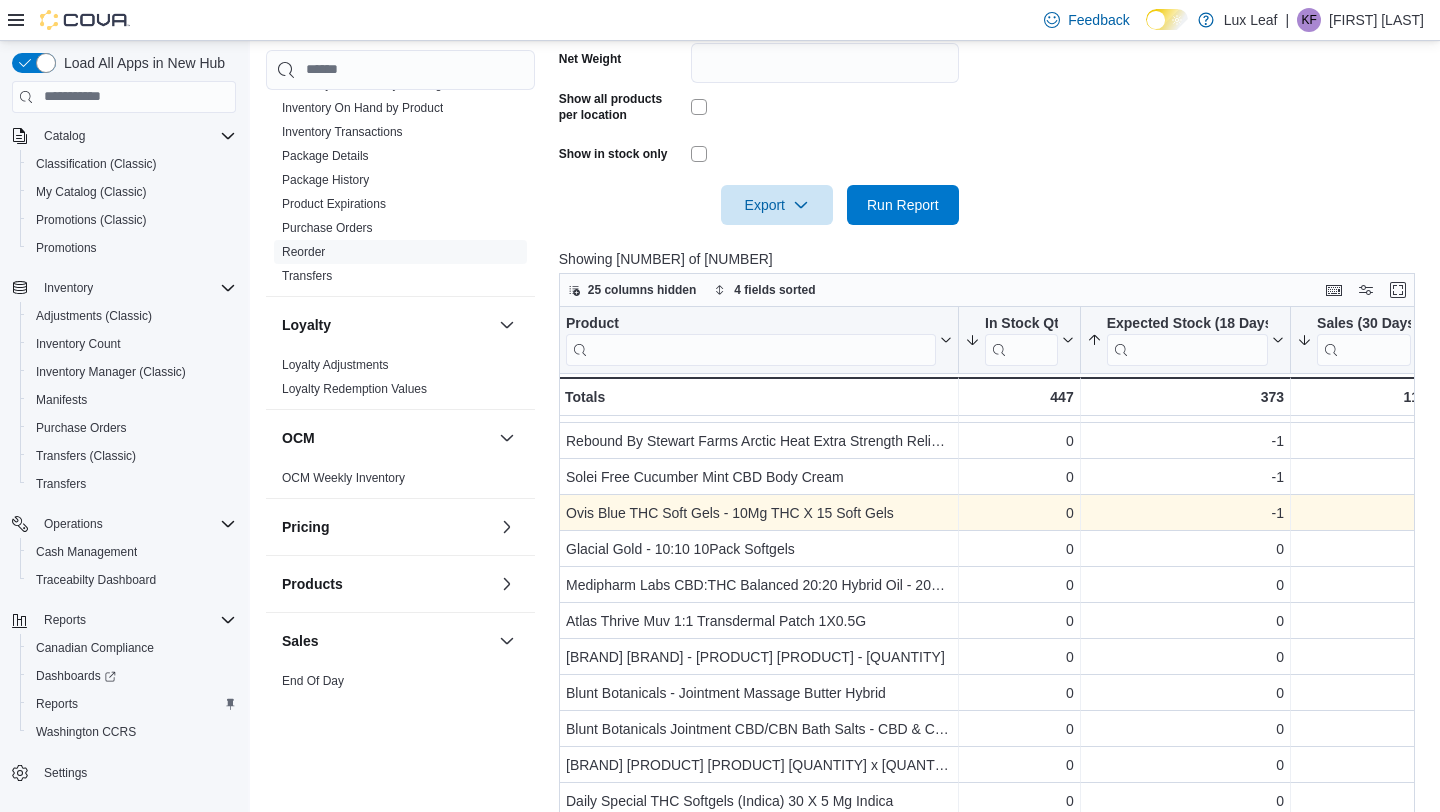 scroll, scrollTop: 0, scrollLeft: 0, axis: both 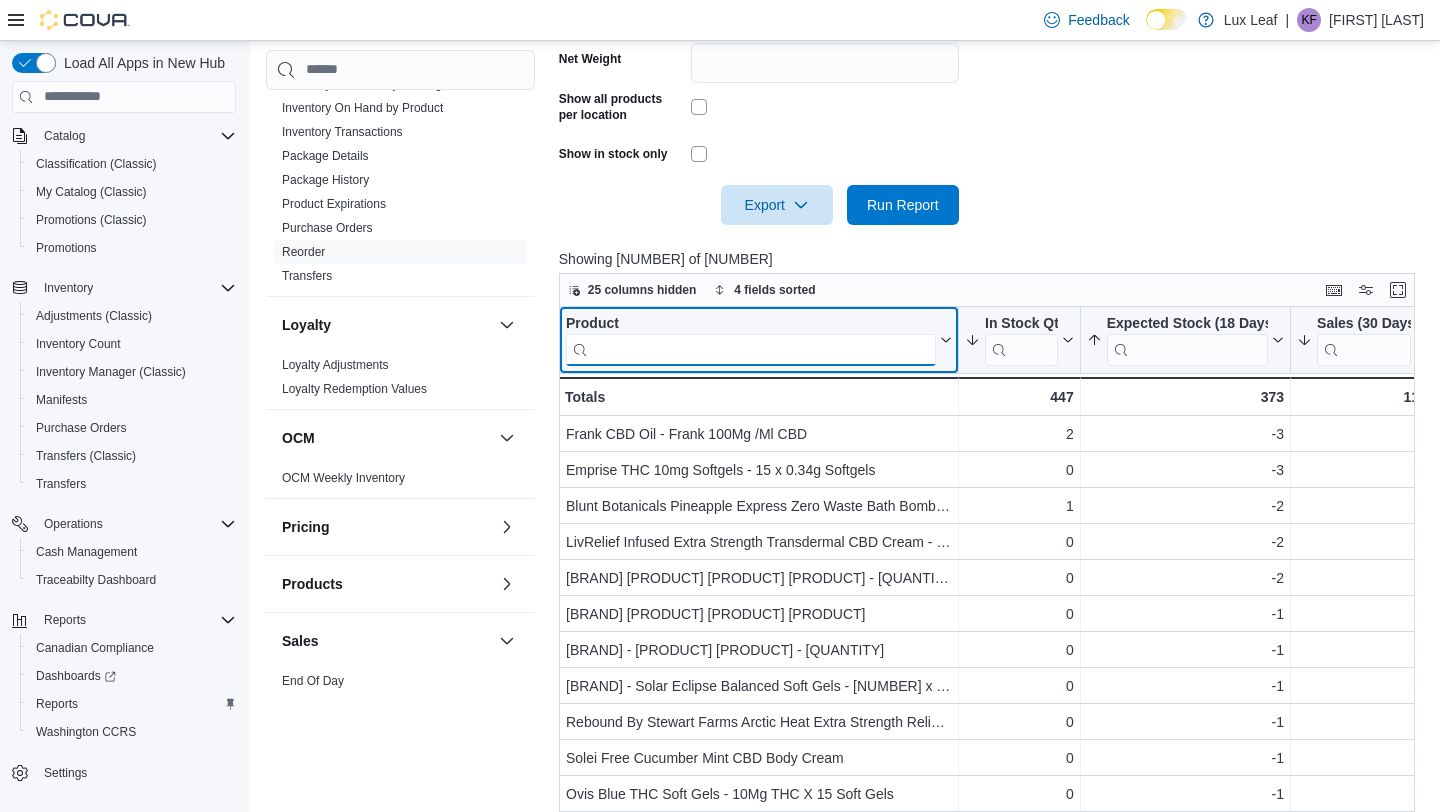click at bounding box center [751, 349] 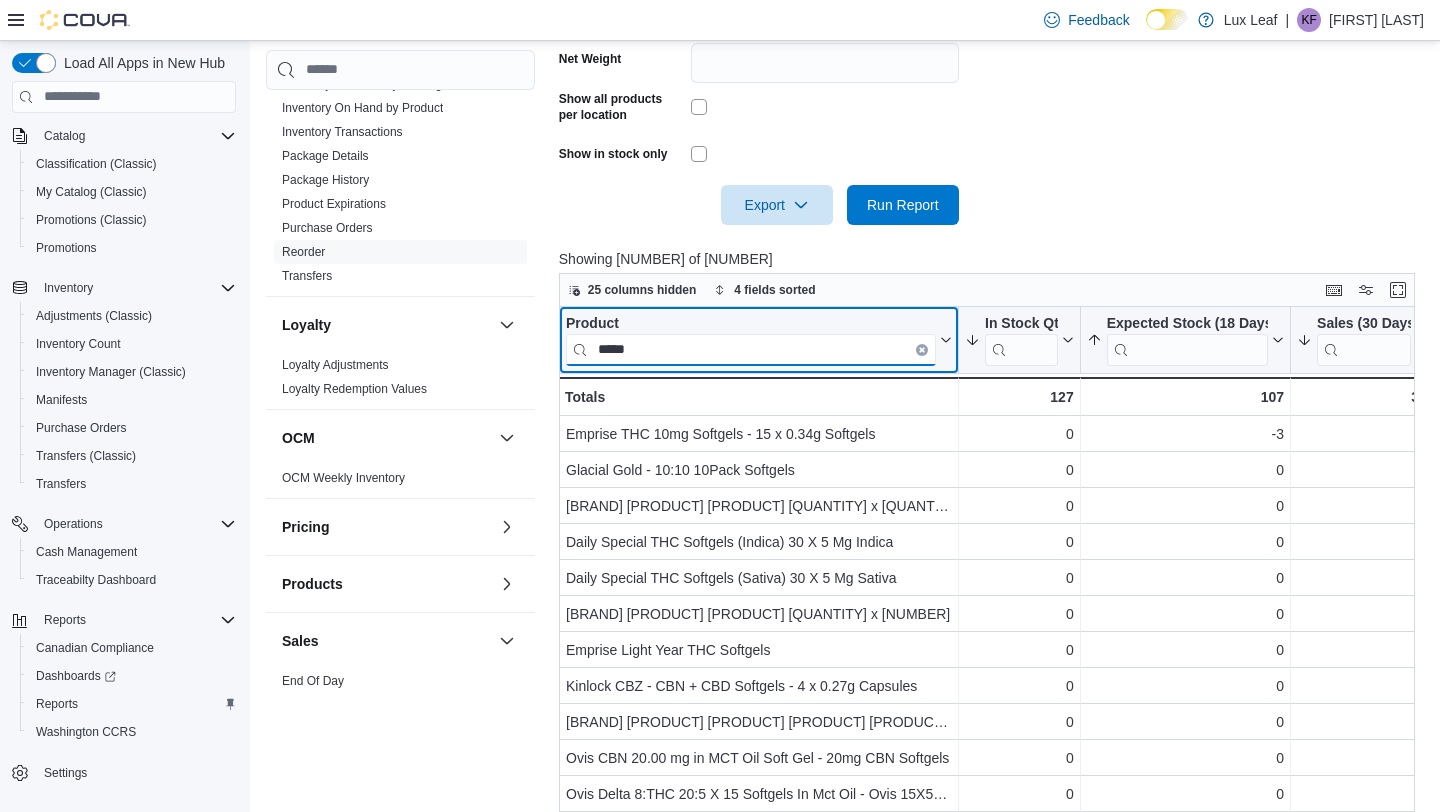 type on "*****" 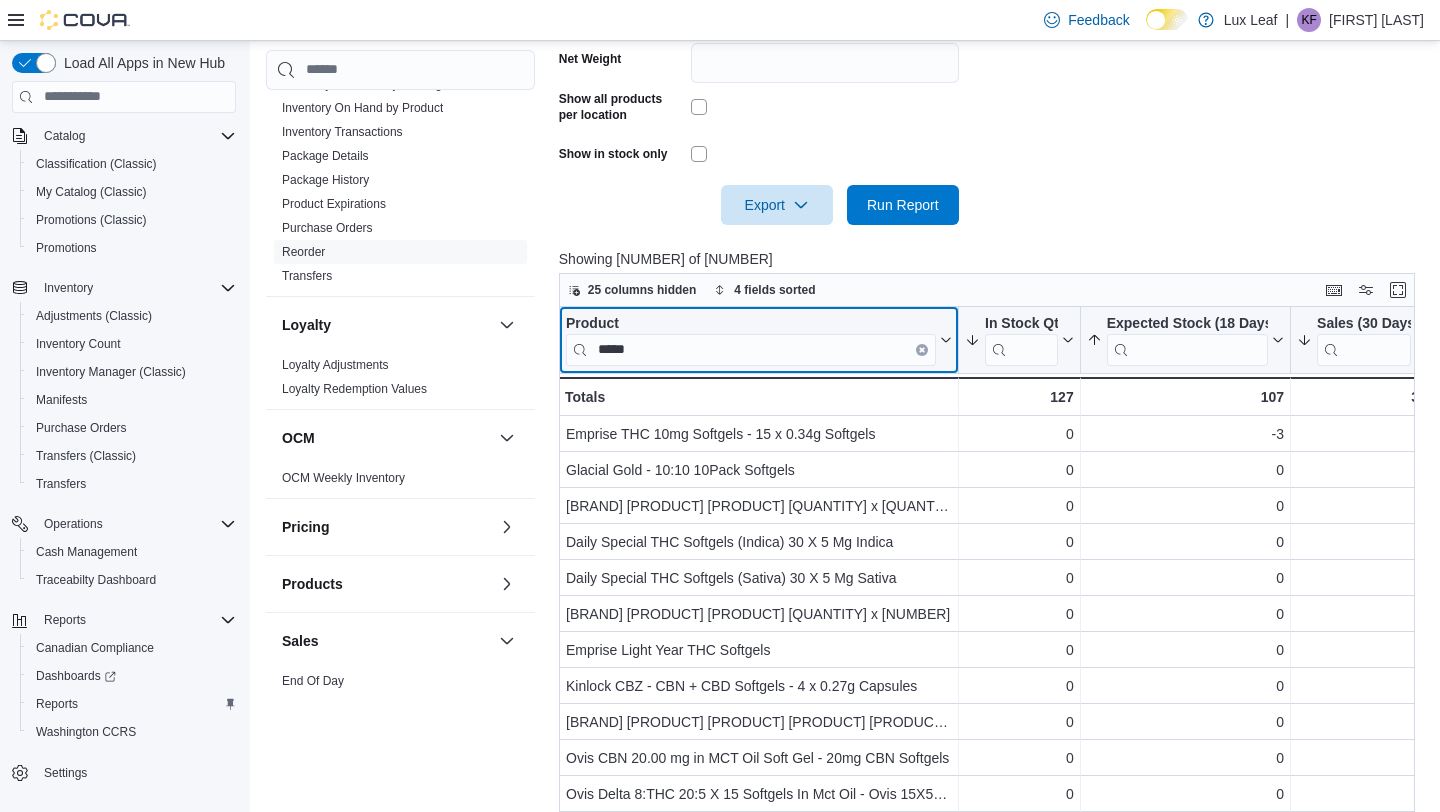 click at bounding box center [922, 349] 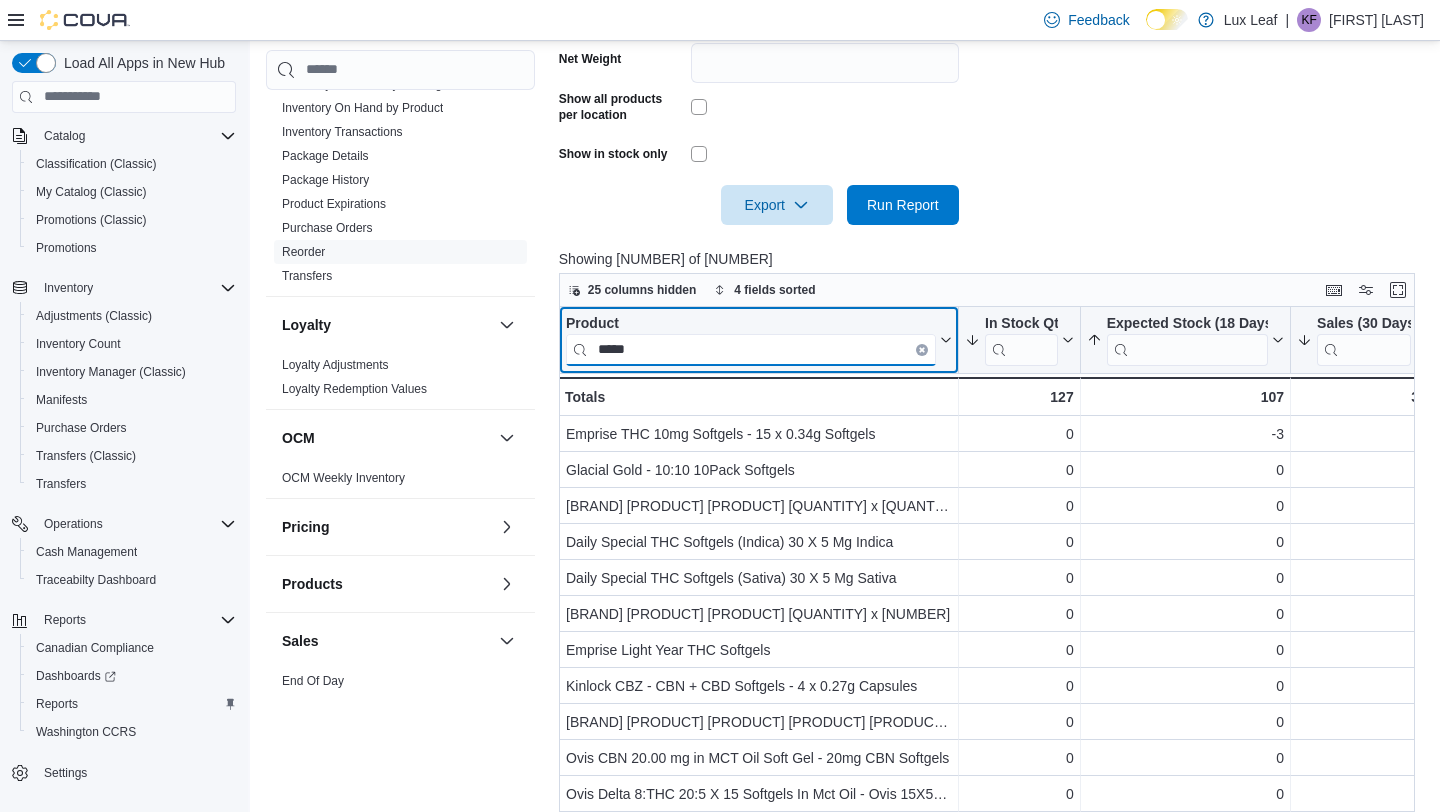 type 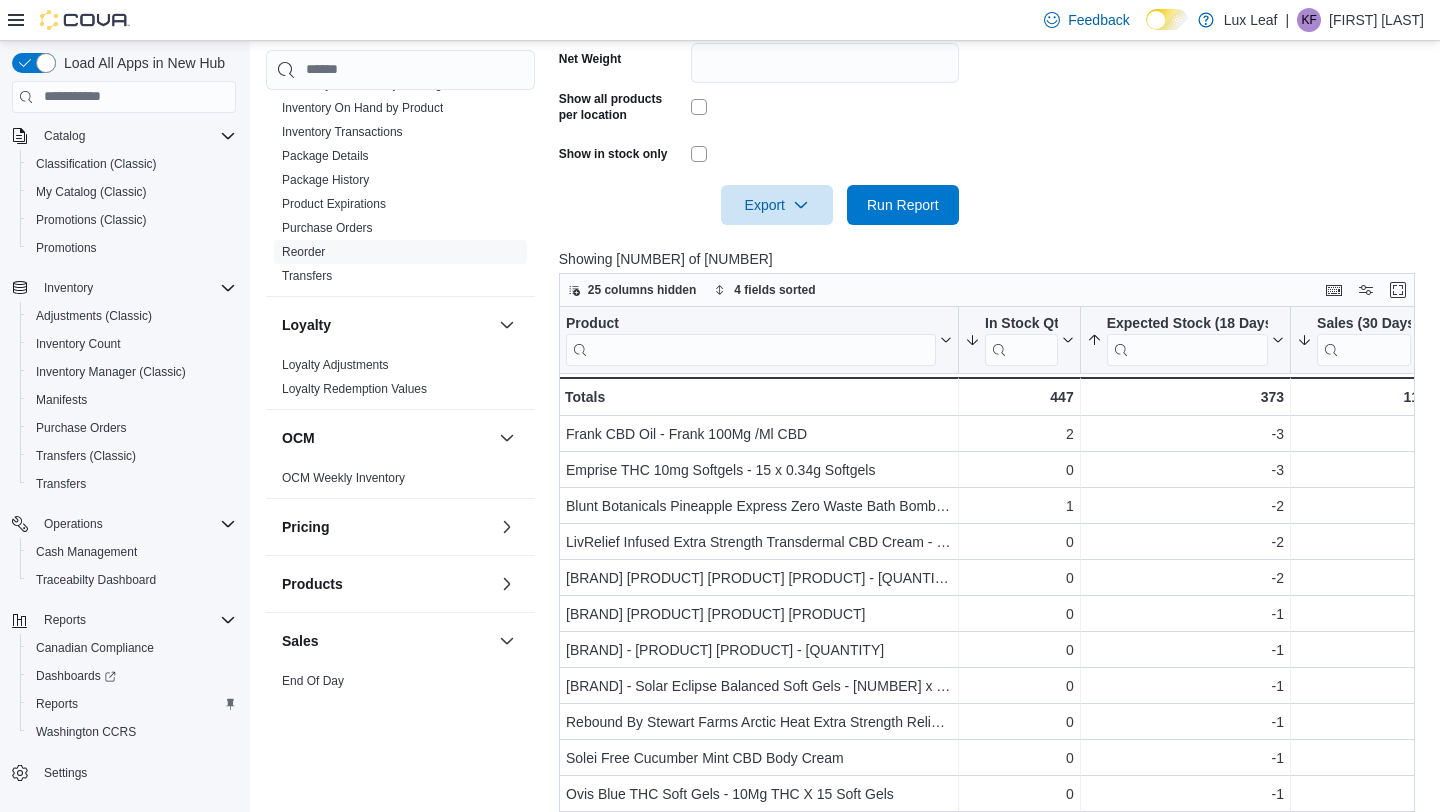 click at bounding box center (991, 237) 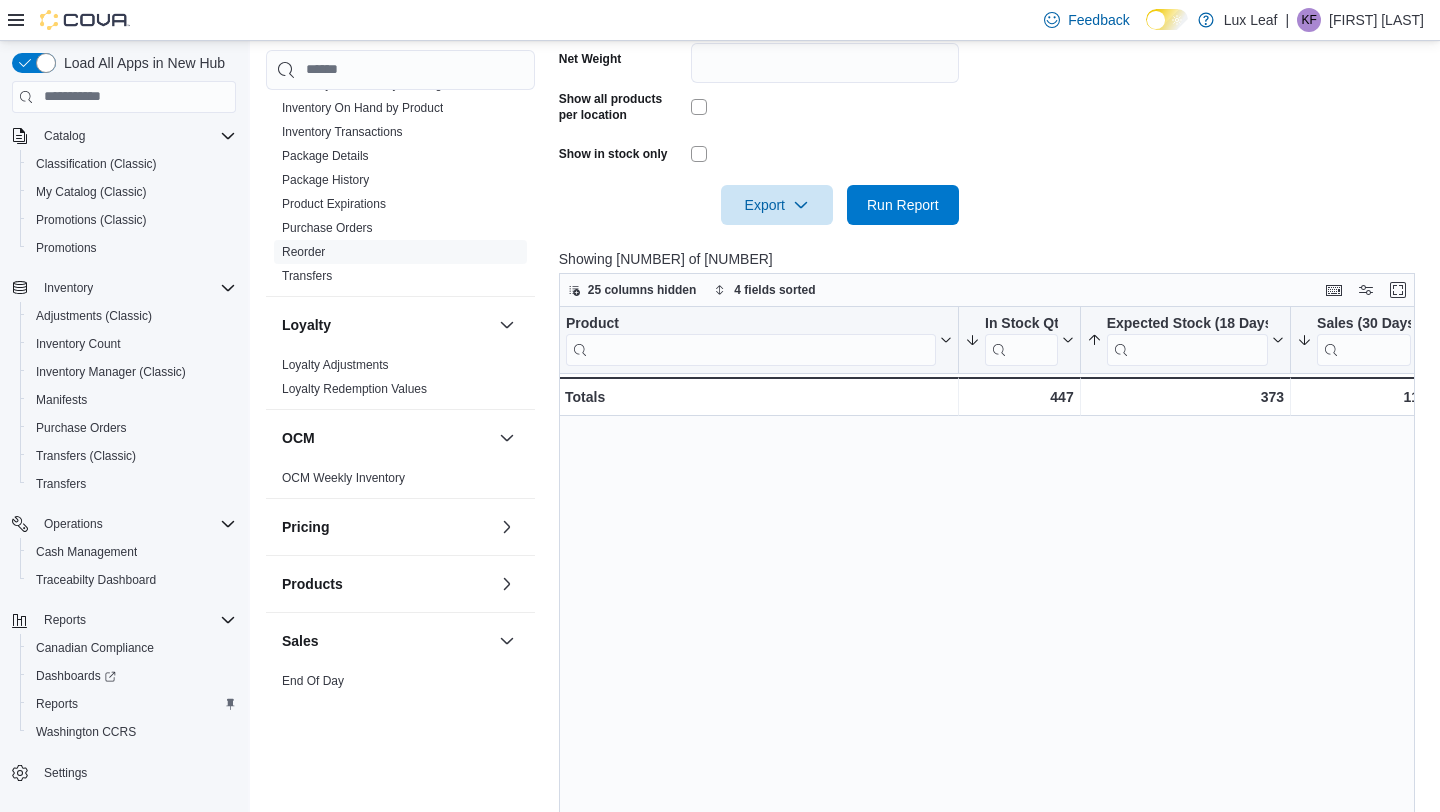 scroll, scrollTop: 0, scrollLeft: 0, axis: both 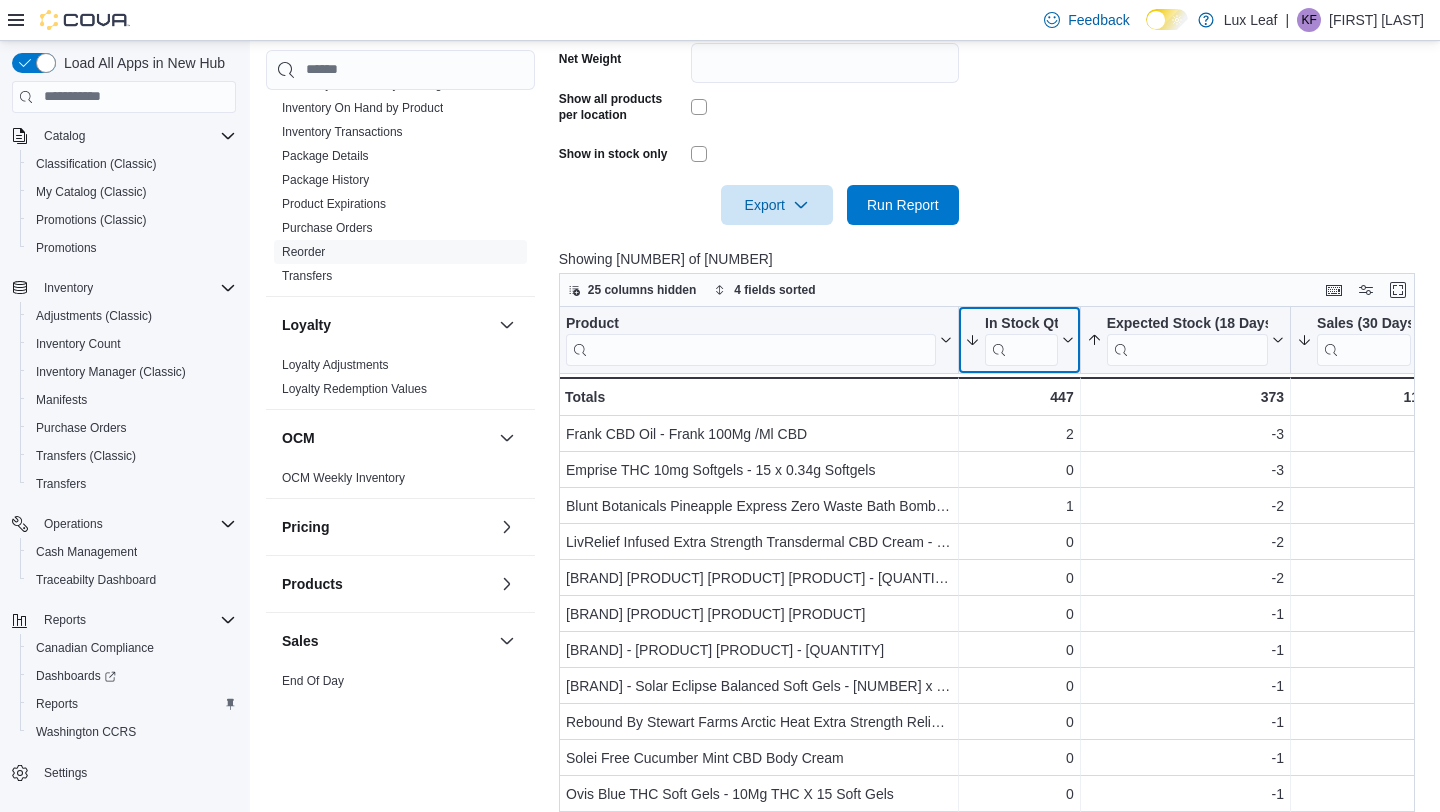 click on "In Stock Qty" at bounding box center (1019, 339) 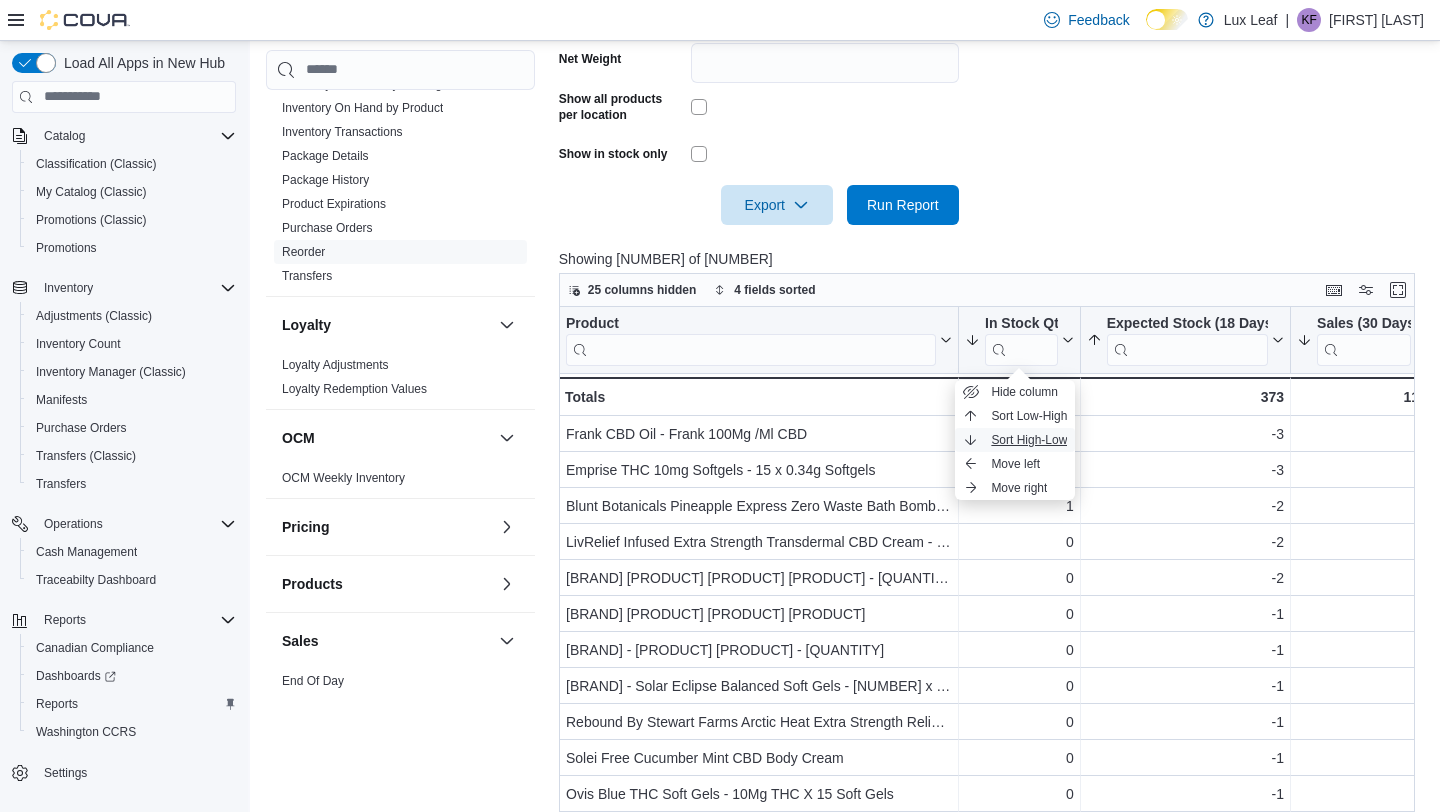 click on "Sort High-Low" at bounding box center [1029, 440] 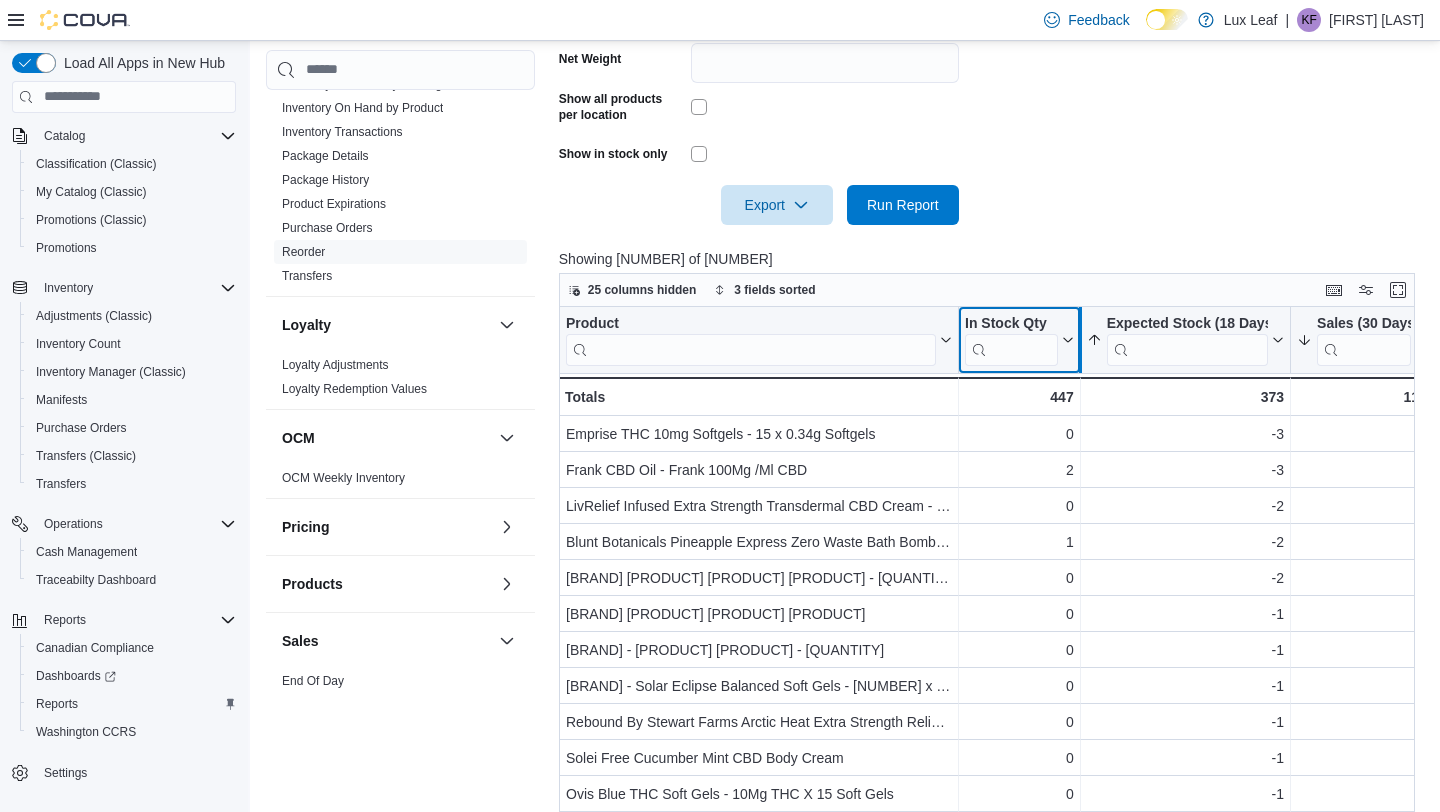 click at bounding box center [1079, 340] 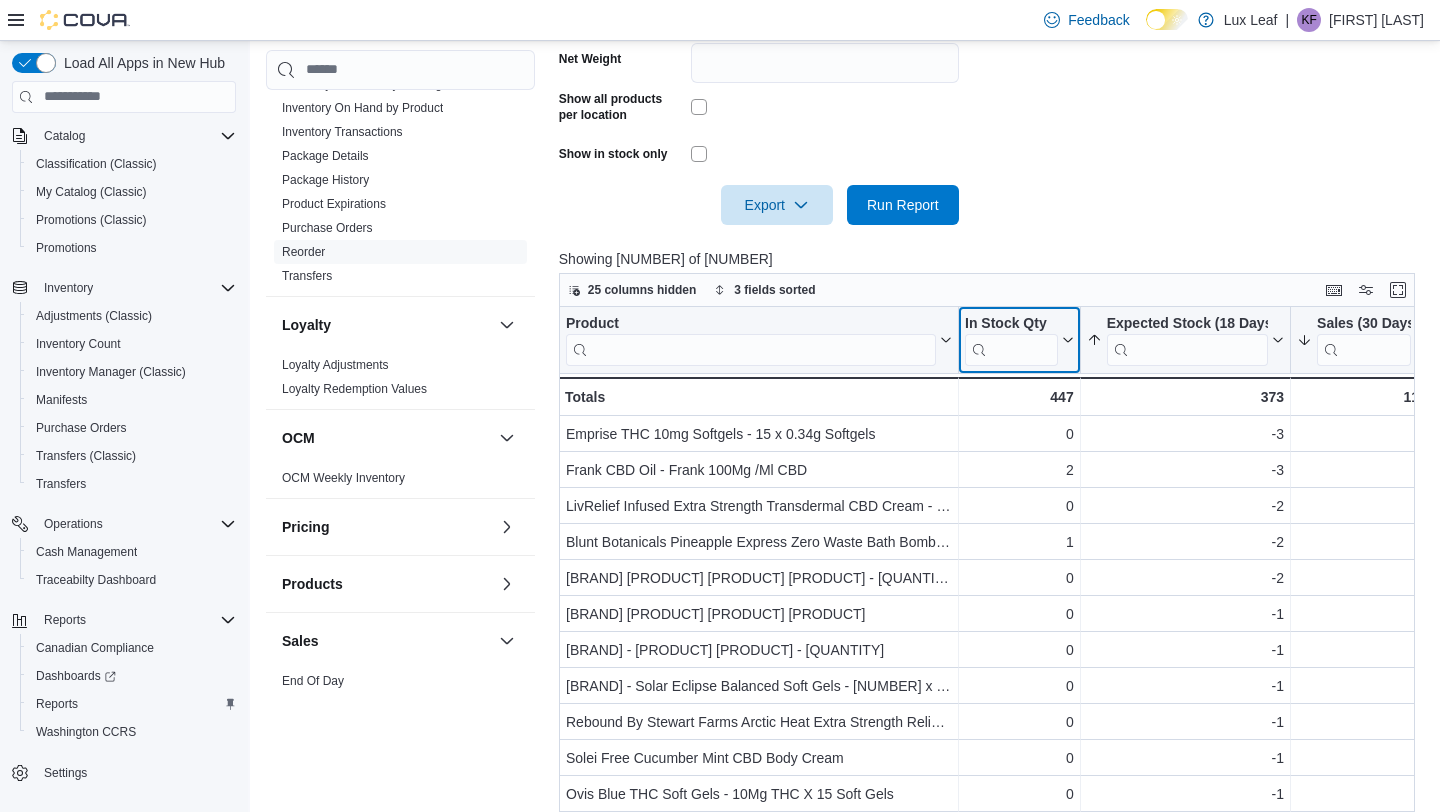 click 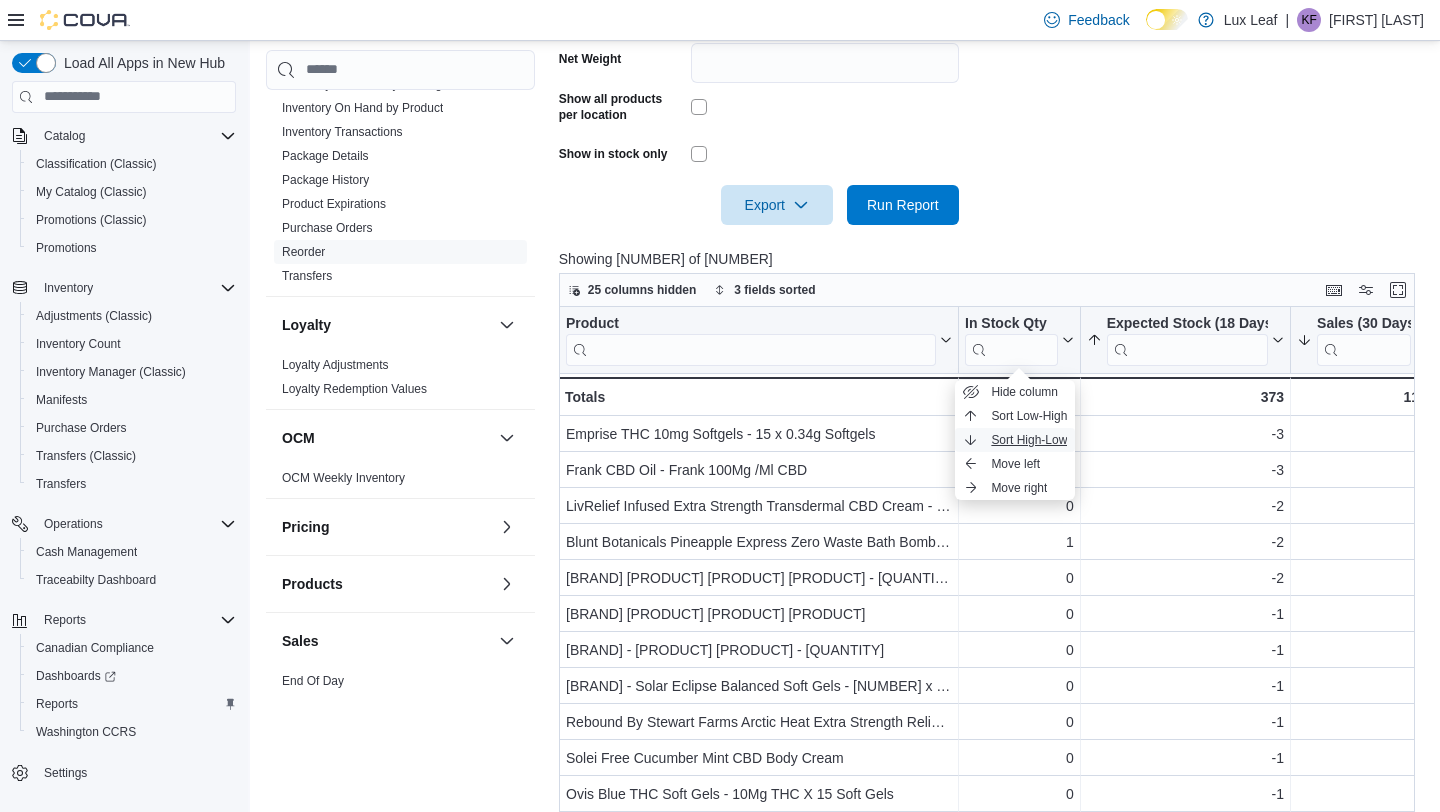 click on "Sort High-Low" at bounding box center (1029, 440) 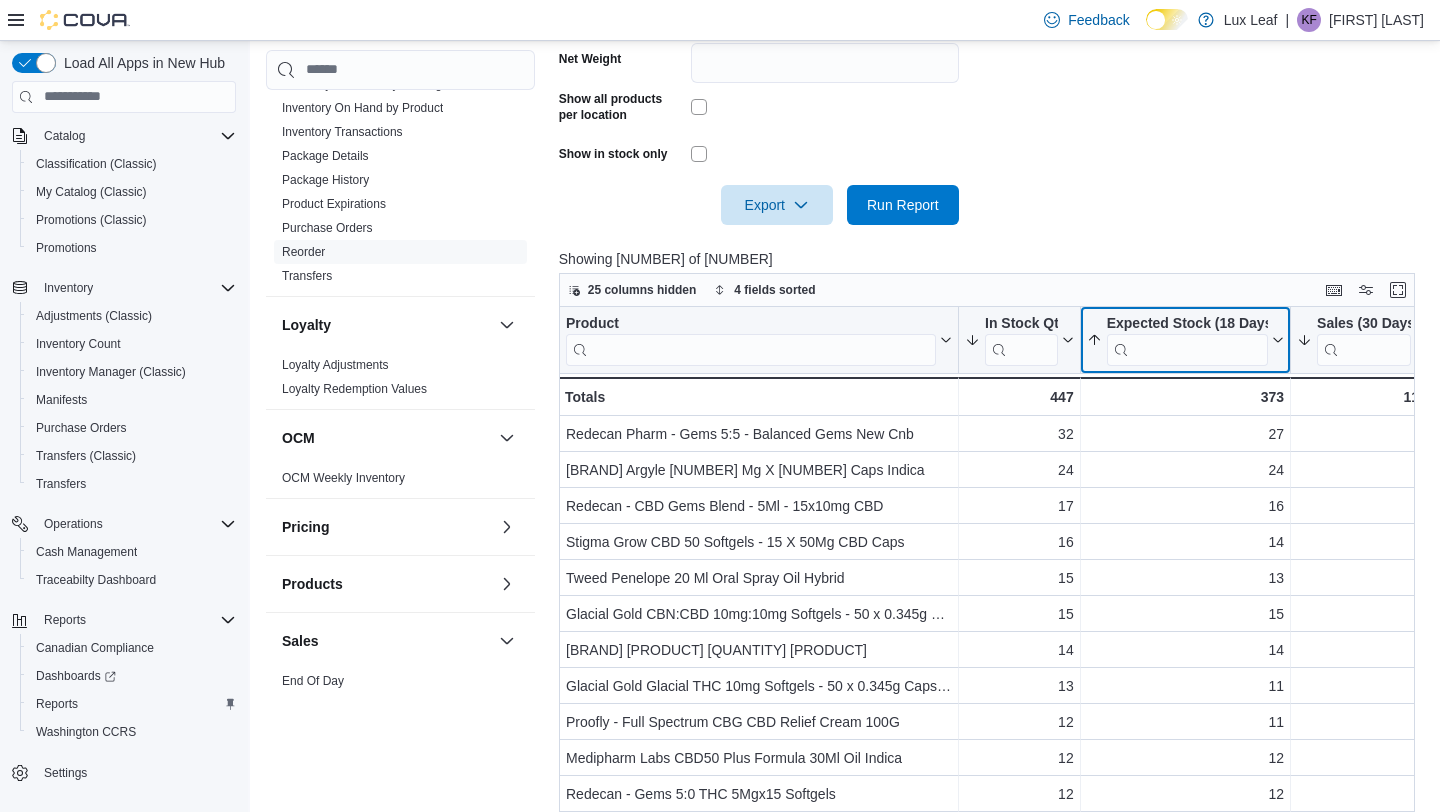 click 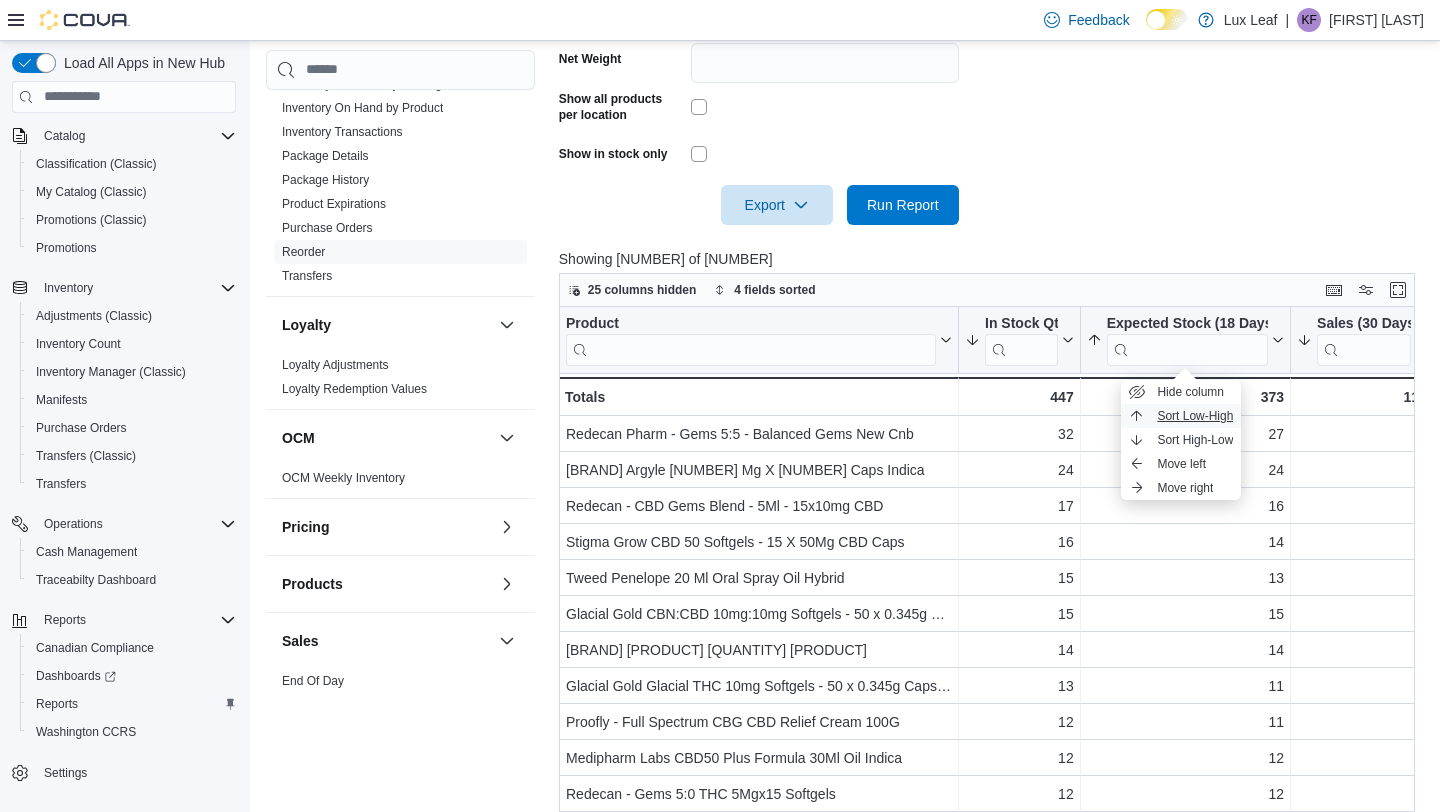 click on "Sort Low-High" at bounding box center [1195, 416] 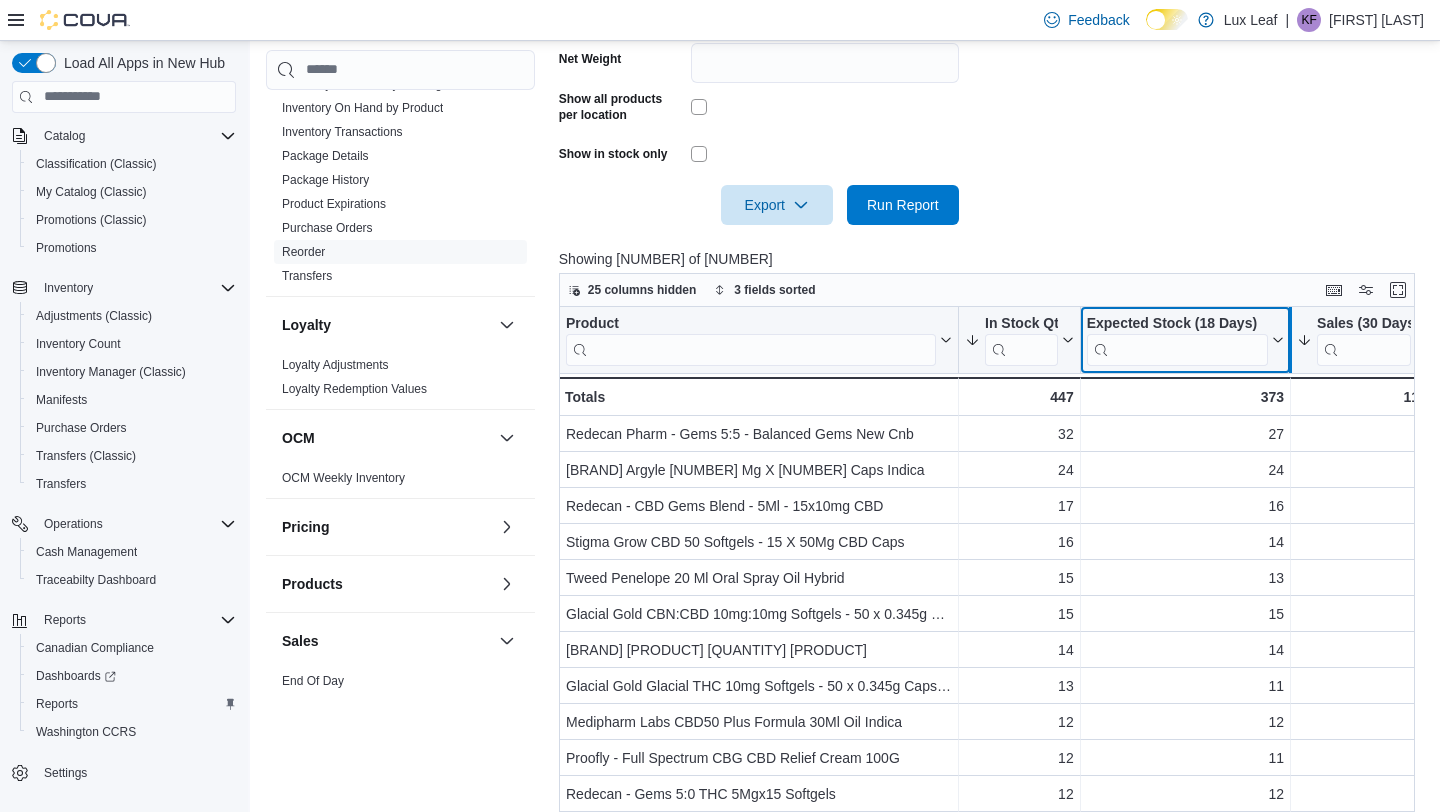 click at bounding box center (1290, 340) 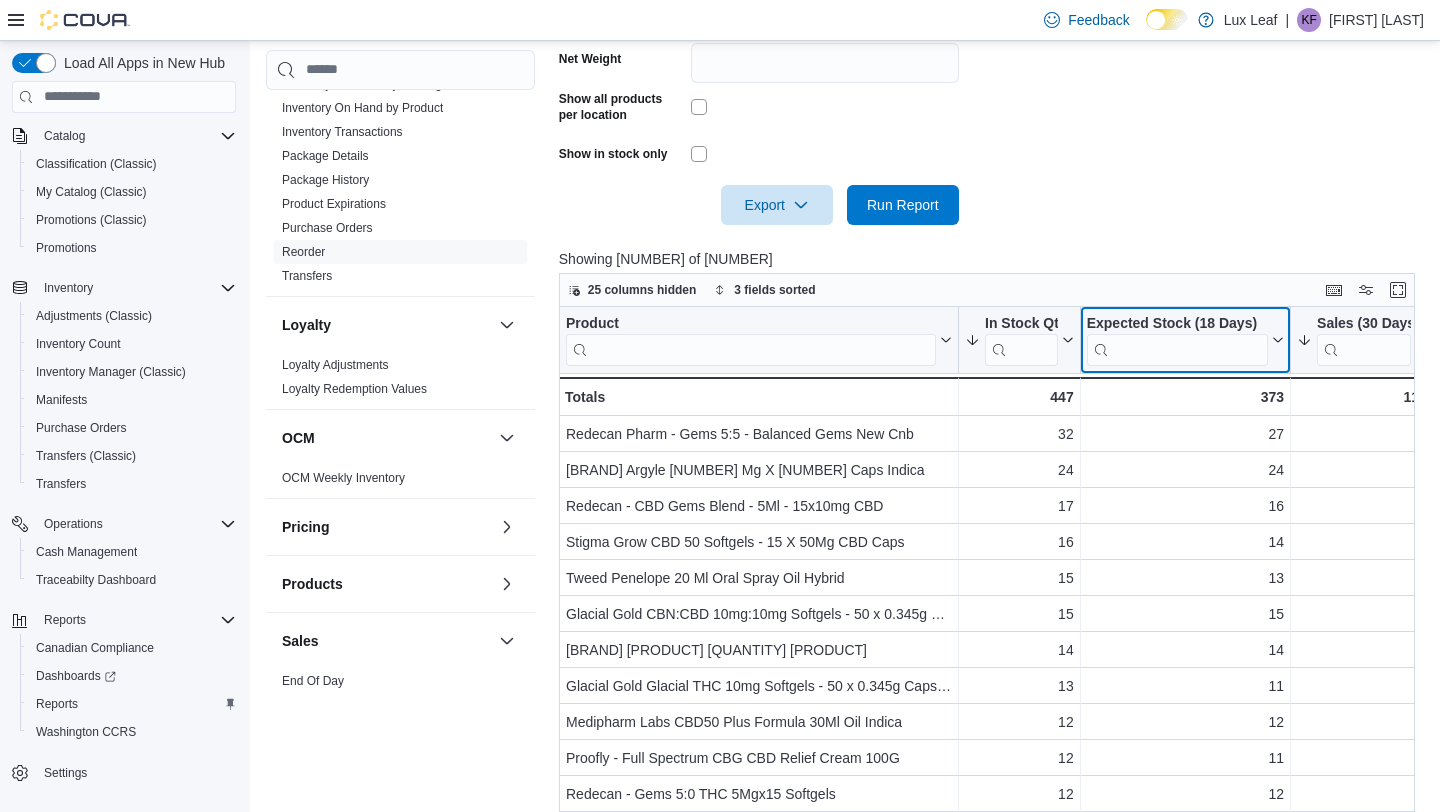 click 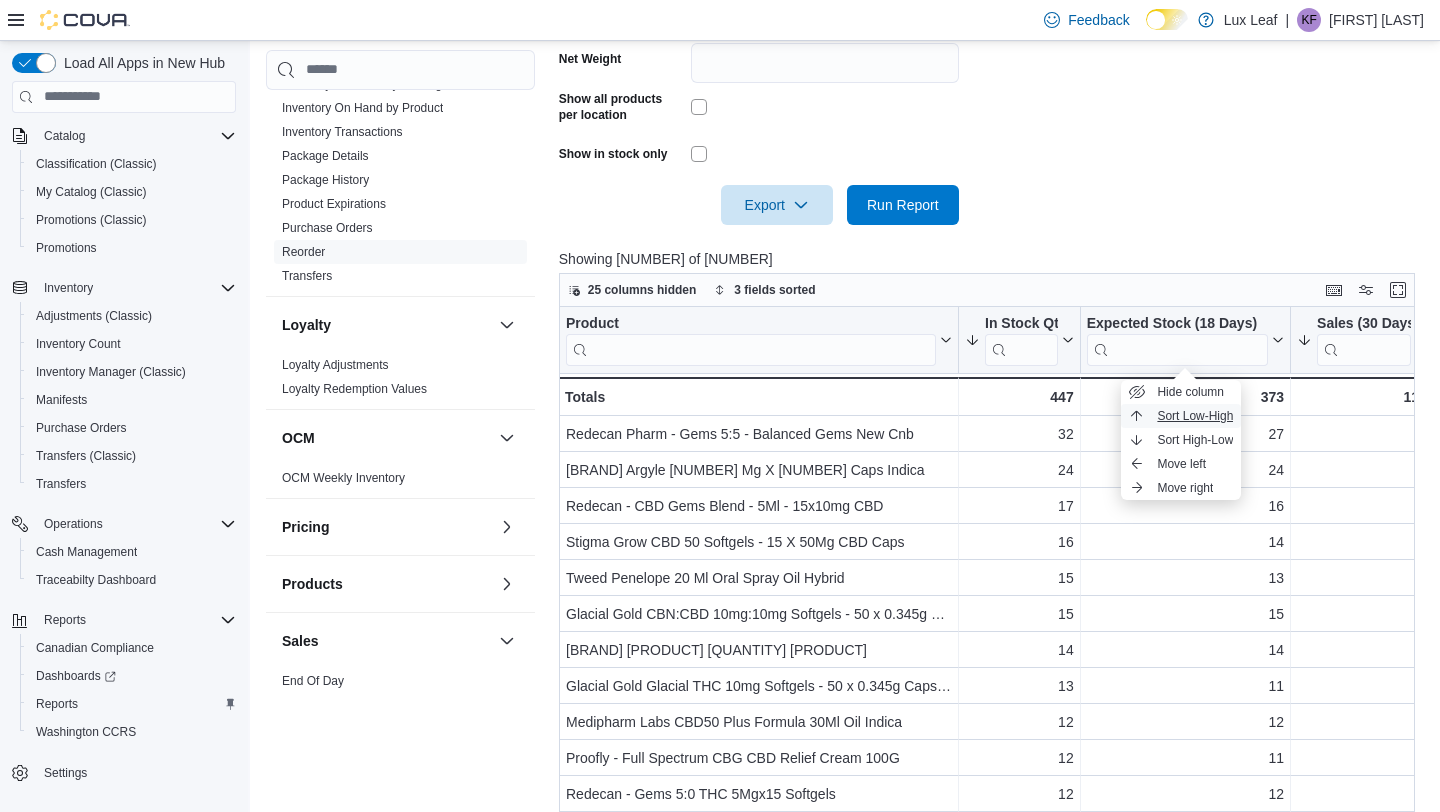 click on "Sort Low-High" at bounding box center (1195, 416) 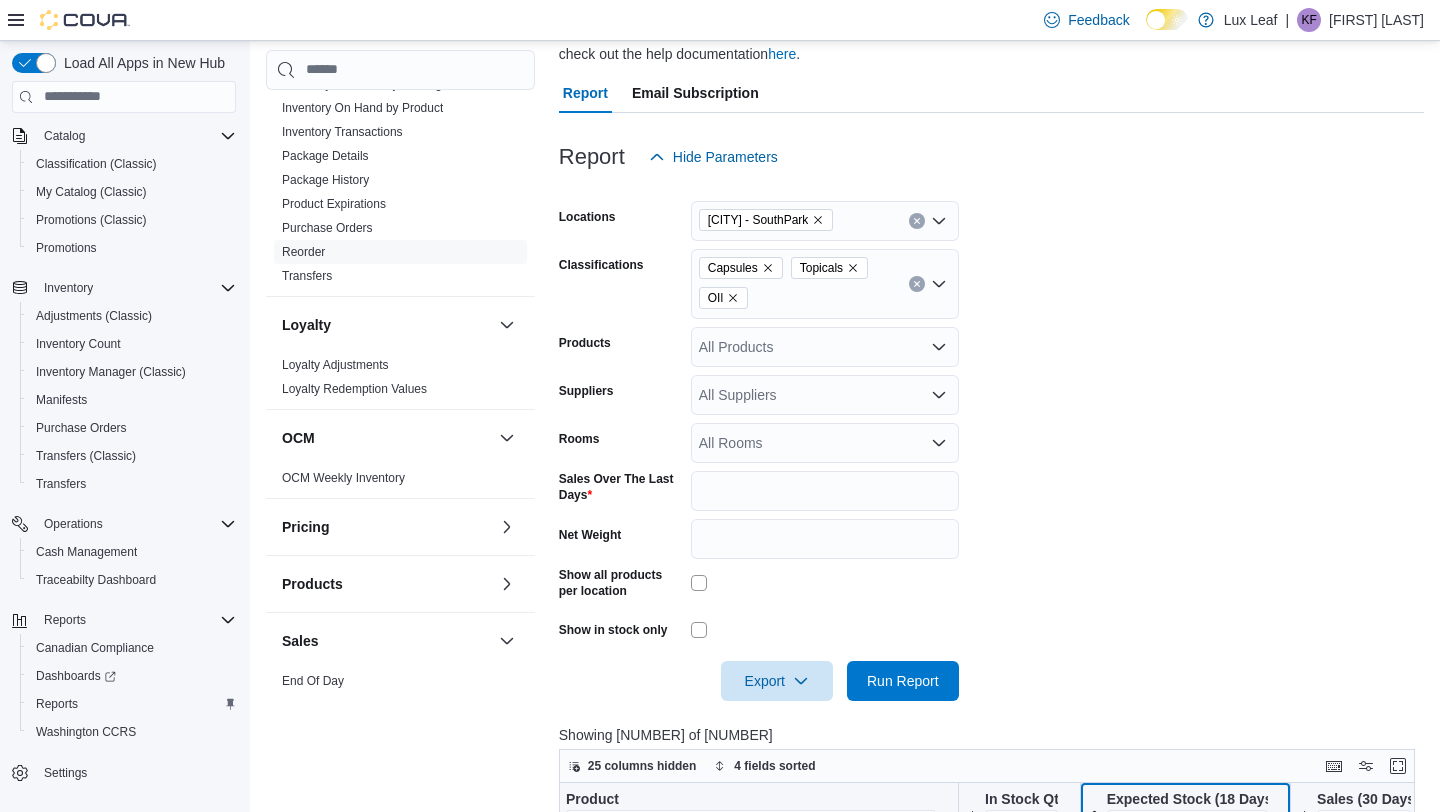 scroll, scrollTop: 0, scrollLeft: 0, axis: both 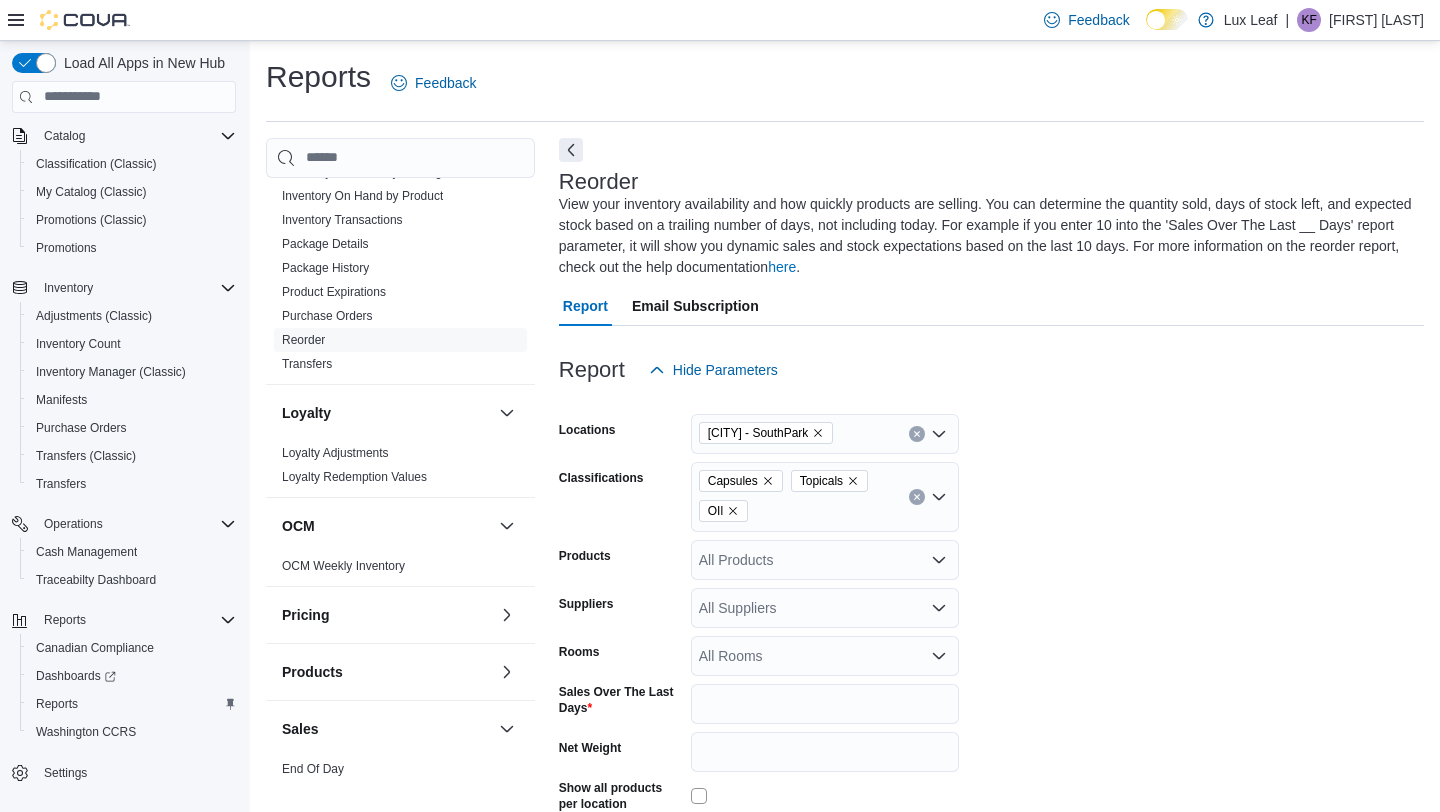 click on "Capsules Topicals OIl" at bounding box center (825, 497) 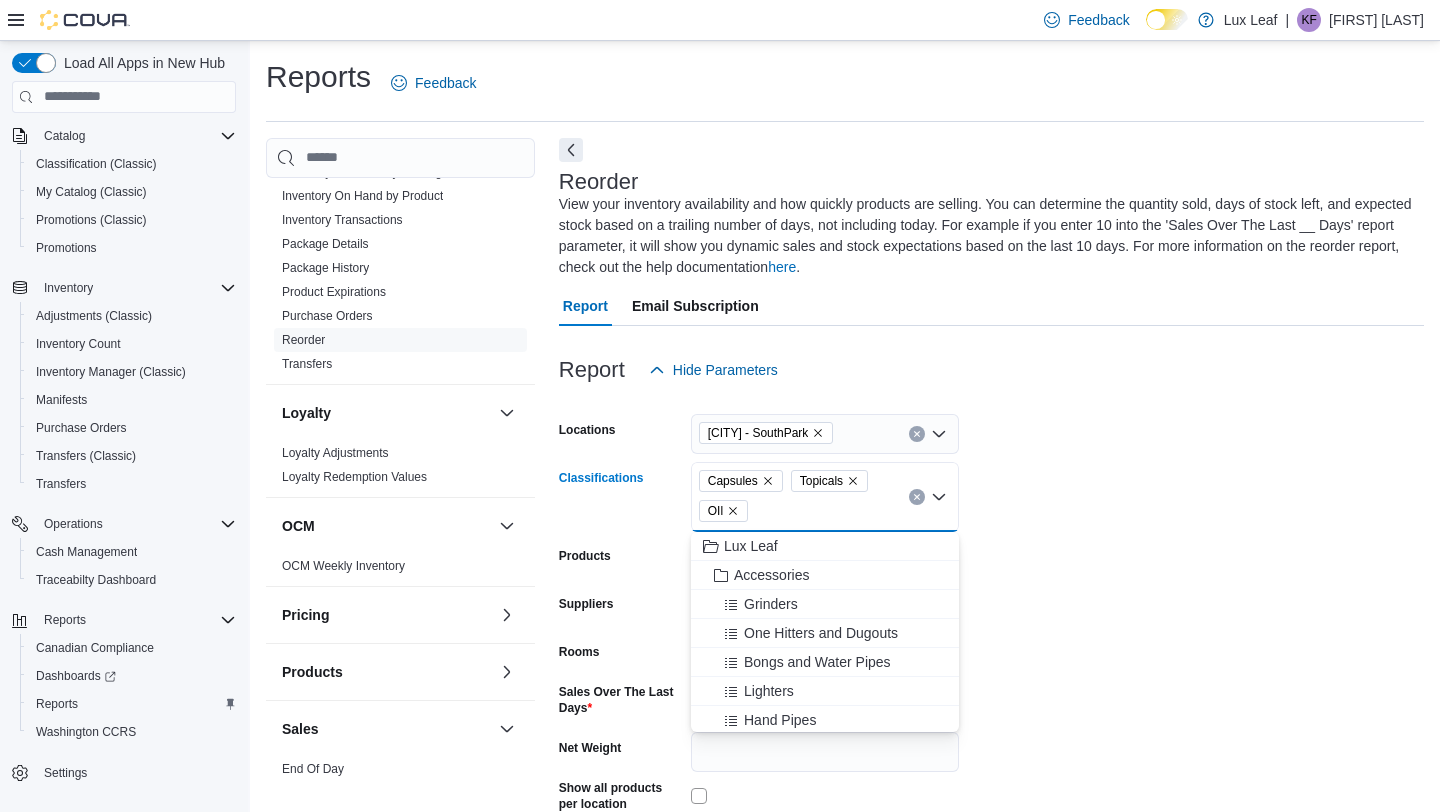 click 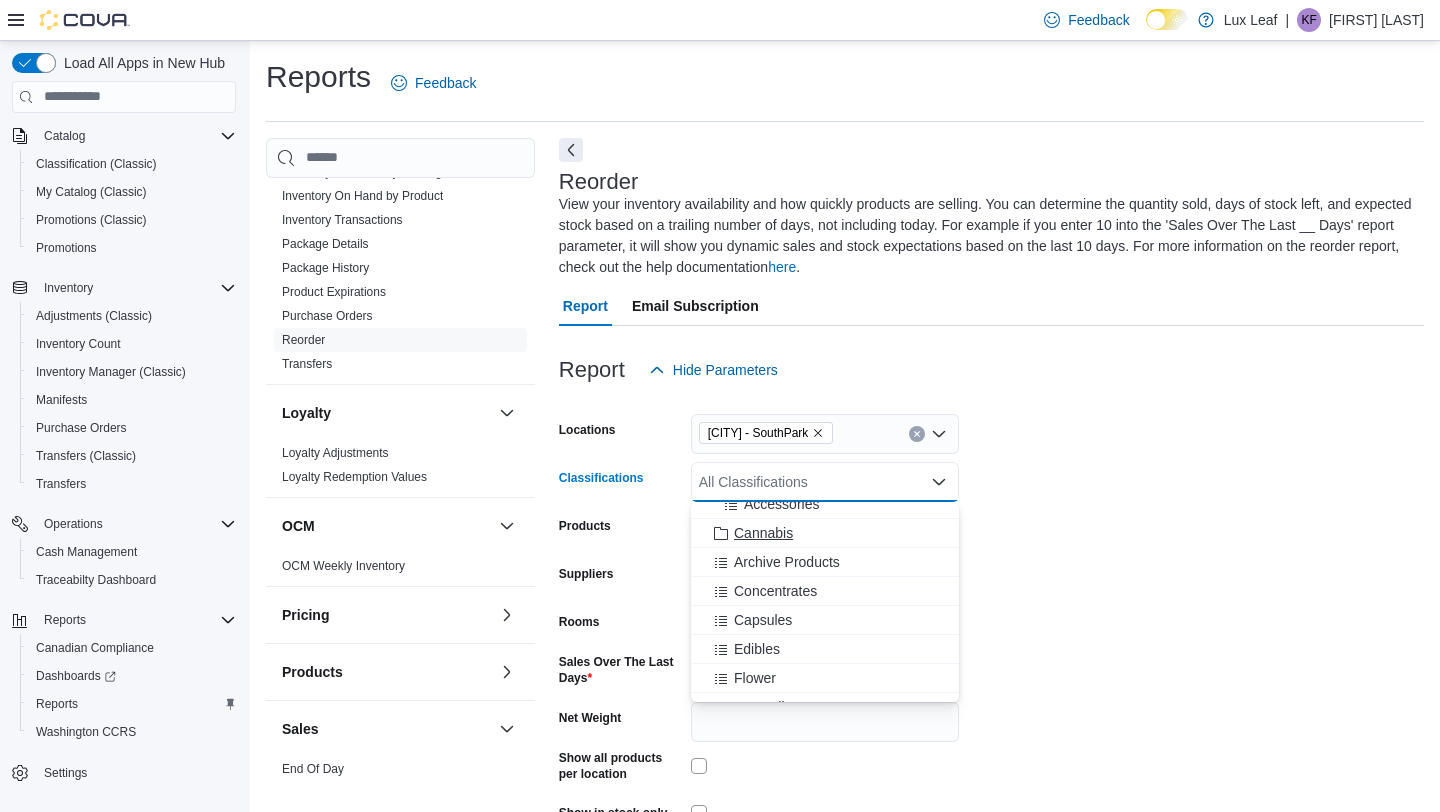 scroll, scrollTop: 365, scrollLeft: 0, axis: vertical 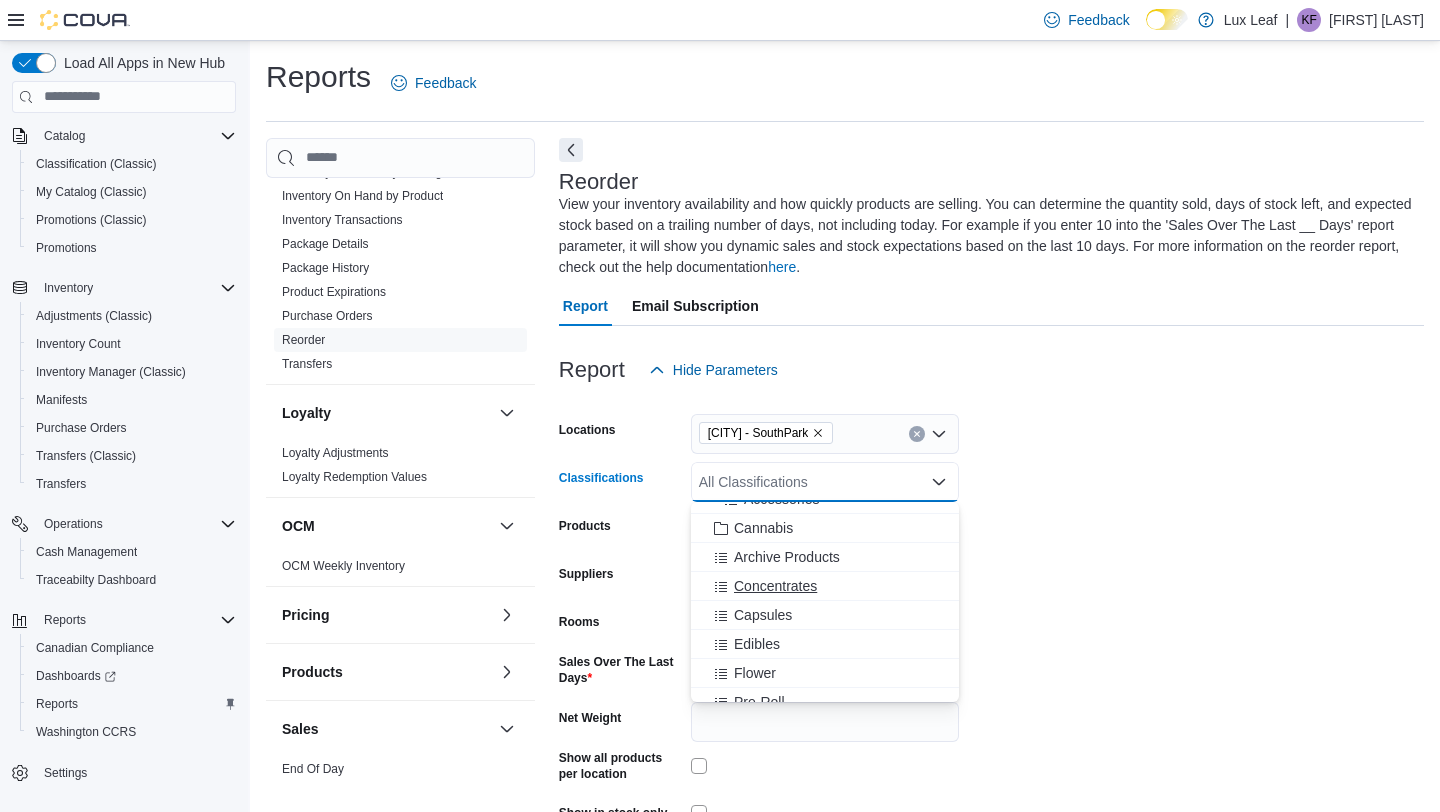click on "Concentrates" at bounding box center [775, 586] 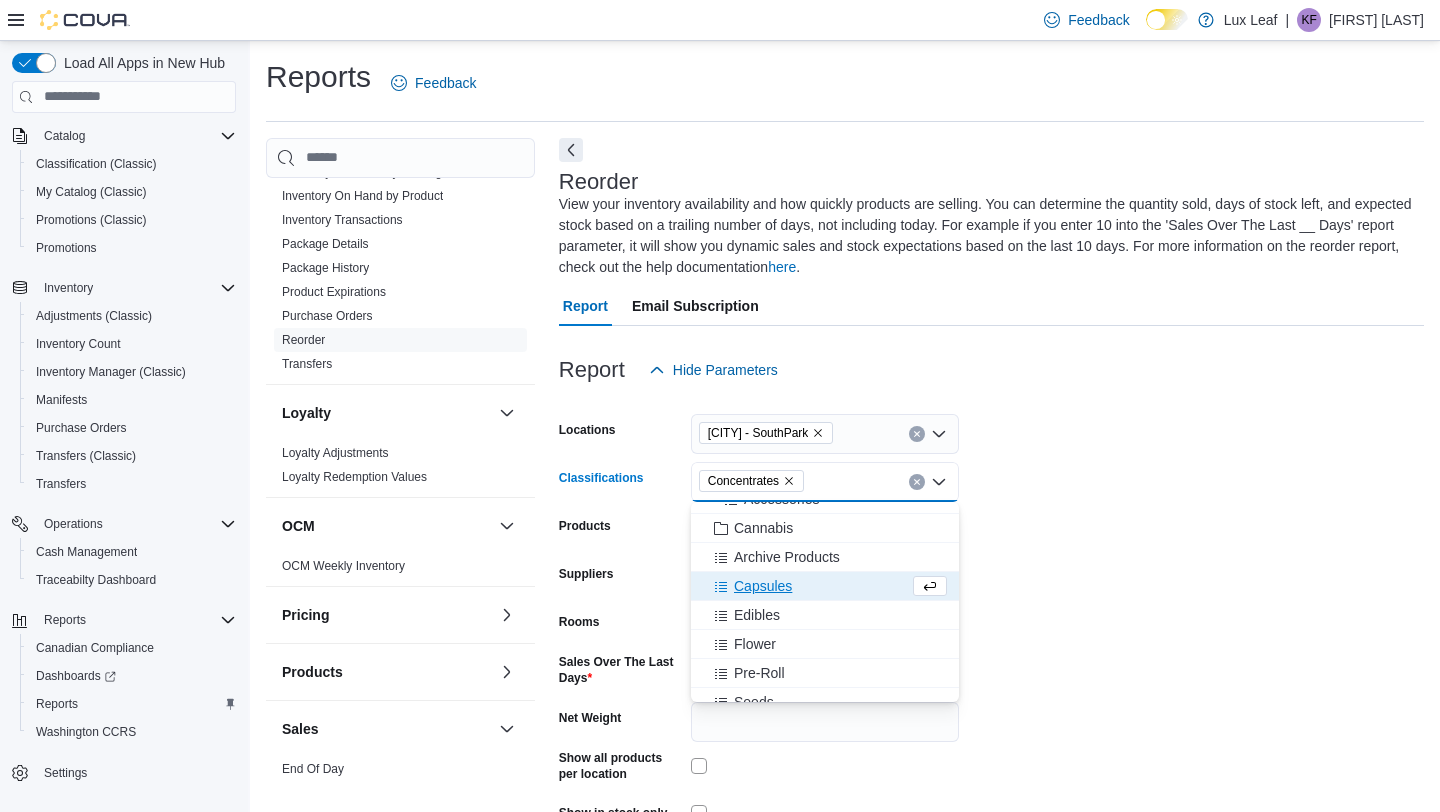 click on "Locations [CITY] - SouthPark Classifications Concentrates Combo box. Selected. Concentrates. Press Backspace to delete Concentrates. Combo box input. All Classifications. Type some text or, to display a list of choices, press Down Arrow. To exit the list of choices, press Escape. Products All Products Suppliers All Suppliers Rooms All Rooms Sales Over The Last Days ** Net Weight Show all products per location Show in stock only Export Run Report" at bounding box center (991, 637) 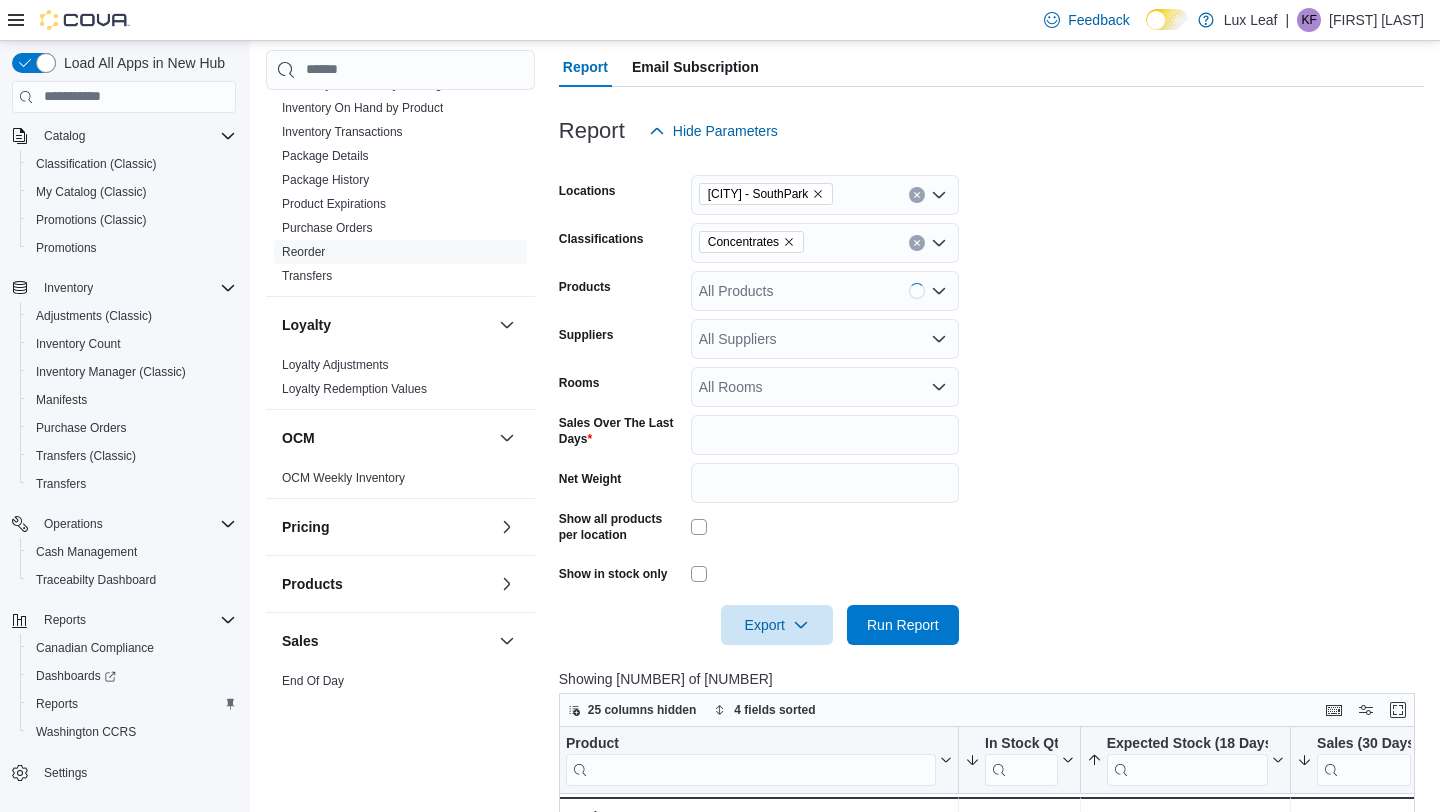 scroll, scrollTop: 254, scrollLeft: 0, axis: vertical 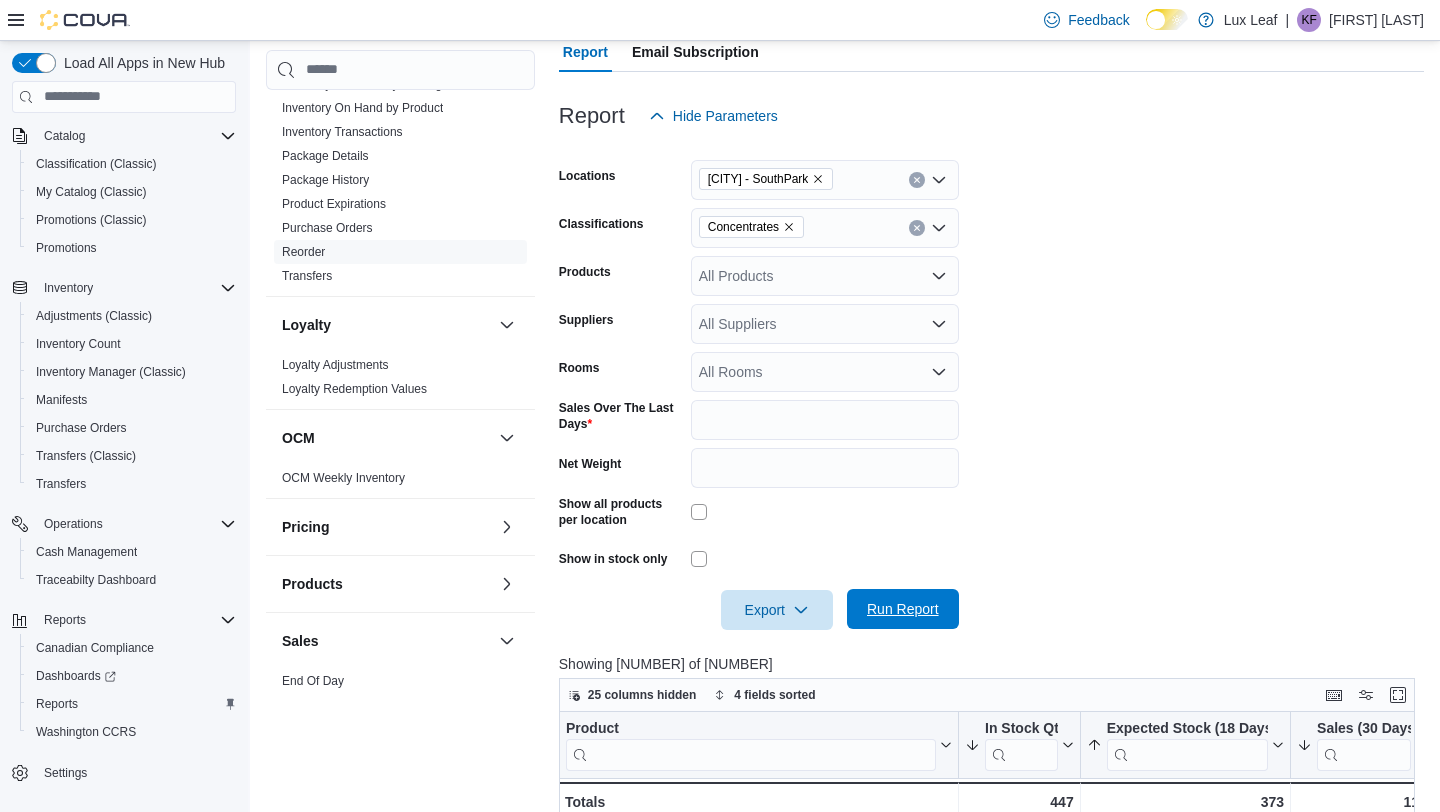 click on "Run Report" at bounding box center [903, 609] 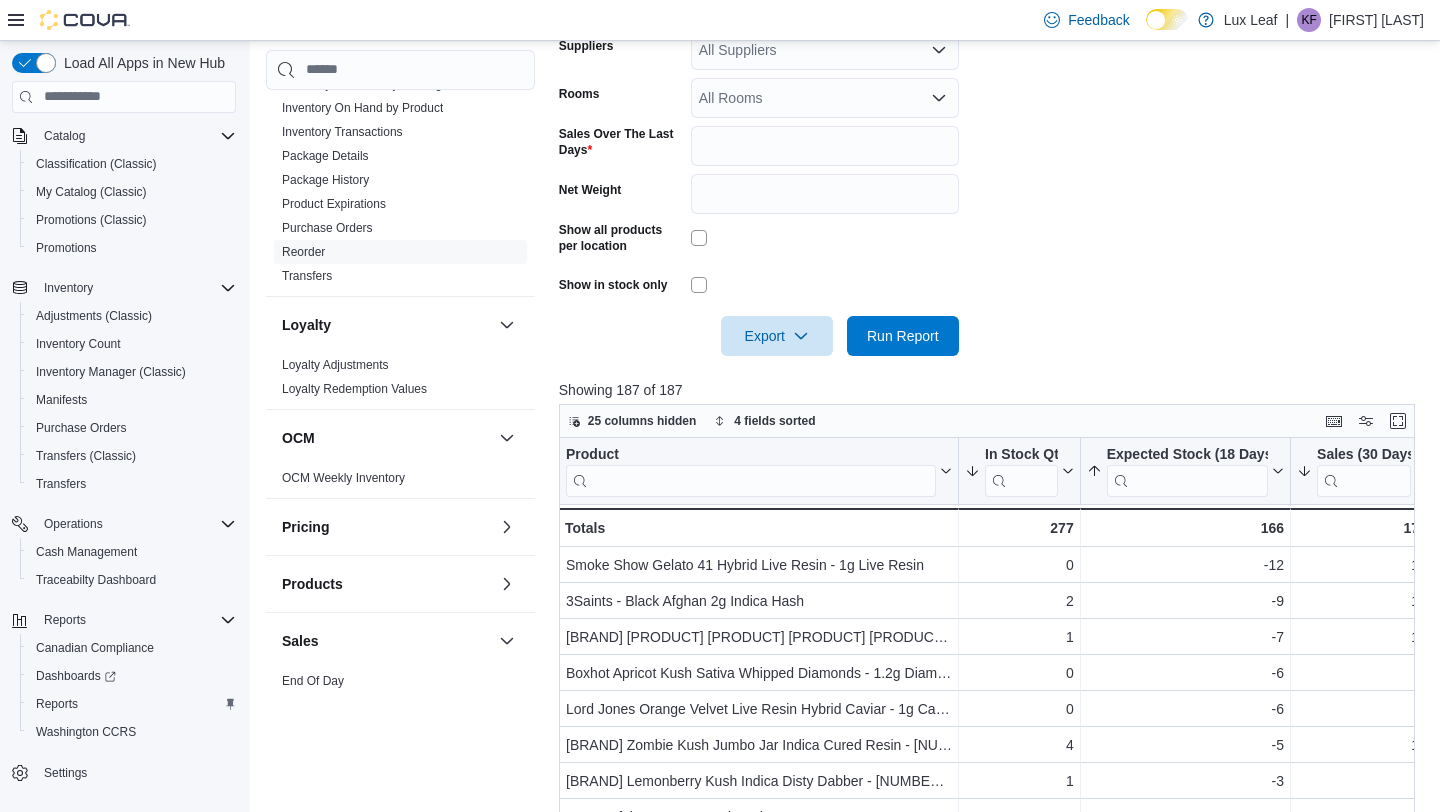 scroll, scrollTop: 545, scrollLeft: 0, axis: vertical 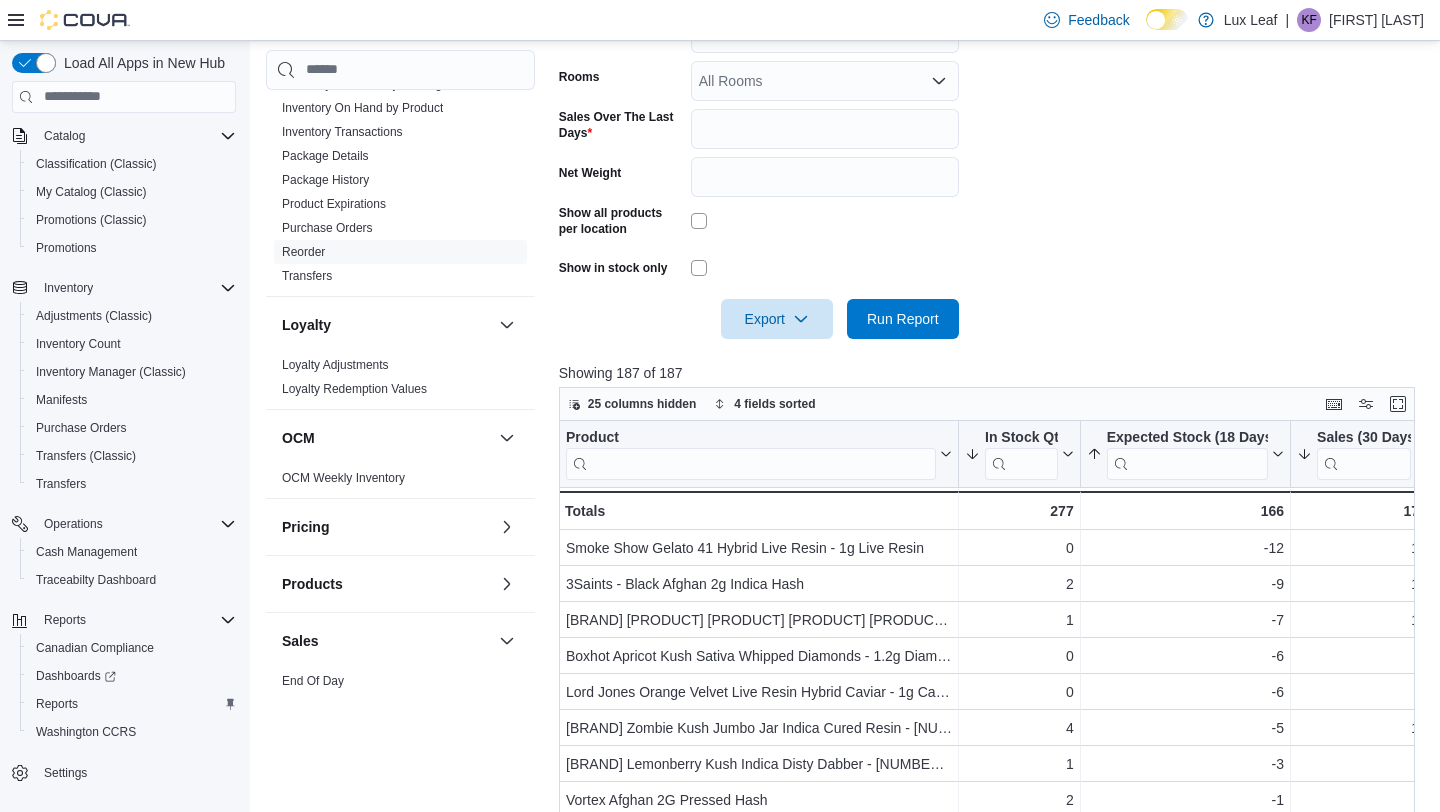 click at bounding box center [825, 221] 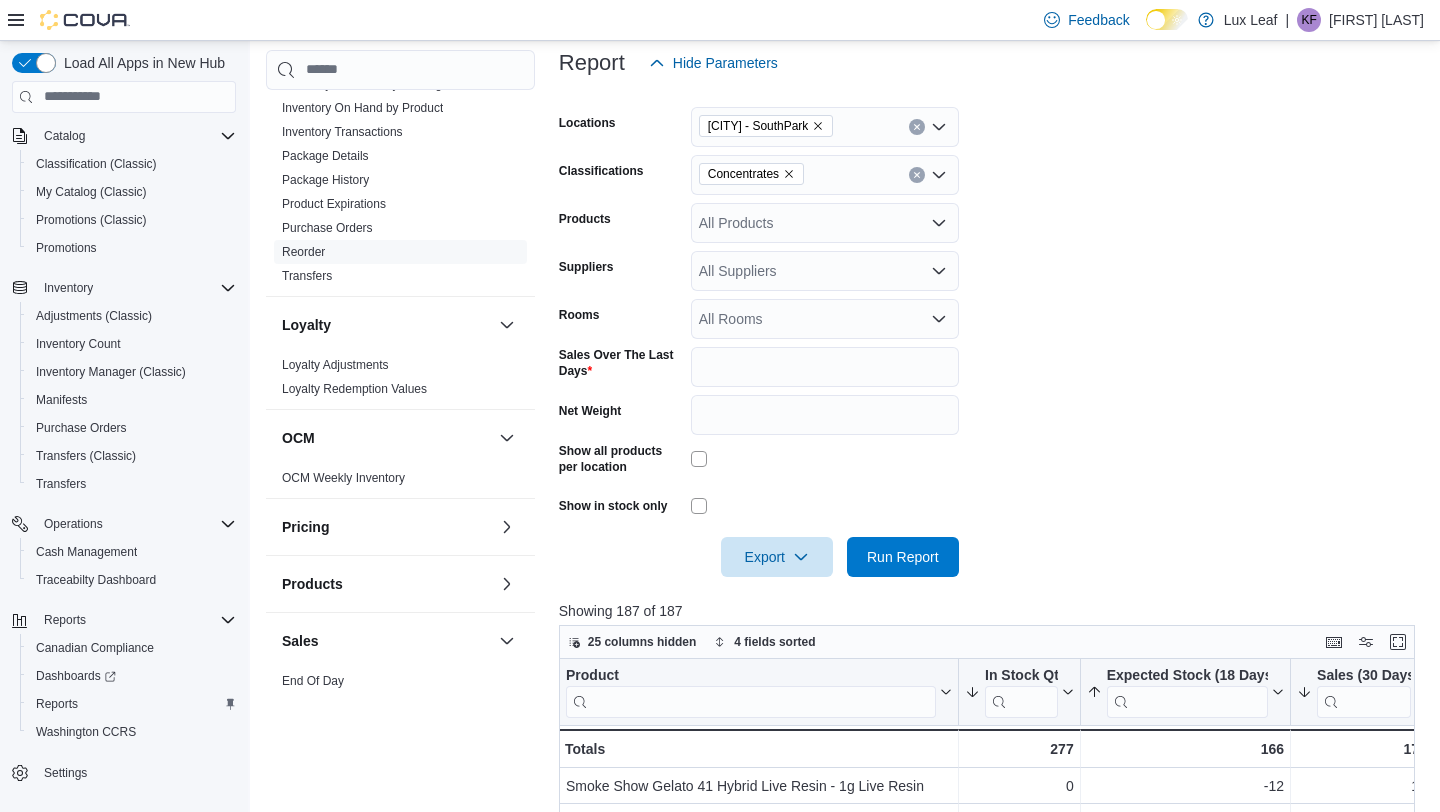 scroll, scrollTop: 297, scrollLeft: 0, axis: vertical 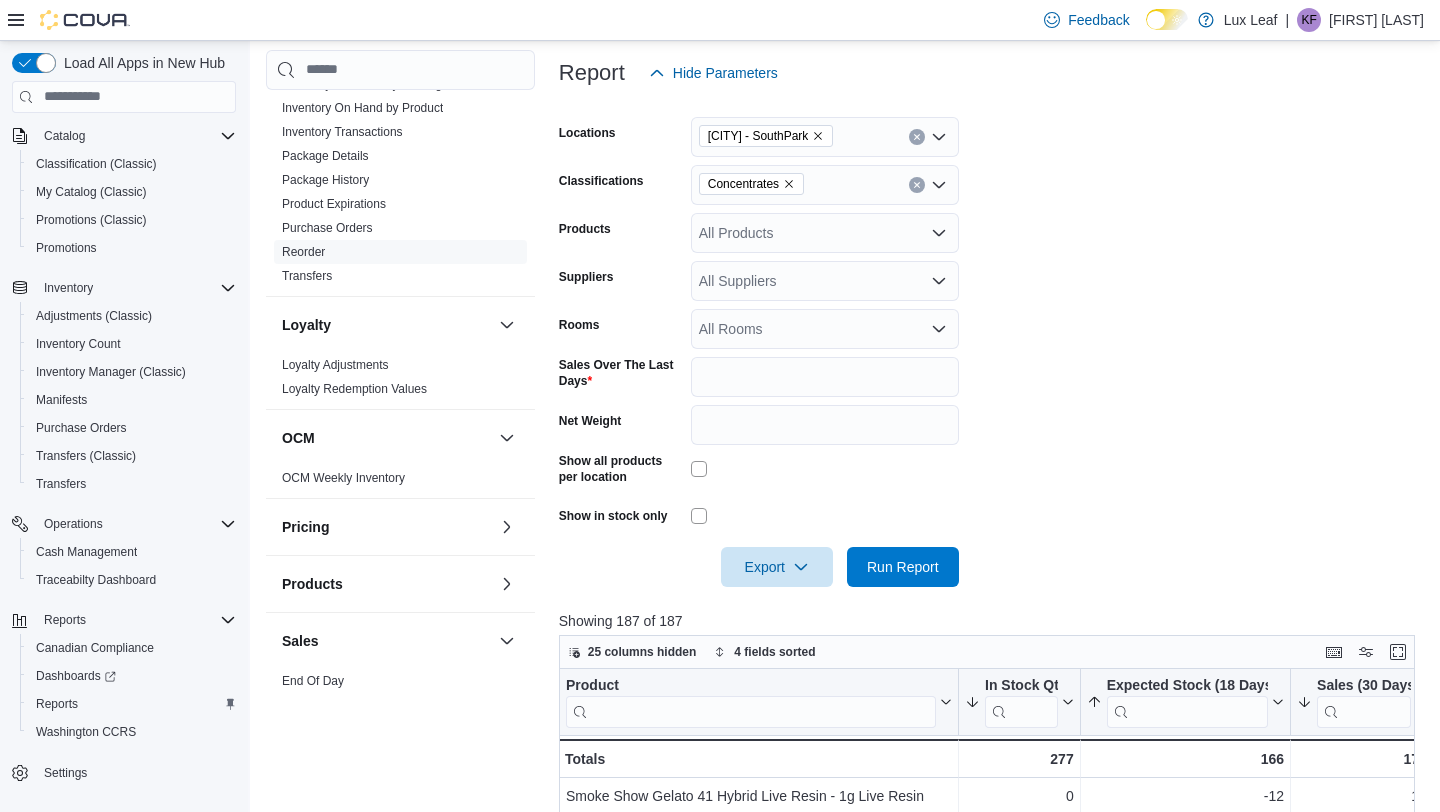 click 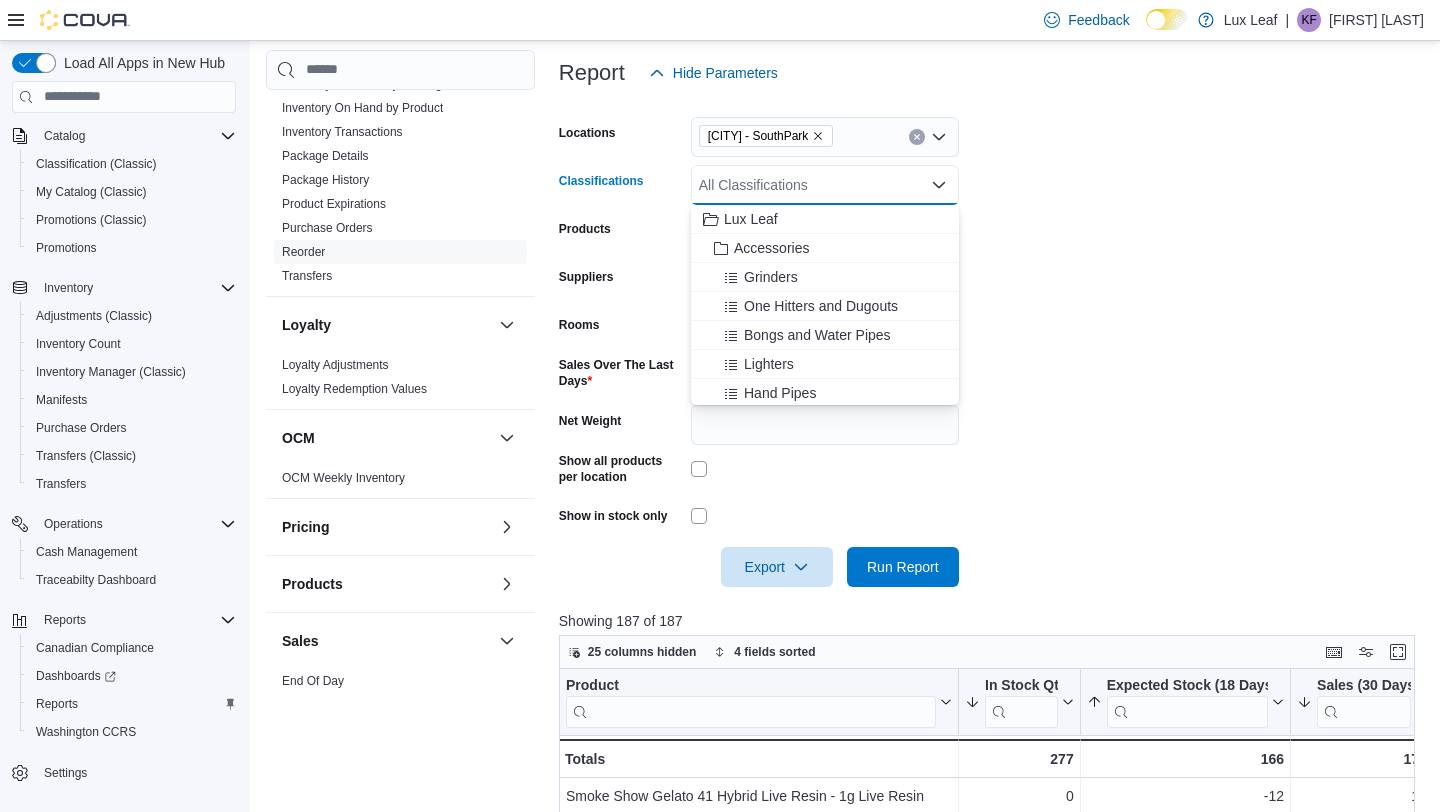 click on "All Classifications Combo box. Selected. Combo box input. All Classifications. Type some text or, to display a list of choices, press Down Arrow. To exit the list of choices, press Escape." at bounding box center [825, 185] 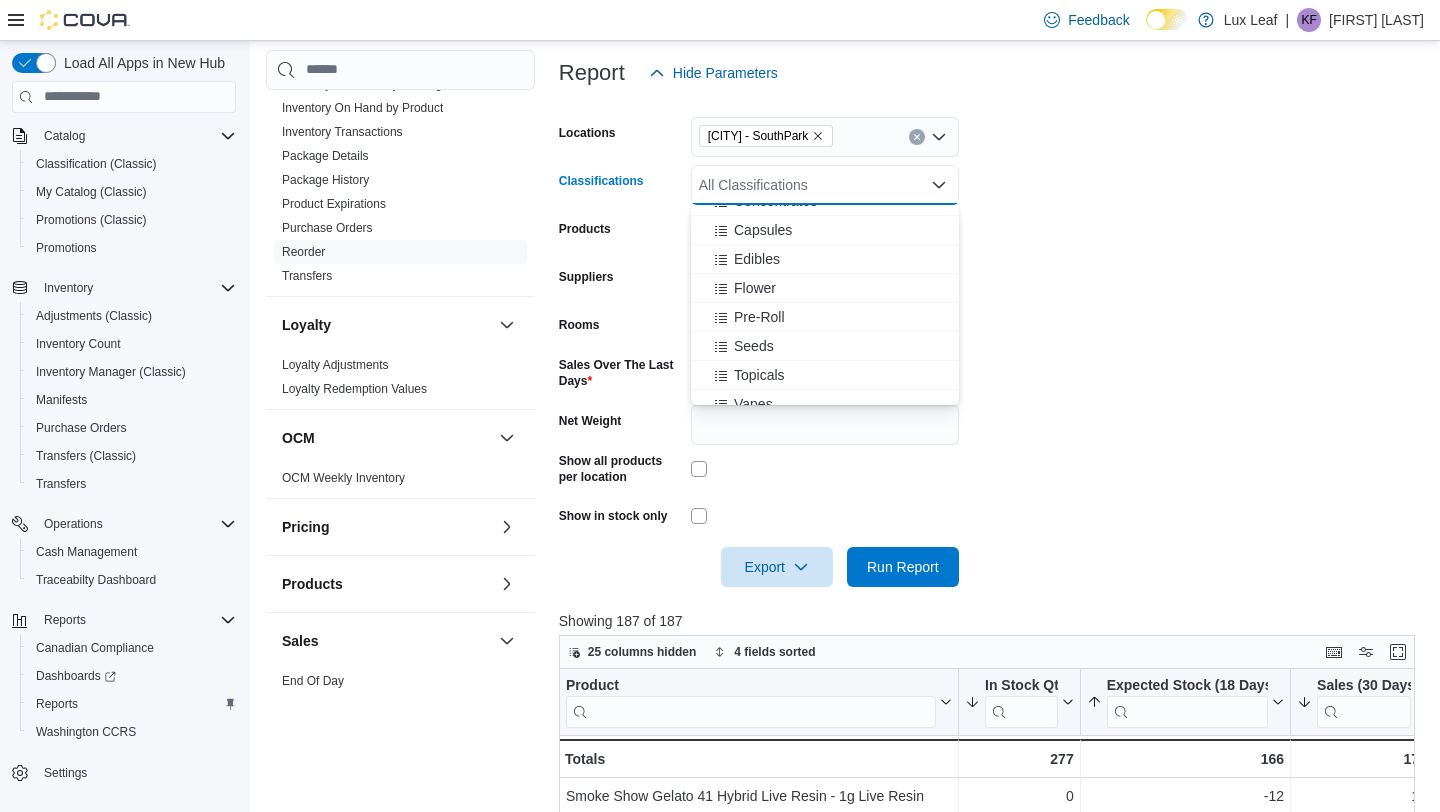 scroll, scrollTop: 437, scrollLeft: 0, axis: vertical 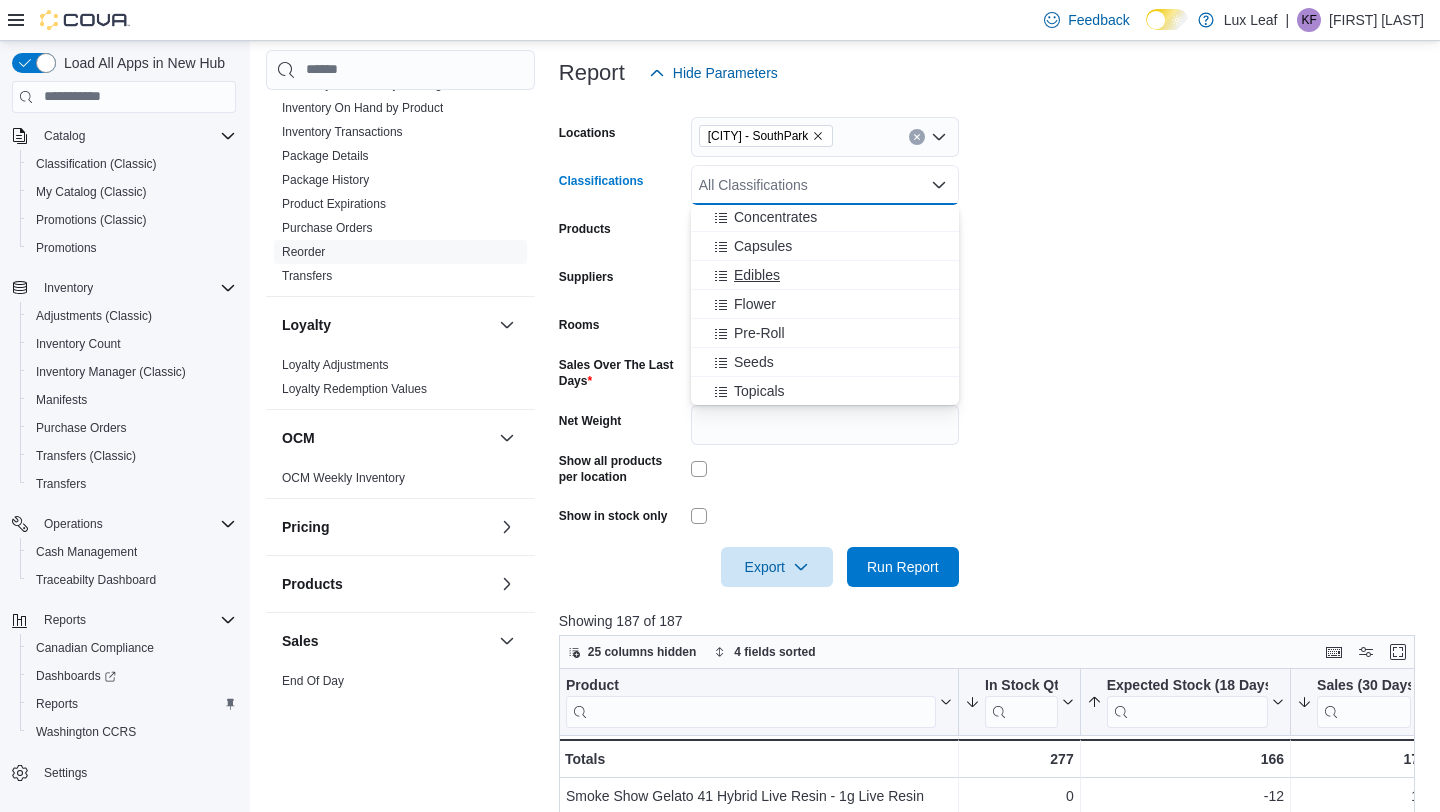 click on "Edibles" at bounding box center [757, 275] 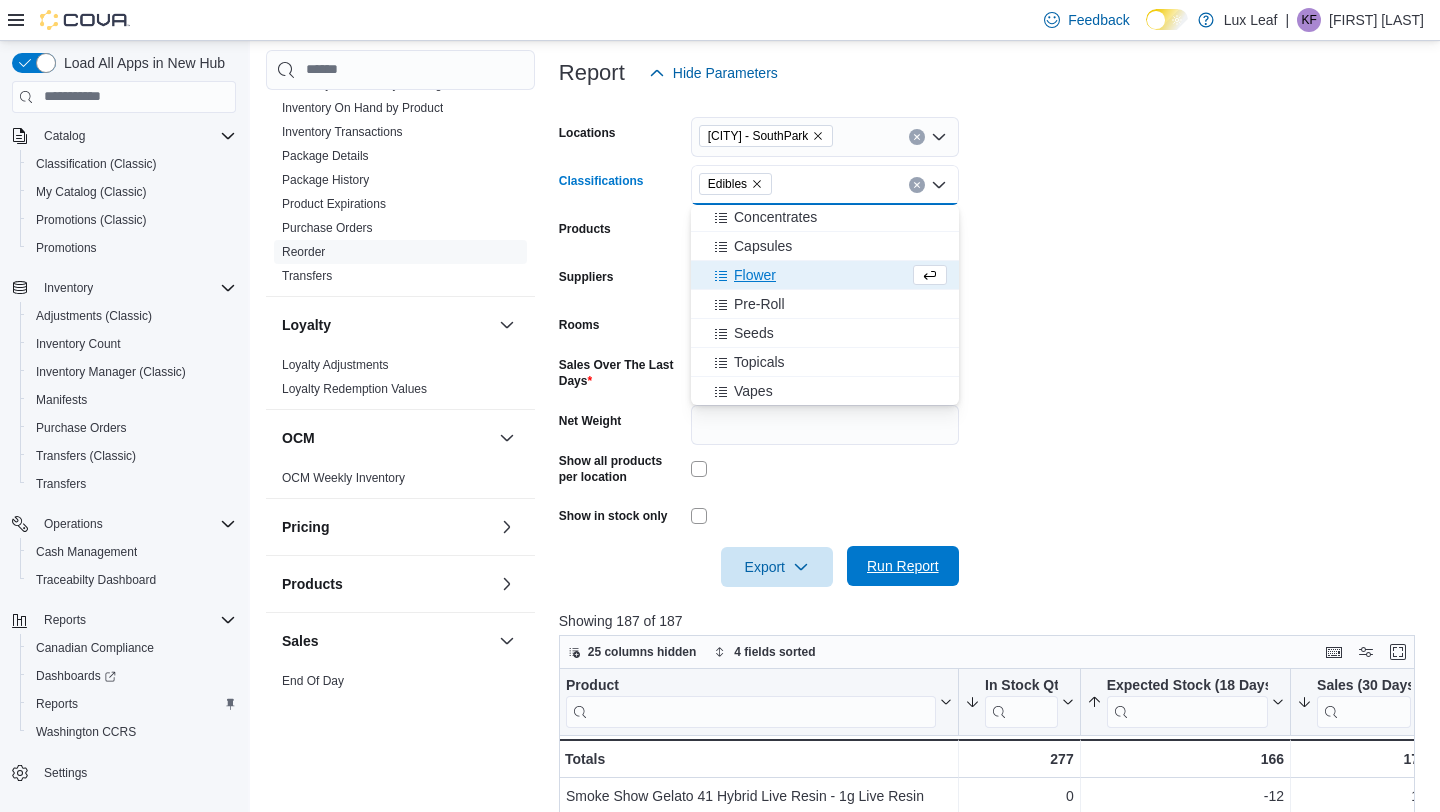 click on "Run Report" at bounding box center [903, 566] 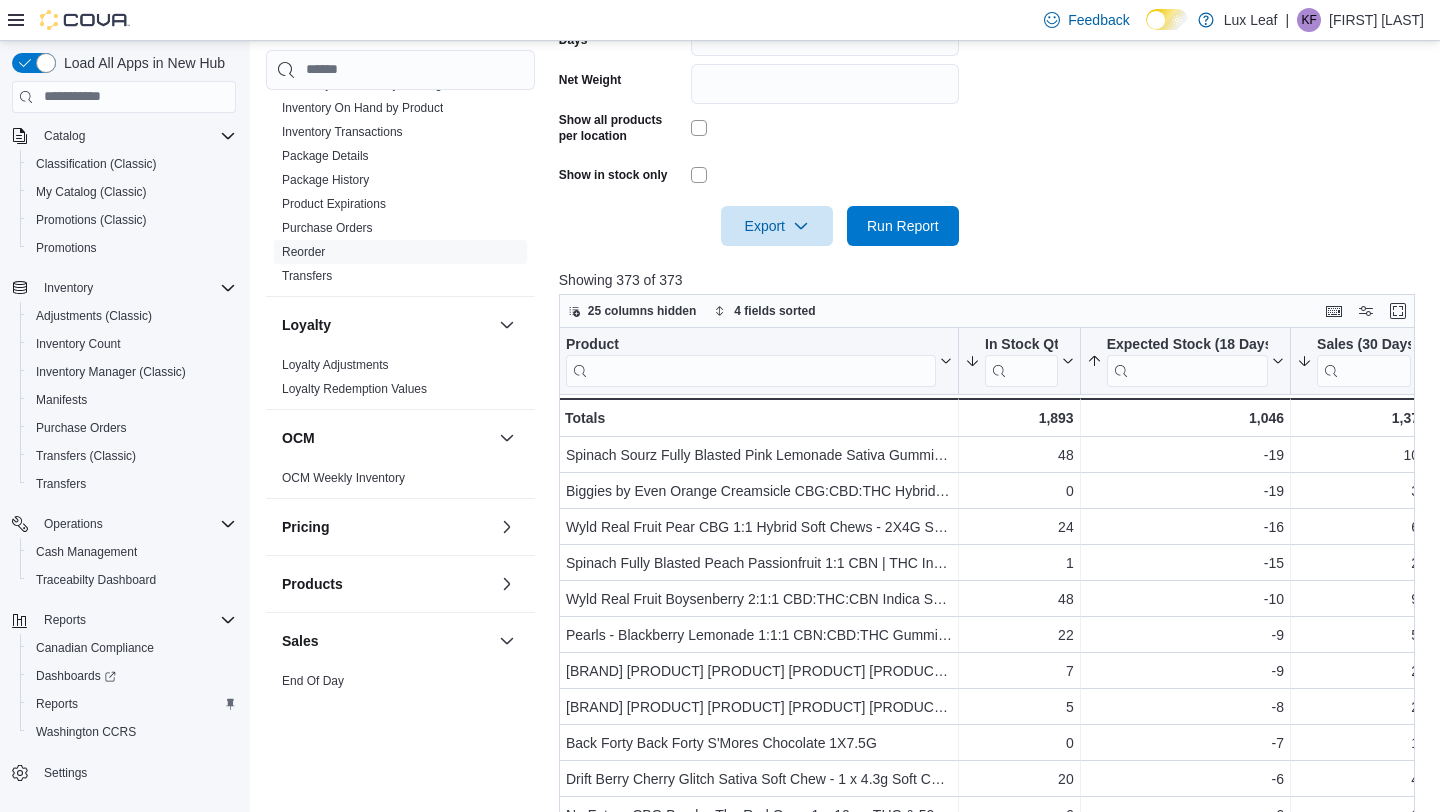 scroll, scrollTop: 644, scrollLeft: 0, axis: vertical 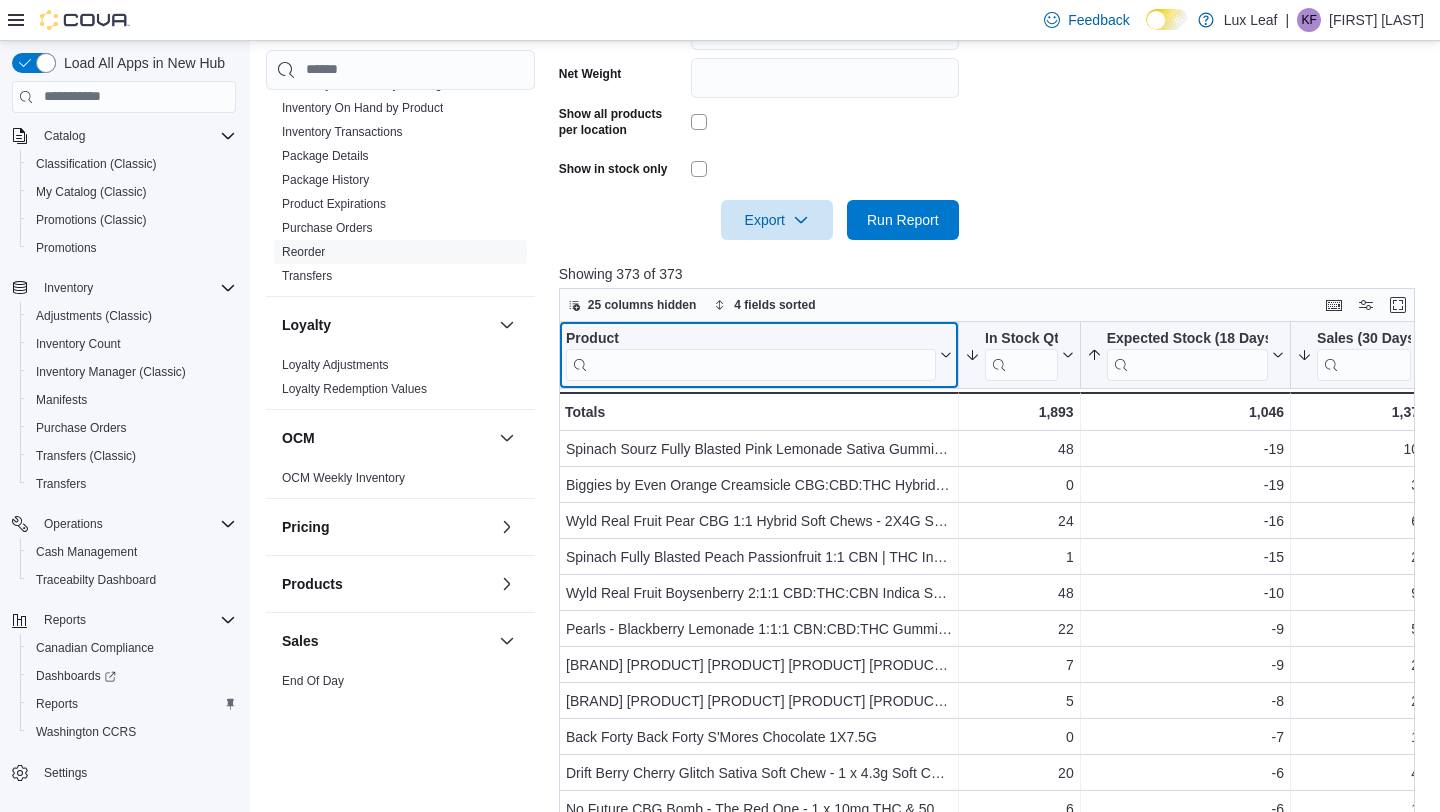 click at bounding box center [751, 364] 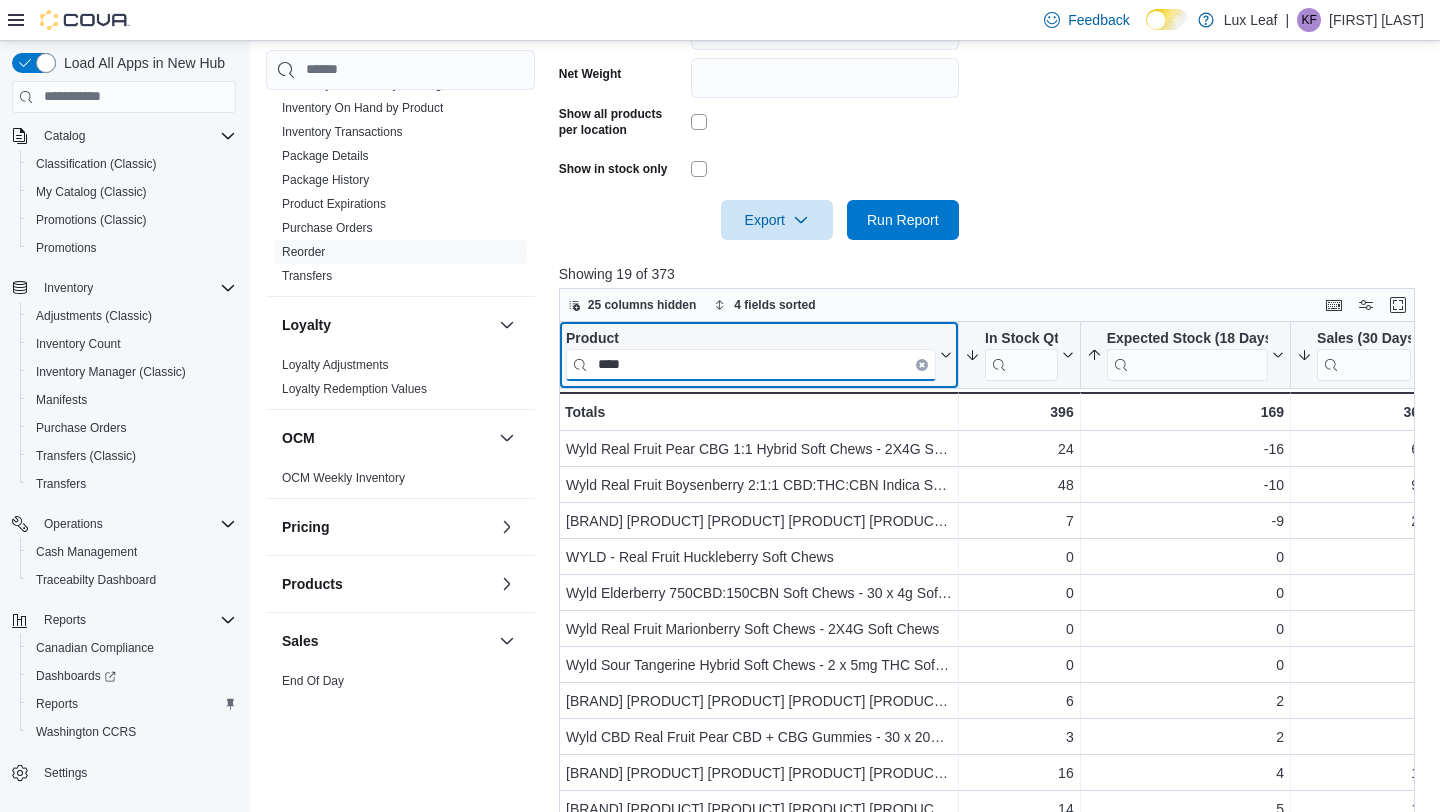 type on "****" 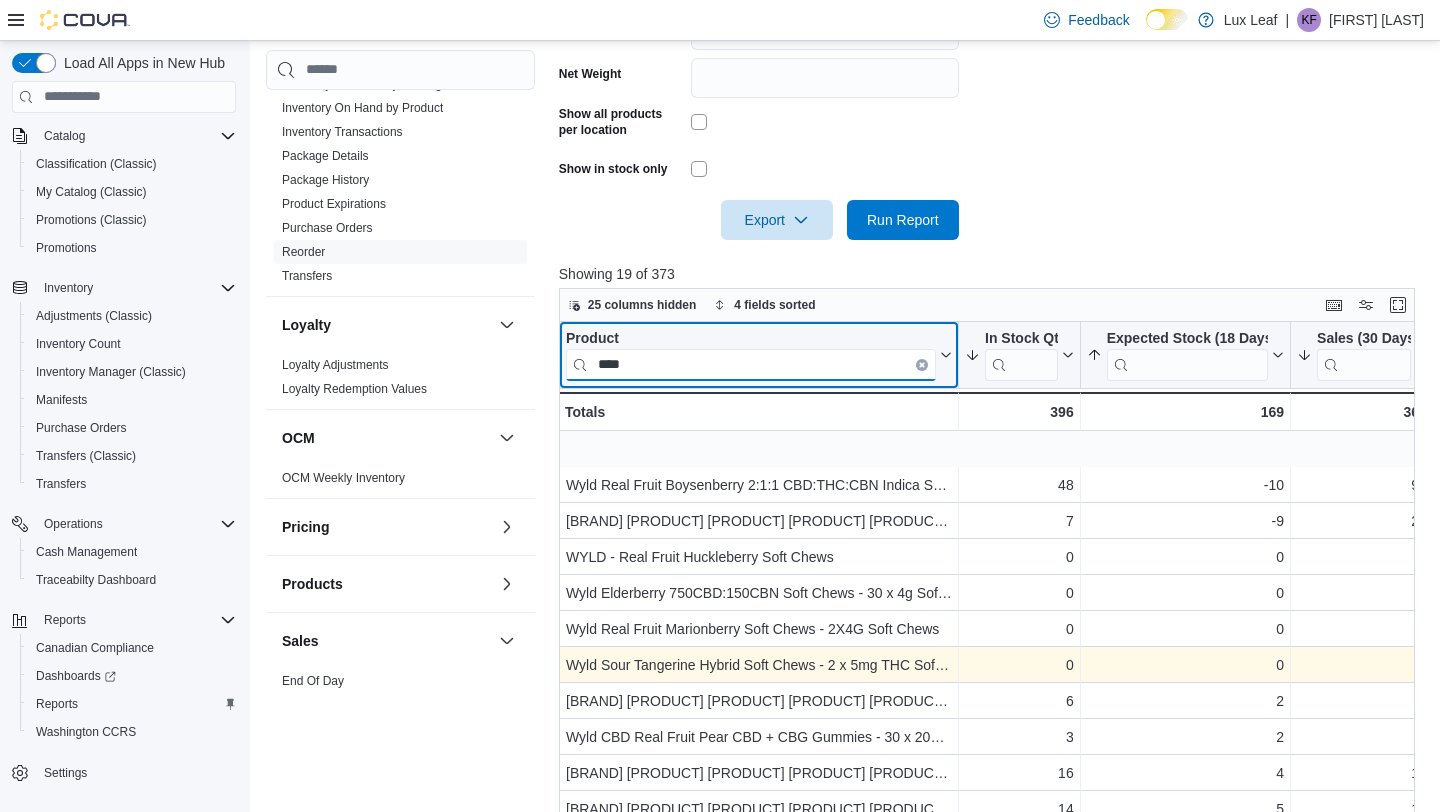 scroll, scrollTop: 177, scrollLeft: 0, axis: vertical 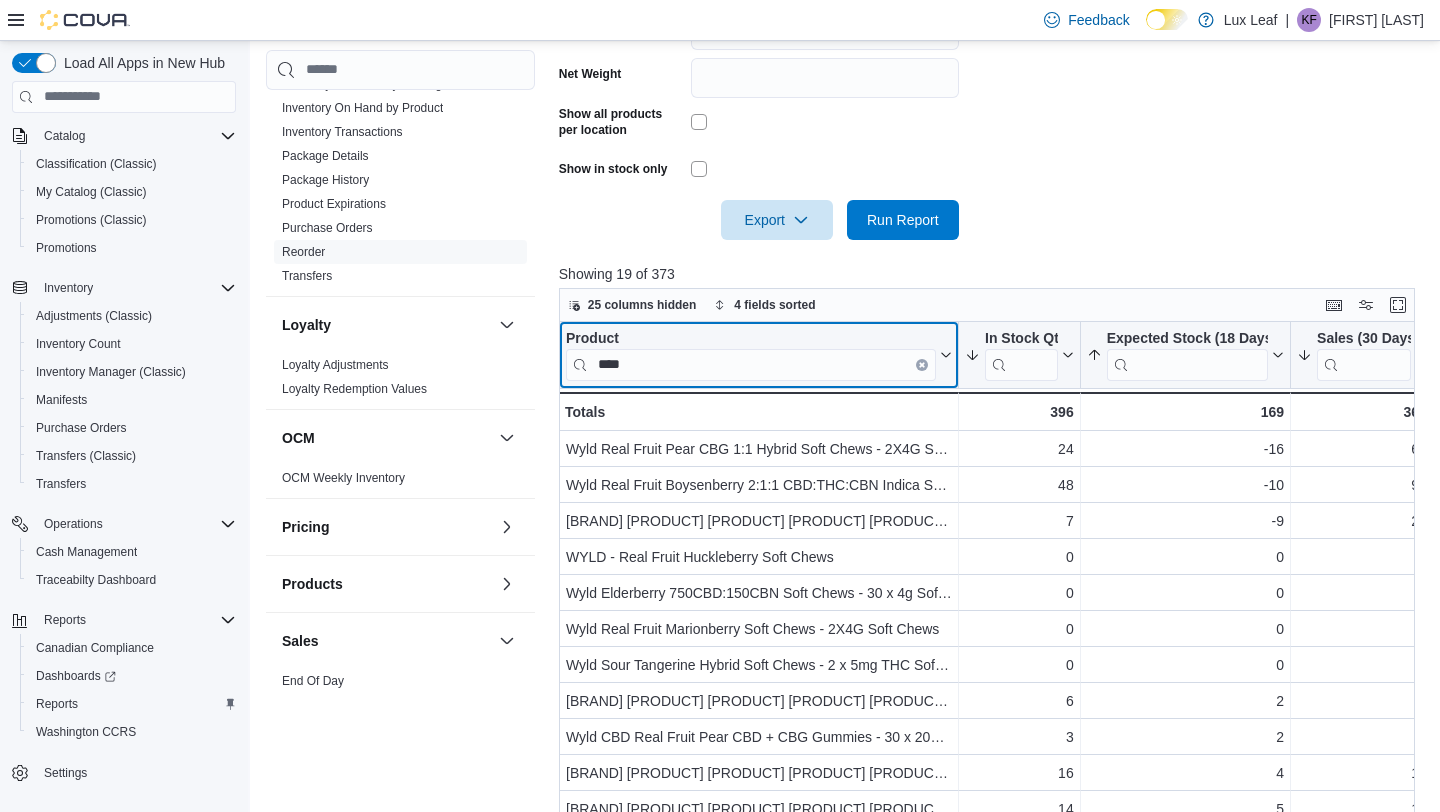 click 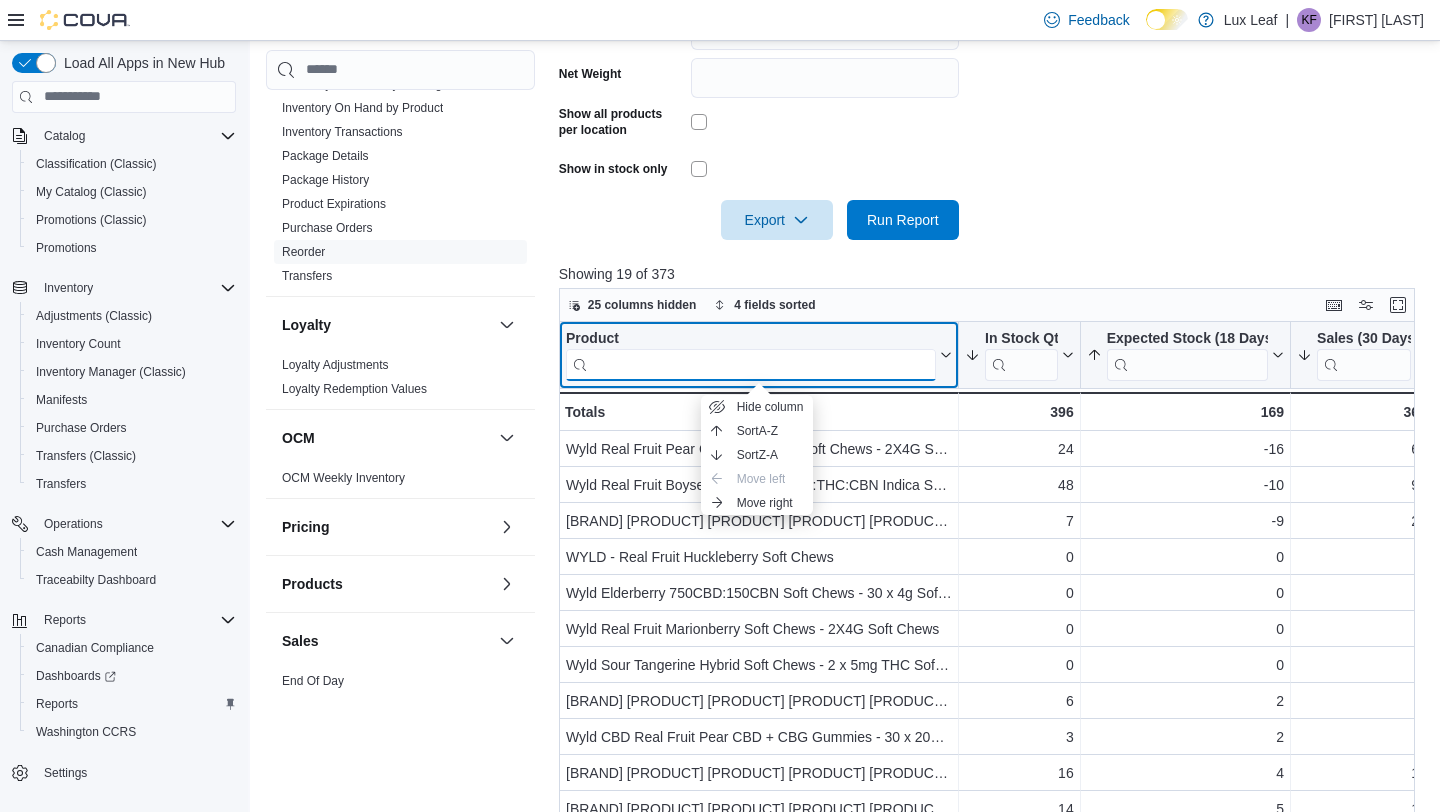 click at bounding box center [751, 364] 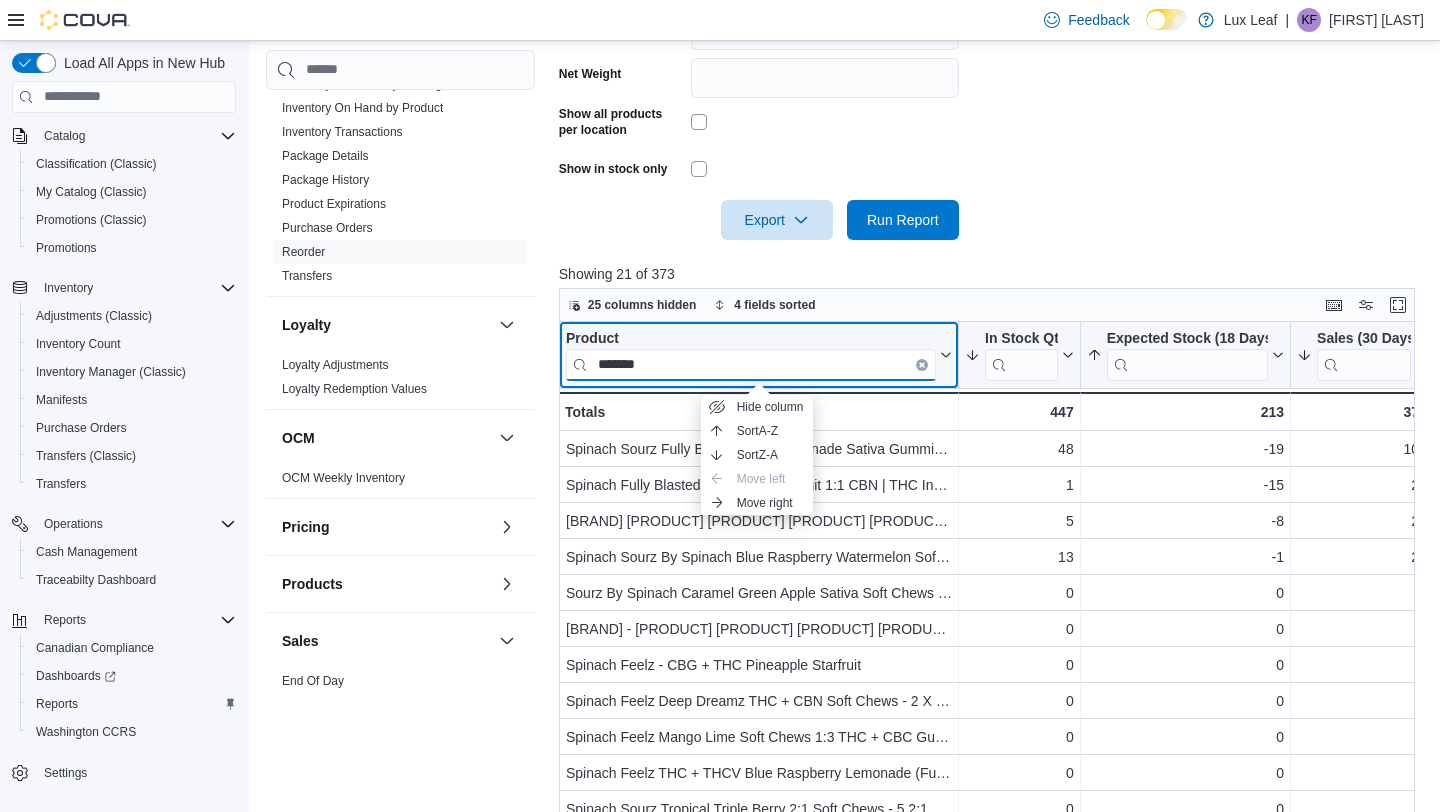 type on "*******" 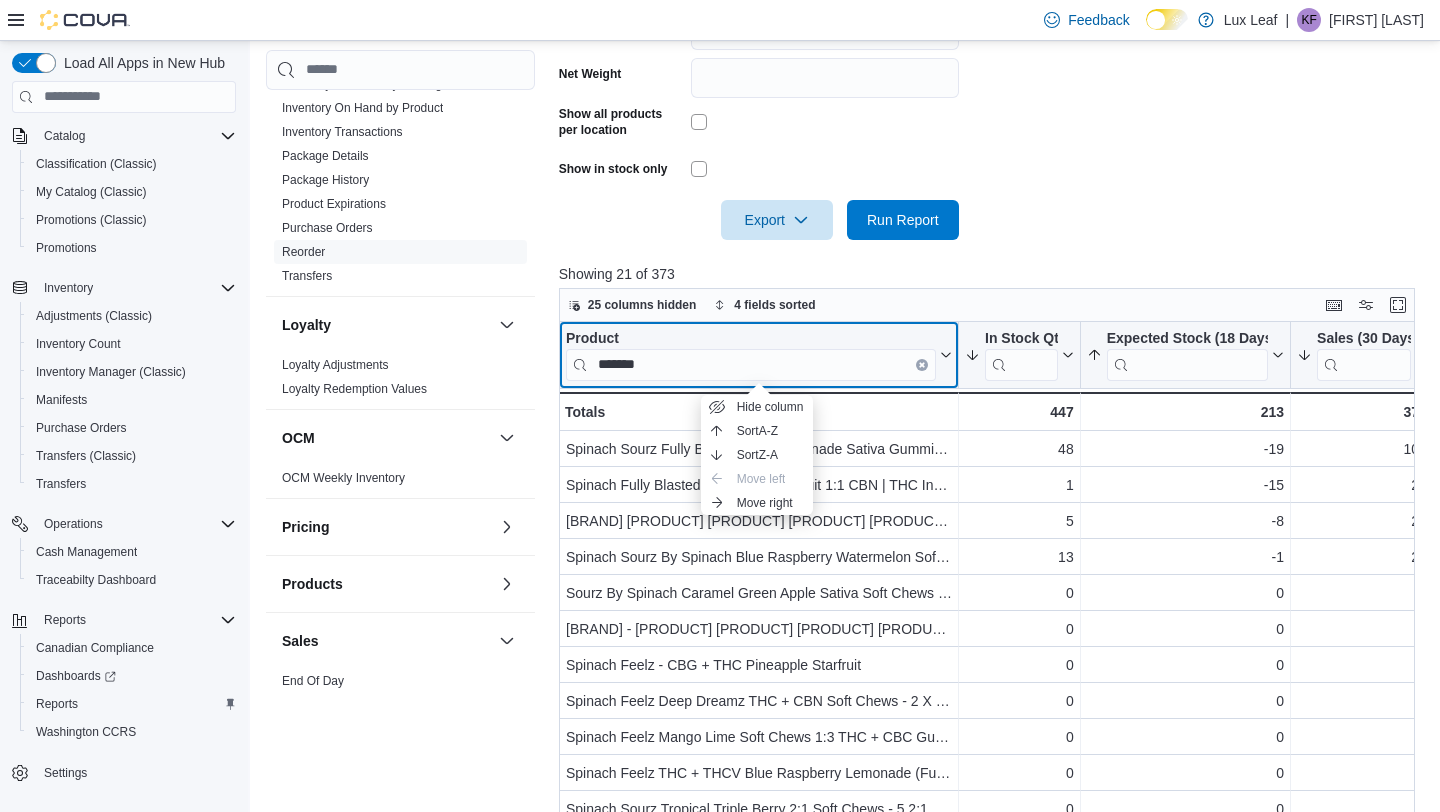 click 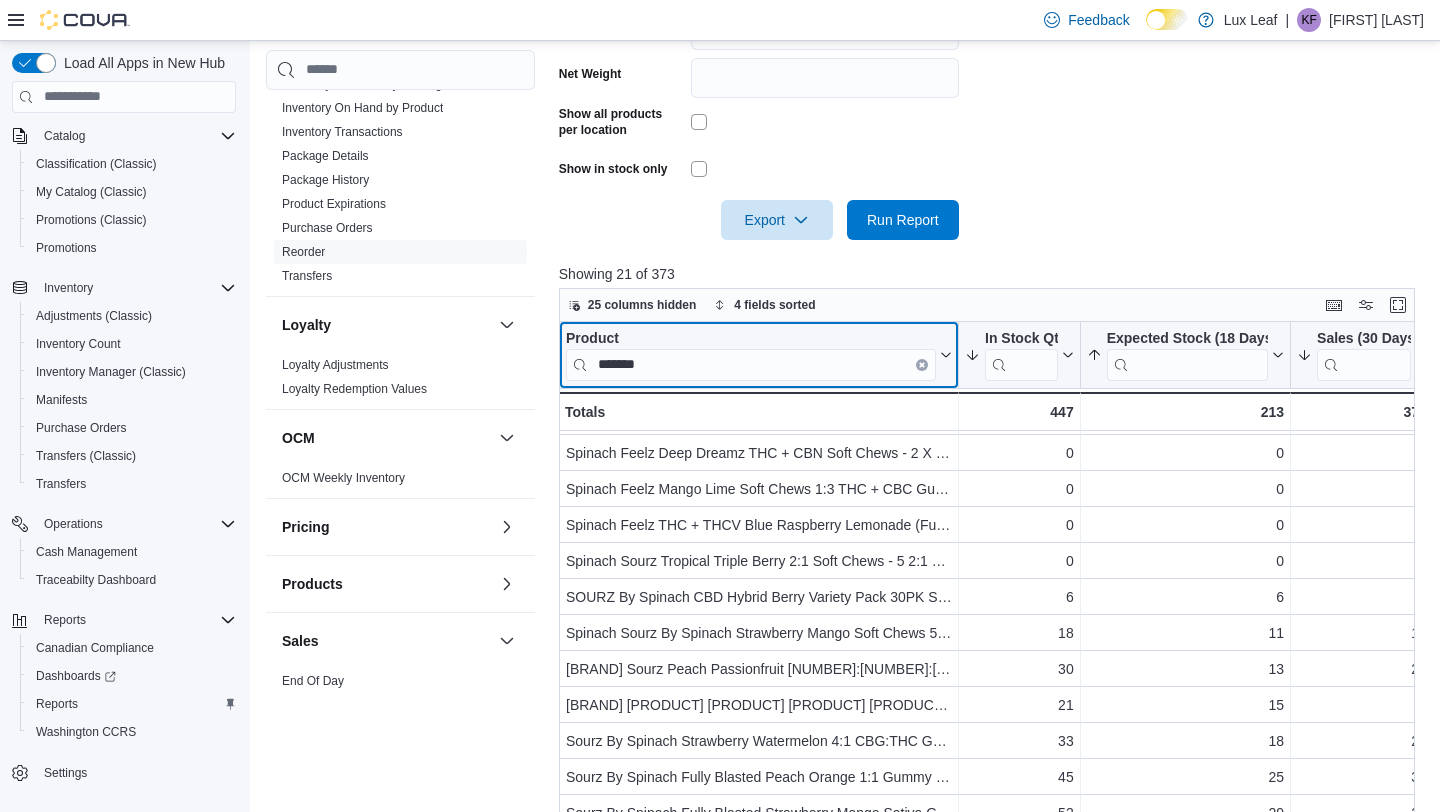 scroll, scrollTop: 249, scrollLeft: 0, axis: vertical 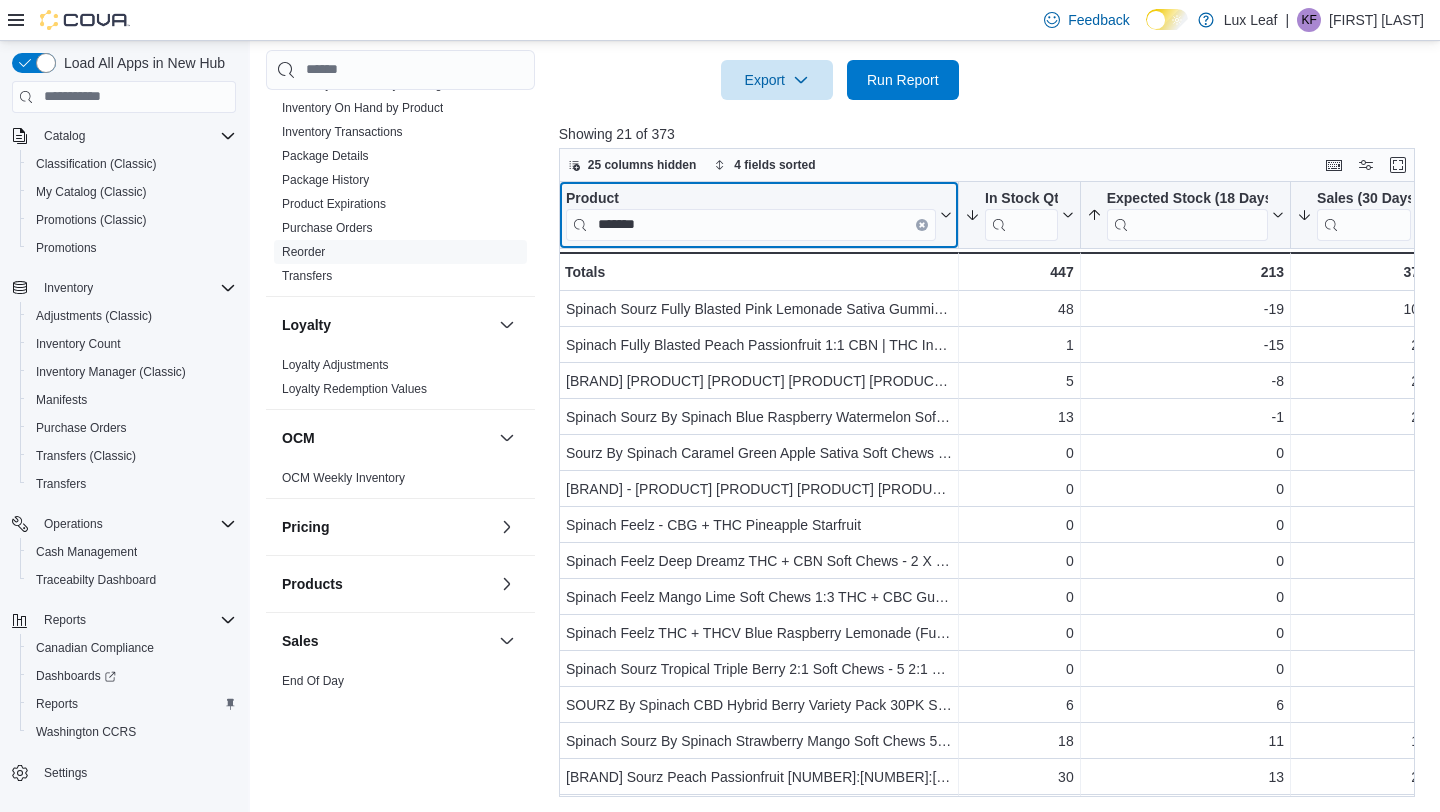click at bounding box center [922, 224] 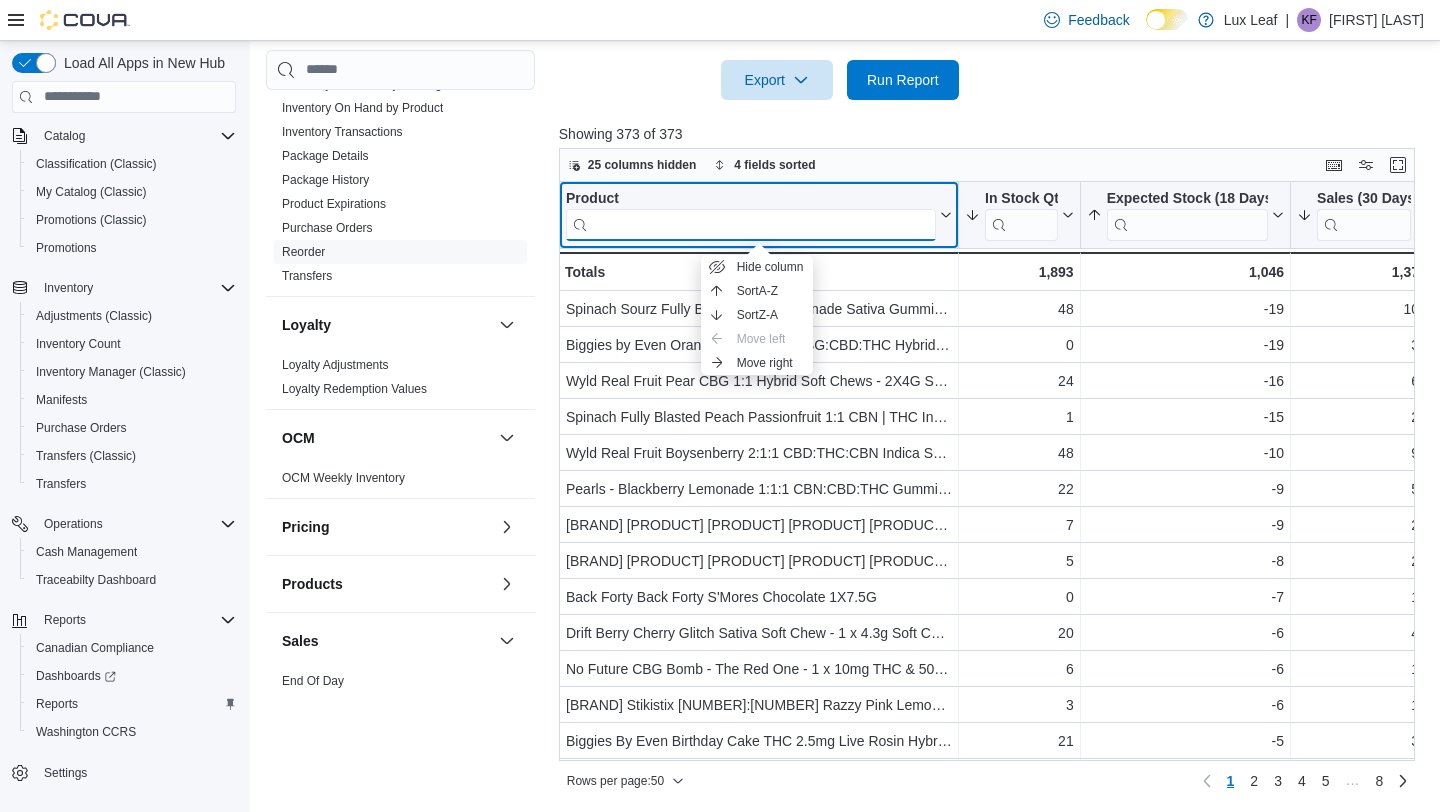 click at bounding box center [751, 224] 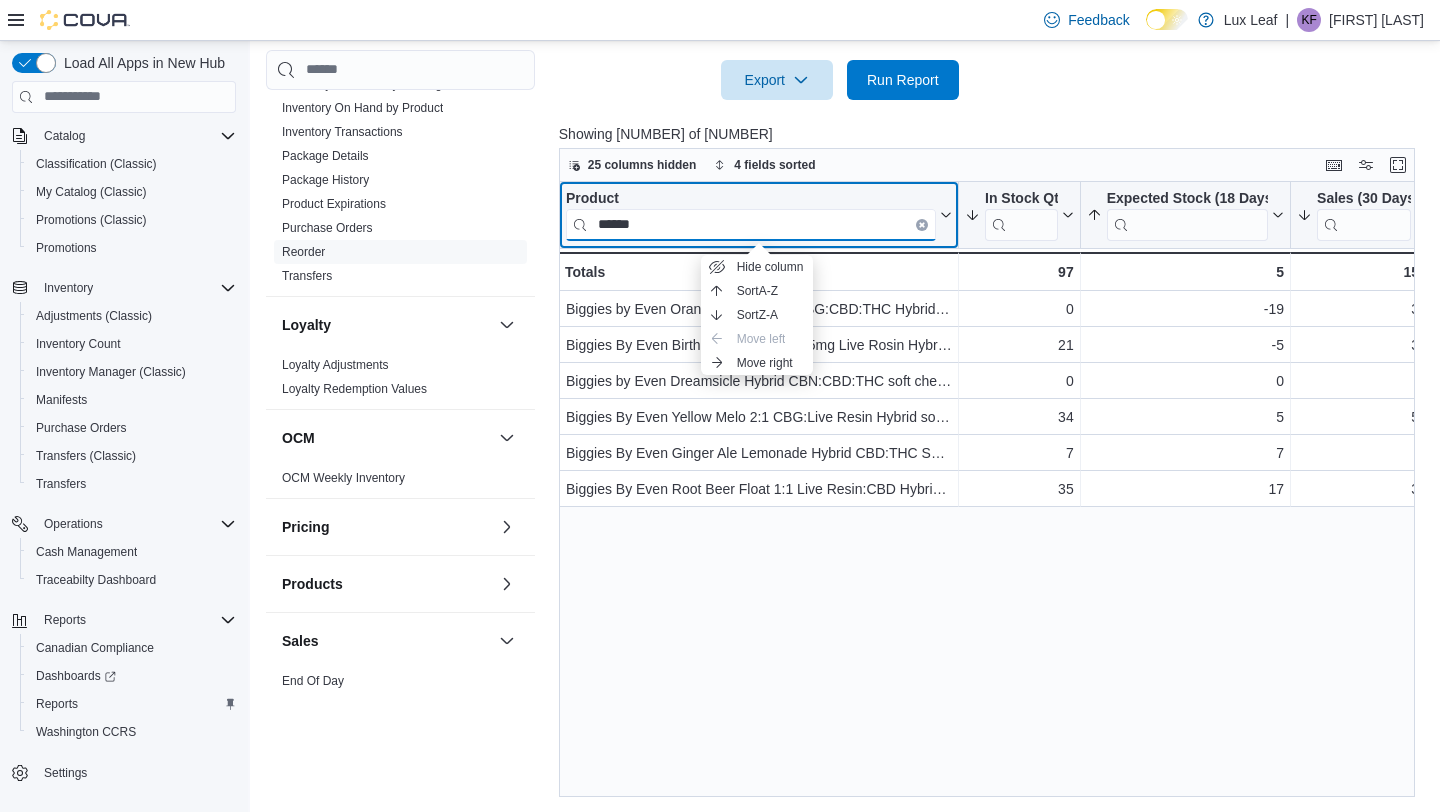 type on "******" 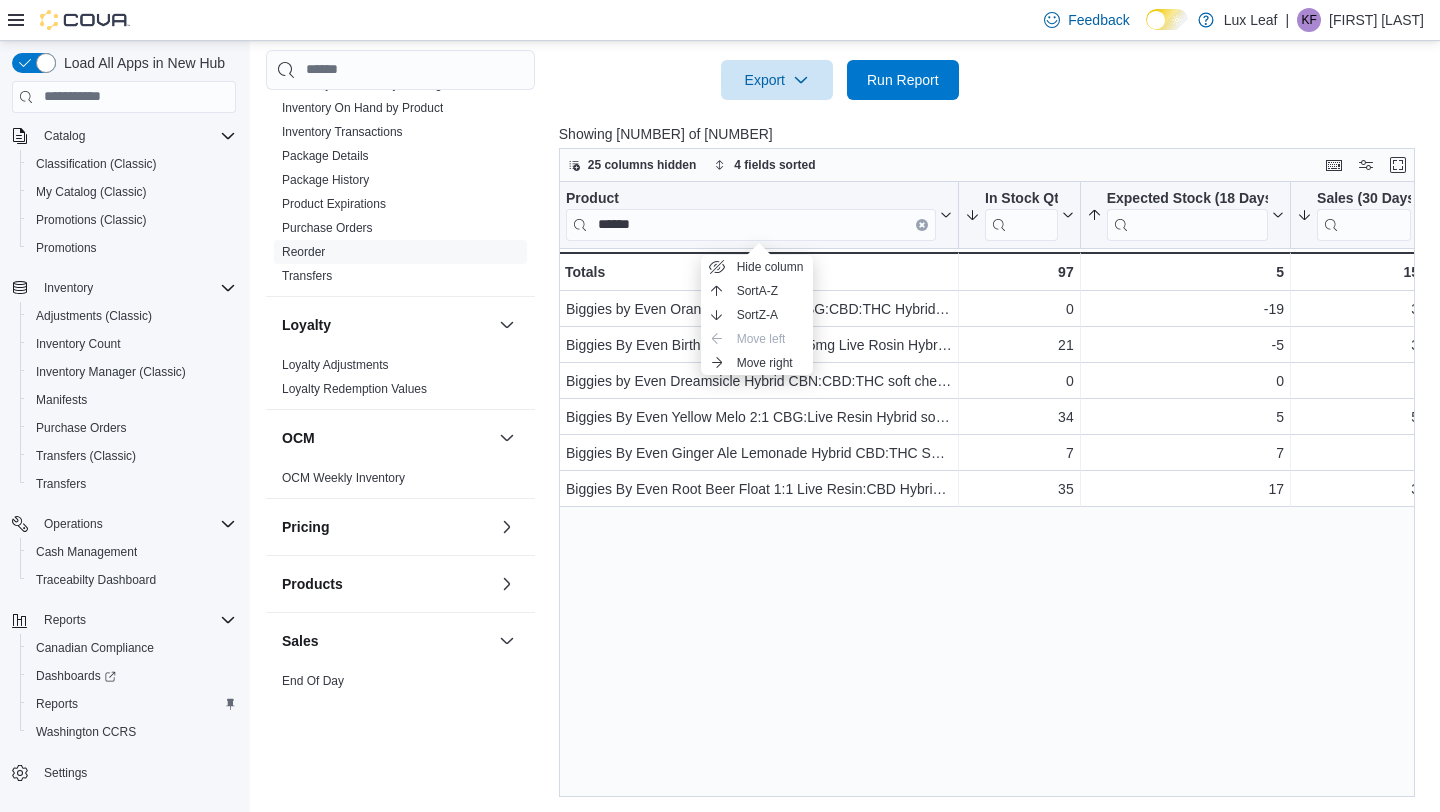 click on "Product ****** Click to view column header actions In Stock Qty Sorted by Sales ([DAYS]), descending , then sorted by Expected Stock ([DAYS]), ascending , then sorted by In Stock Qty, descending , then sorted by Expected Stock, ascending . Click to view column header actions Expected Stock ([DAYS]) Sorted by Sales ([DAYS]), descending , then sorted by Expected Stock ([DAYS]), ascending , then sorted by In Stock Qty, descending , then sorted by Expected Stock, ascending . Click to view column header actions Sales ([DAYS]) Sorted by Sales ([DAYS]), descending , then sorted by Expected Stock ([DAYS]), ascending , then sorted by In Stock Qty, descending , then sorted by Expected Stock, ascending . Click to view column header actions Sales ([DAYS]) Click to view column header actions Expected Stock ([DAYS]) Sorted by Sales ([DAYS]), descending , then sorted by Expected Stock ([DAYS]), ascending , then sorted by In Stock Qty, descending , then sorted by Expected Stock, ascending . Last Received Date -" at bounding box center (987, 490) 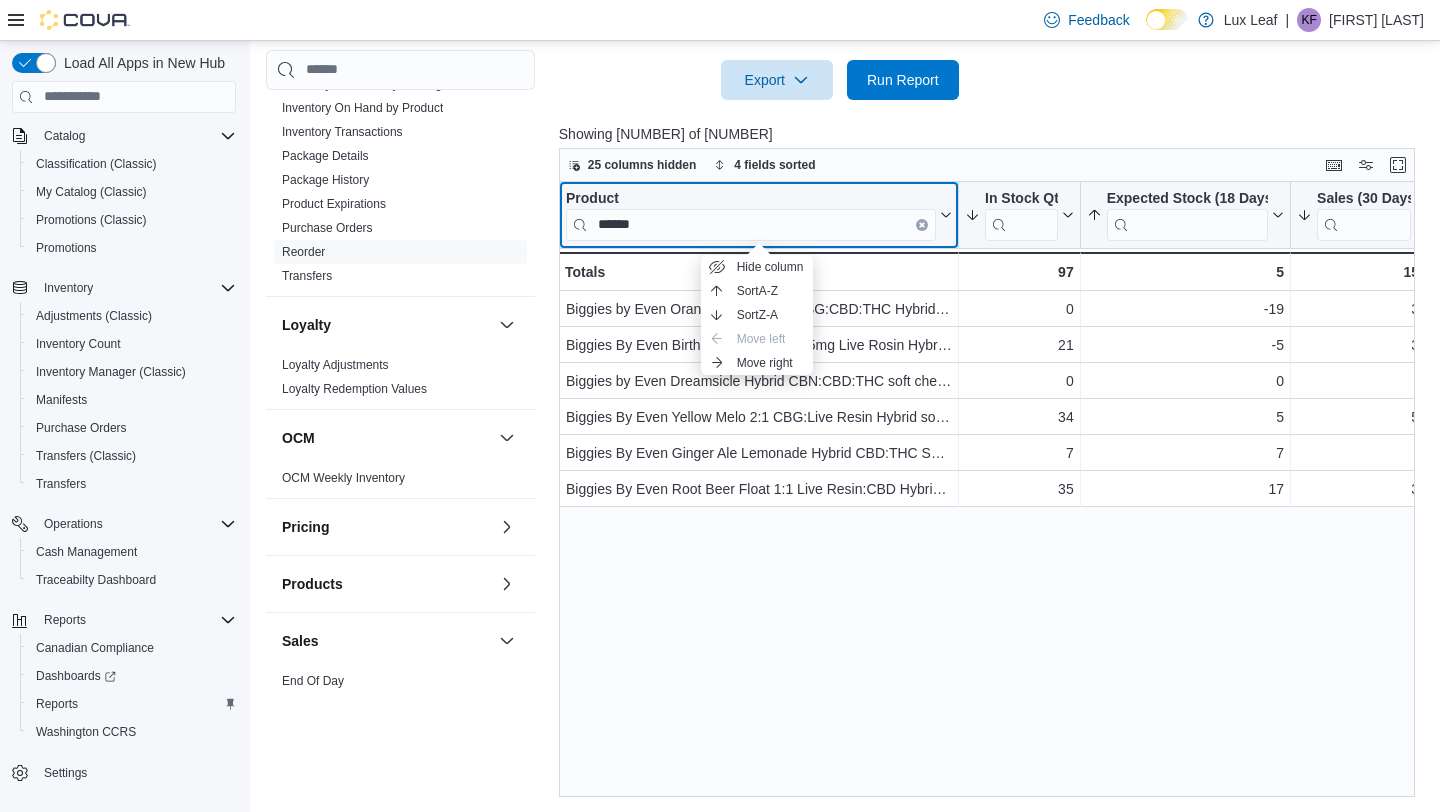 click 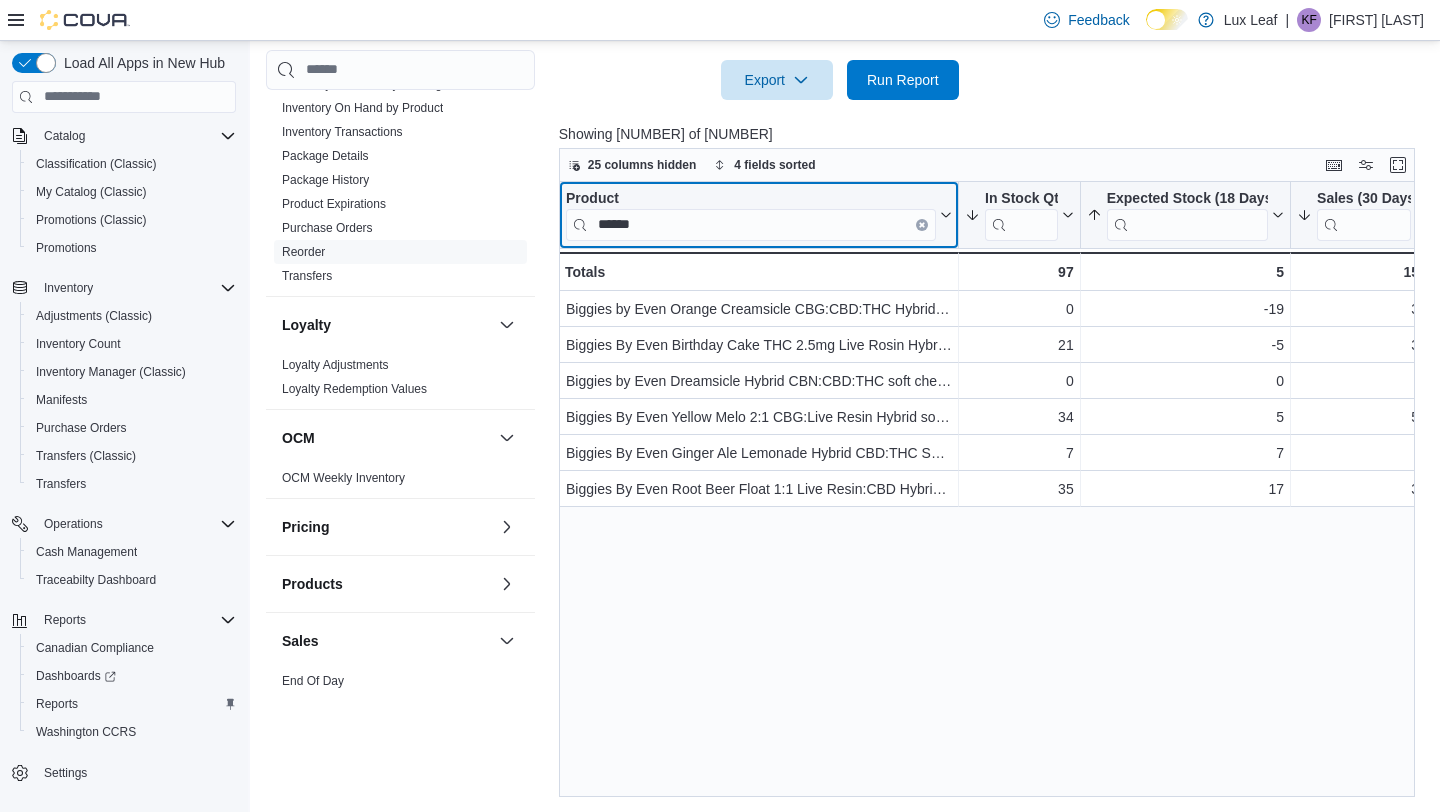 click 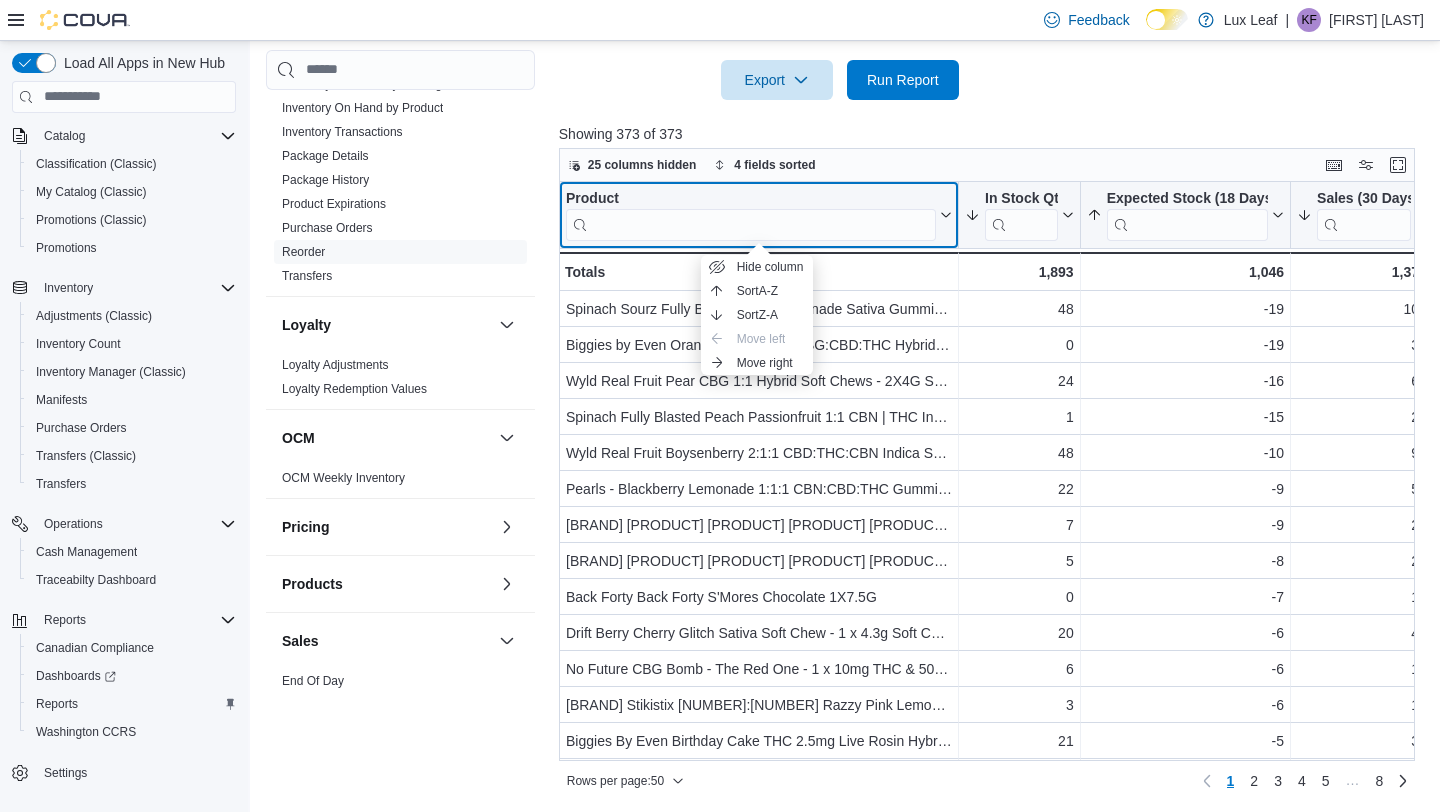 click 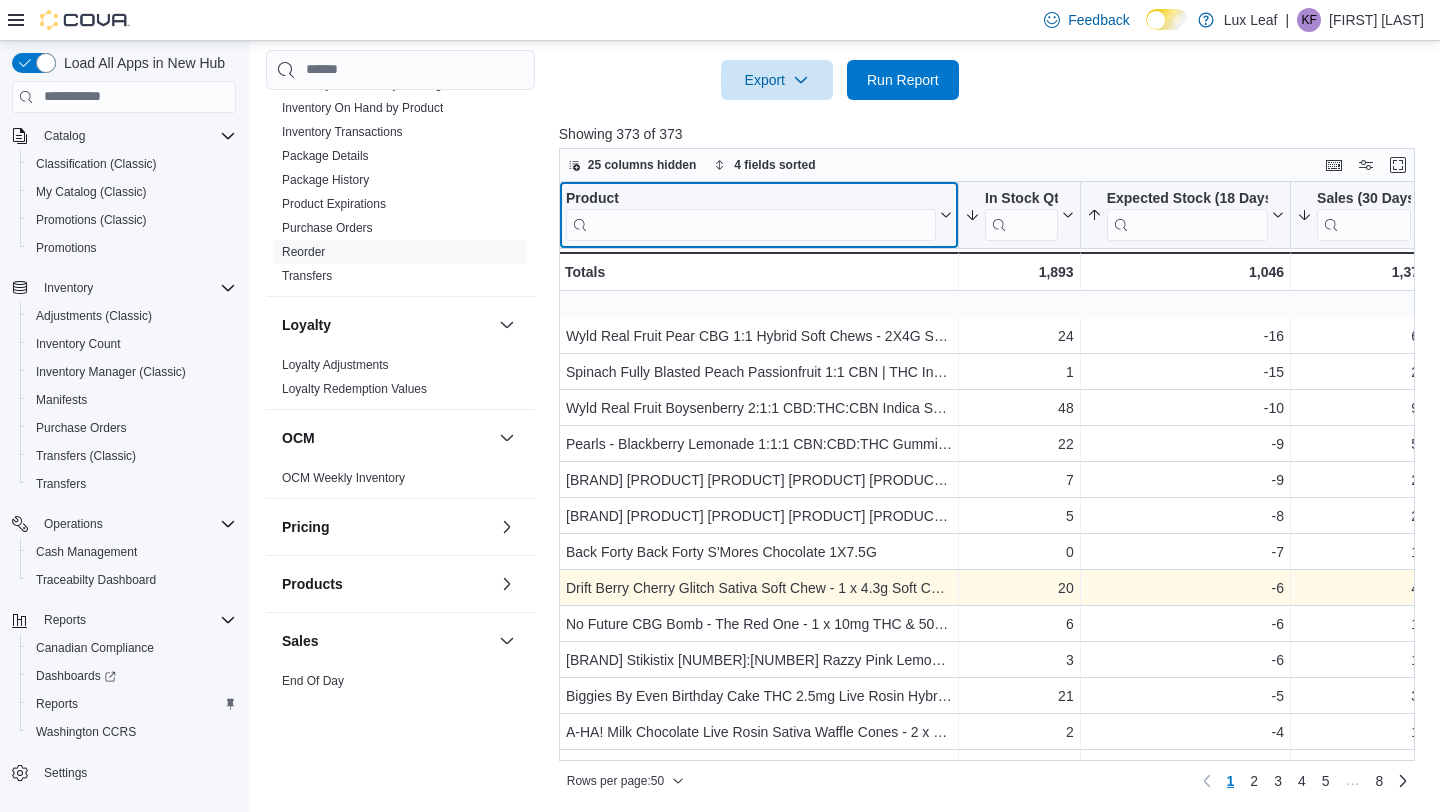 scroll, scrollTop: 227, scrollLeft: 0, axis: vertical 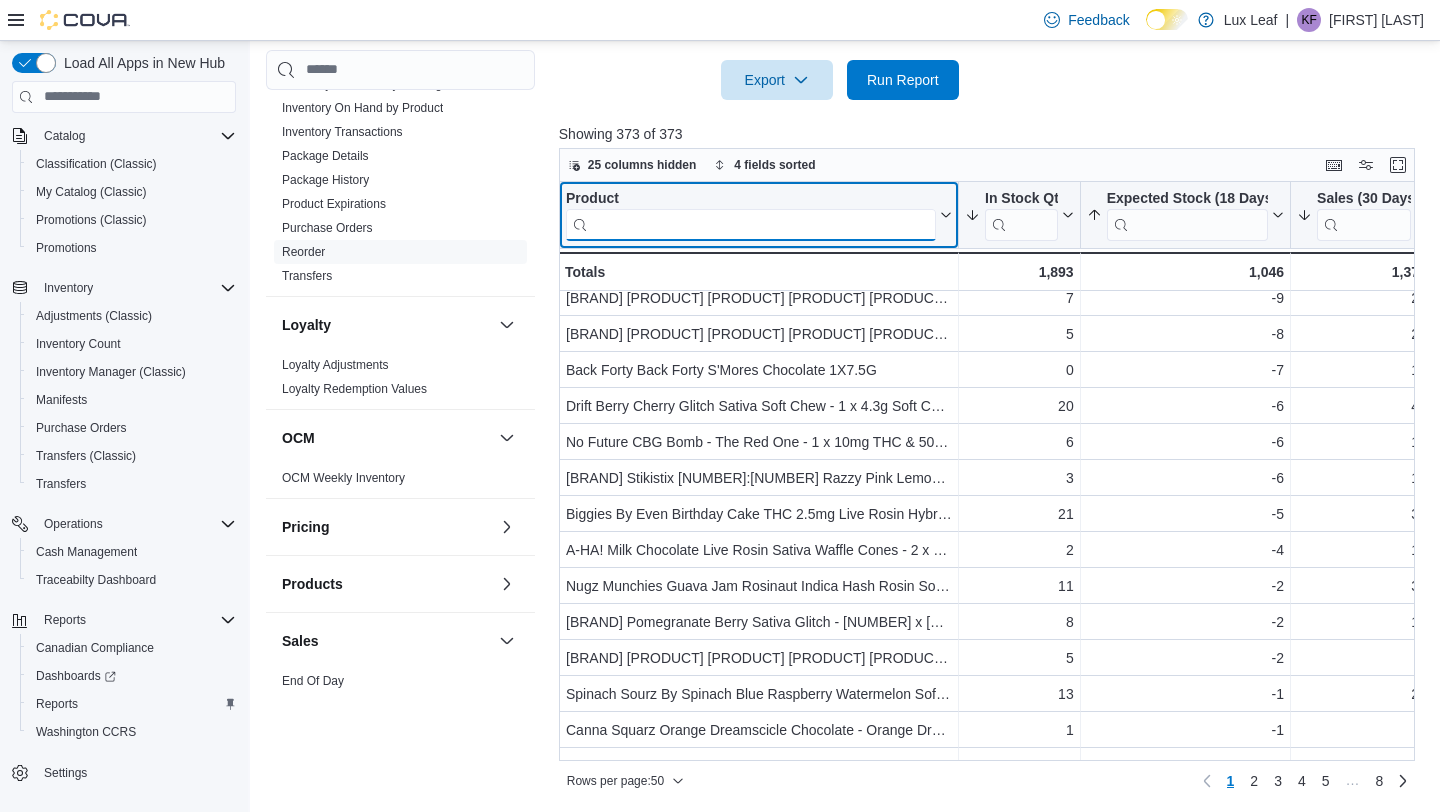 click at bounding box center [751, 224] 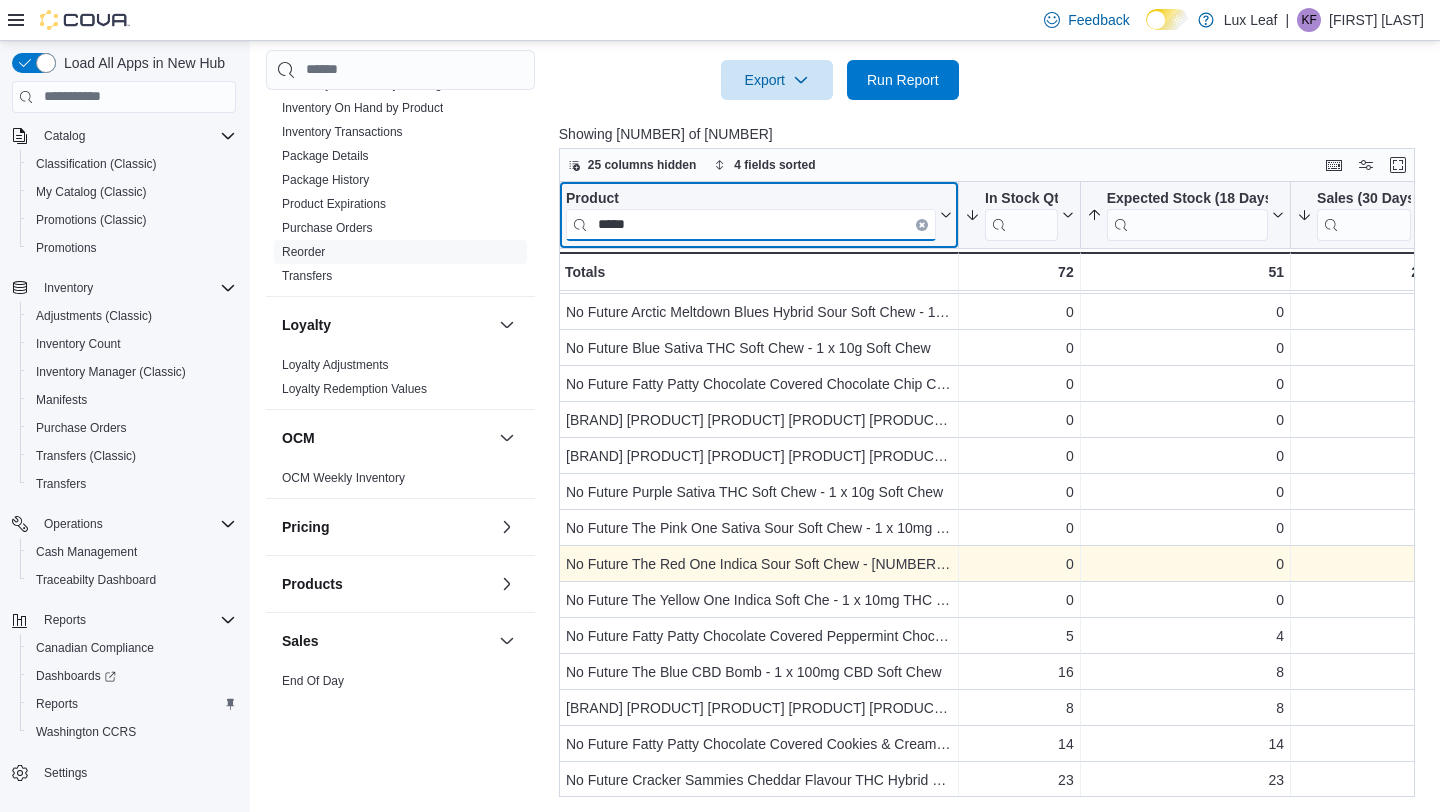 scroll, scrollTop: 0, scrollLeft: 0, axis: both 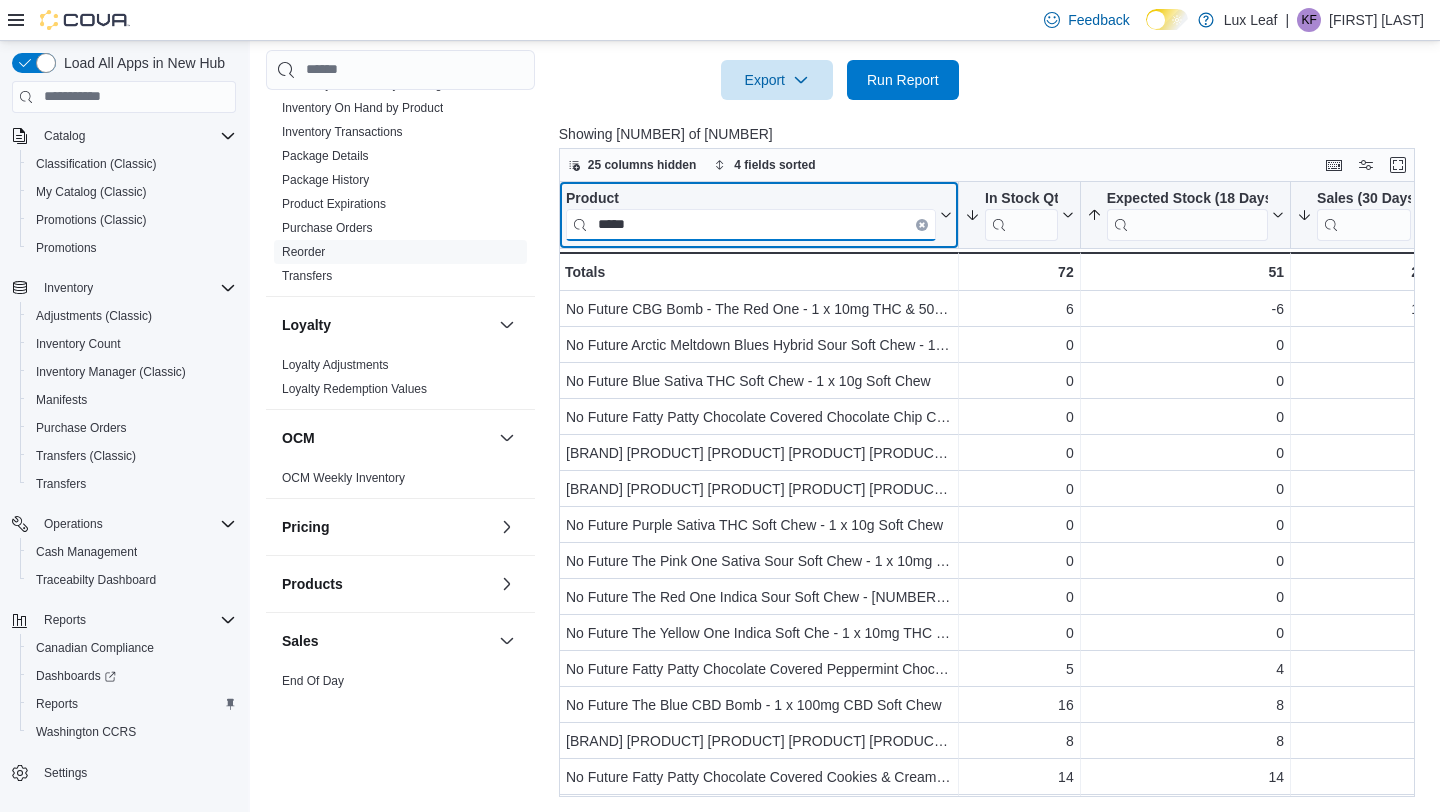 type on "*****" 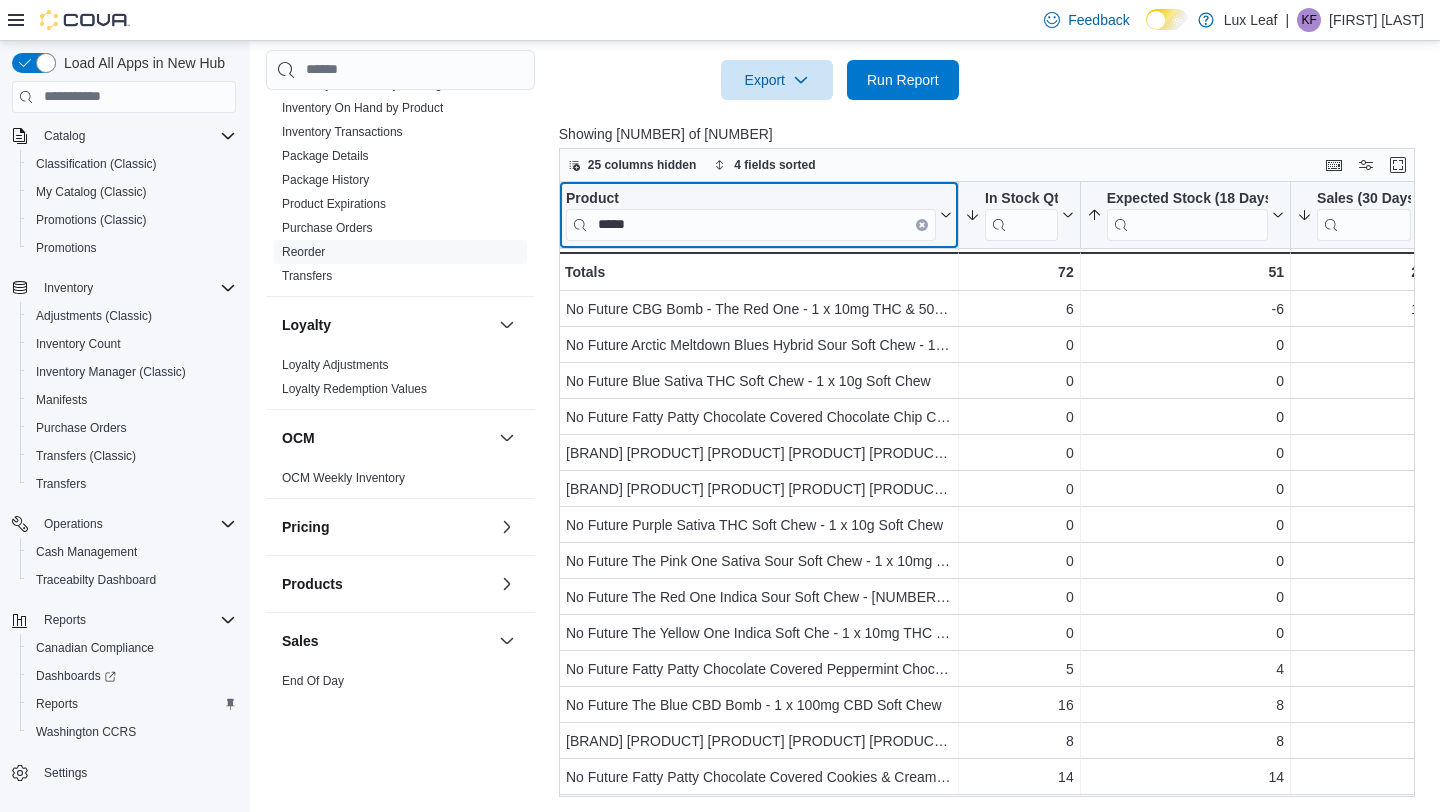 click 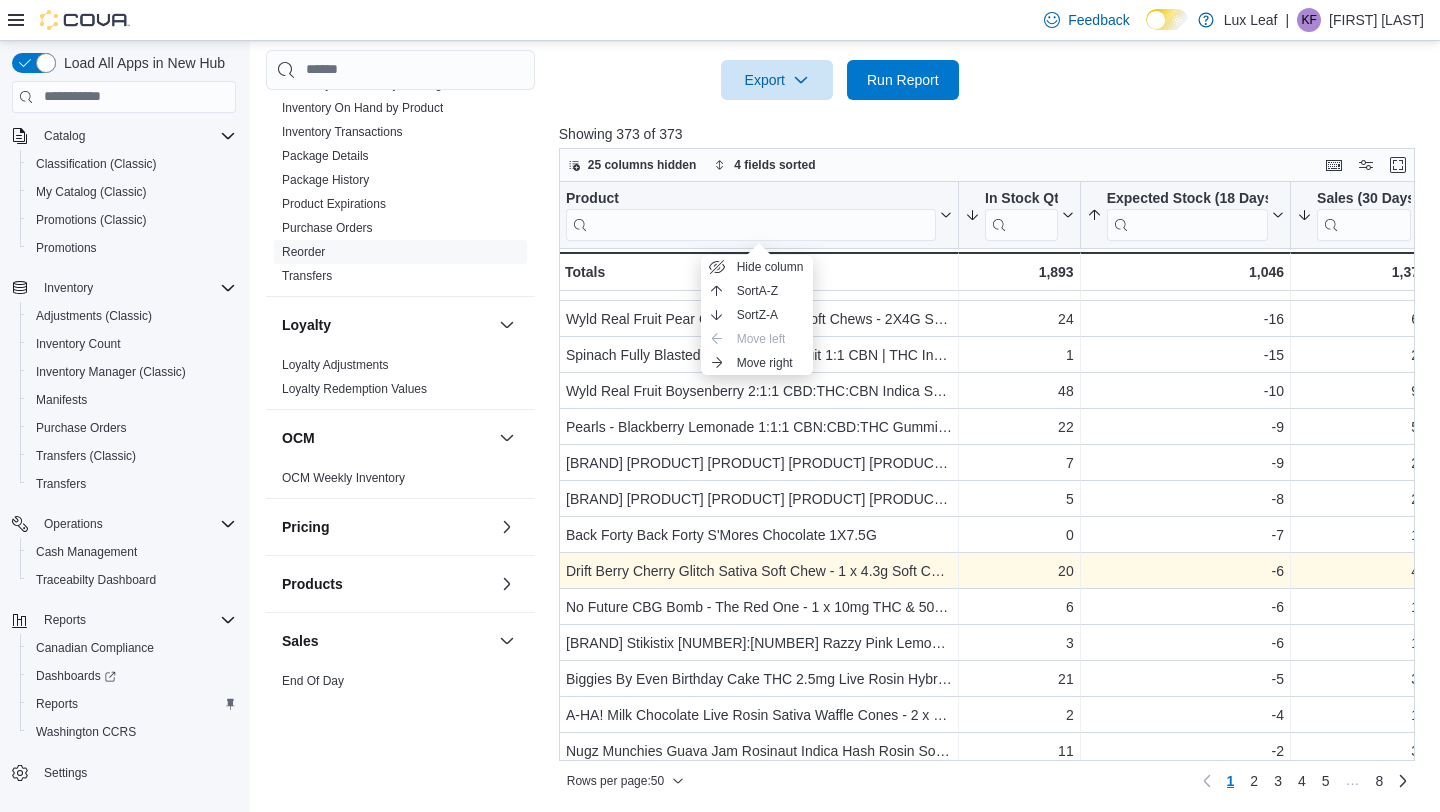 scroll, scrollTop: 63, scrollLeft: 0, axis: vertical 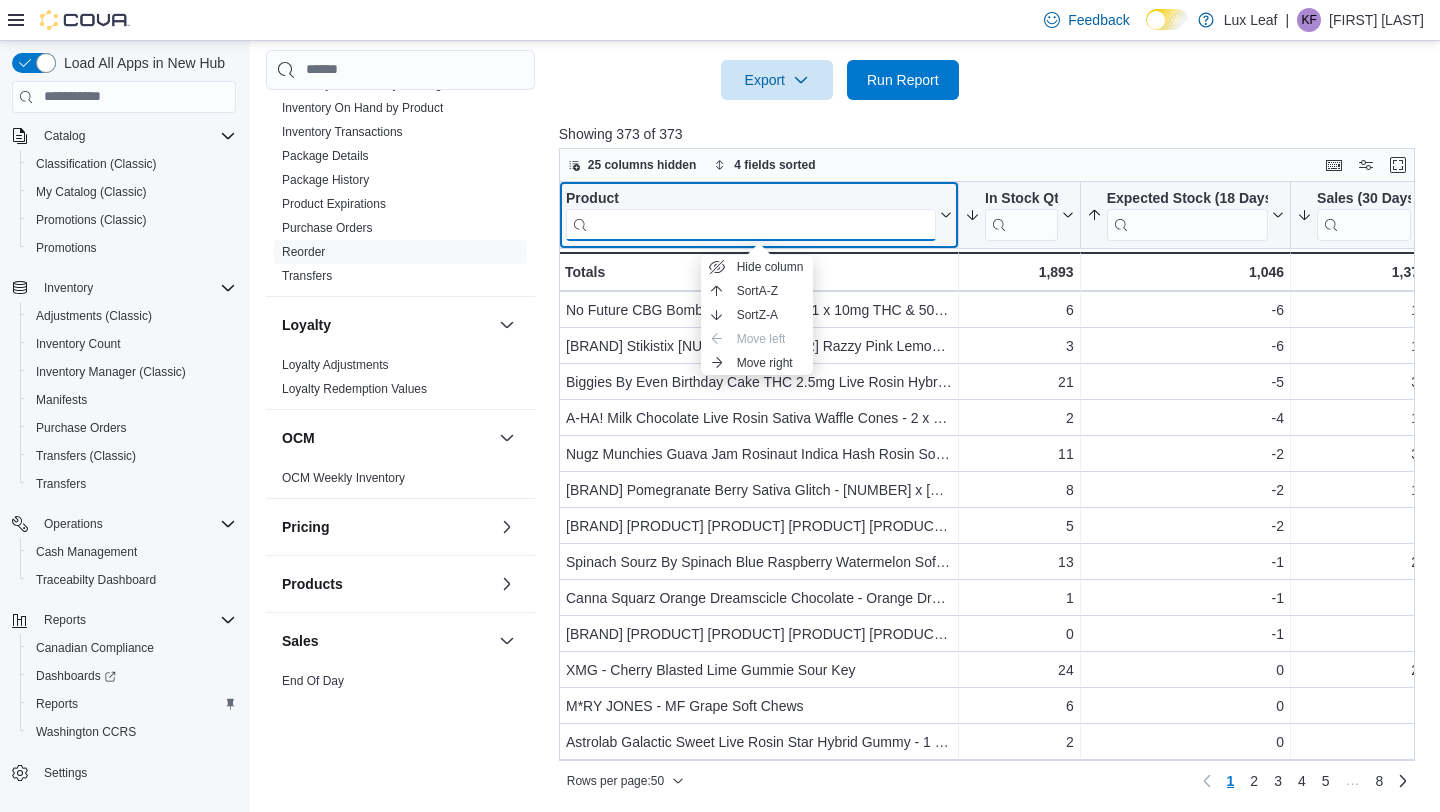 click at bounding box center [751, 224] 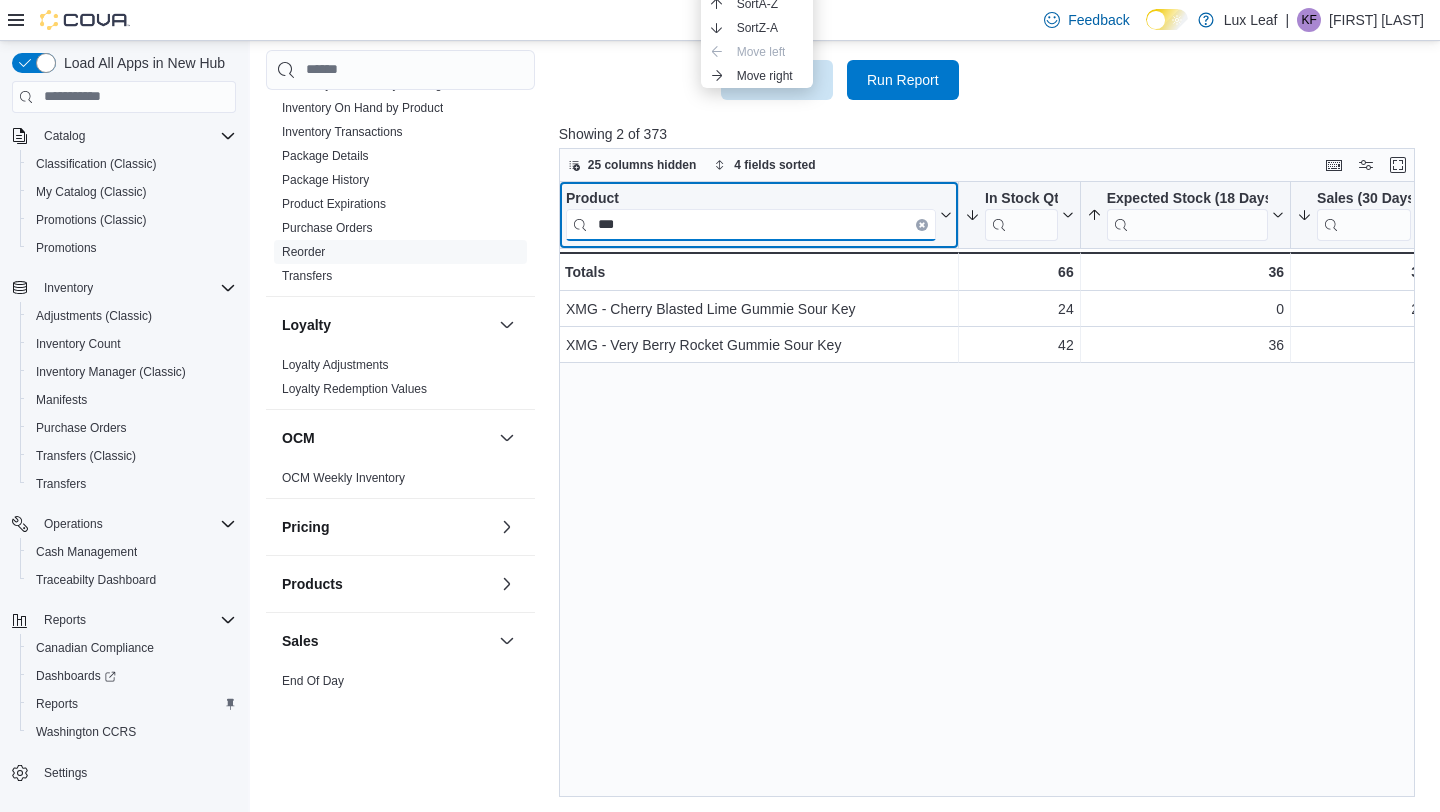 scroll, scrollTop: 0, scrollLeft: 0, axis: both 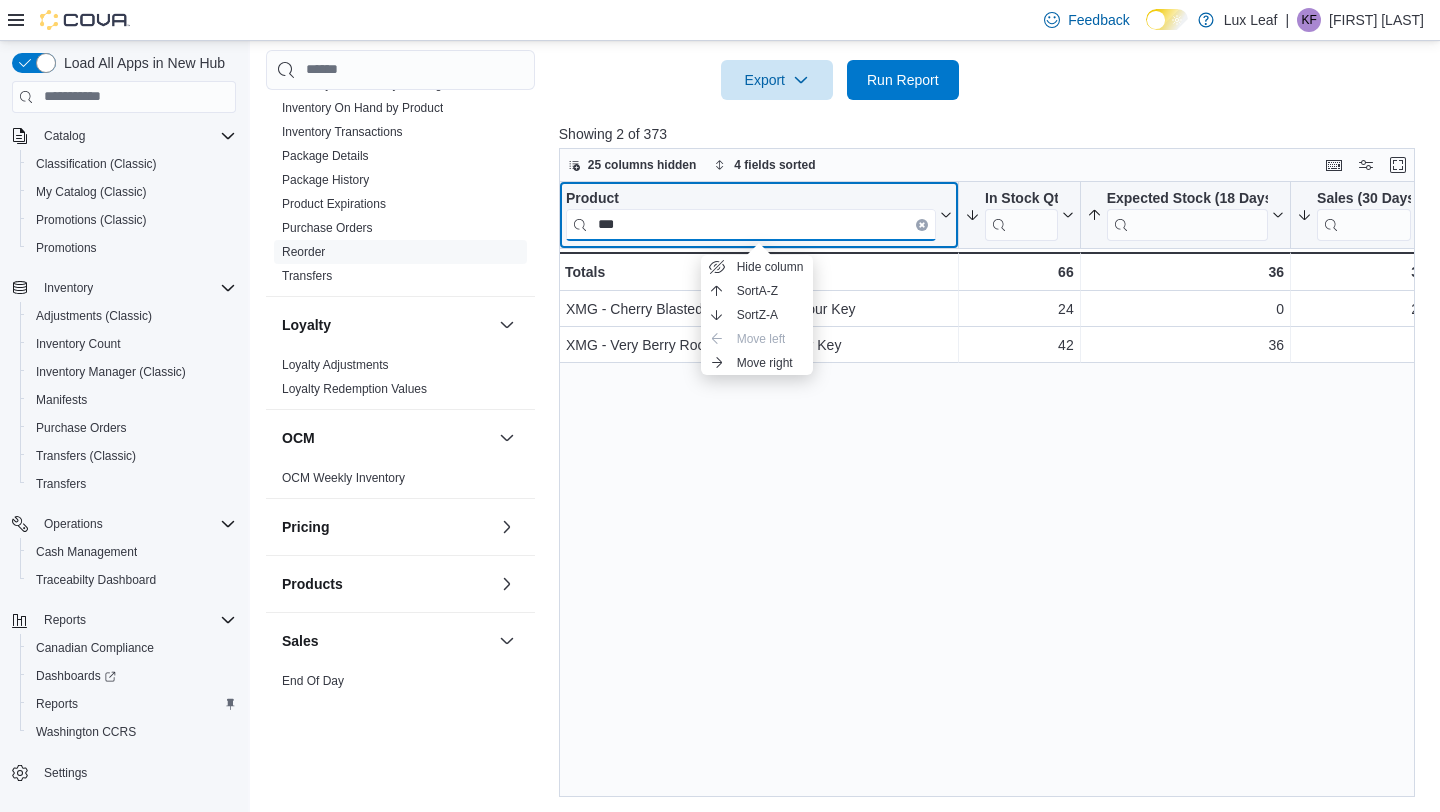 type on "***" 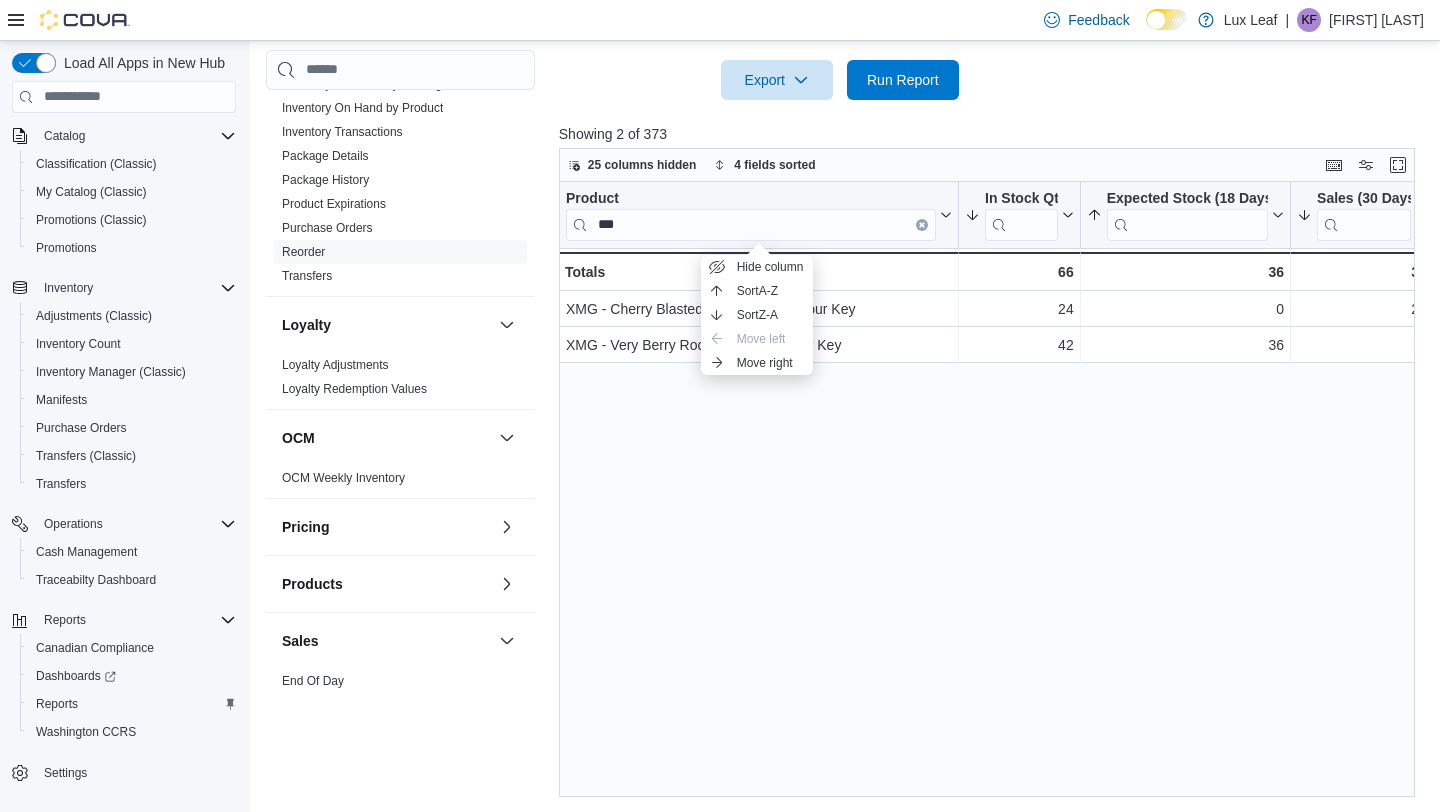 click on "Product *** Click to view column header actions In Stock Qty Sorted by Sales (30 Days), descending , then sorted by Expected Stock (14 Days), ascending , then sorted by In Stock Qty, descending , then sorted by Expected Stock, ascending . Click to view column header actions Expected Stock (18 Days) Sorted by Sales (30 Days), descending , then sorted by Expected Stock (14 Days), ascending , then sorted by In Stock Qty, descending , then sorted by Expected Stock, ascending . Click to view column header actions Sales (30 Days) Sorted by Sales (30 Days), descending , then sorted by Expected Stock (14 Days), ascending , then sorted by In Stock Qty, descending , then sorted by Expected Stock, ascending . Click to view column header actions Sales (60 Days) Click to view column header actions Expected Stock (14 Days) Sorted by Sales (30 Days), descending , then sorted by Expected Stock (14 Days), ascending , then sorted by In Stock Qty, descending , then sorted by Expected Stock, ascending . Expected Stock (30 Days)" at bounding box center [987, 490] 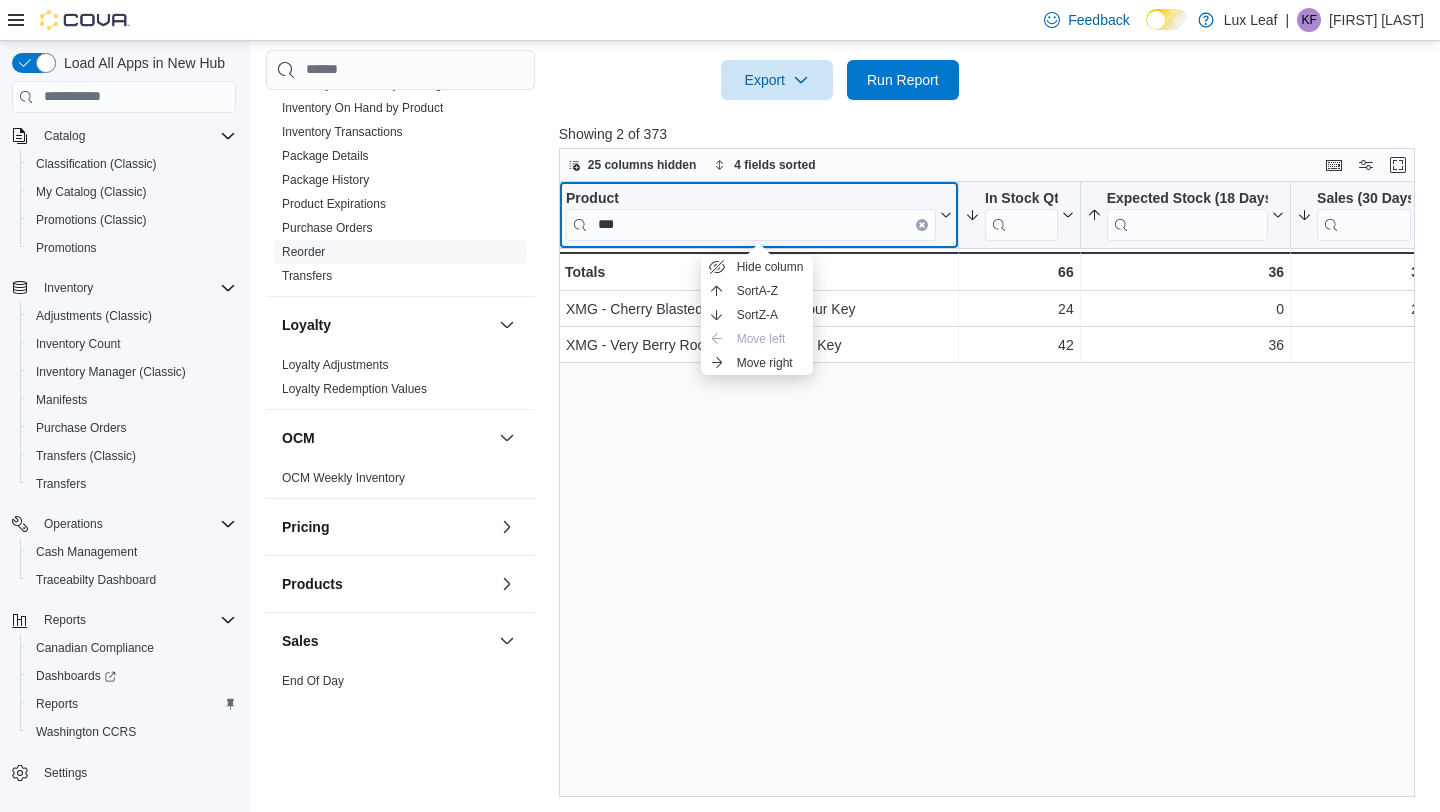 click 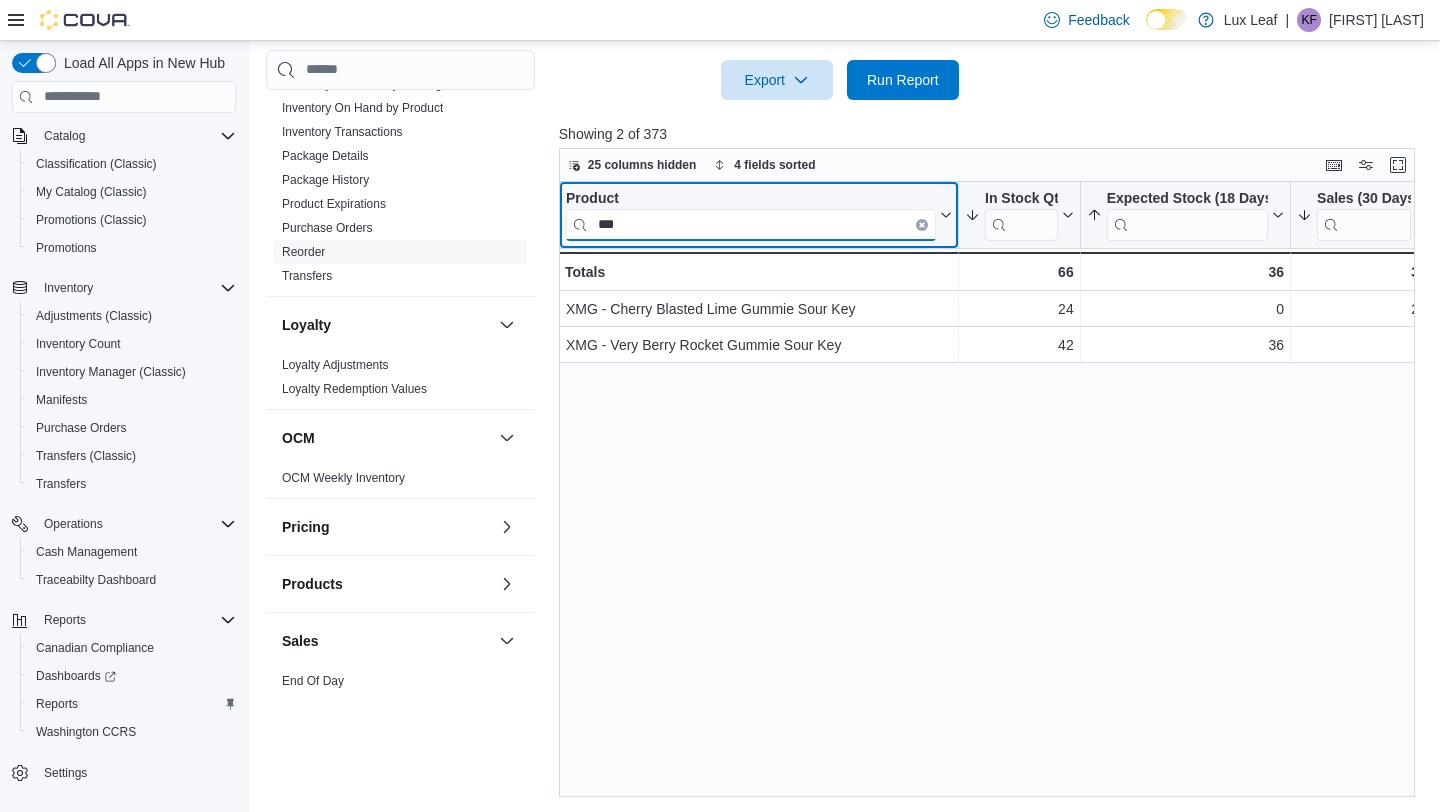 click on "***" at bounding box center (751, 224) 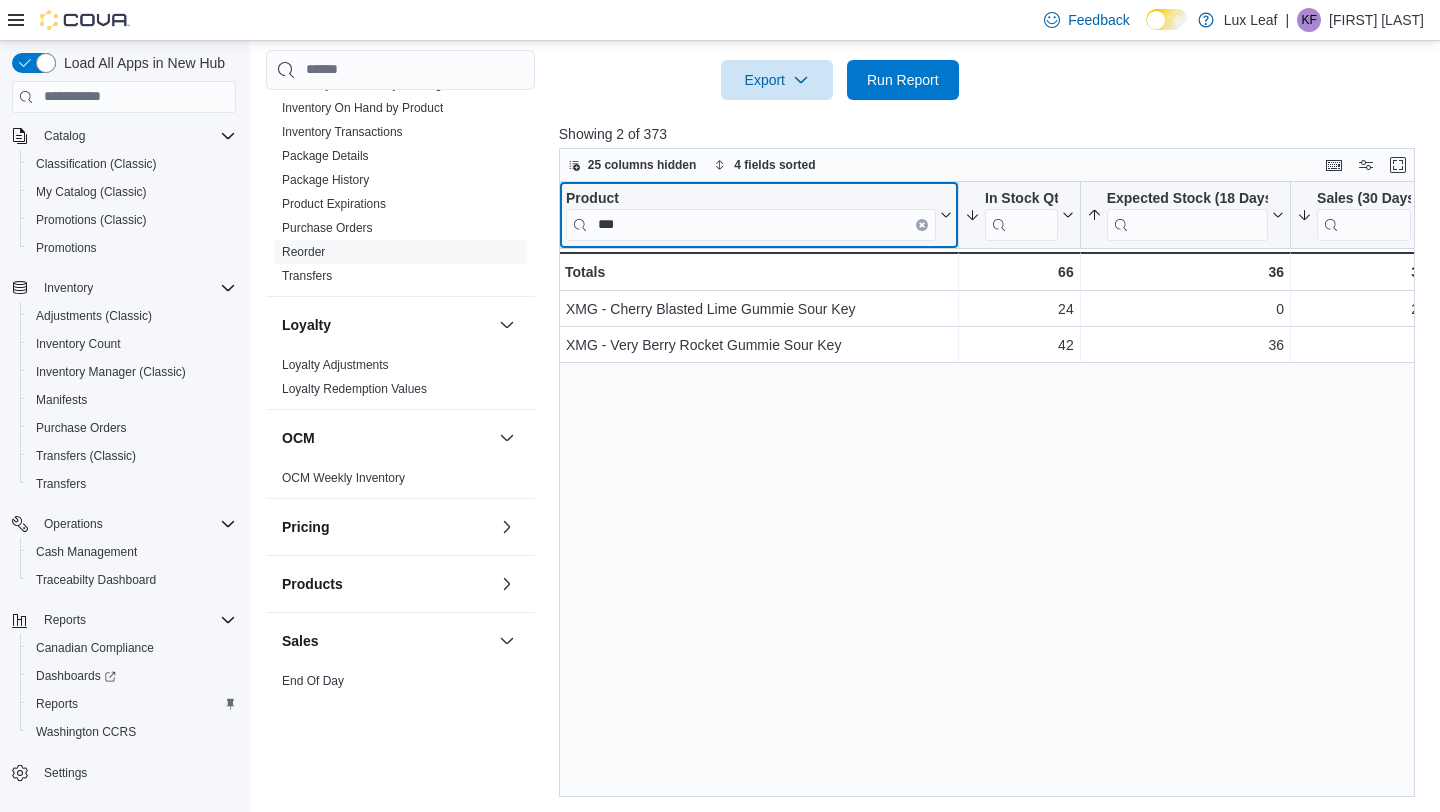 click 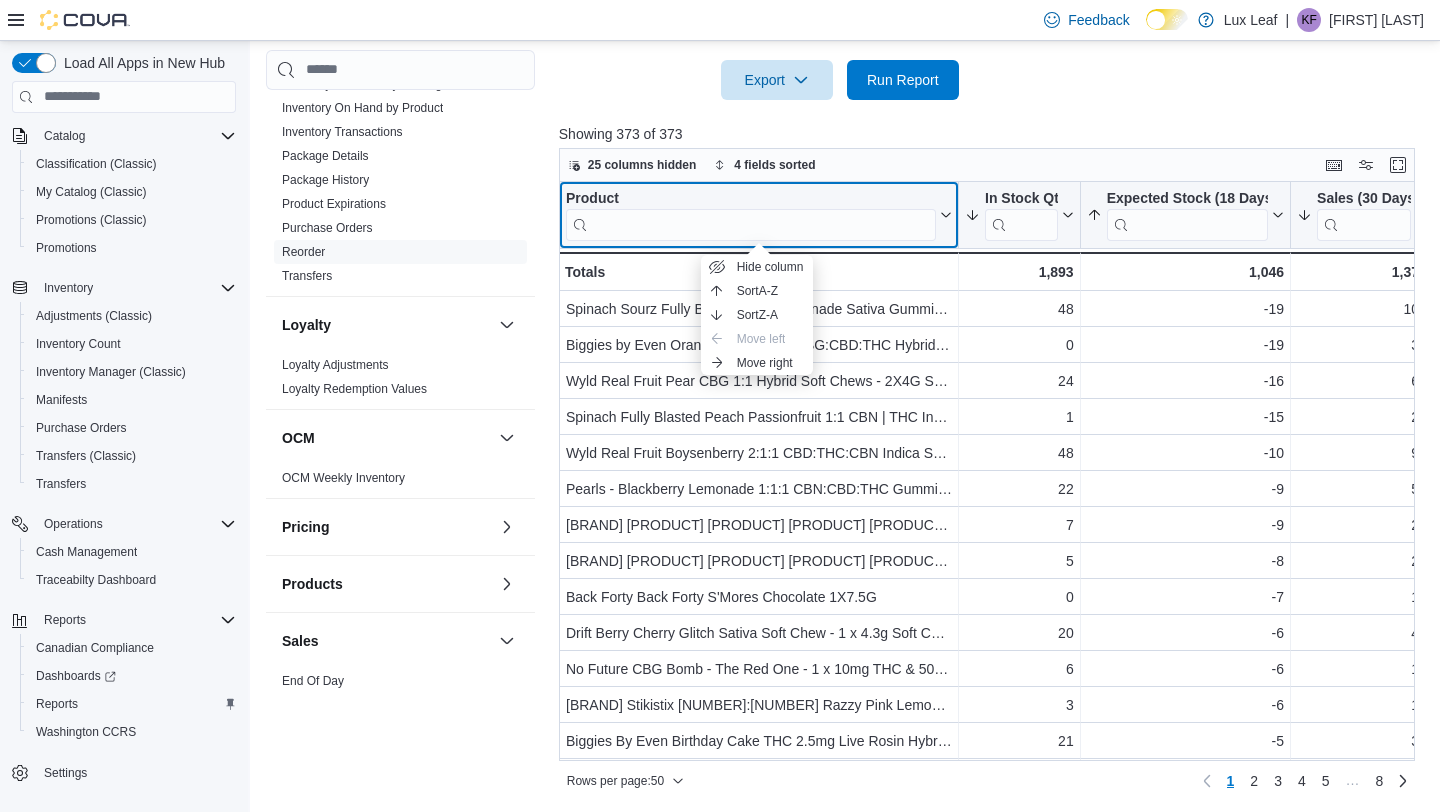 click on "Product" at bounding box center (759, 214) 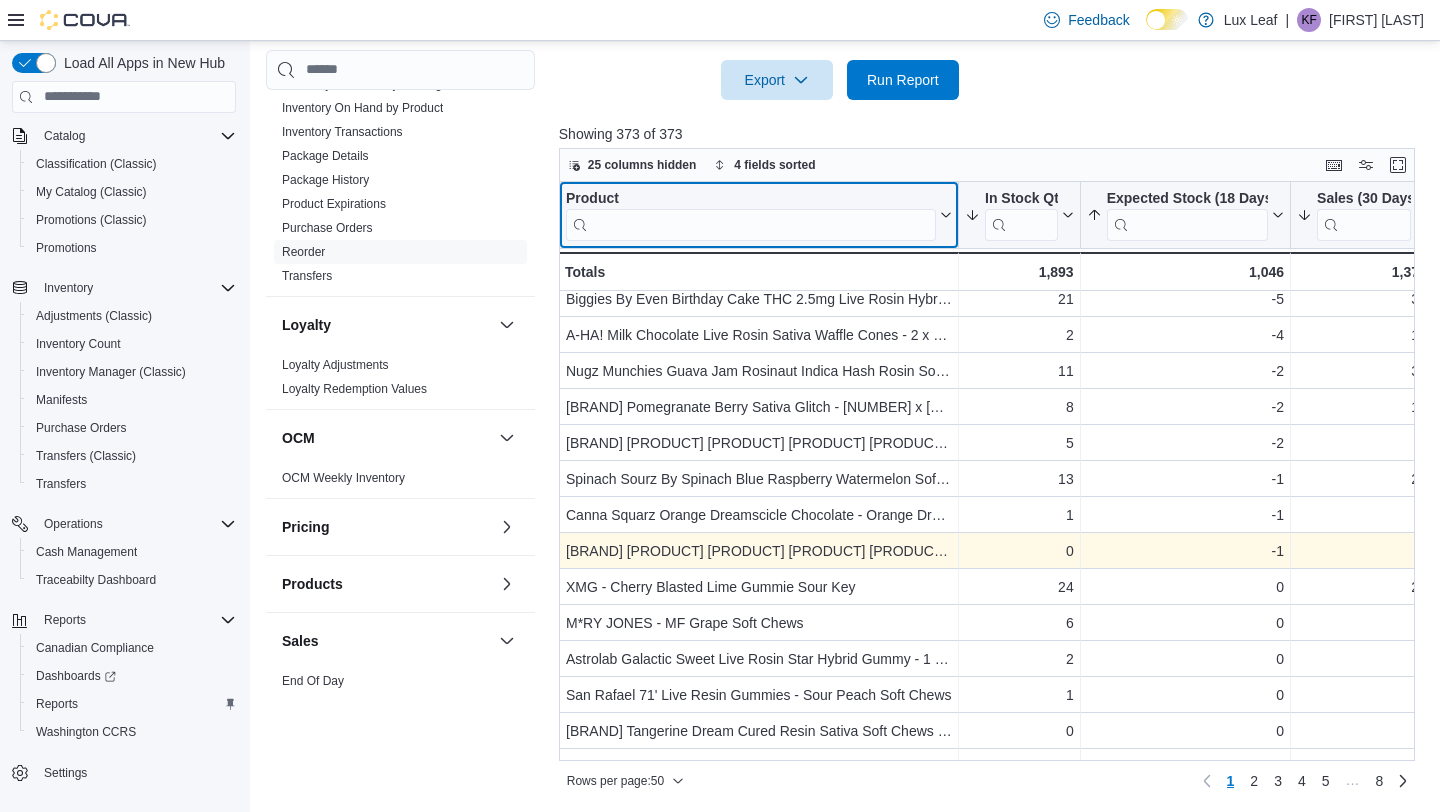scroll, scrollTop: 504, scrollLeft: 0, axis: vertical 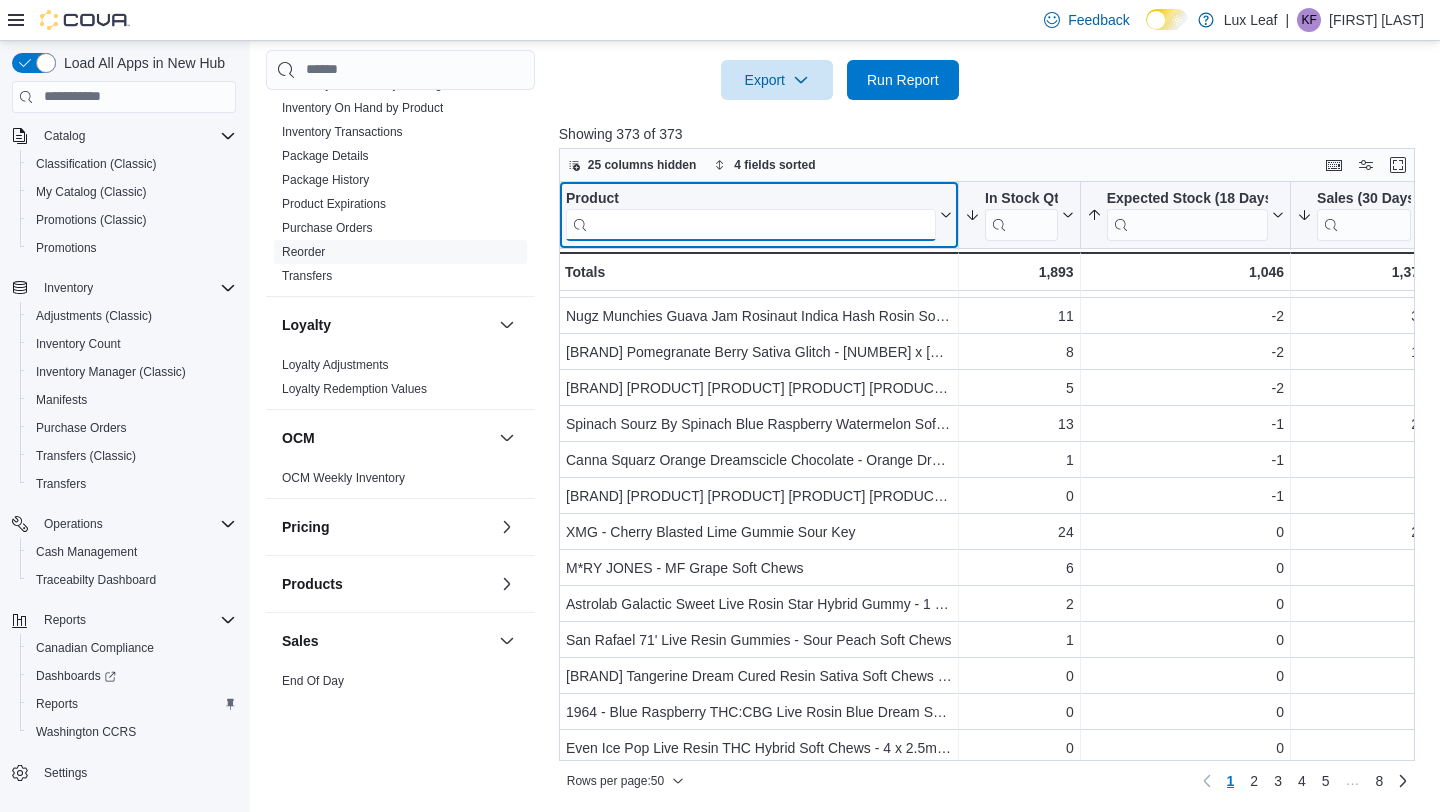 click at bounding box center [751, 224] 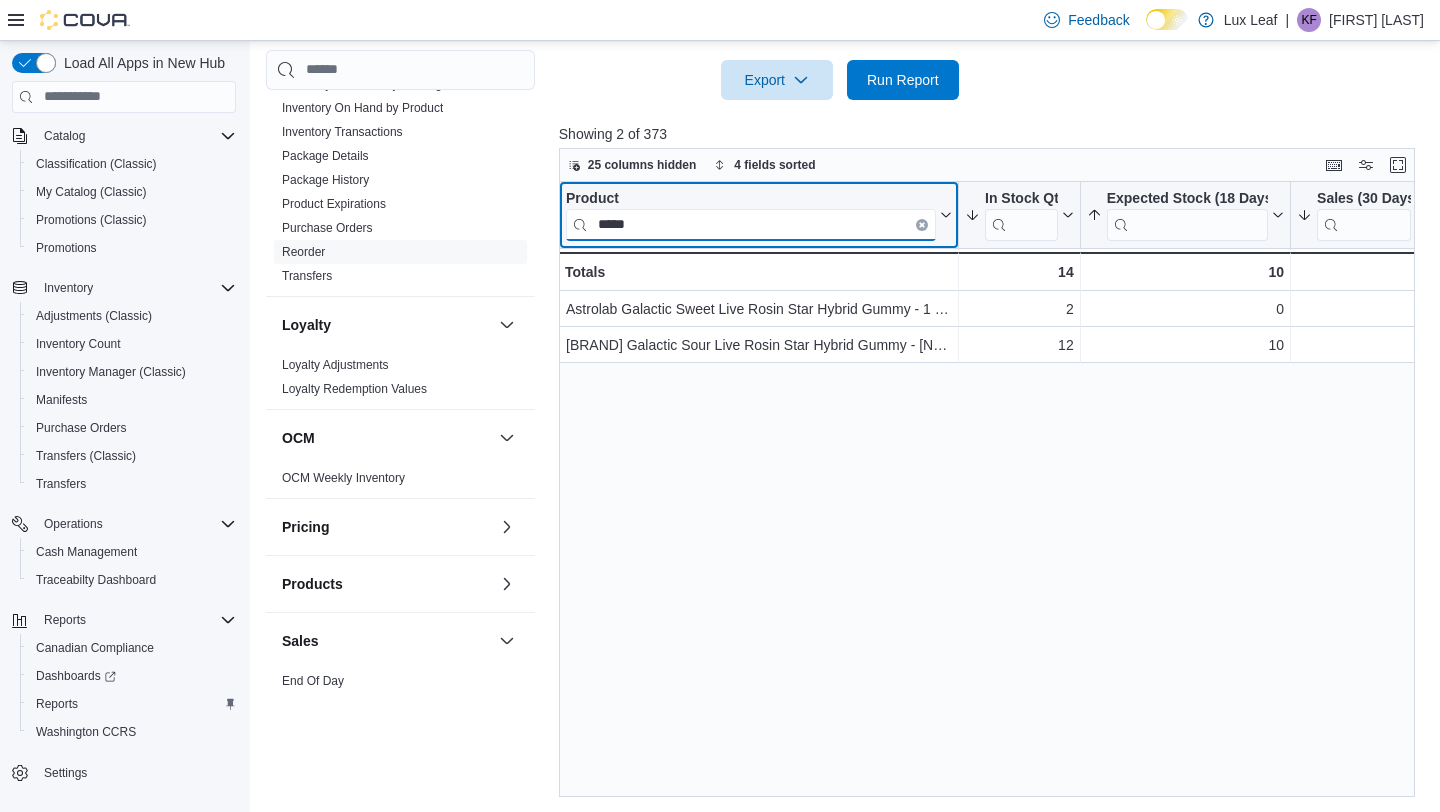 scroll, scrollTop: 0, scrollLeft: 0, axis: both 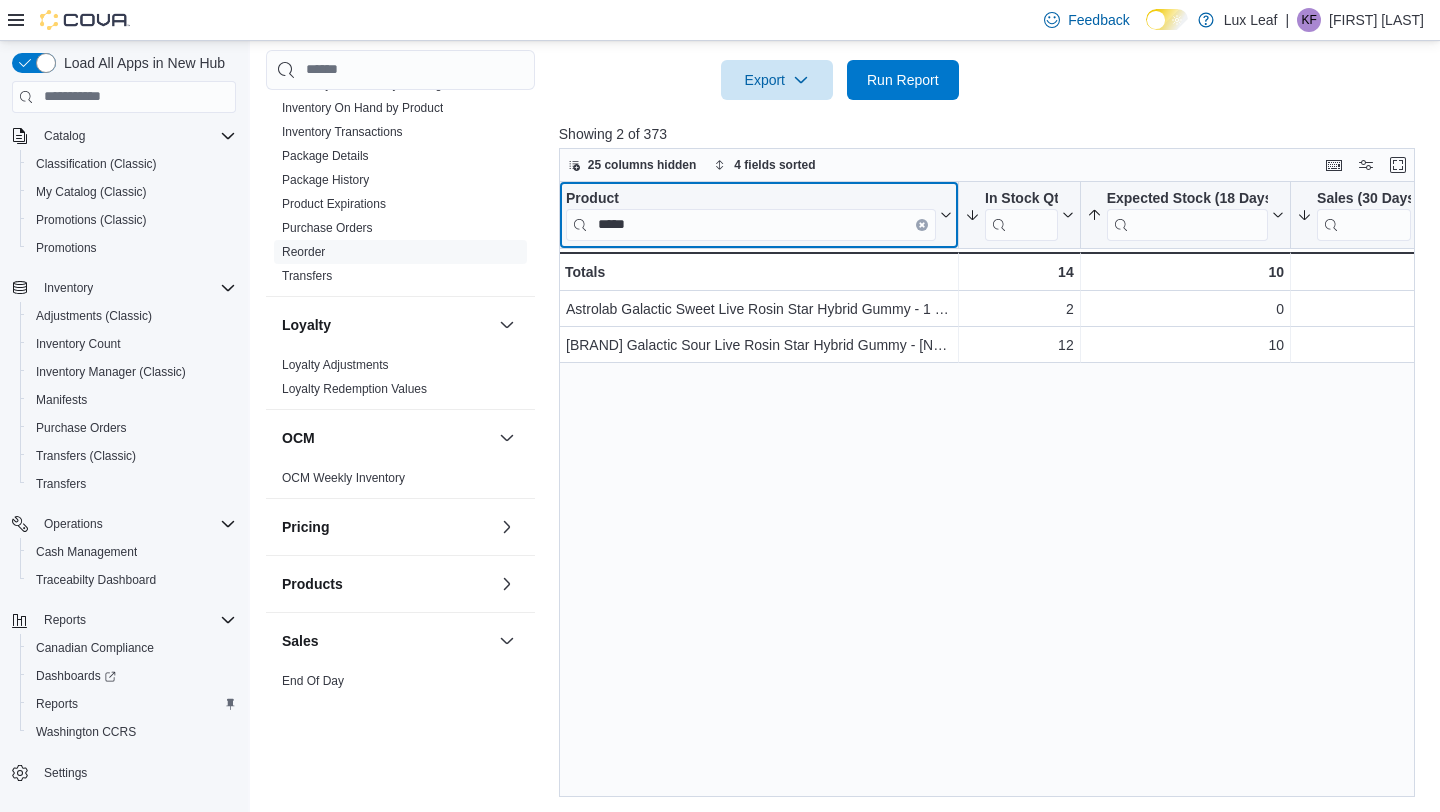 click at bounding box center [922, 224] 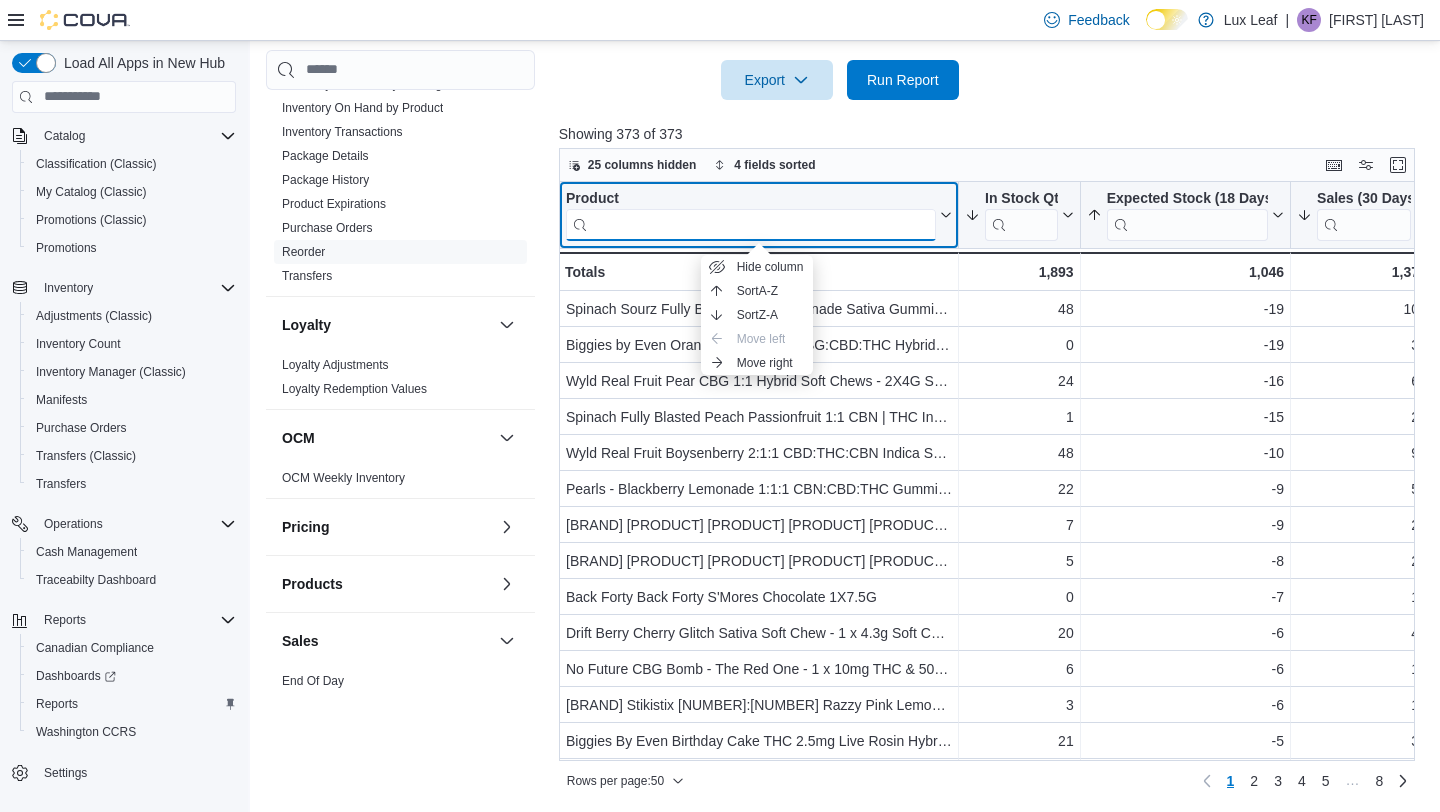 click at bounding box center [751, 224] 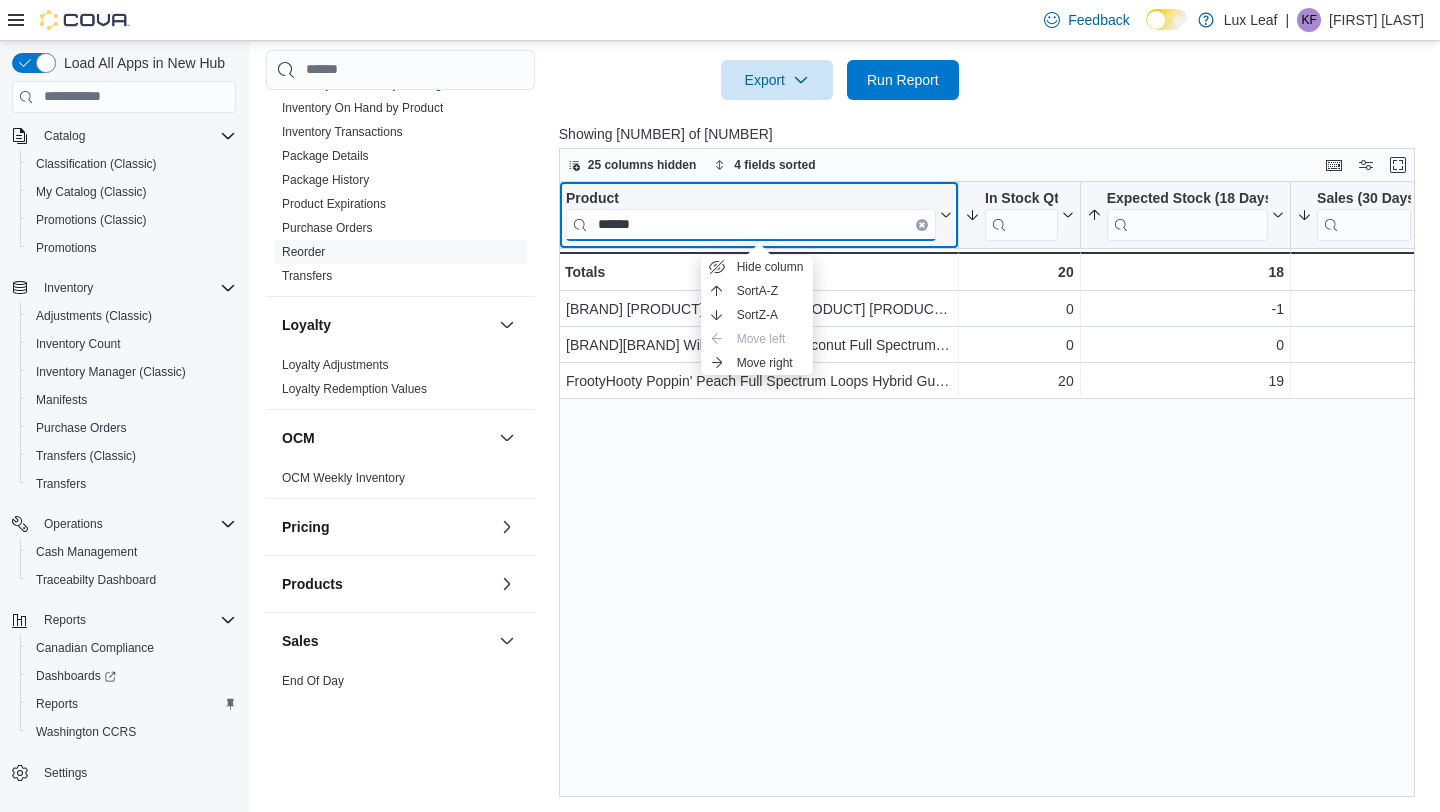 type on "******" 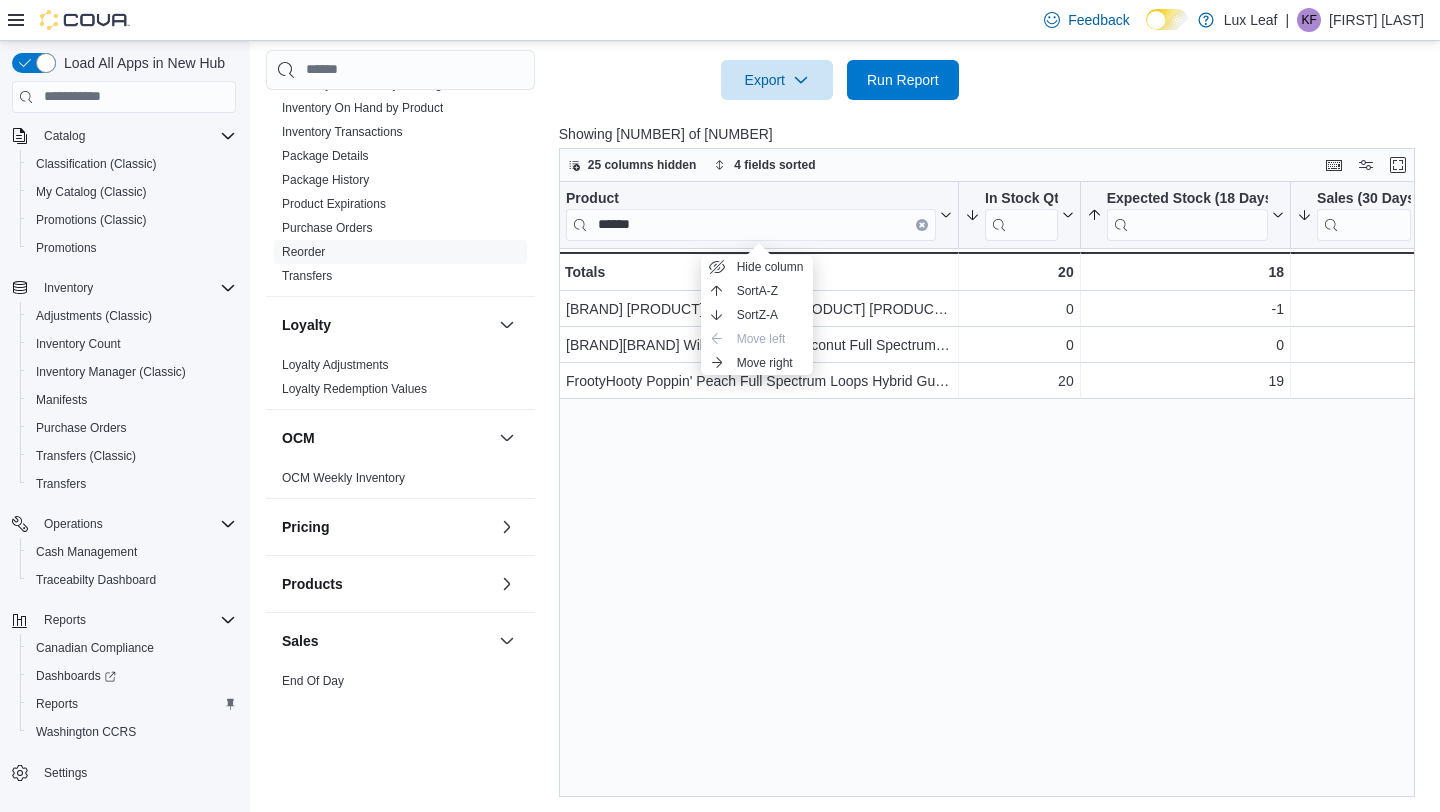 click on "Product ****** Click to view column header actions In Stock Qty Sorted by Sales ([DAYS]), descending , then sorted by Expected Stock ([DAYS]), ascending , then sorted by In Stock Qty, descending , then sorted by Expected Stock, ascending . Click to view column header actions Expected Stock ([DAYS]) Sorted by Sales ([DAYS]), descending , then sorted by Expected Stock ([DAYS]), ascending , then sorted by In Stock Qty, descending , then sorted by Expected Stock, ascending . Click to view column header actions Sales ([DAYS]) Sorted by Sales ([DAYS]), descending , then sorted by Expected Stock ([DAYS]), ascending , then sorted by In Stock Qty, descending , then sorted by Expected Stock, ascending . Click to view column header actions Sales ([DAYS]) Click to view column header actions Expected Stock ([DAYS]) Sorted by Sales ([DAYS]), descending , then sorted by Expected Stock ([DAYS]), ascending , then sorted by In Stock Qty, descending , then sorted by Expected Stock, ascending . Last Received Date -" at bounding box center (987, 490) 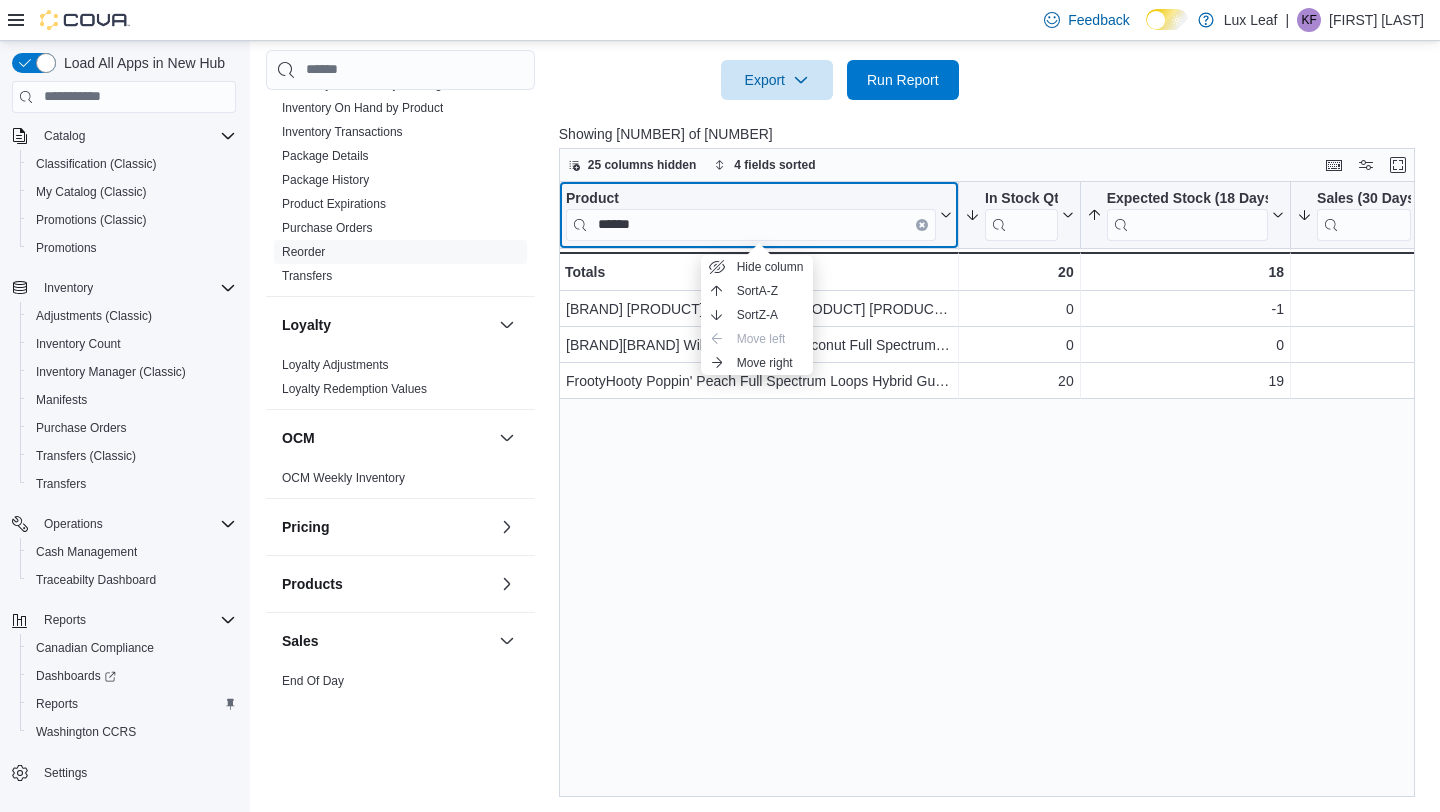 click 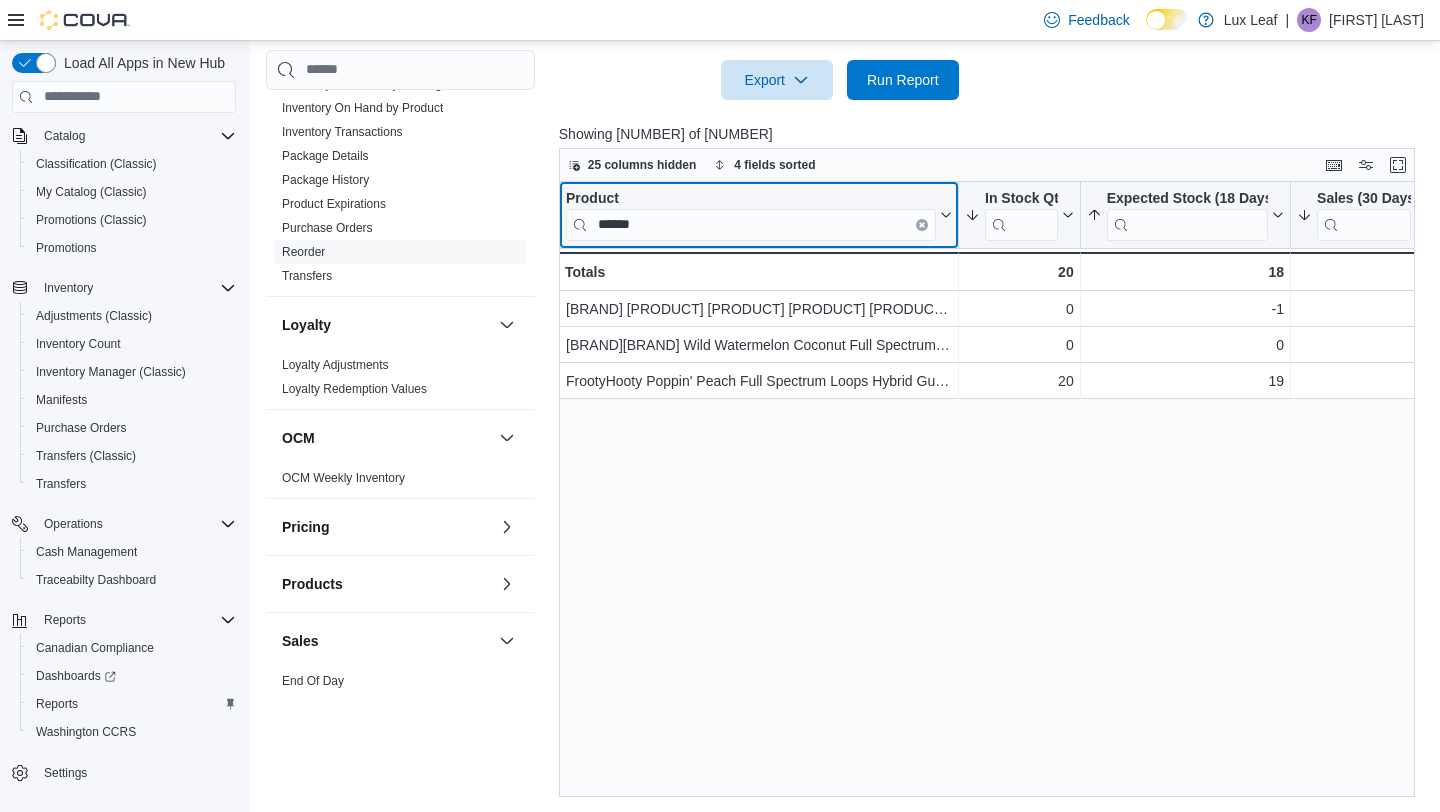 click 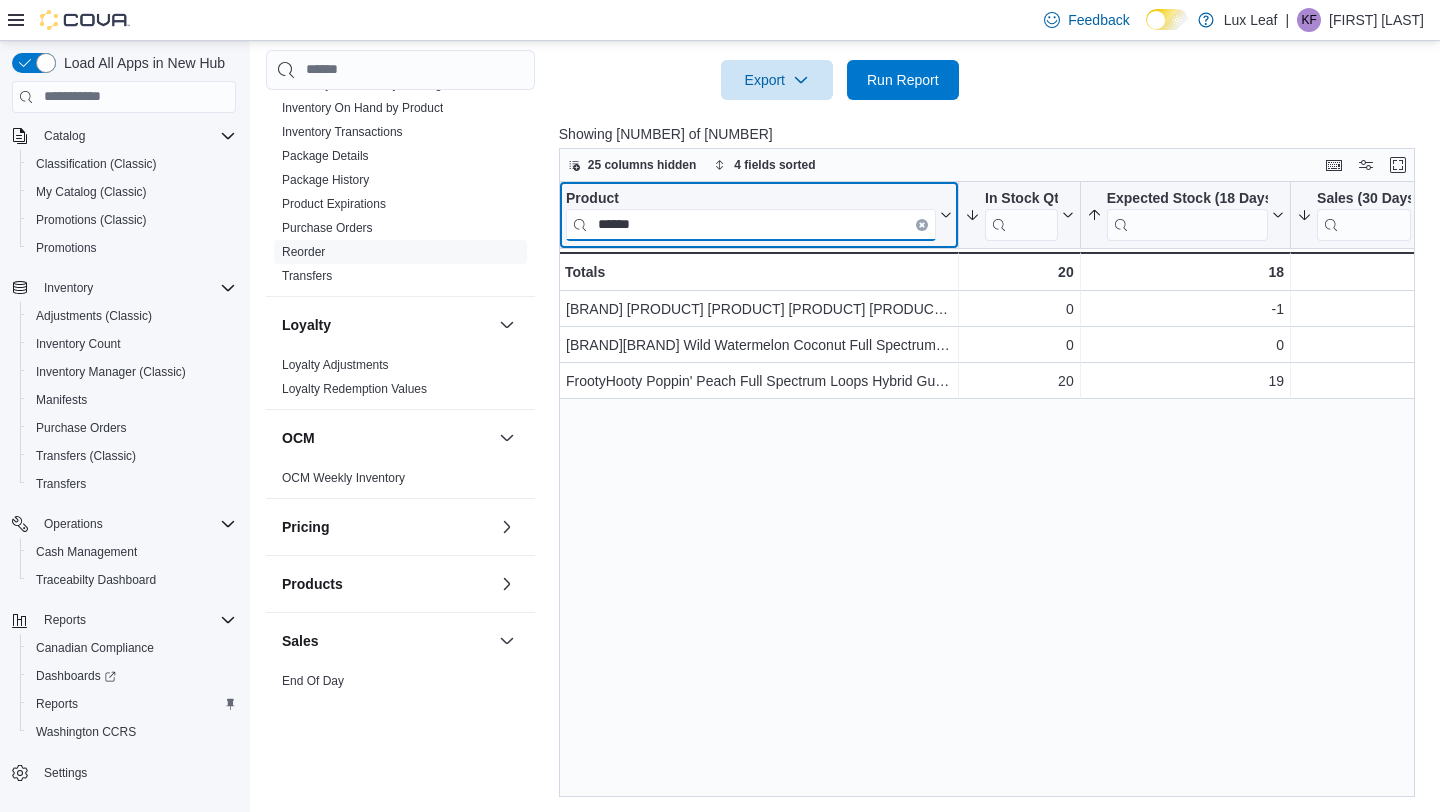 type 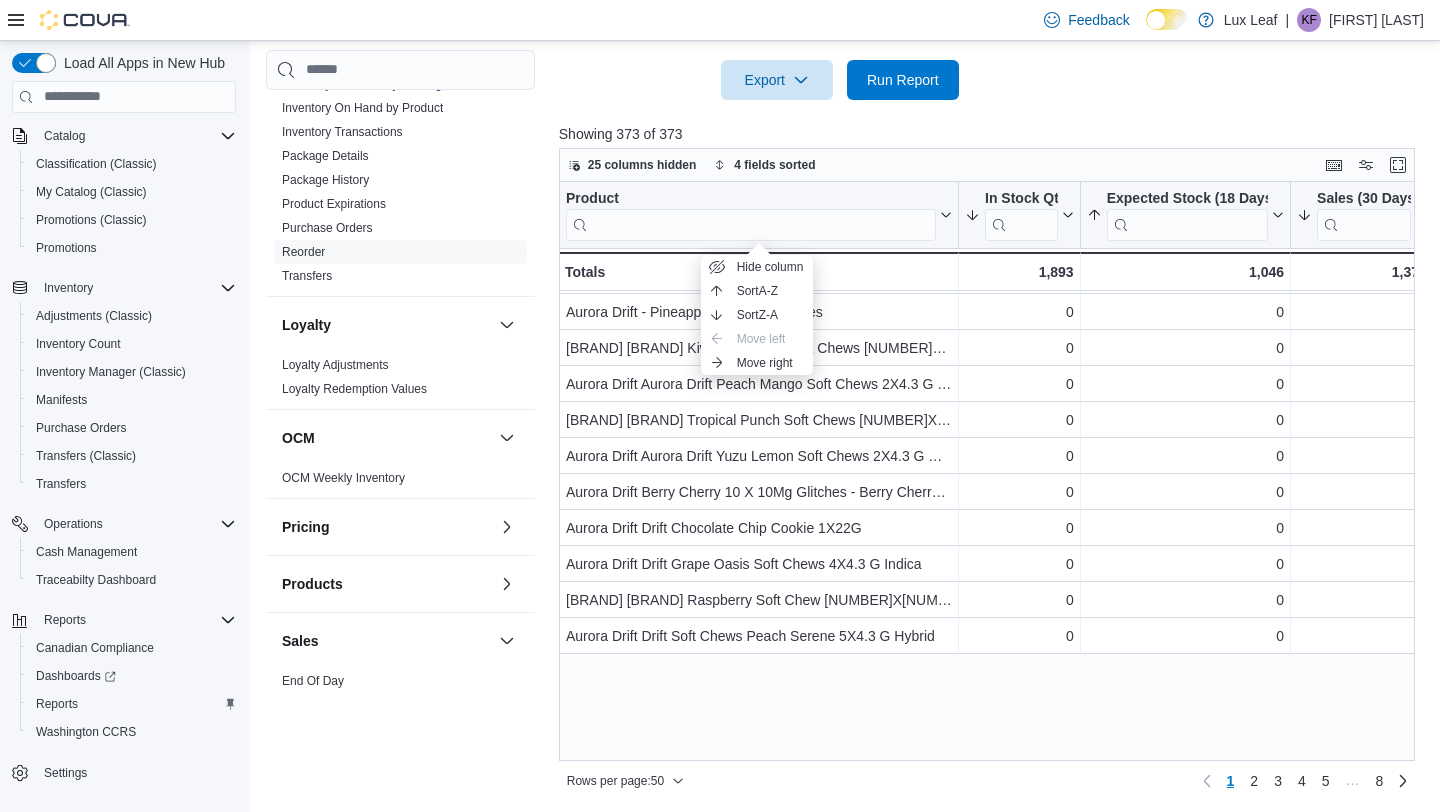 scroll, scrollTop: 0, scrollLeft: 0, axis: both 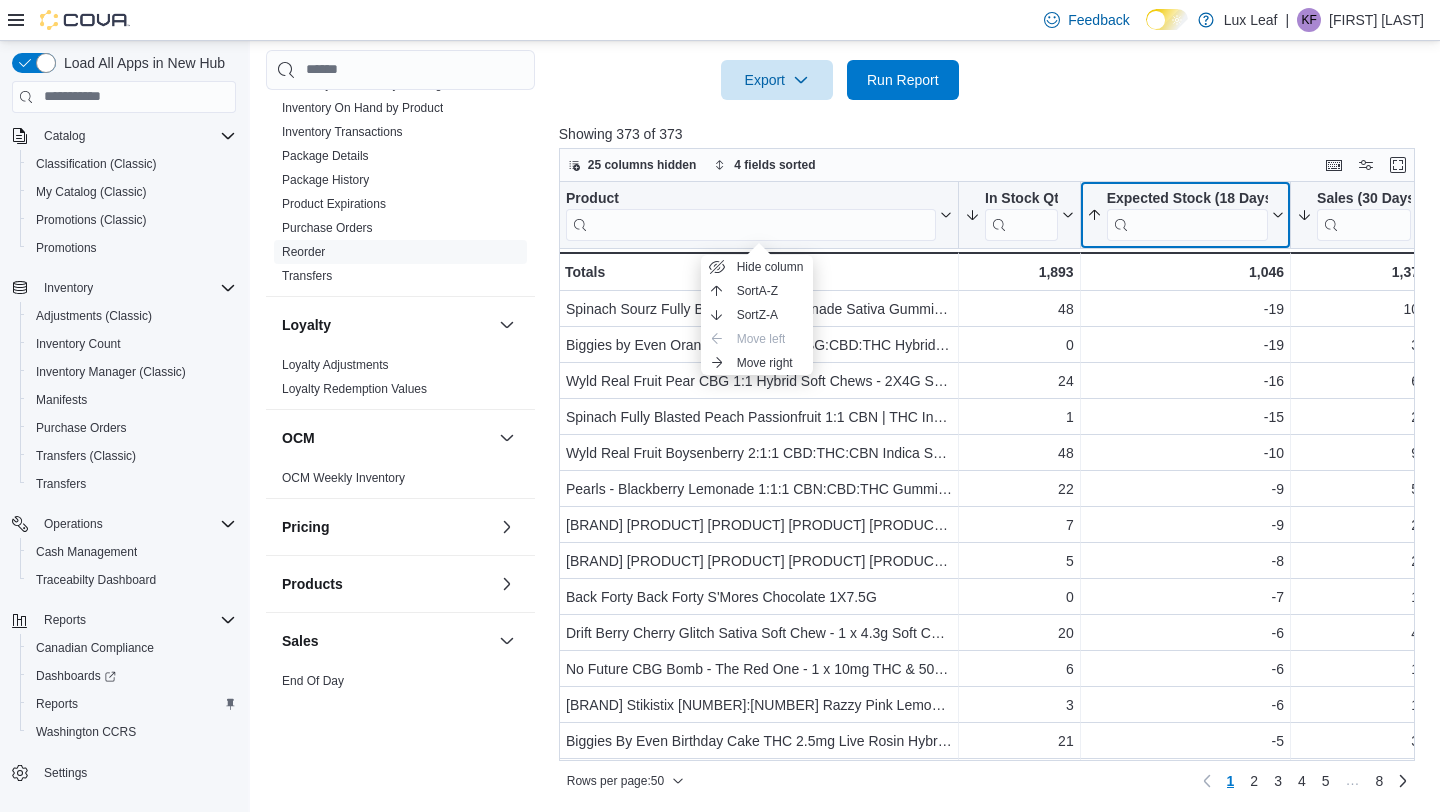 click 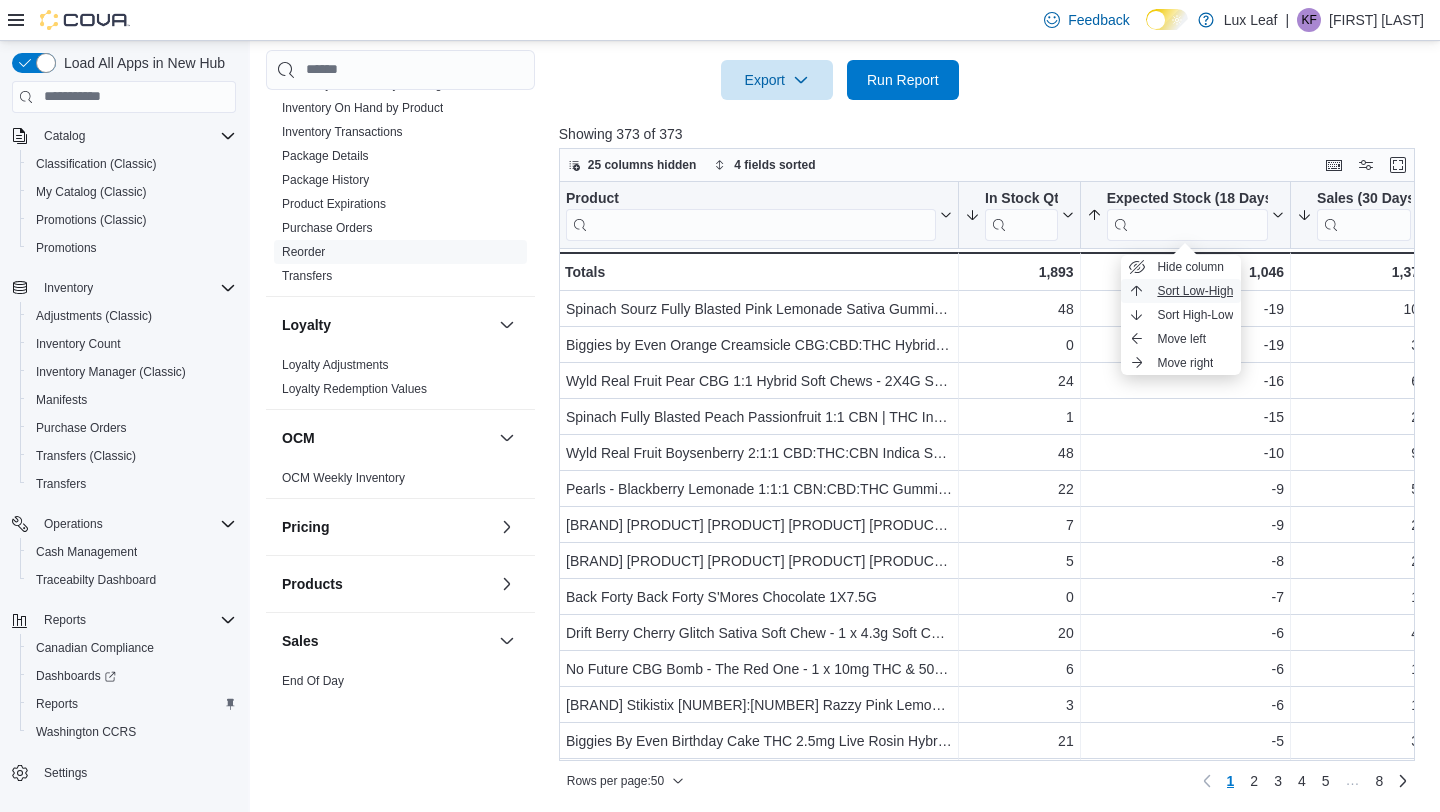 click on "Sort Low-High" at bounding box center [1195, 291] 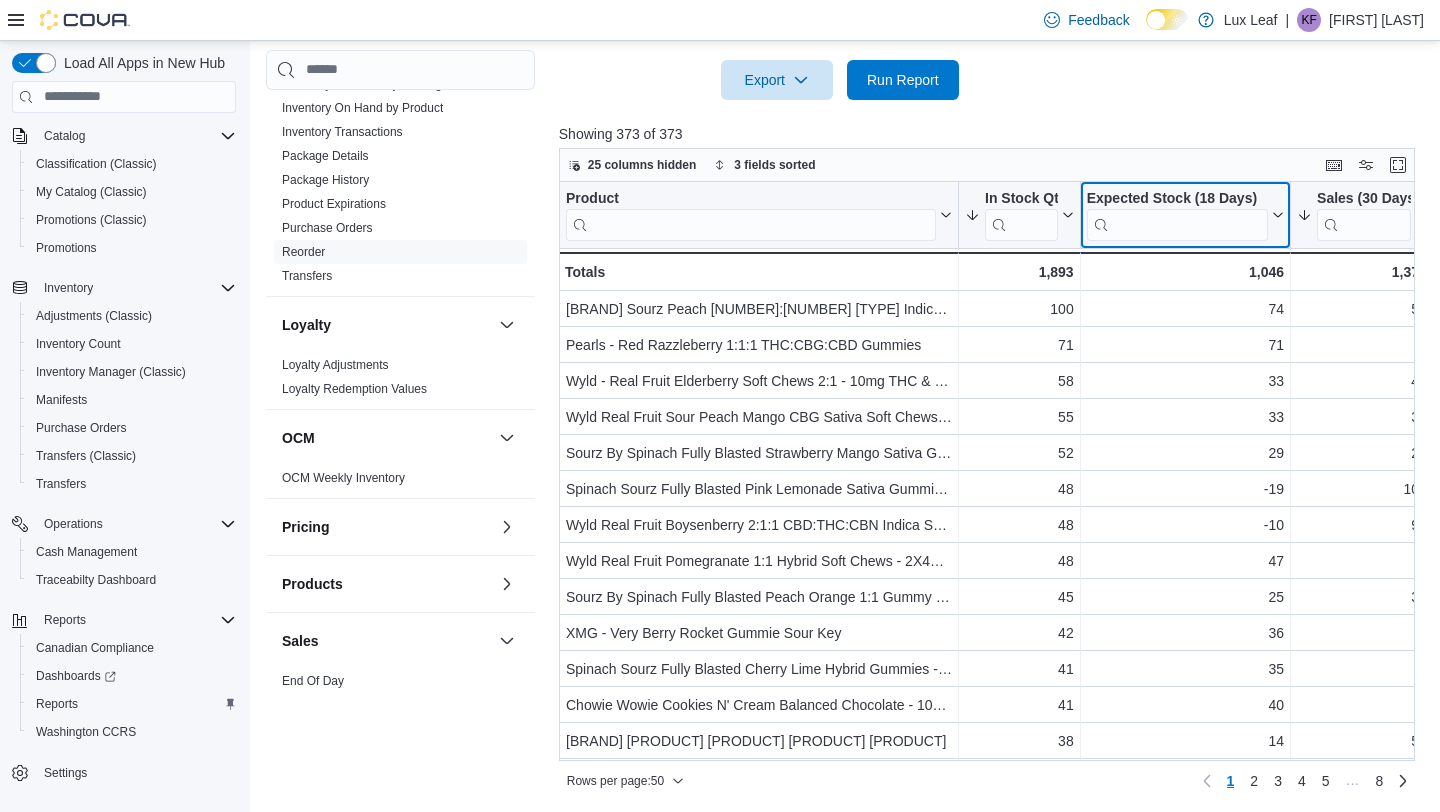 click 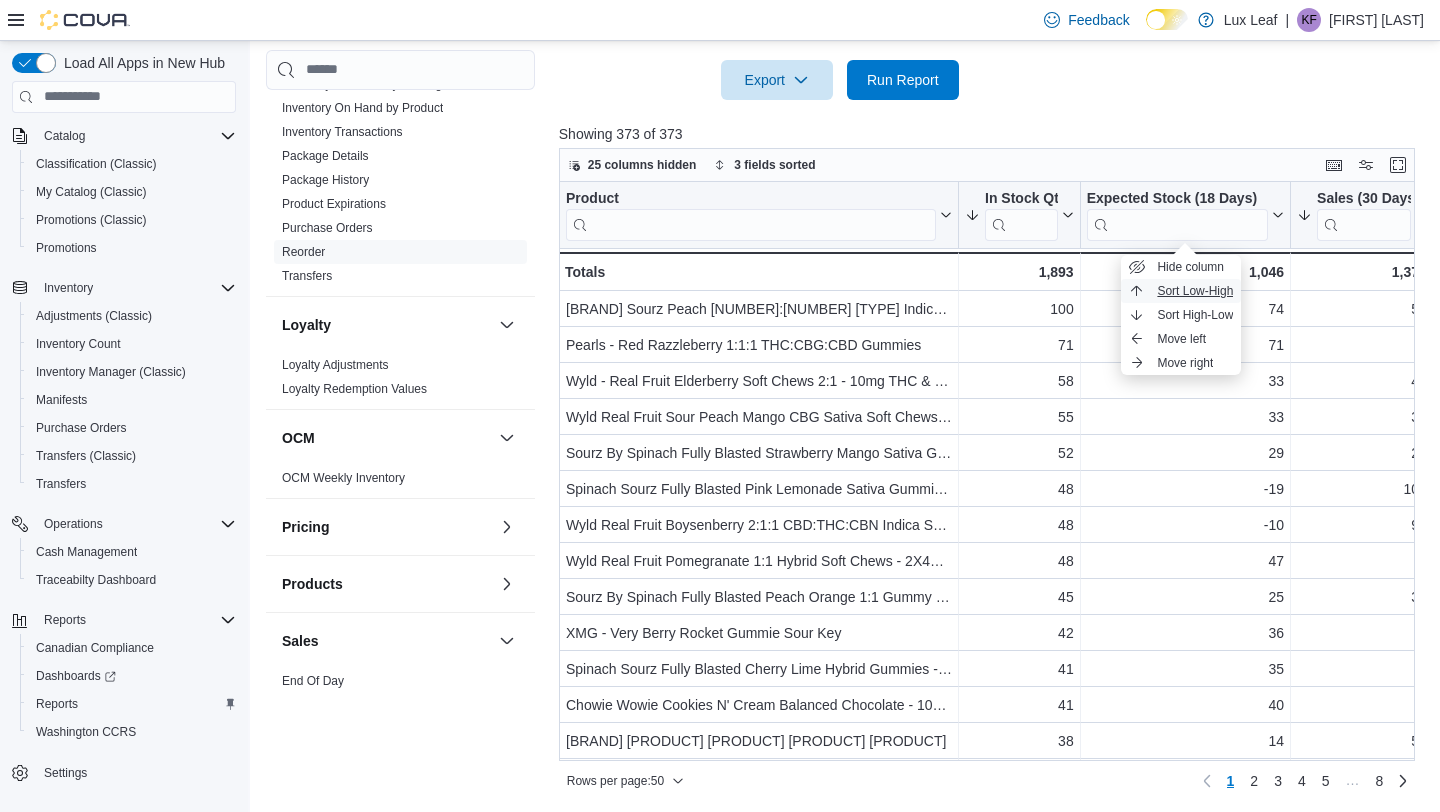 click on "Sort Low-High" at bounding box center [1195, 291] 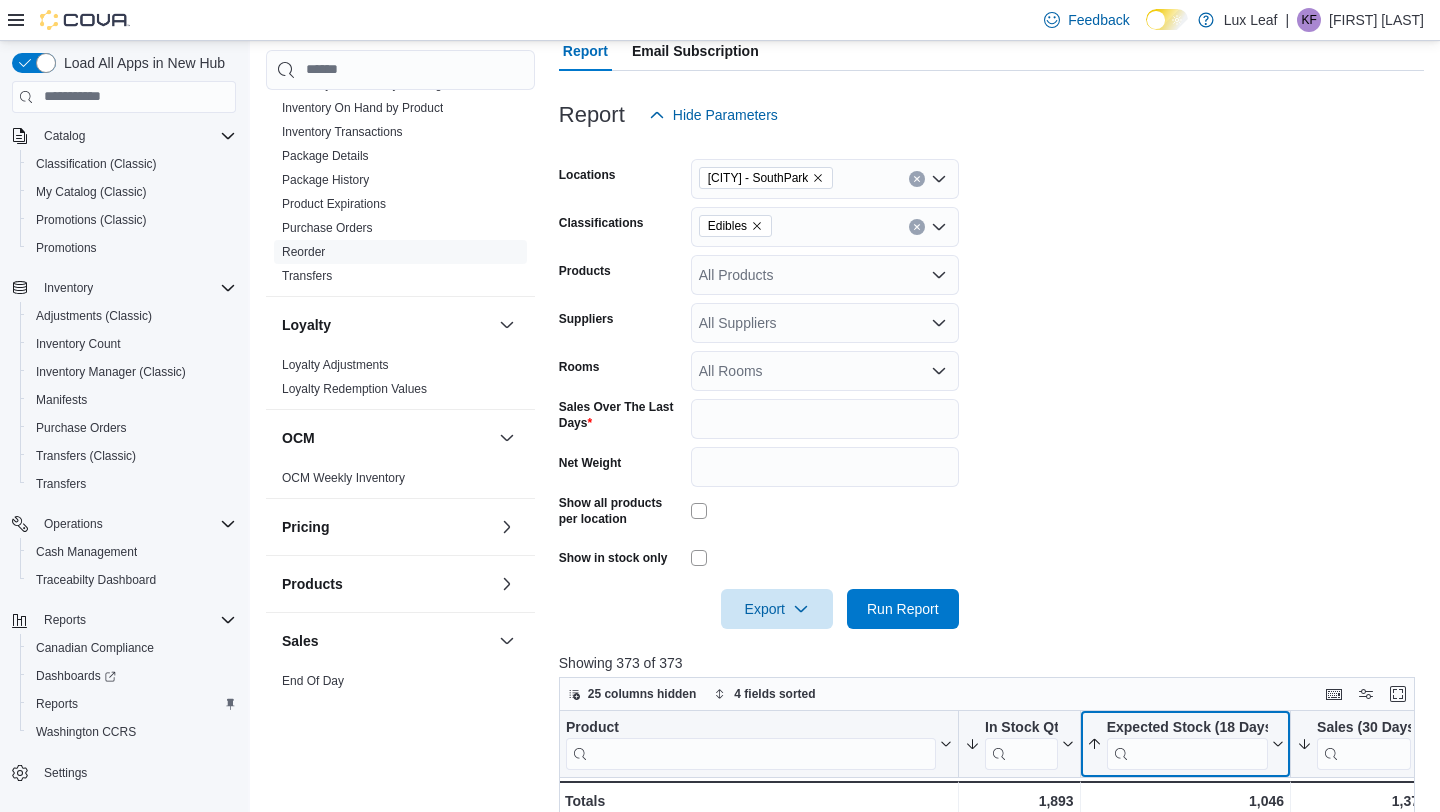 scroll, scrollTop: 240, scrollLeft: 0, axis: vertical 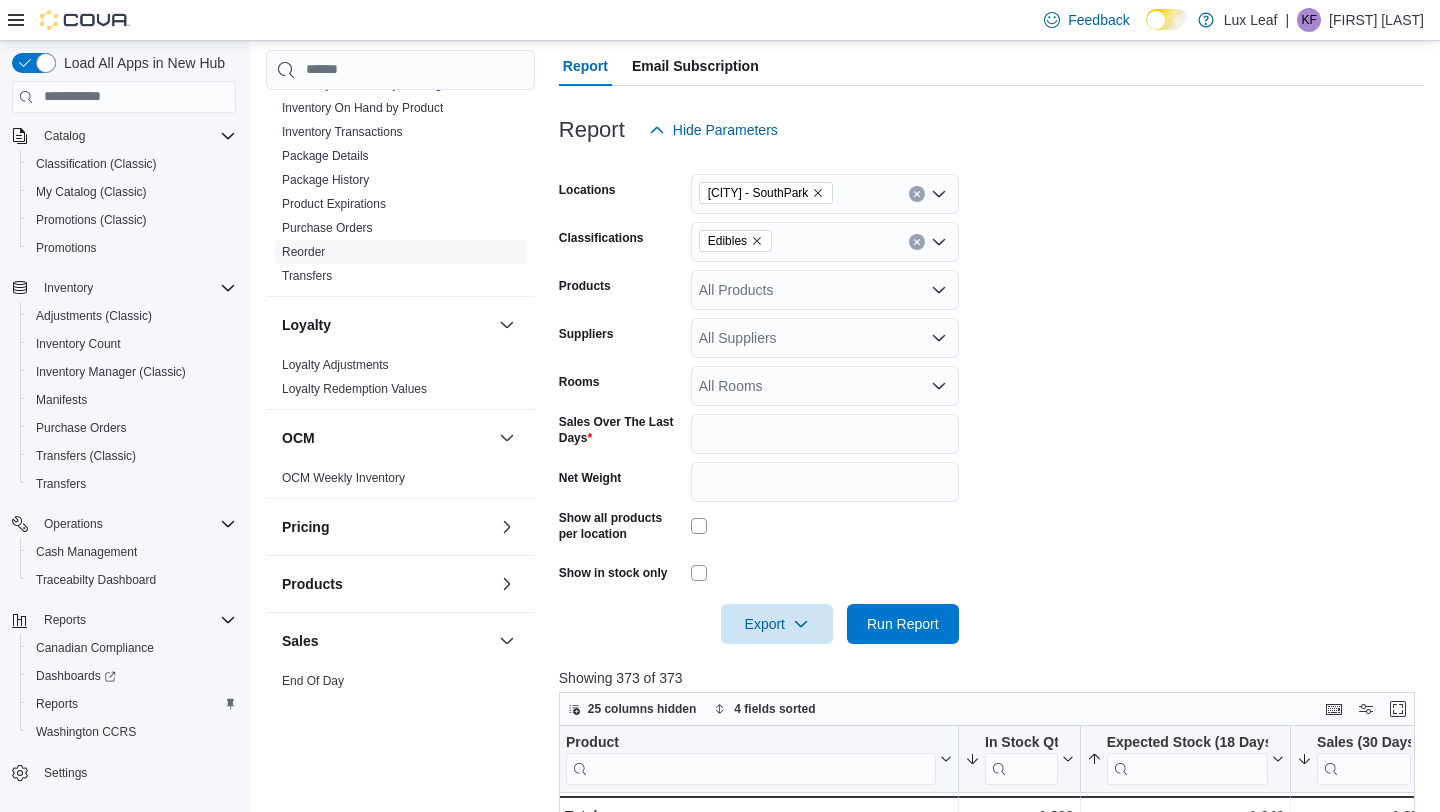 click 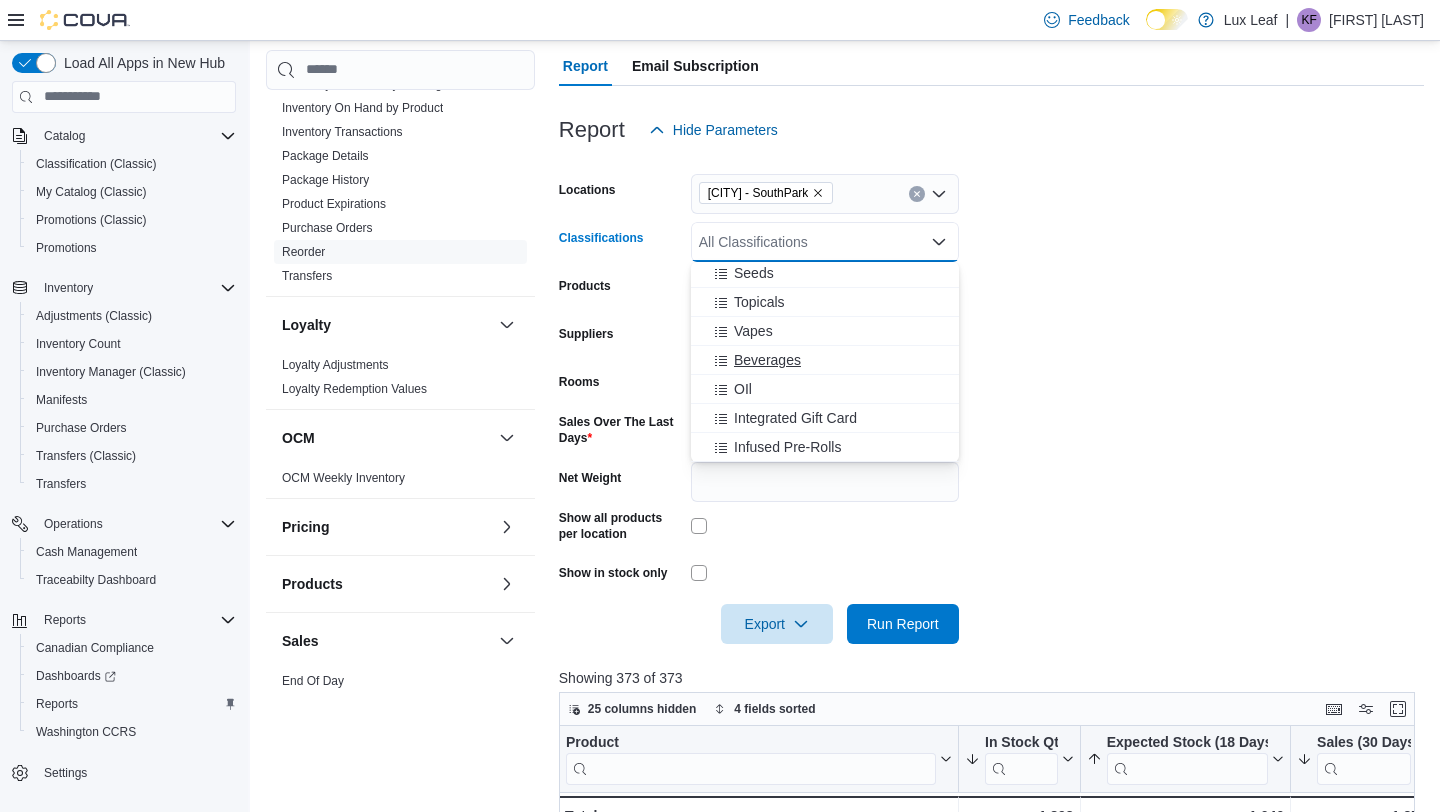 click on "Beverages" at bounding box center [767, 360] 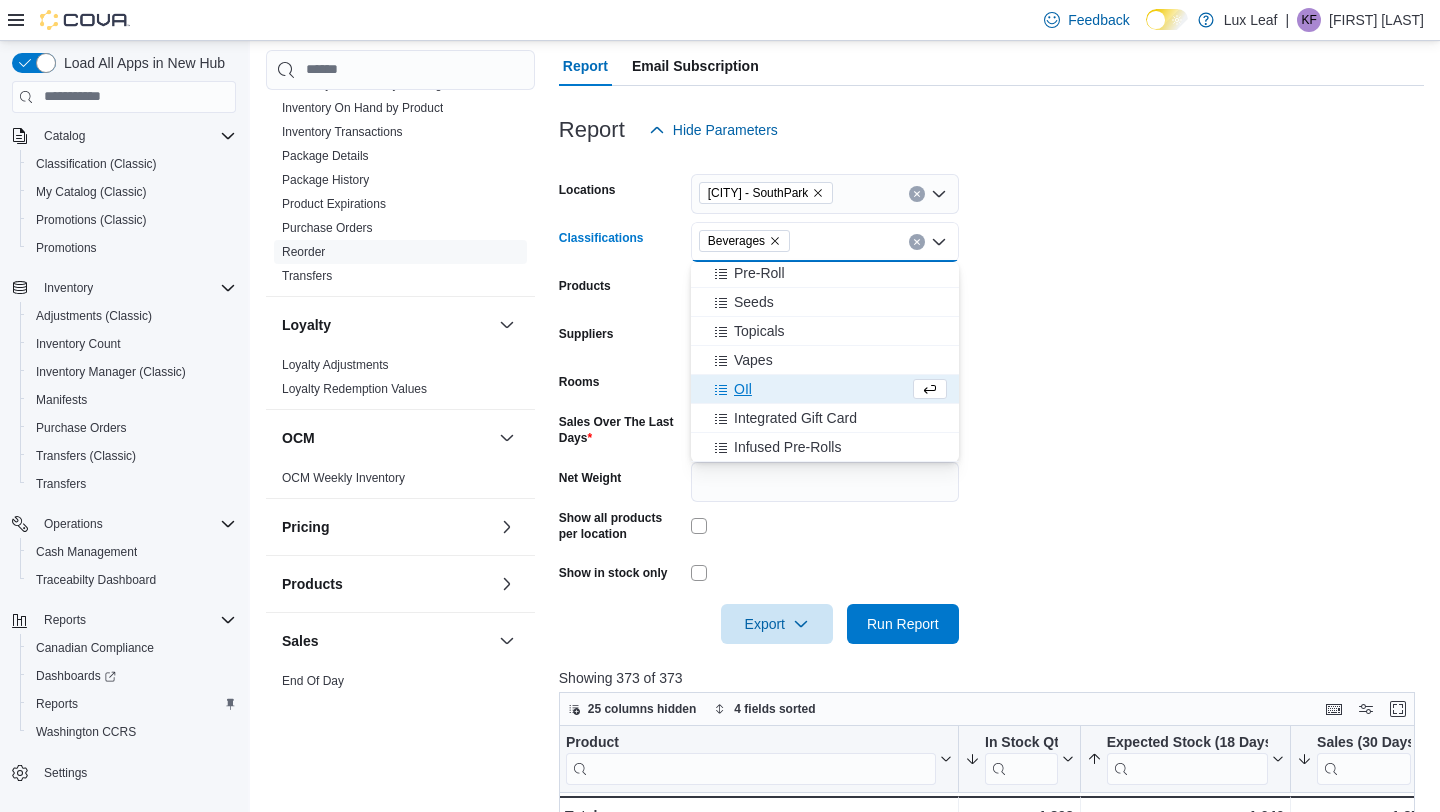 scroll, scrollTop: 554, scrollLeft: 0, axis: vertical 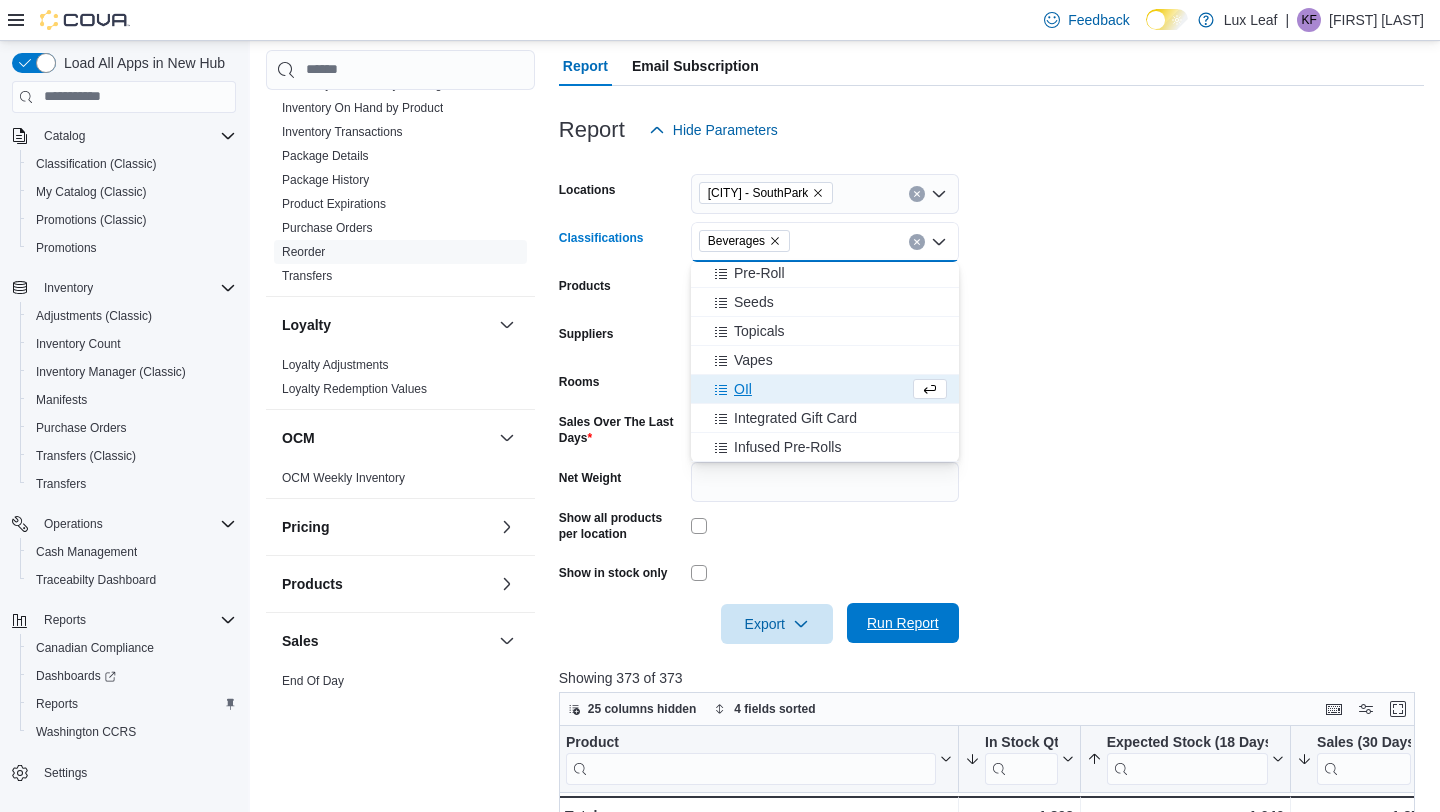 click on "Run Report" at bounding box center (903, 623) 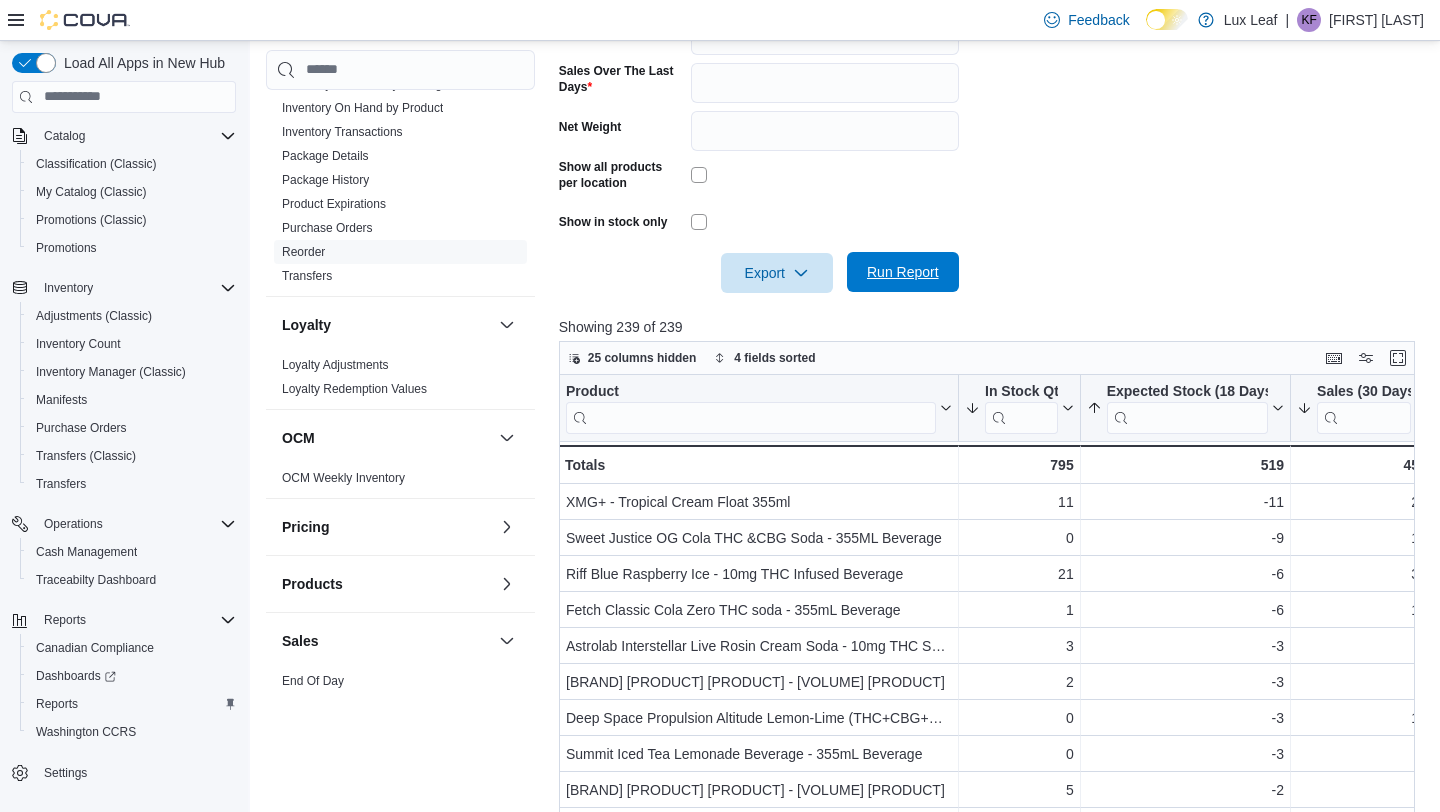 scroll, scrollTop: 698, scrollLeft: 0, axis: vertical 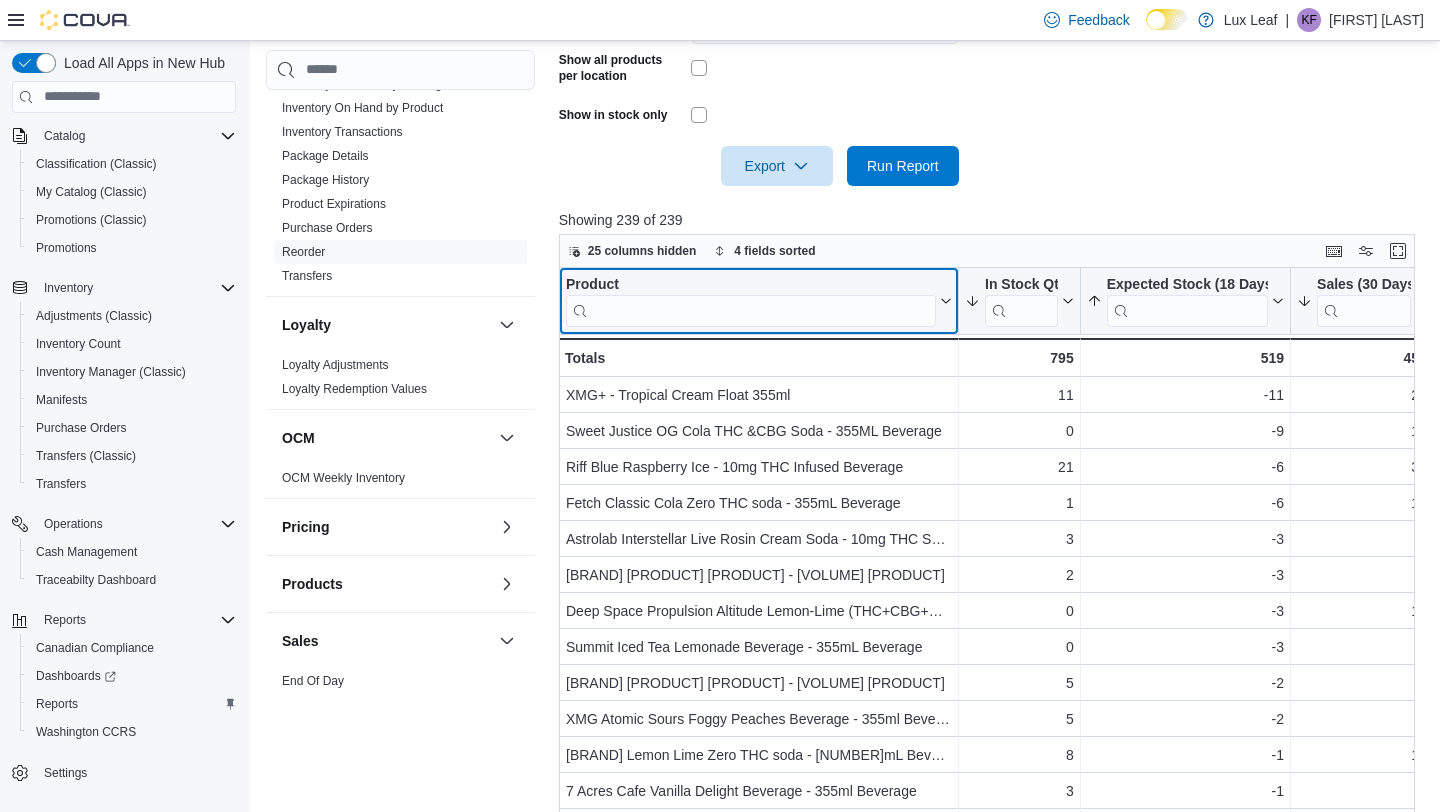 click at bounding box center [751, 310] 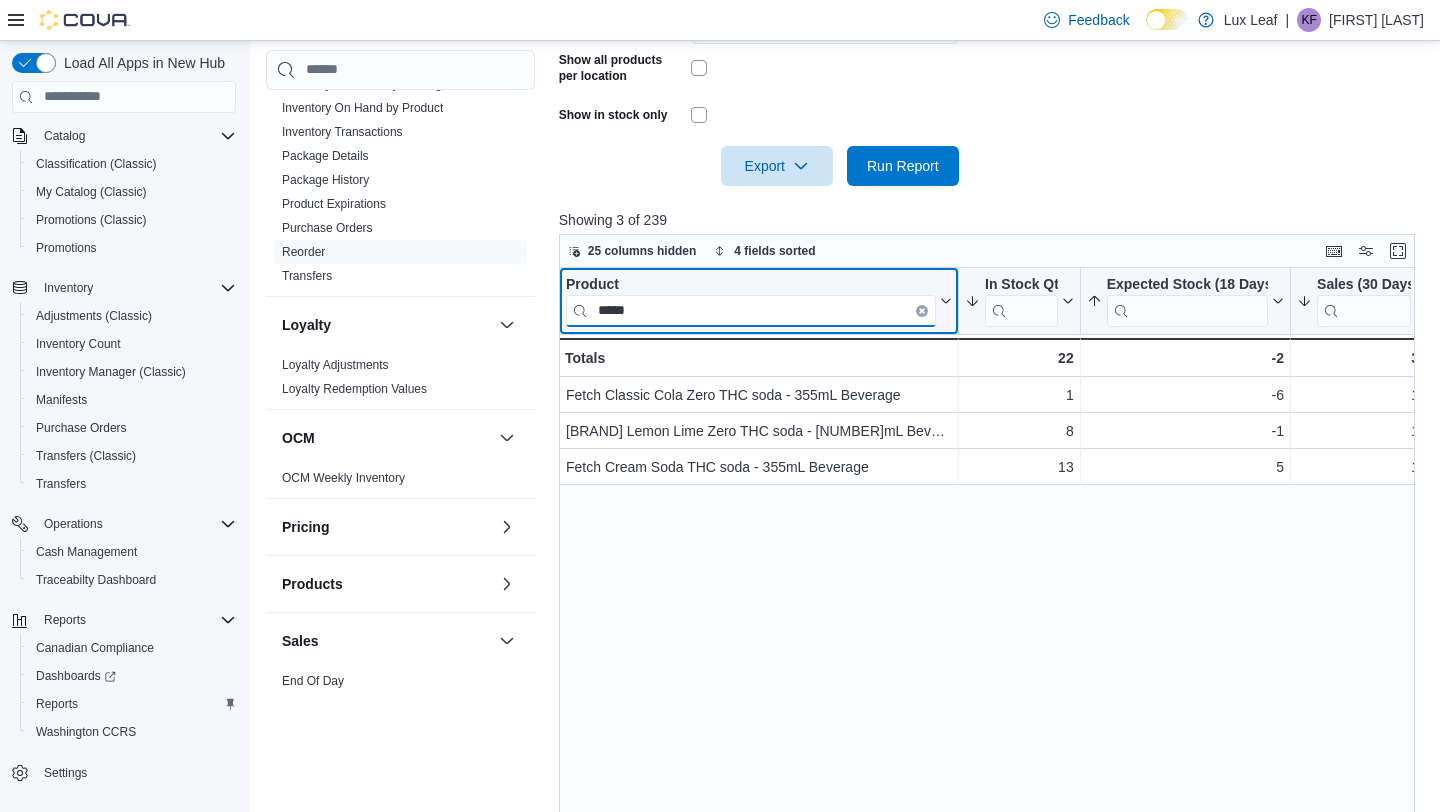 type on "*****" 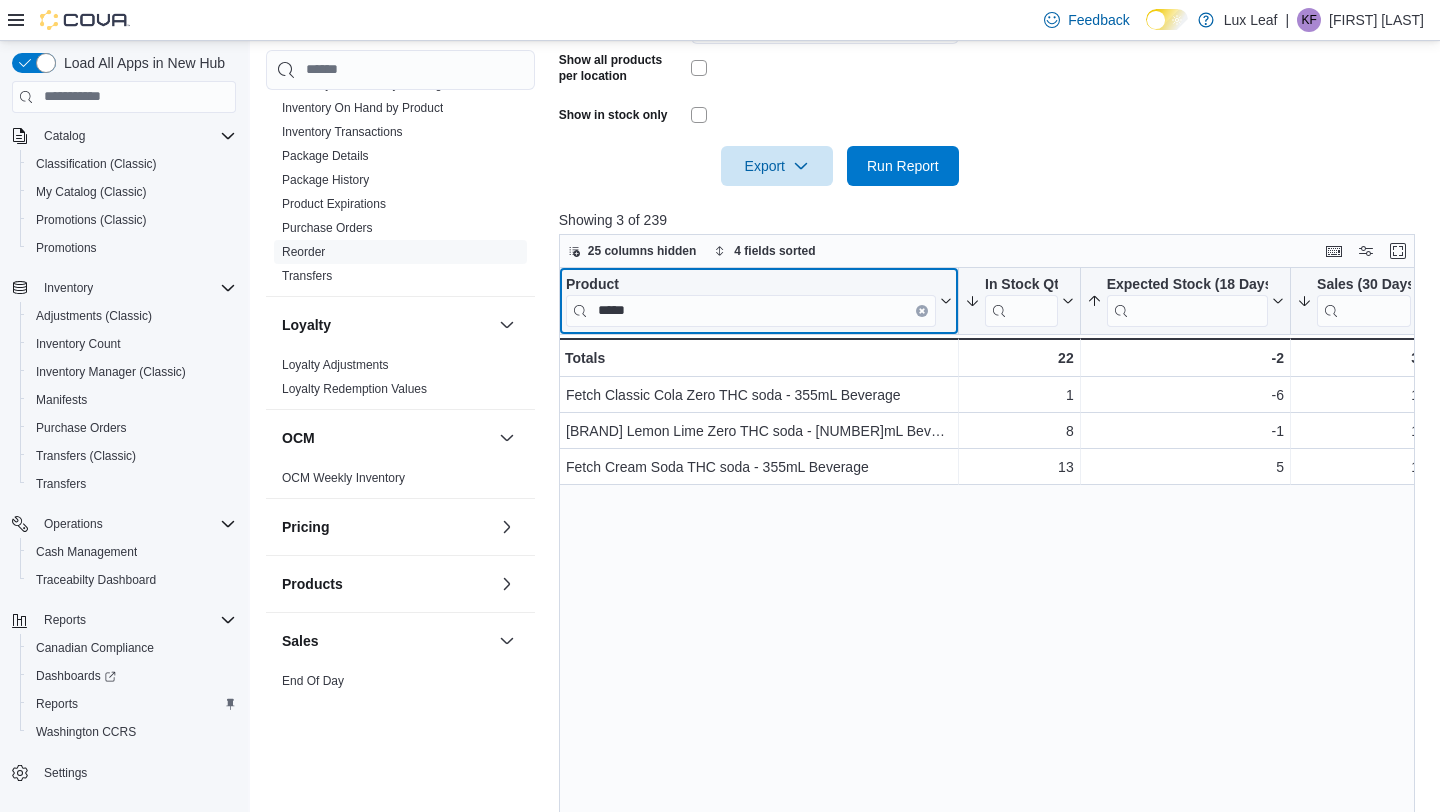 click 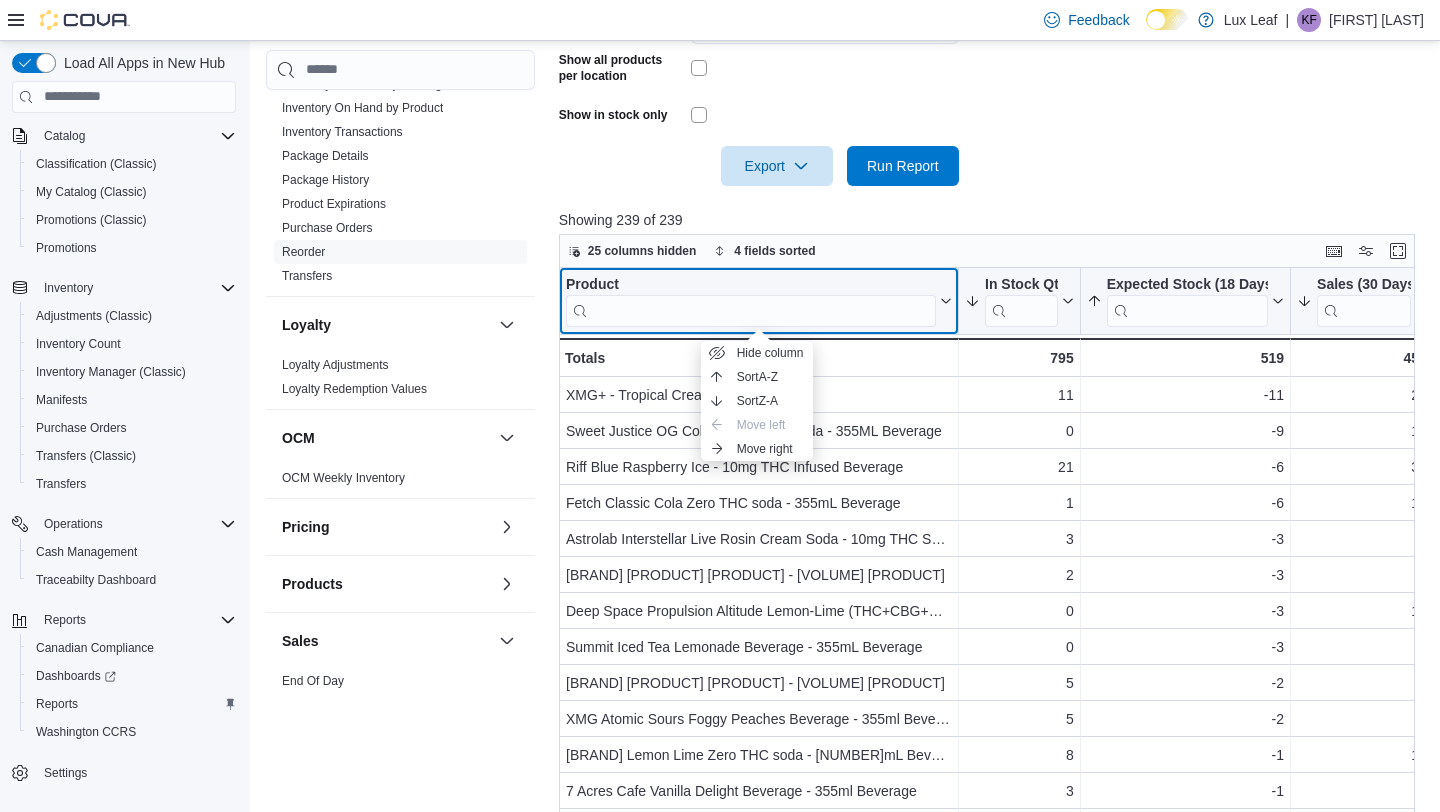 click on "Product" at bounding box center (759, 300) 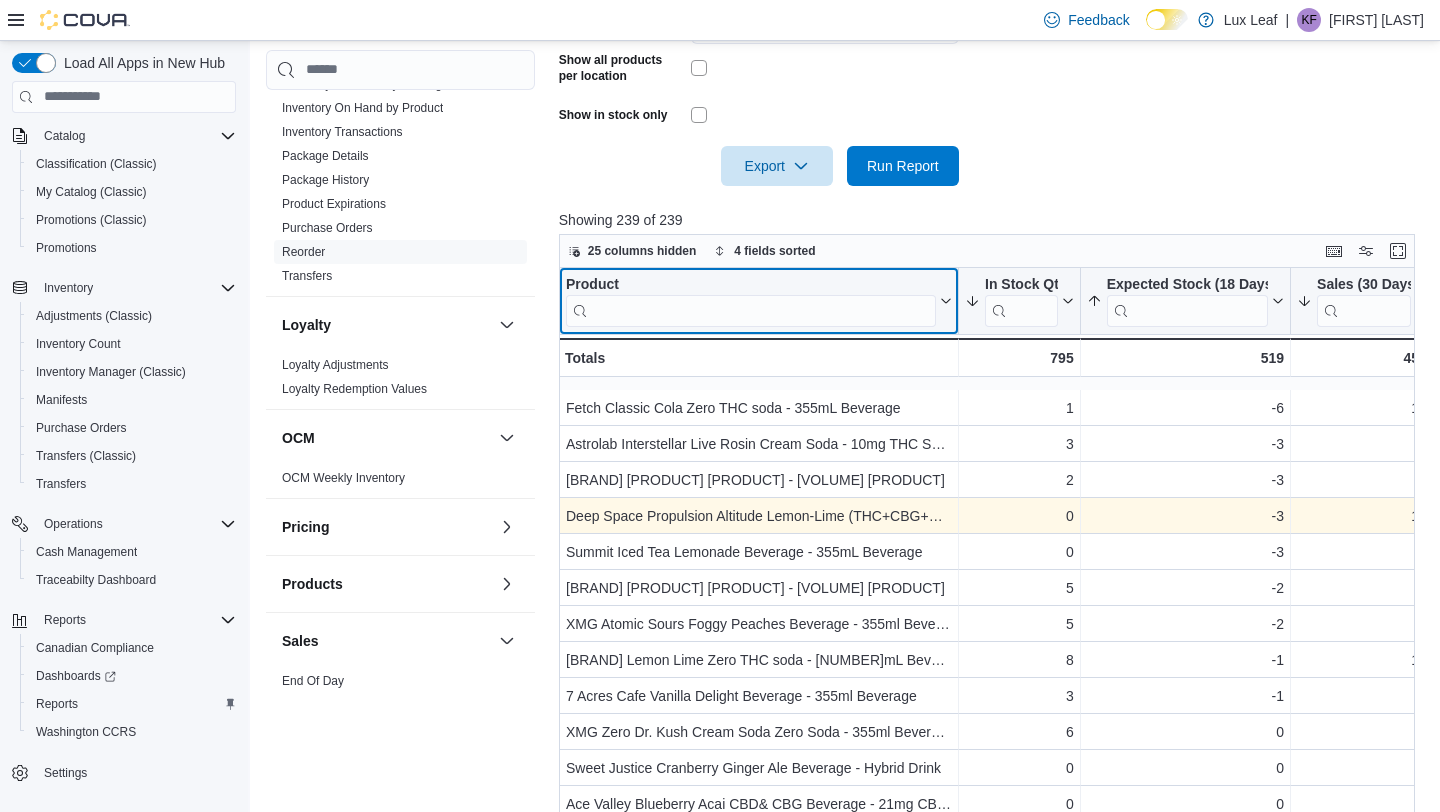 scroll, scrollTop: 159, scrollLeft: 0, axis: vertical 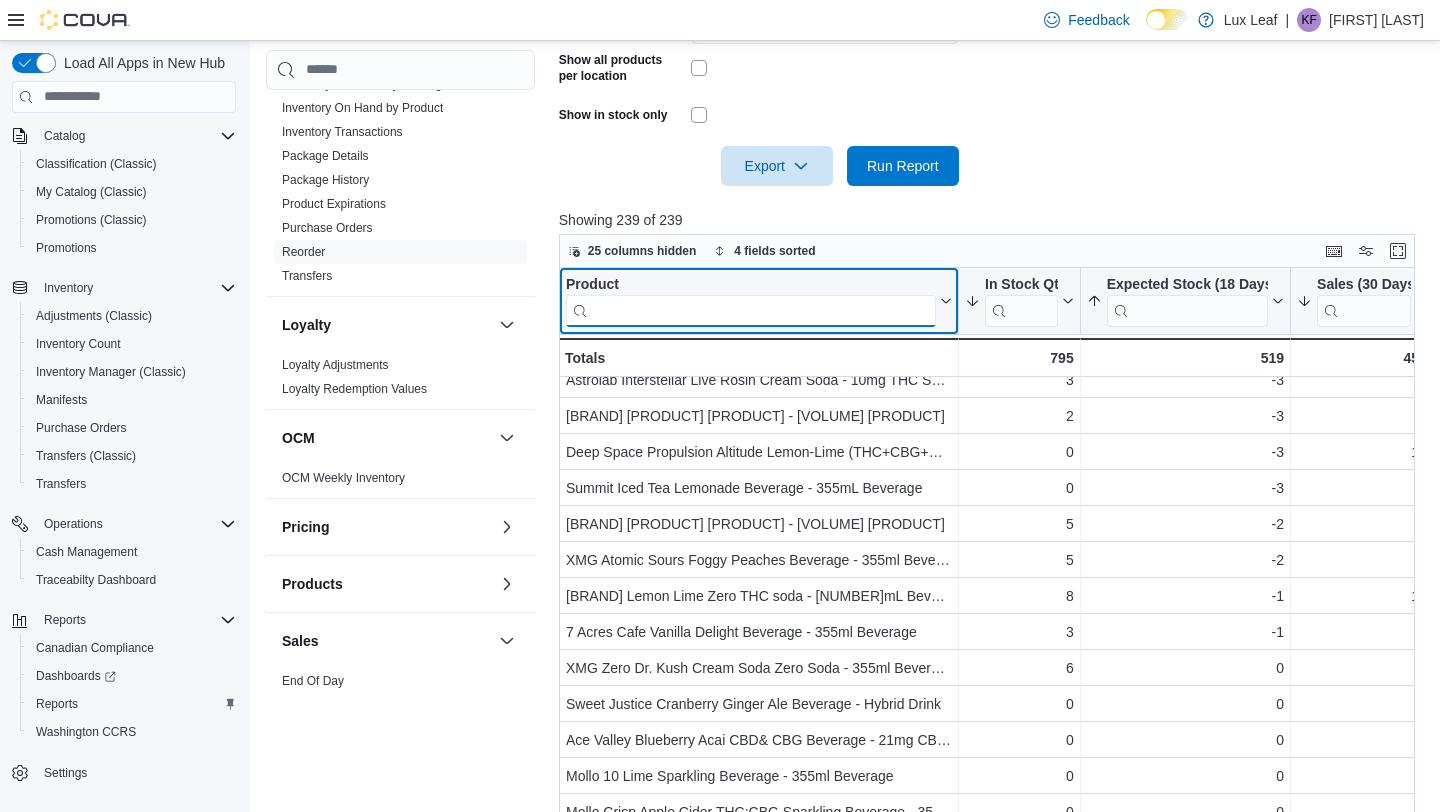 click at bounding box center (751, 310) 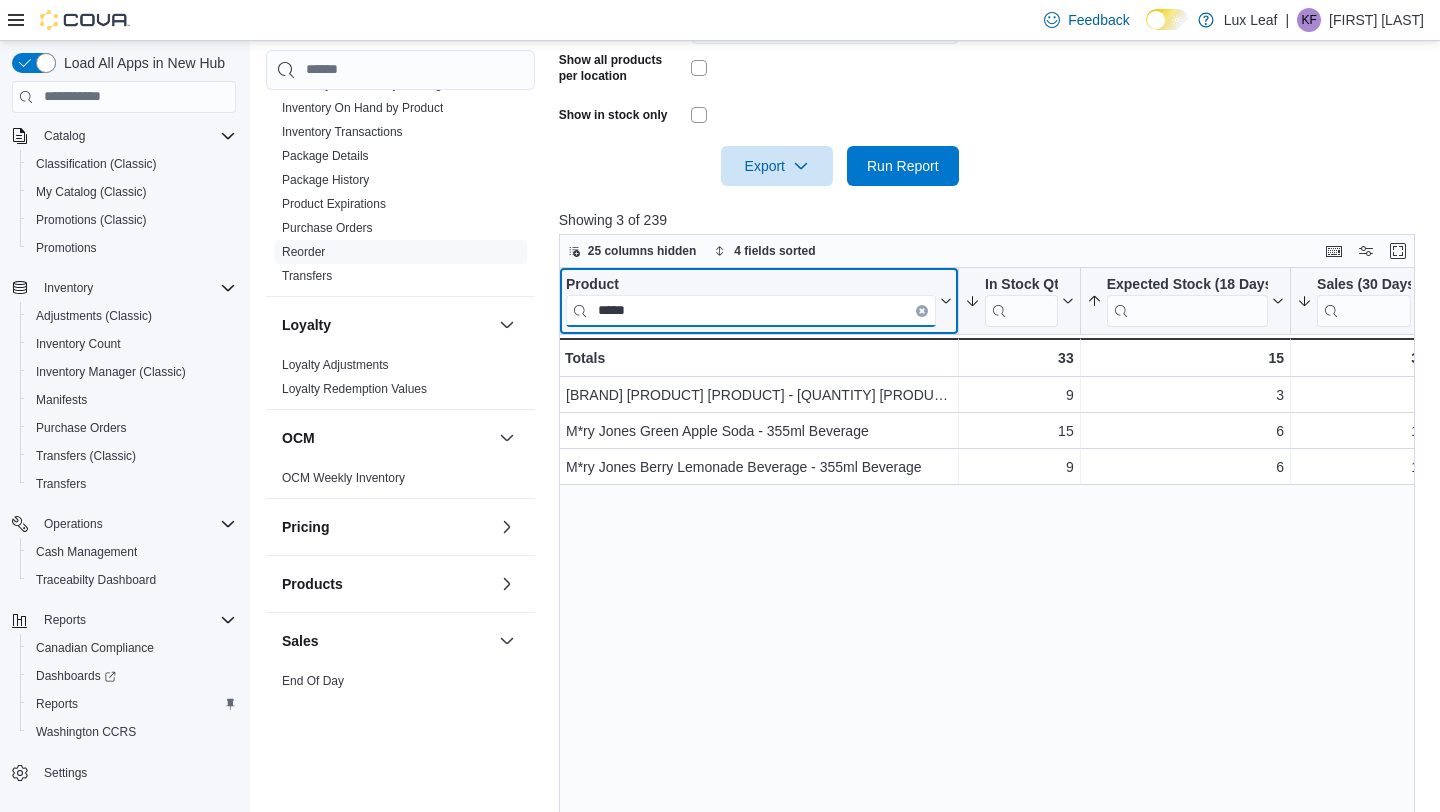 scroll, scrollTop: 0, scrollLeft: 0, axis: both 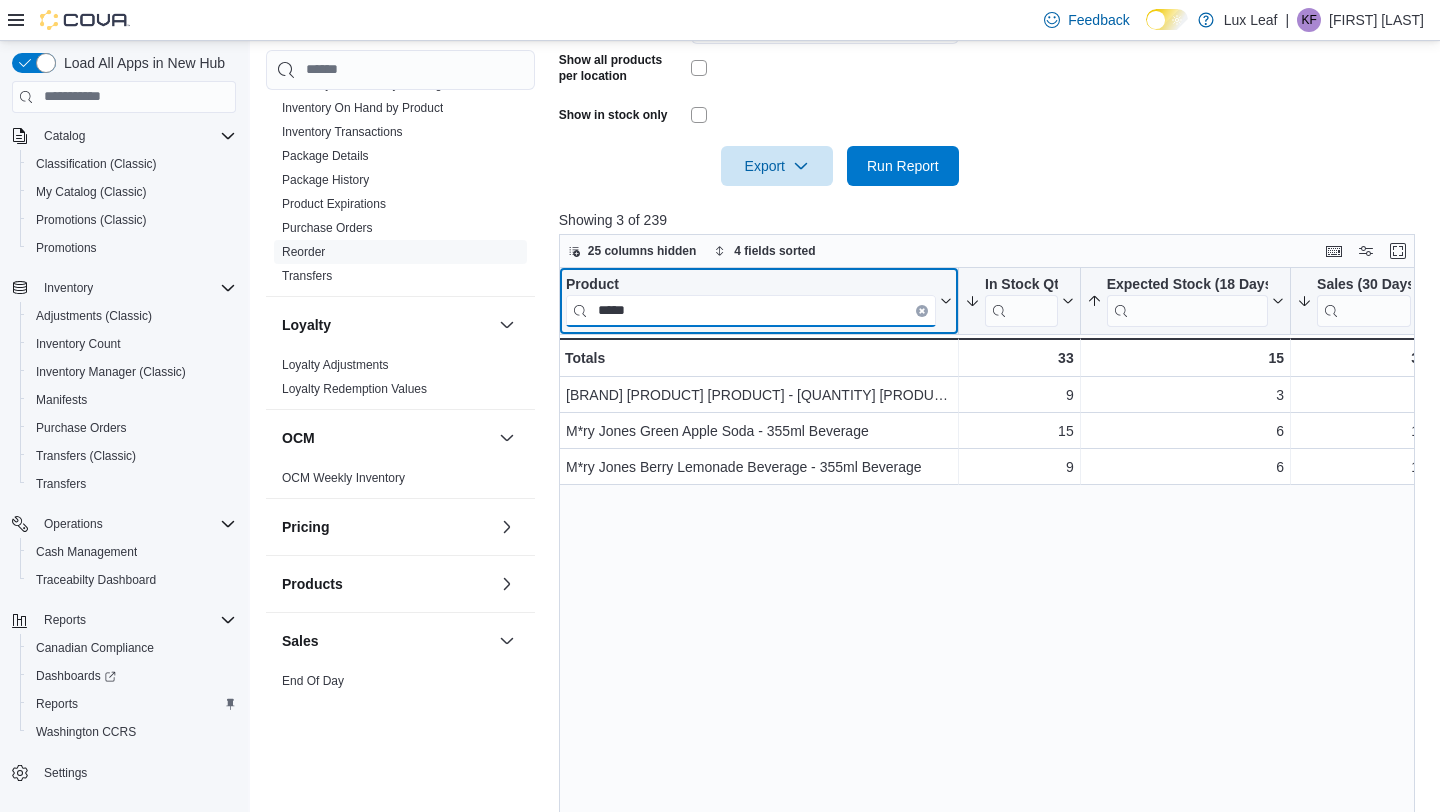 type on "*****" 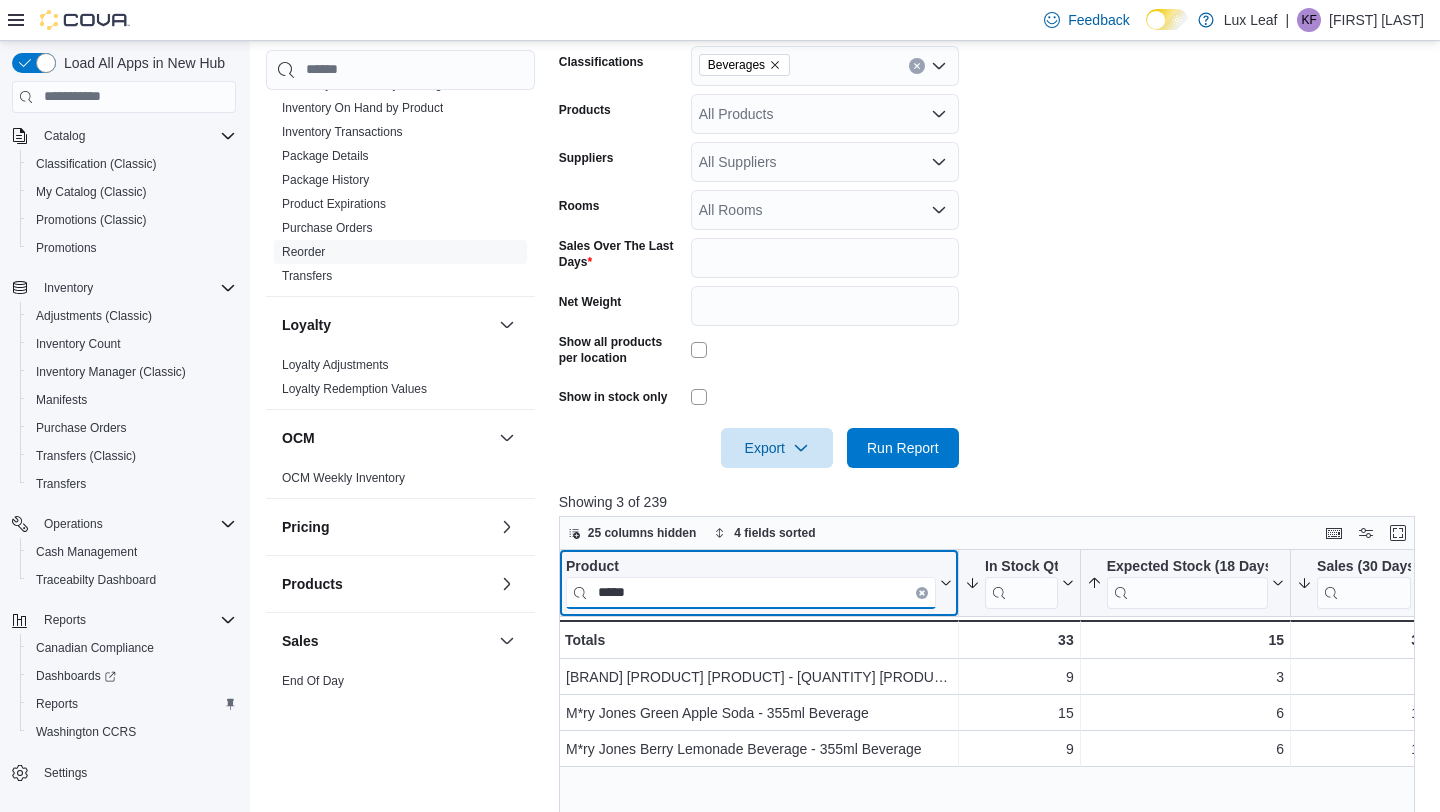 scroll, scrollTop: 386, scrollLeft: 0, axis: vertical 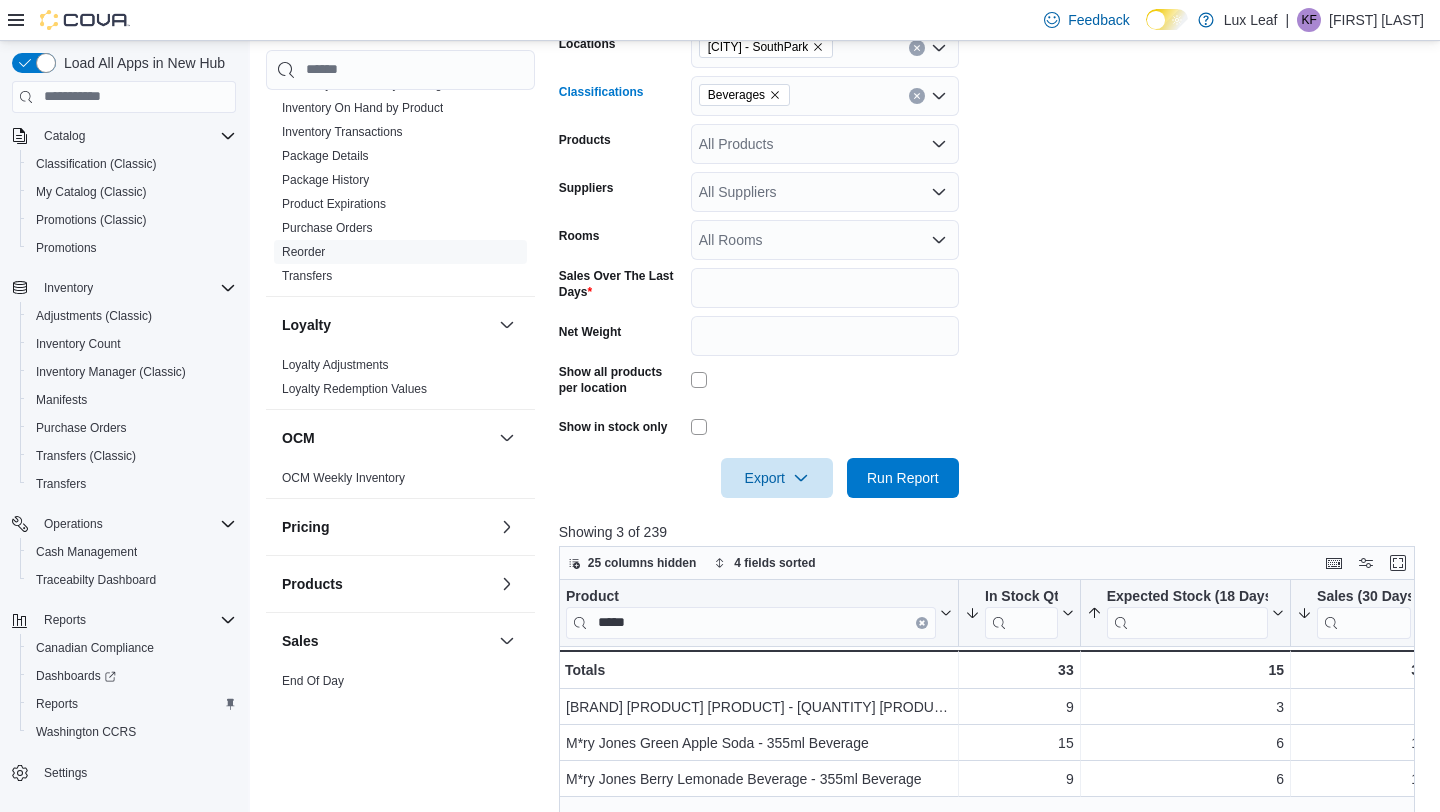 click at bounding box center [917, 96] 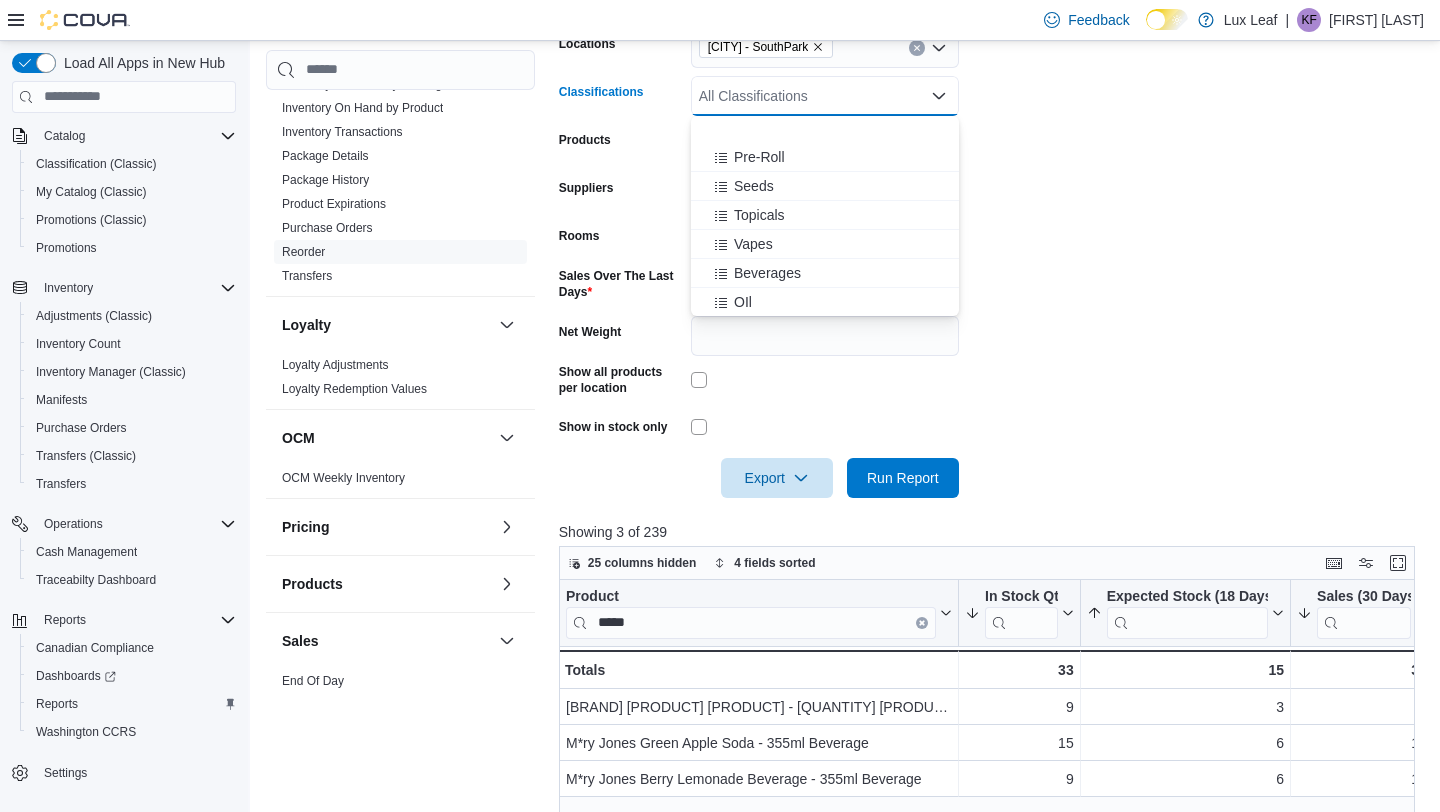 scroll, scrollTop: 583, scrollLeft: 0, axis: vertical 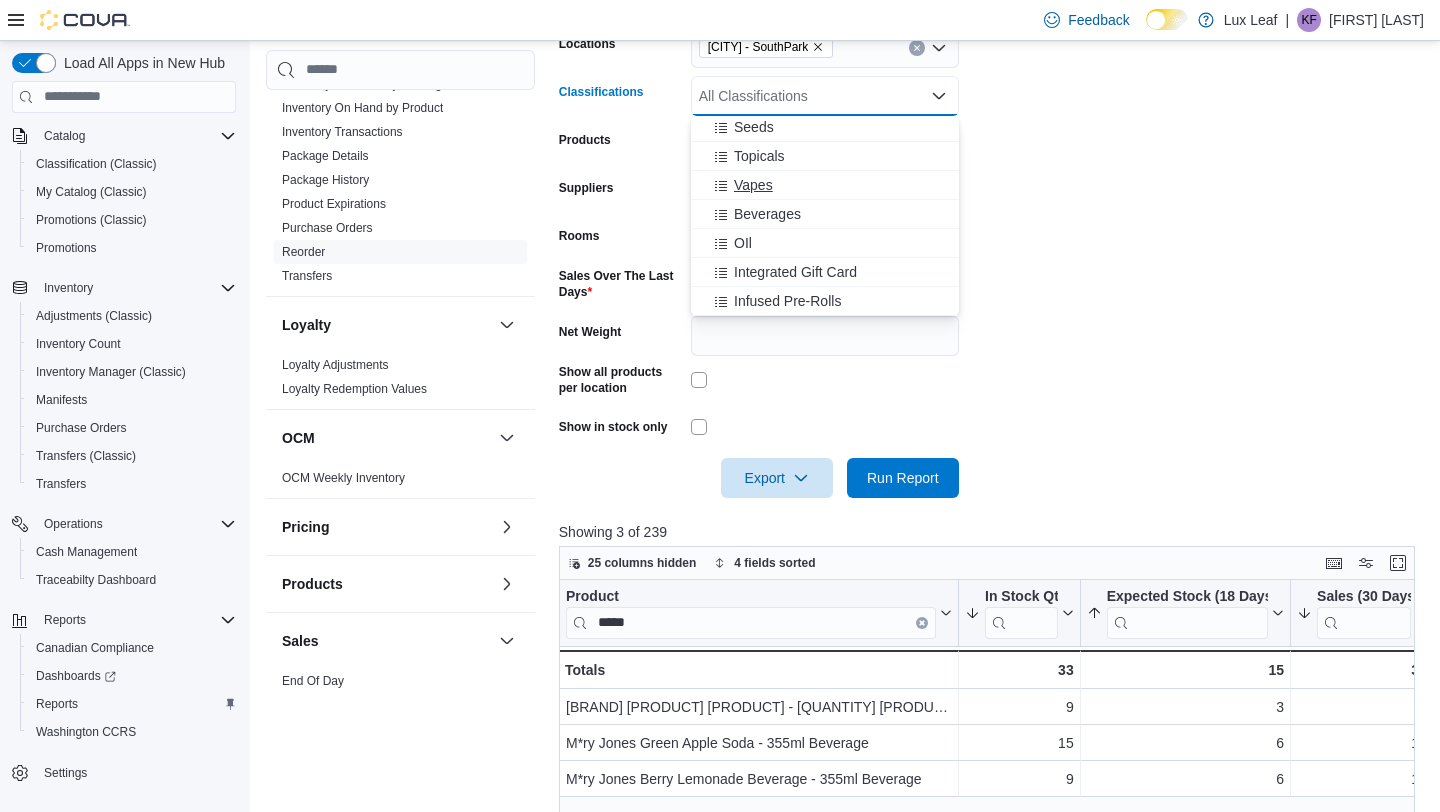 click on "Vapes" at bounding box center [825, 185] 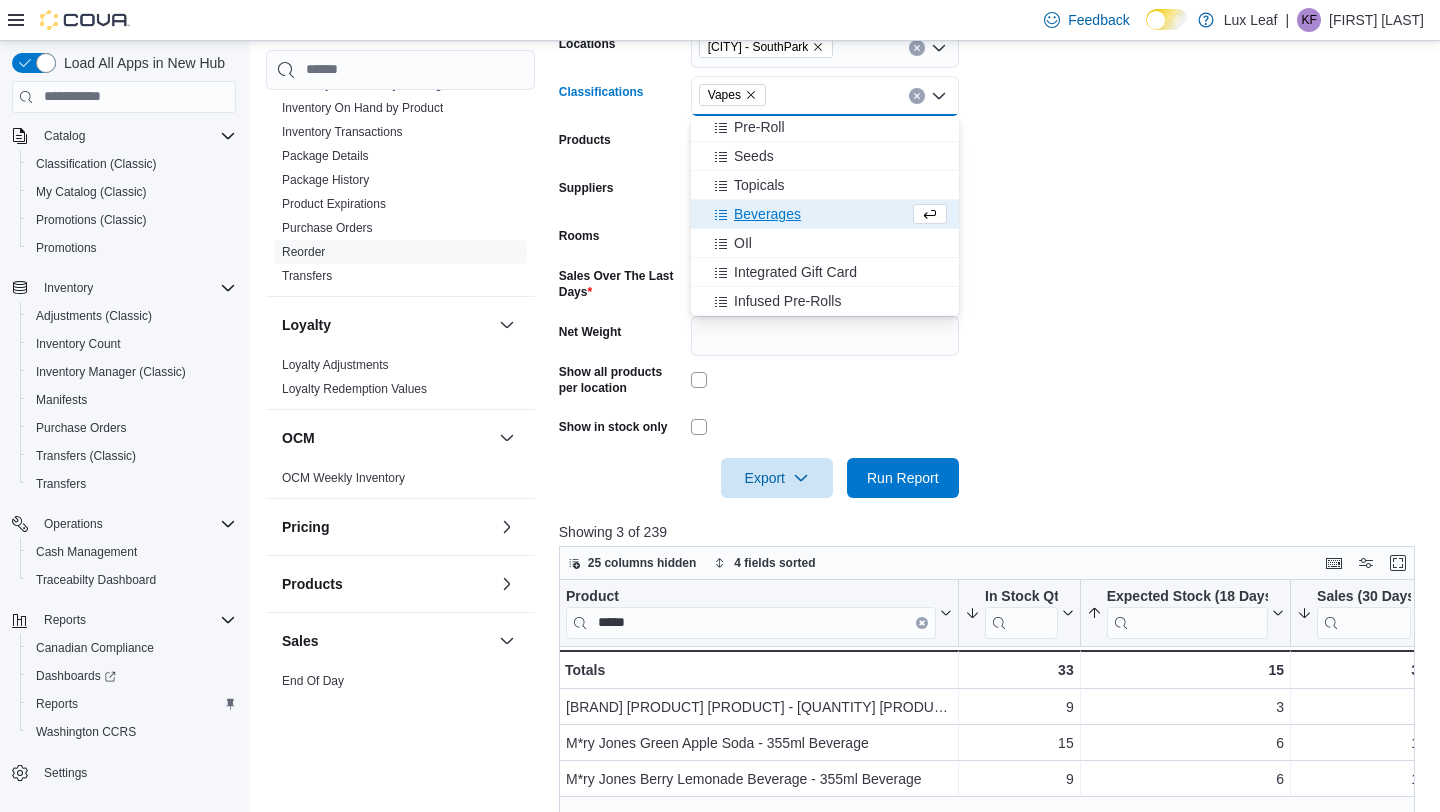 scroll, scrollTop: 554, scrollLeft: 0, axis: vertical 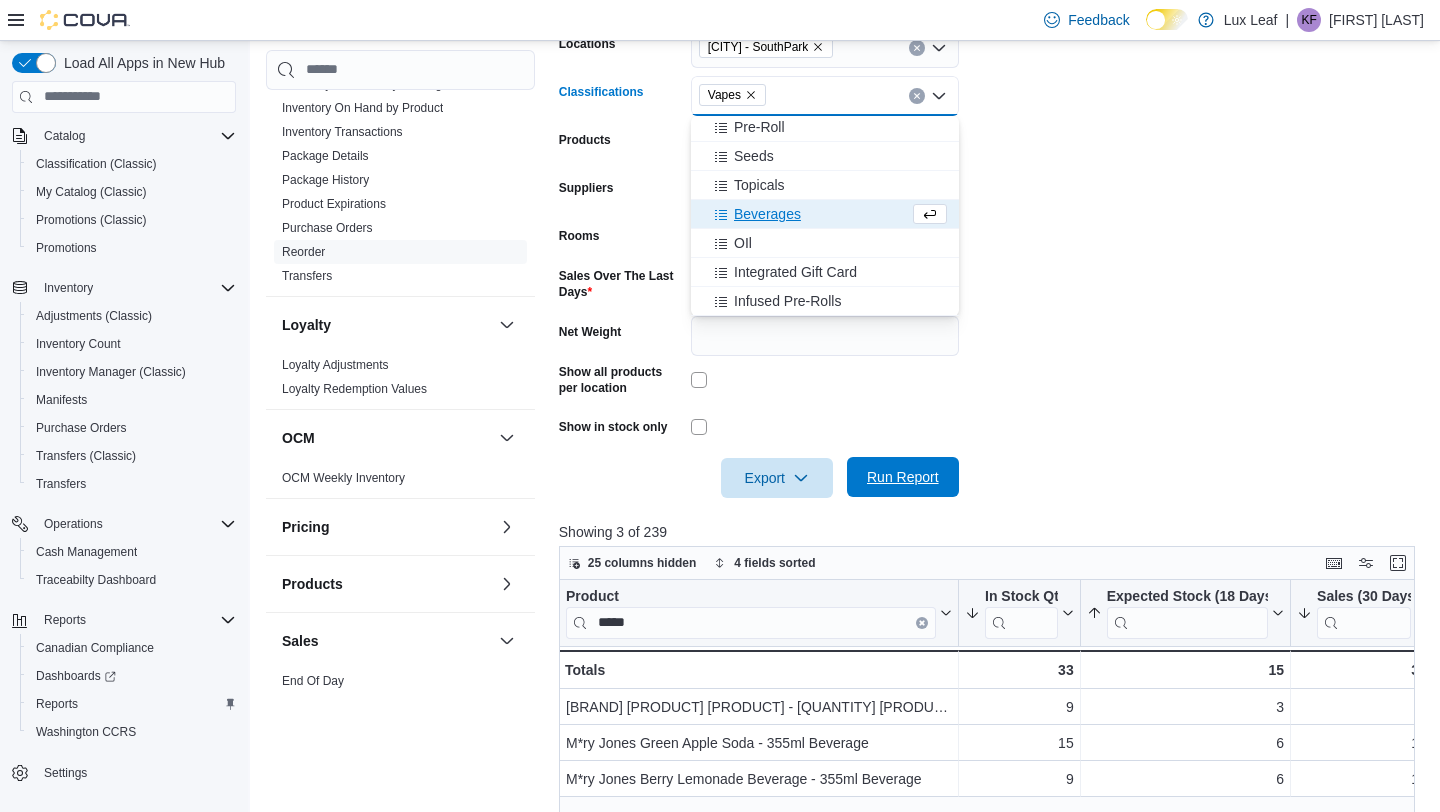 click on "Run Report" at bounding box center (903, 477) 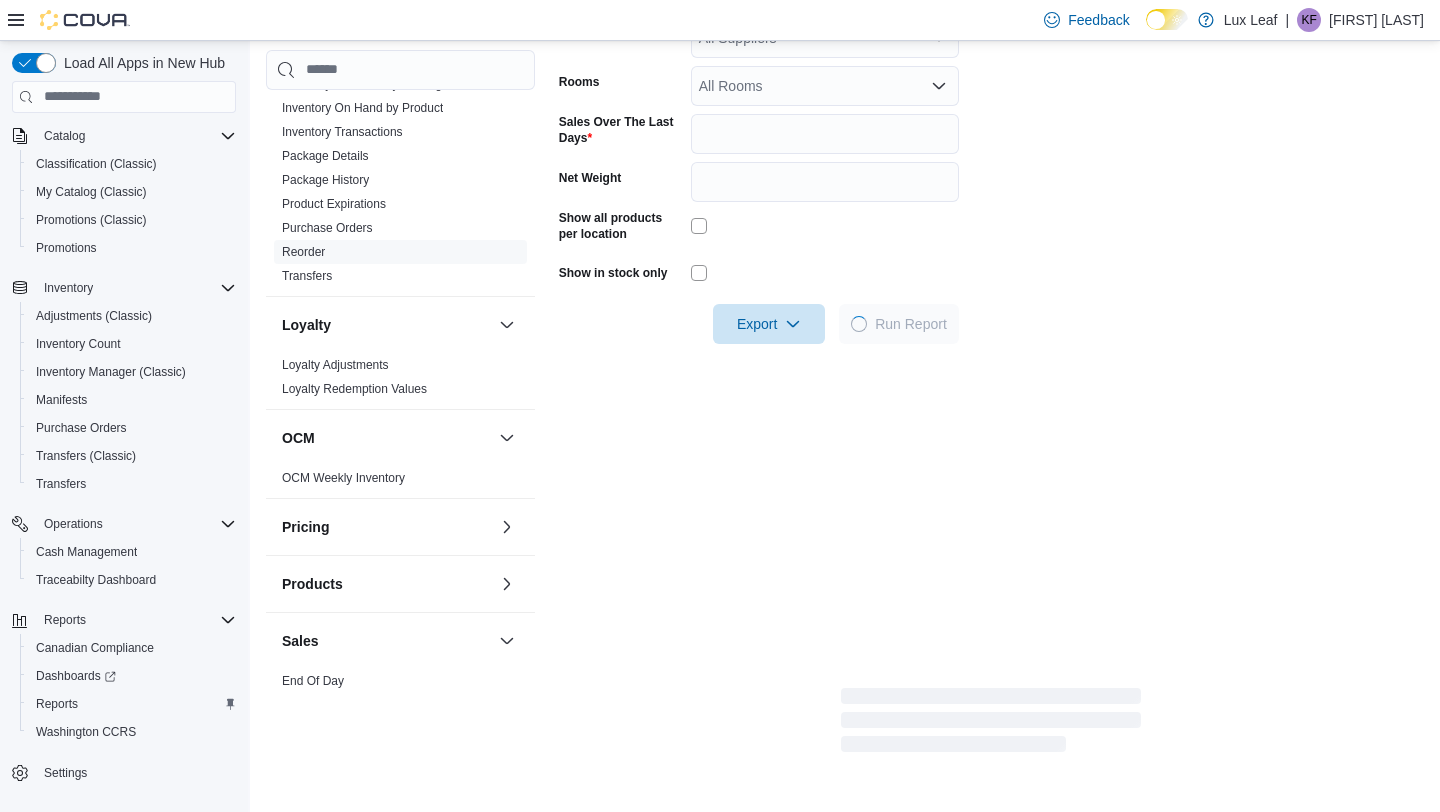 scroll, scrollTop: 543, scrollLeft: 0, axis: vertical 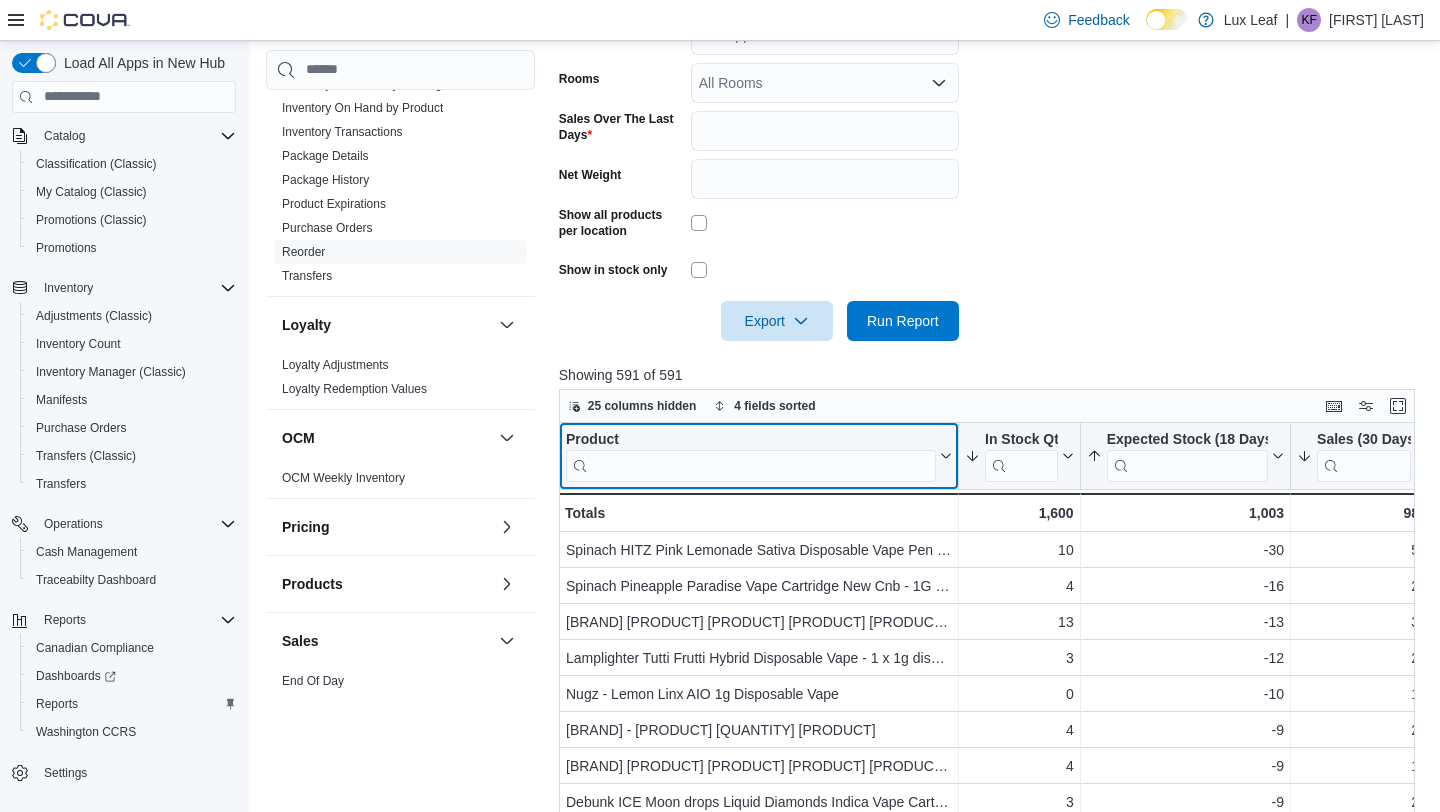 click at bounding box center [751, 465] 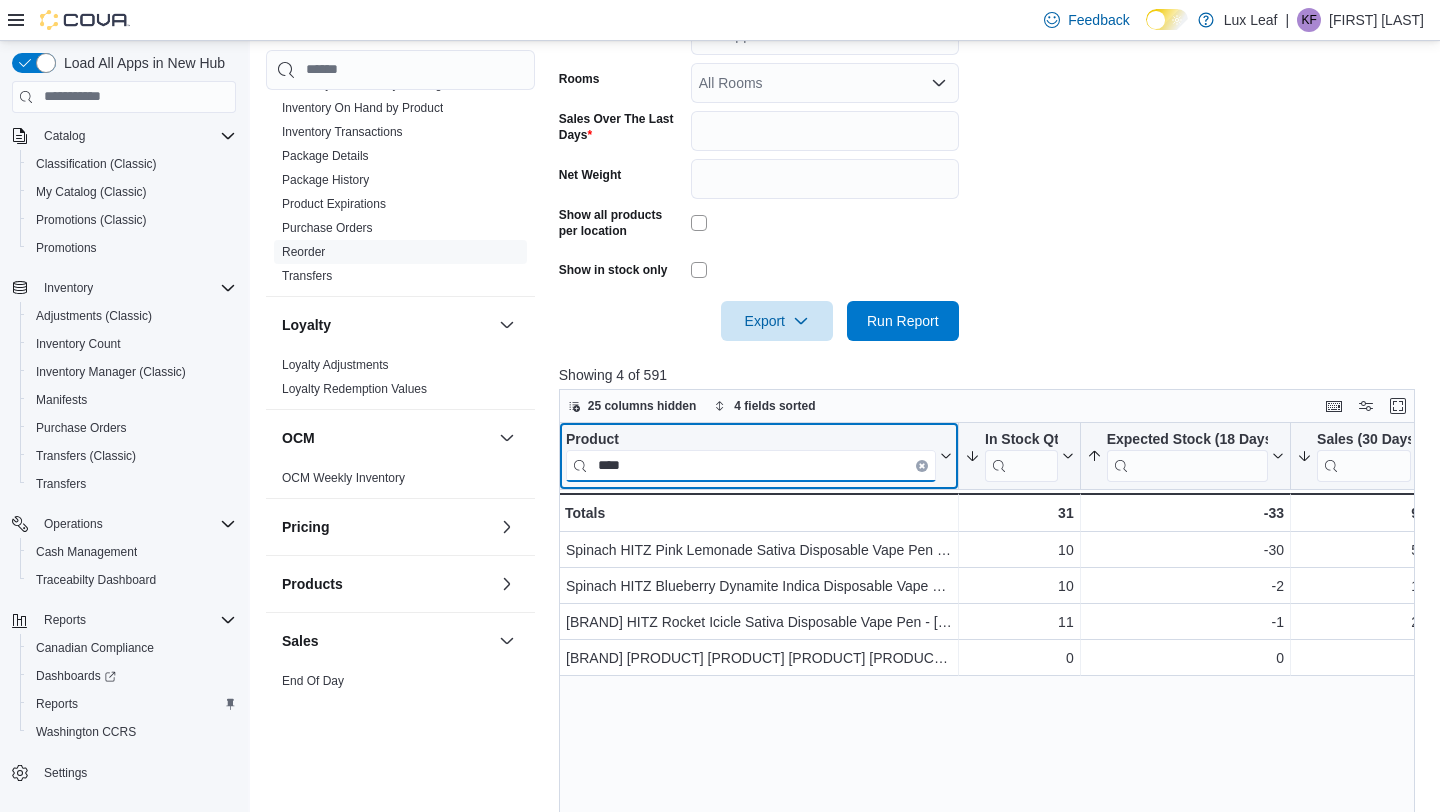type on "****" 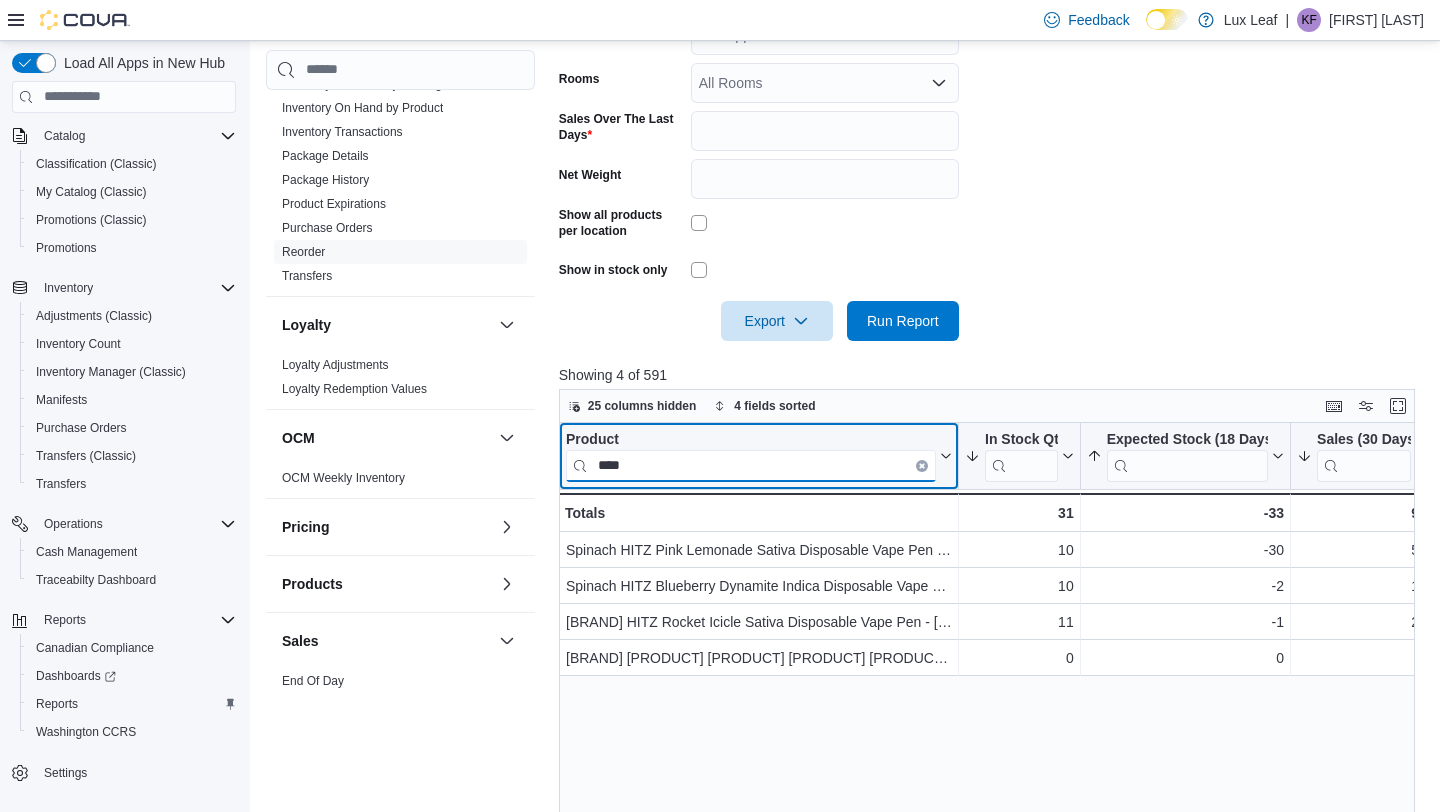 click on "****" at bounding box center (751, 465) 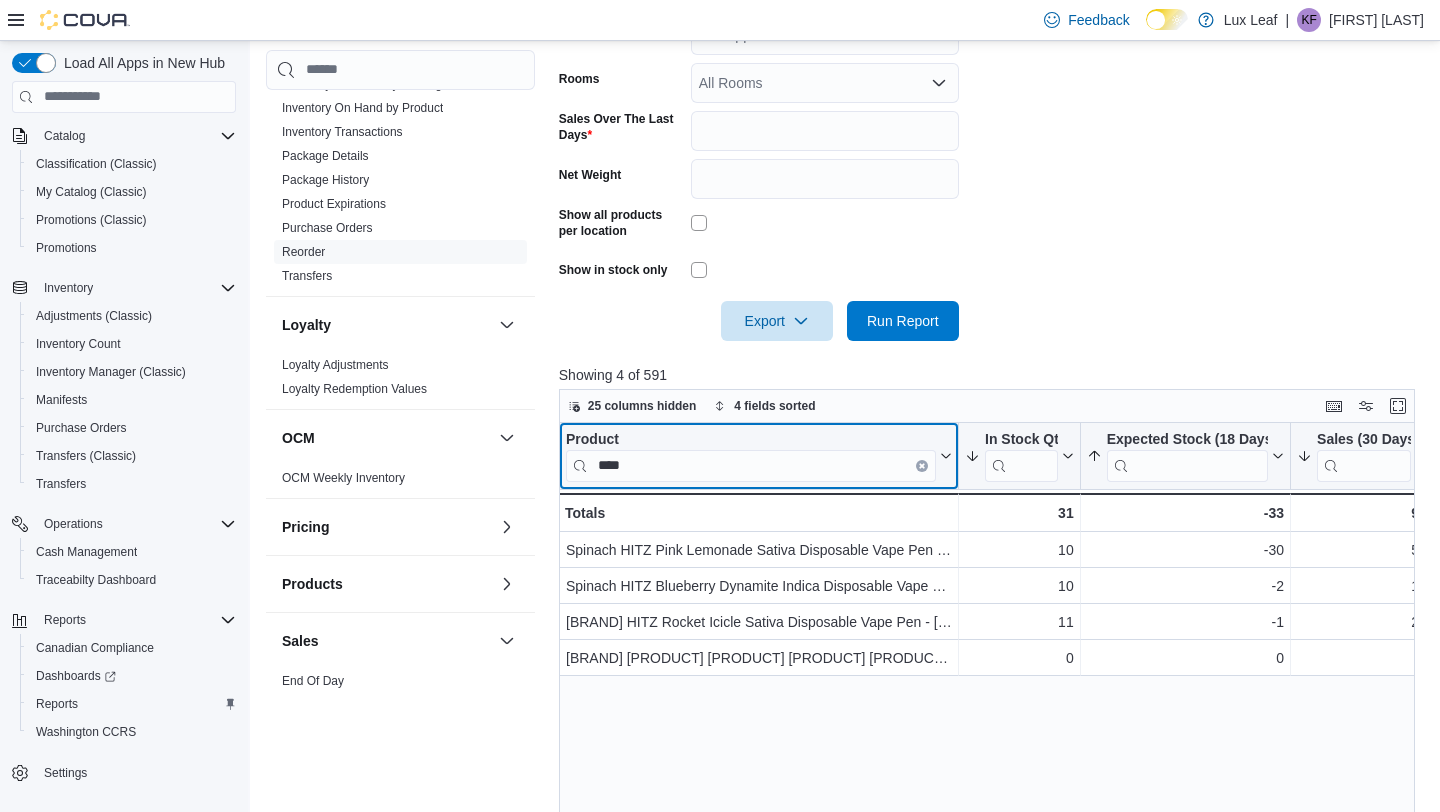 click 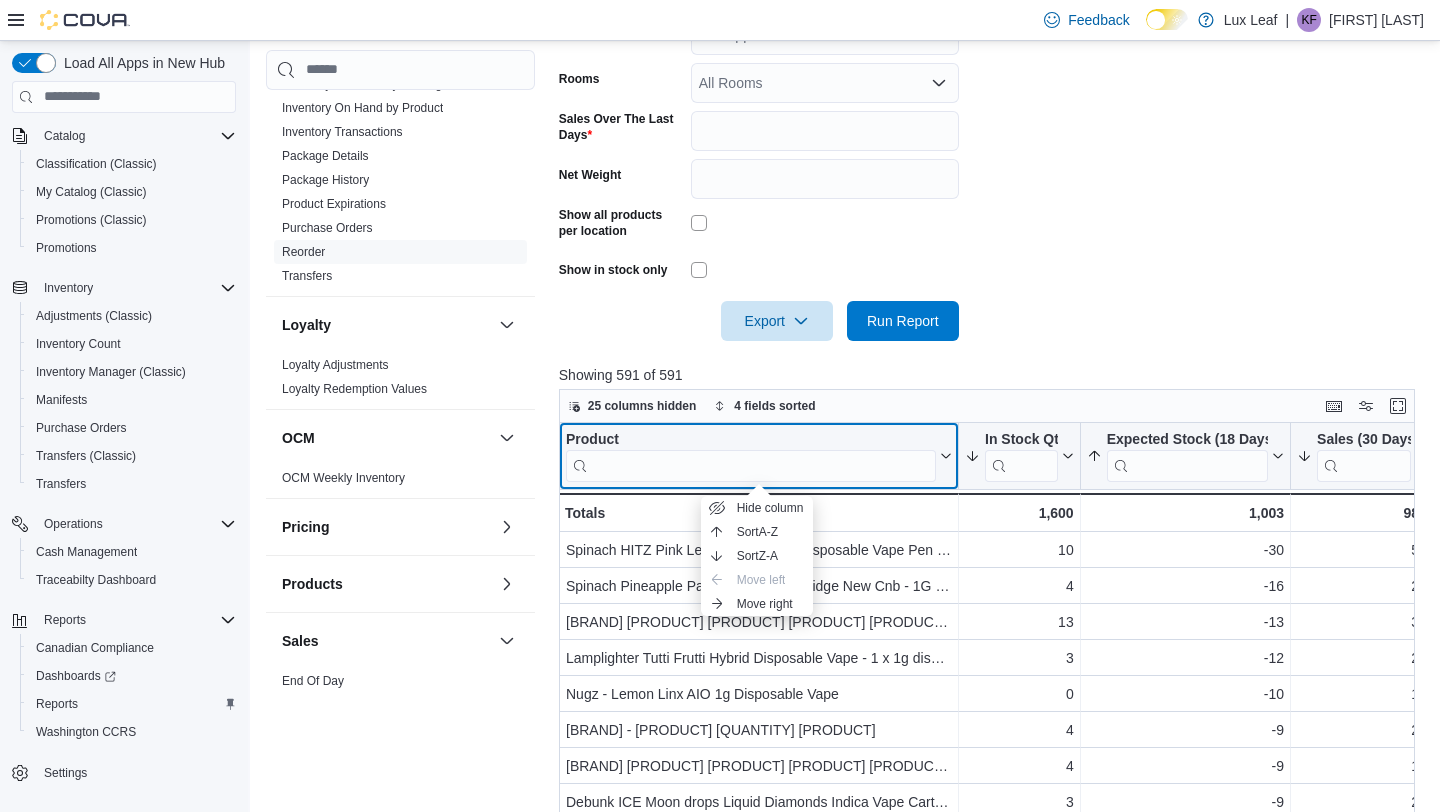 click 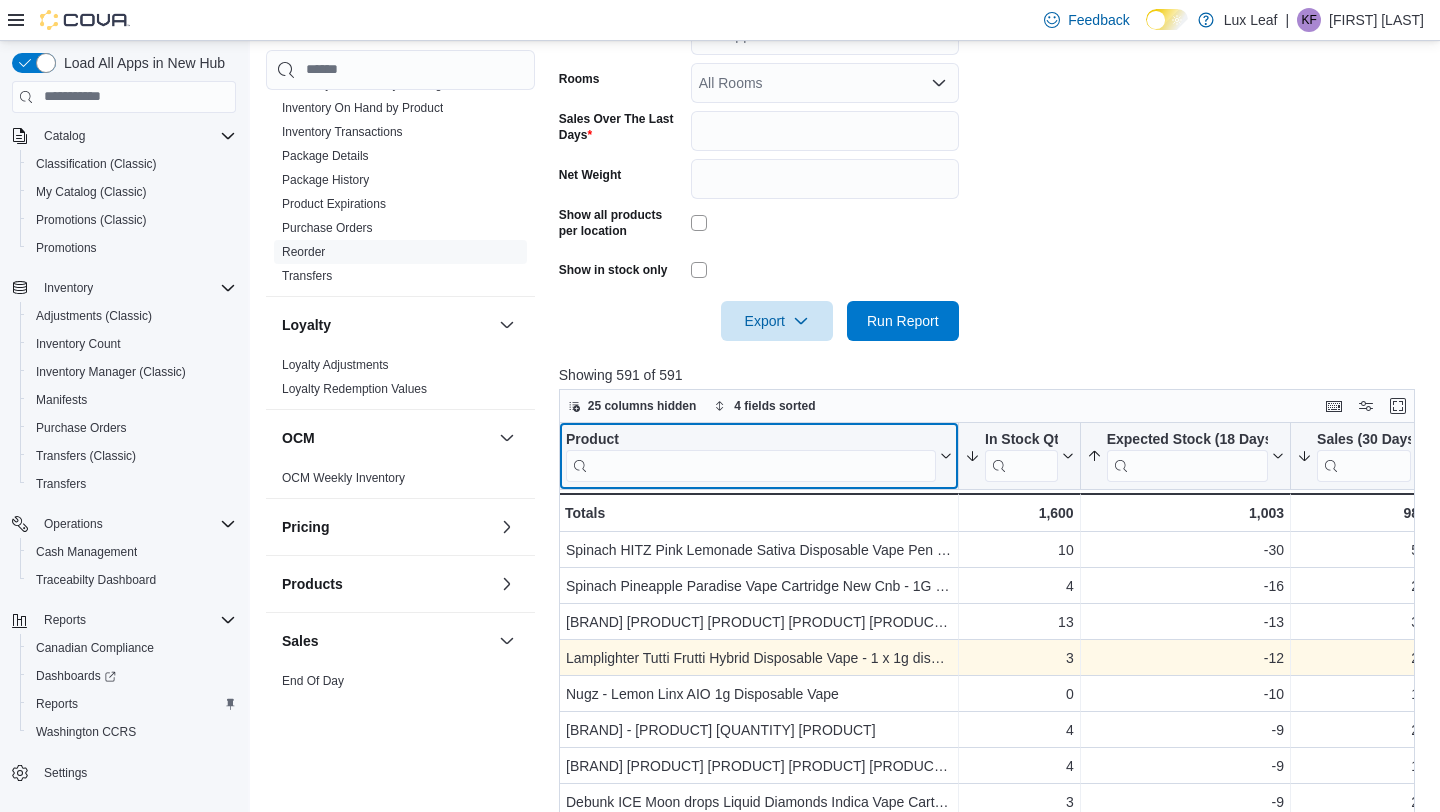 scroll, scrollTop: 1, scrollLeft: 0, axis: vertical 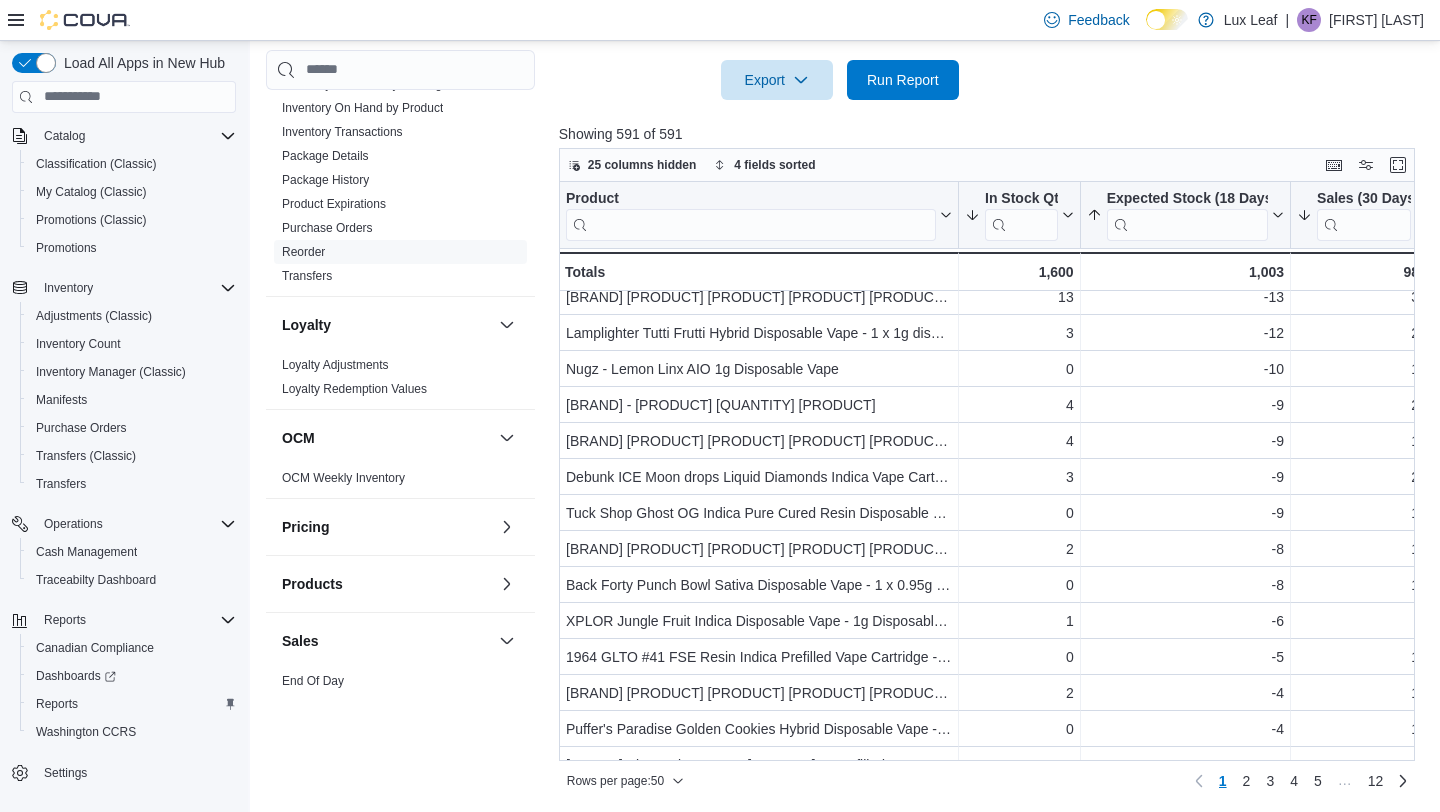 click 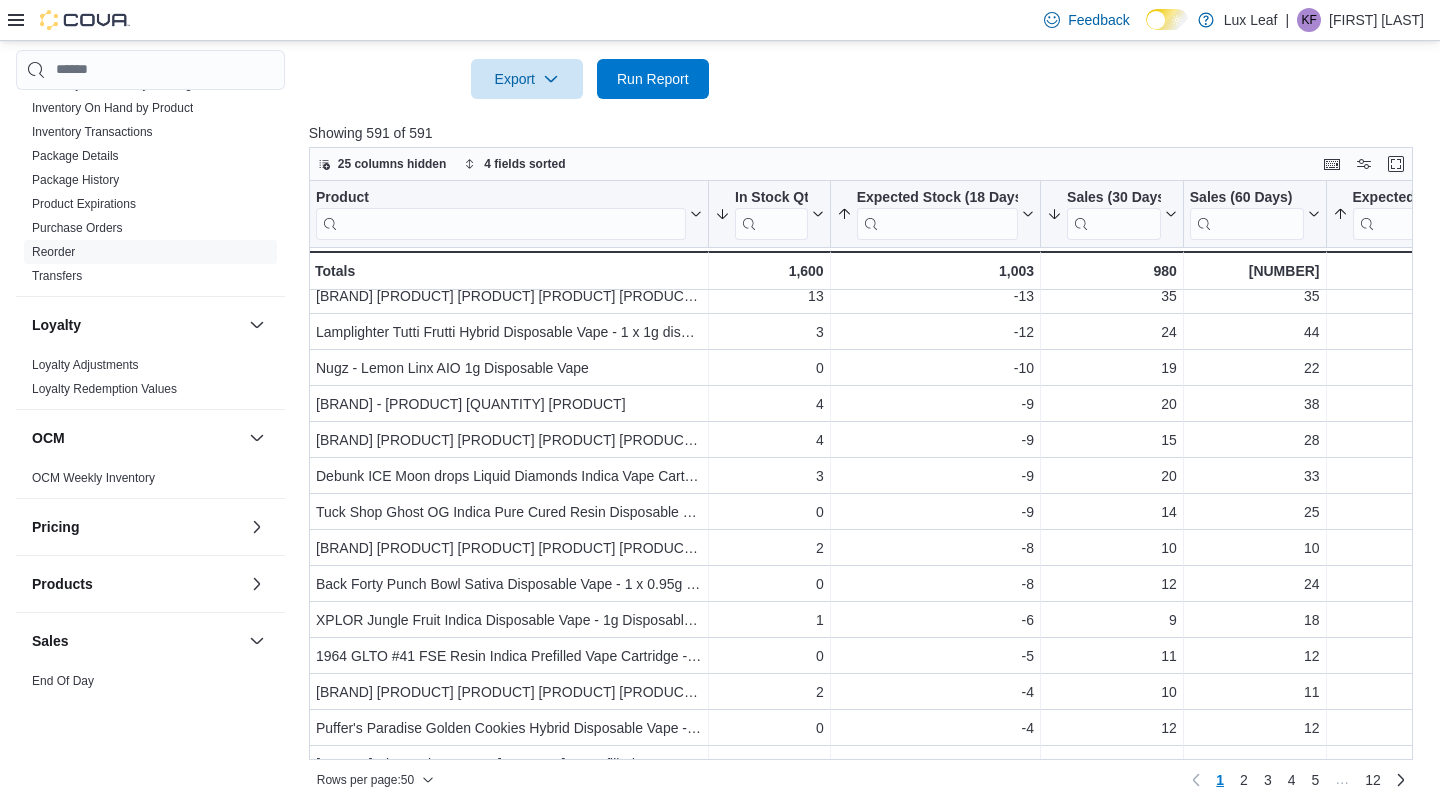 scroll, scrollTop: 763, scrollLeft: 0, axis: vertical 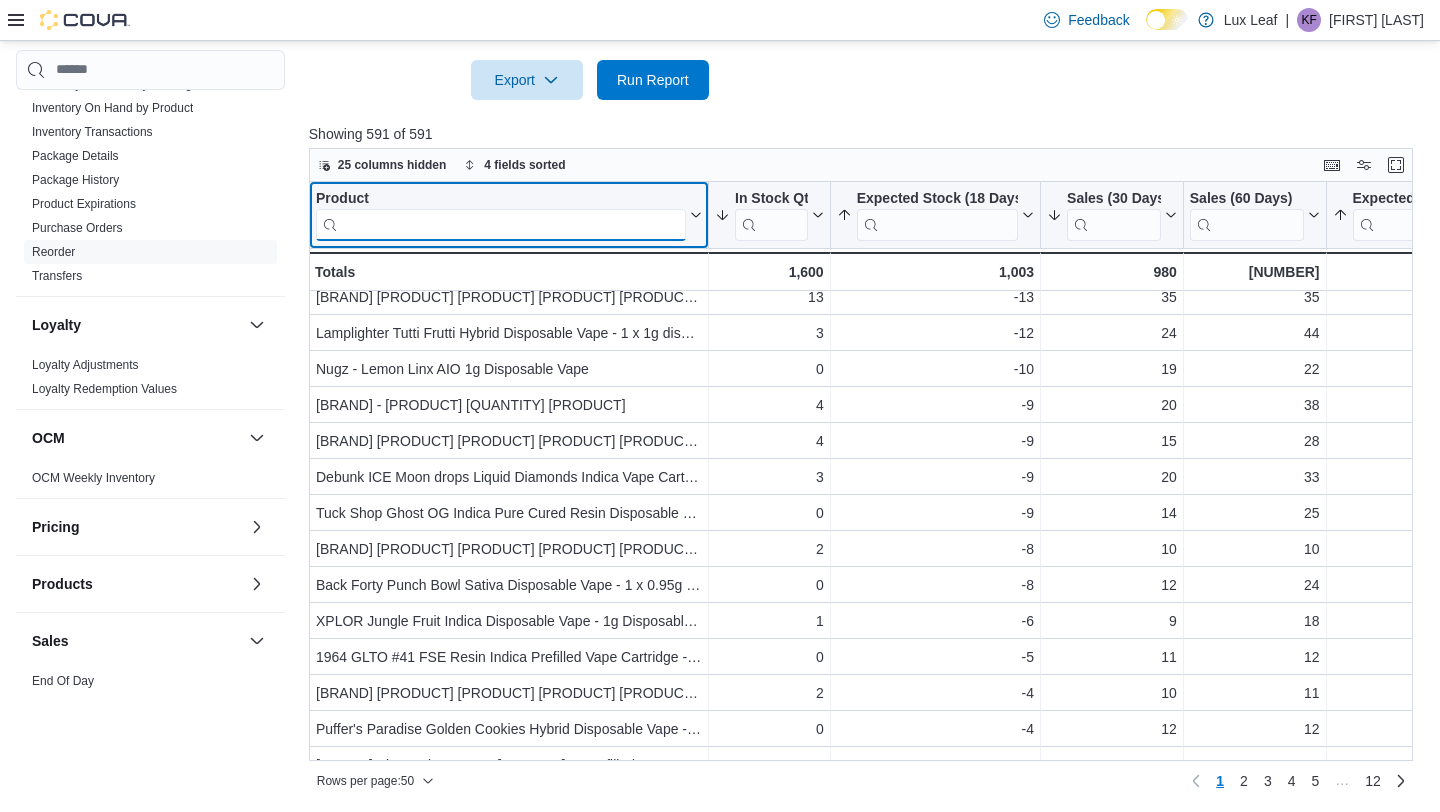 click at bounding box center (501, 224) 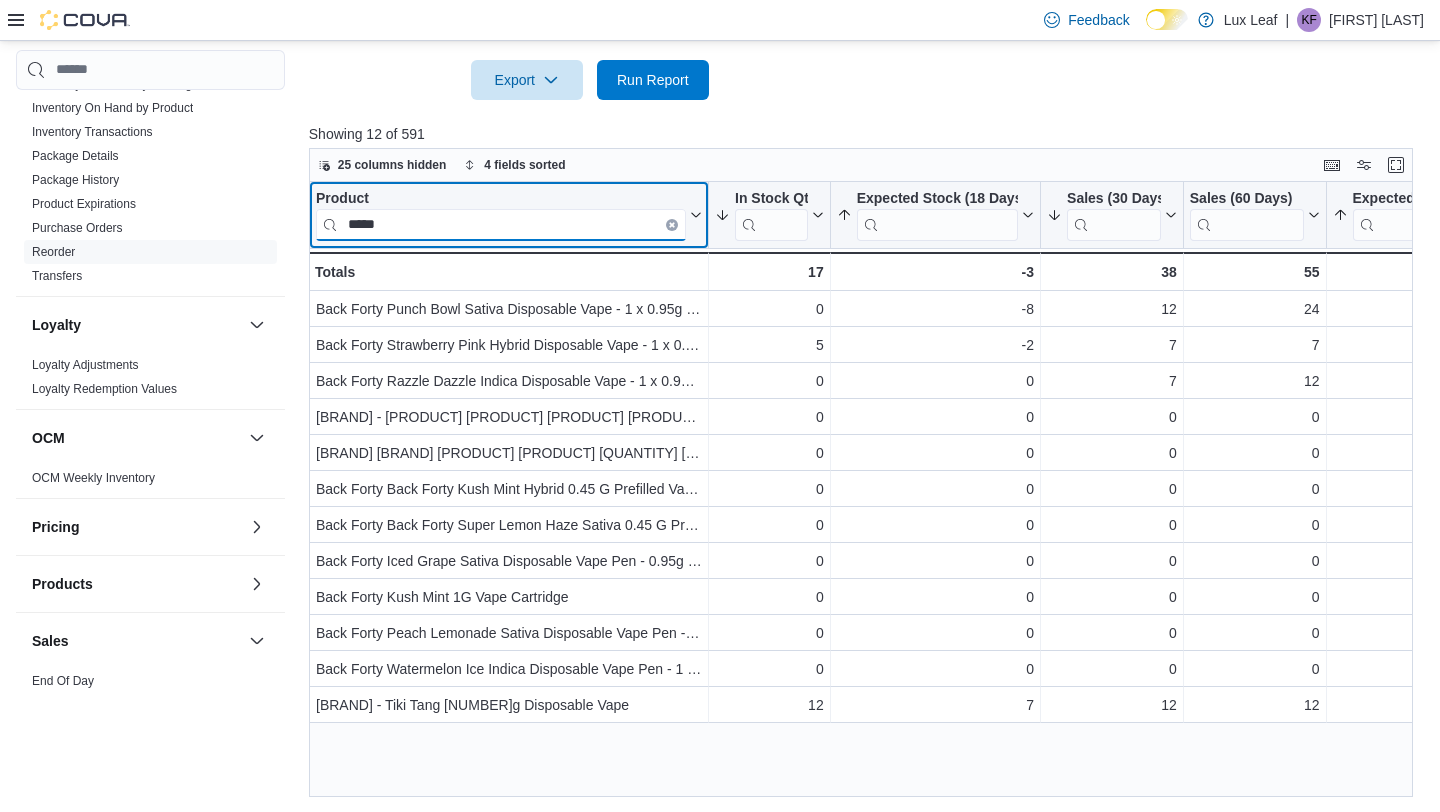 scroll, scrollTop: 0, scrollLeft: 0, axis: both 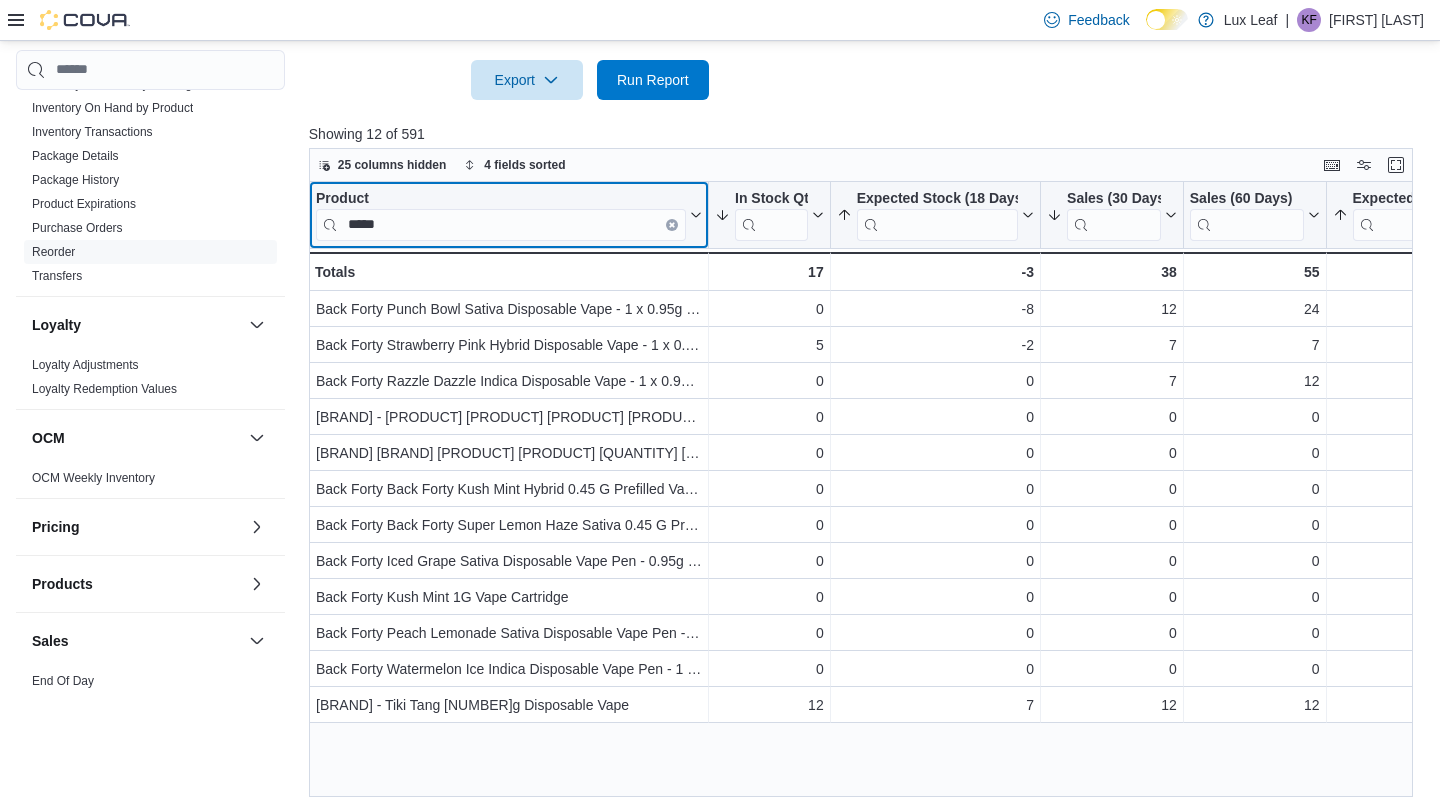 click 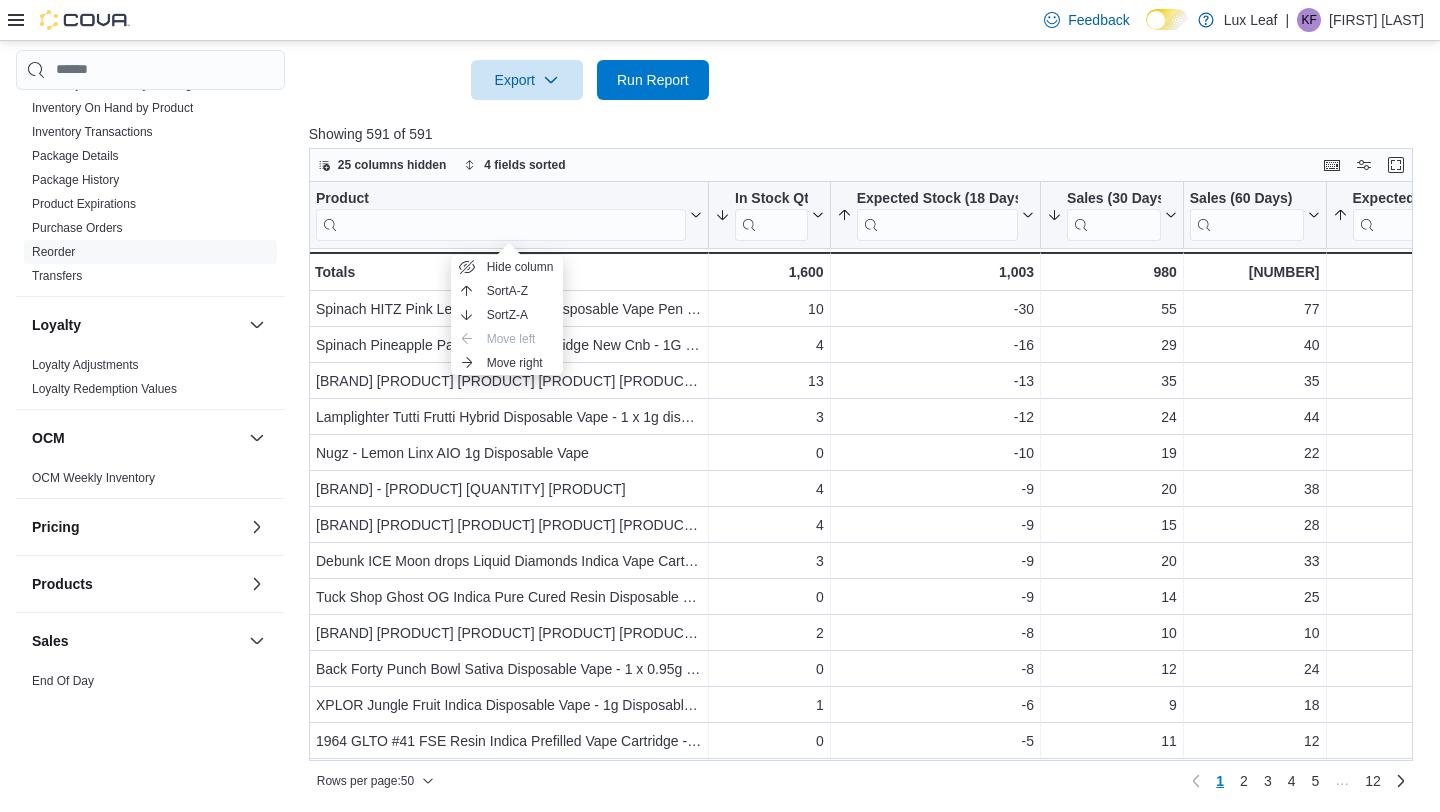 click on "Locations [CITY] - SouthPark Classifications Vapes Products All Products Suppliers All Suppliers Rooms All Rooms Sales Over The Last Days ** Net Weight Show all products per location Show in stock only Export Run Report" at bounding box center [866, -147] 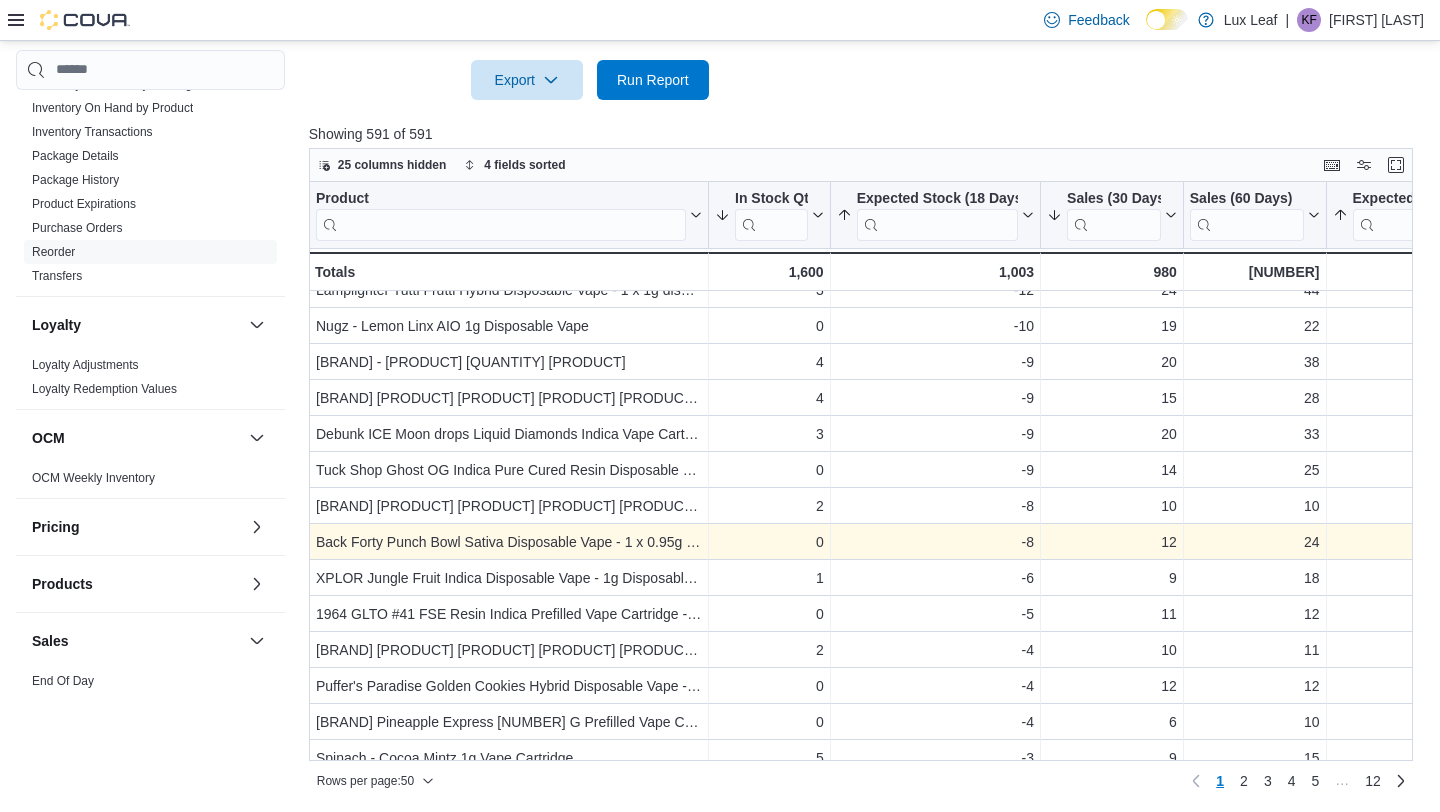 scroll, scrollTop: 128, scrollLeft: 0, axis: vertical 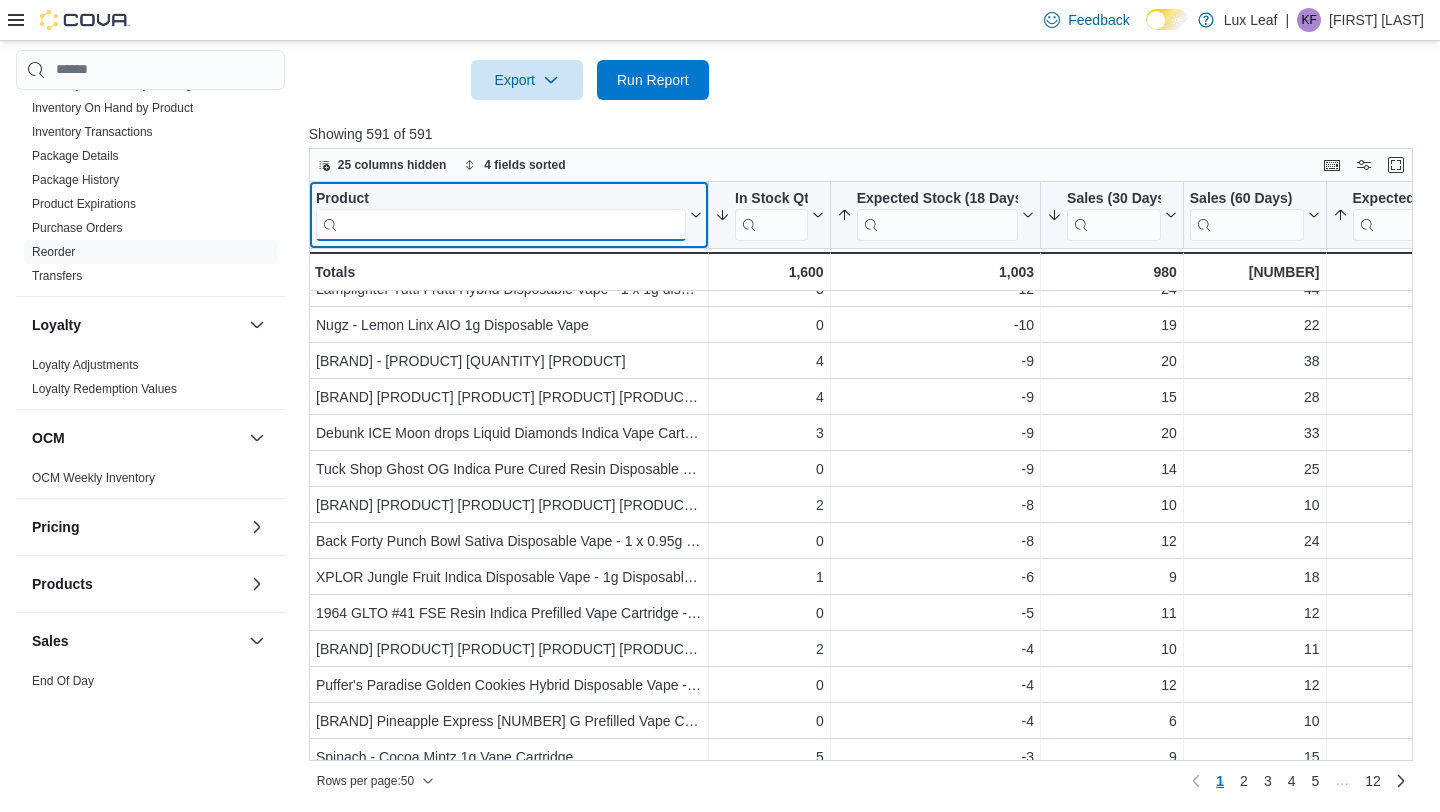 click at bounding box center (501, 224) 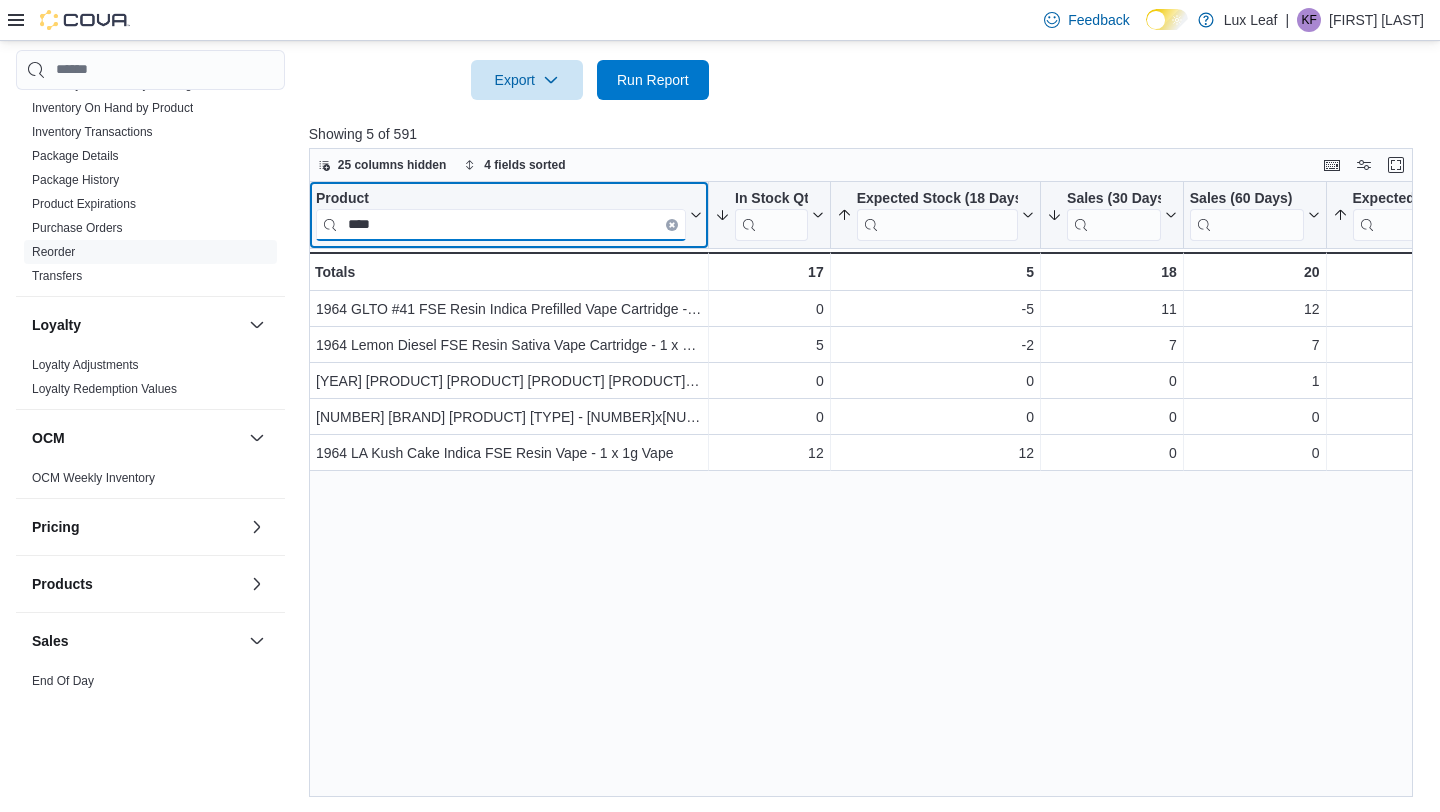 scroll, scrollTop: 0, scrollLeft: 0, axis: both 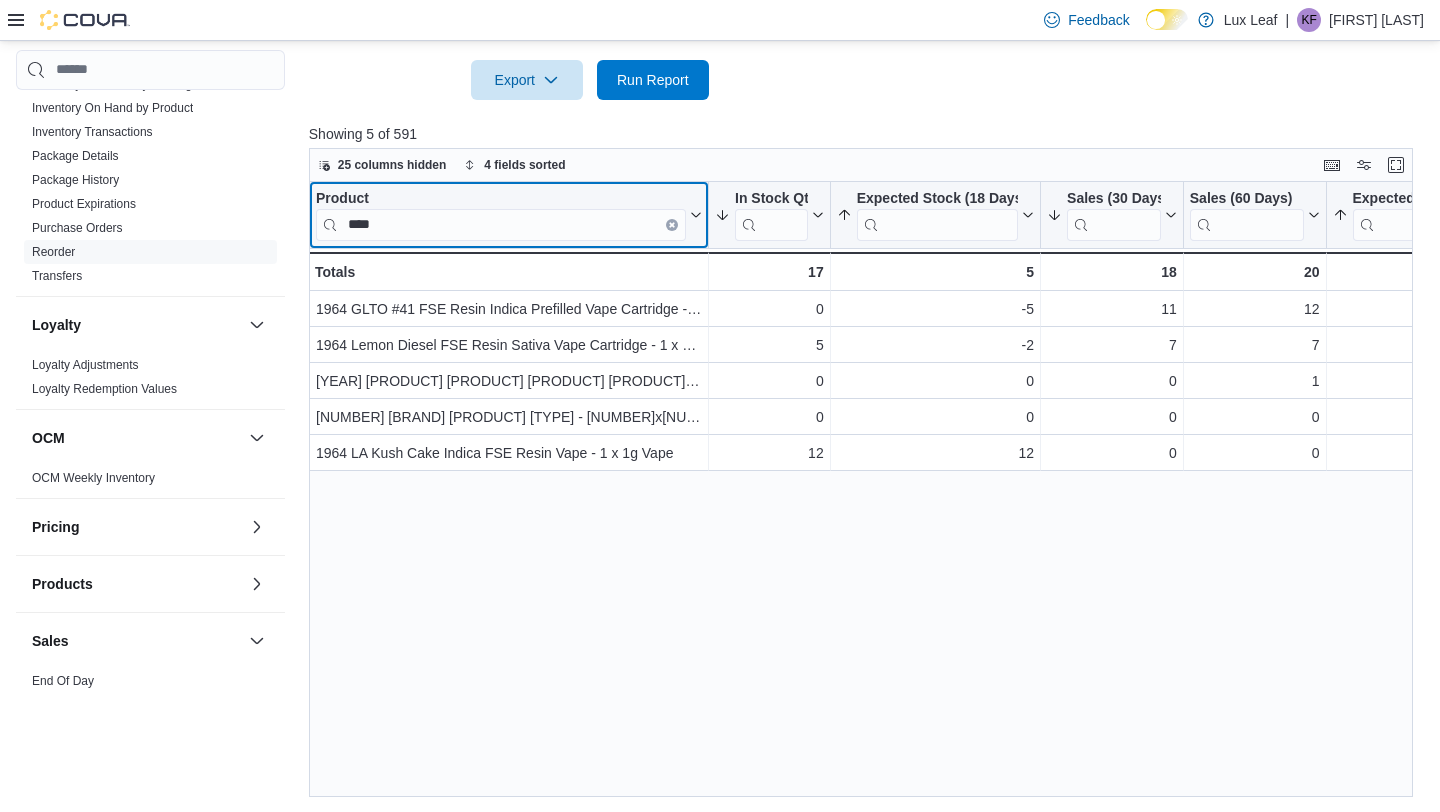 click at bounding box center (672, 224) 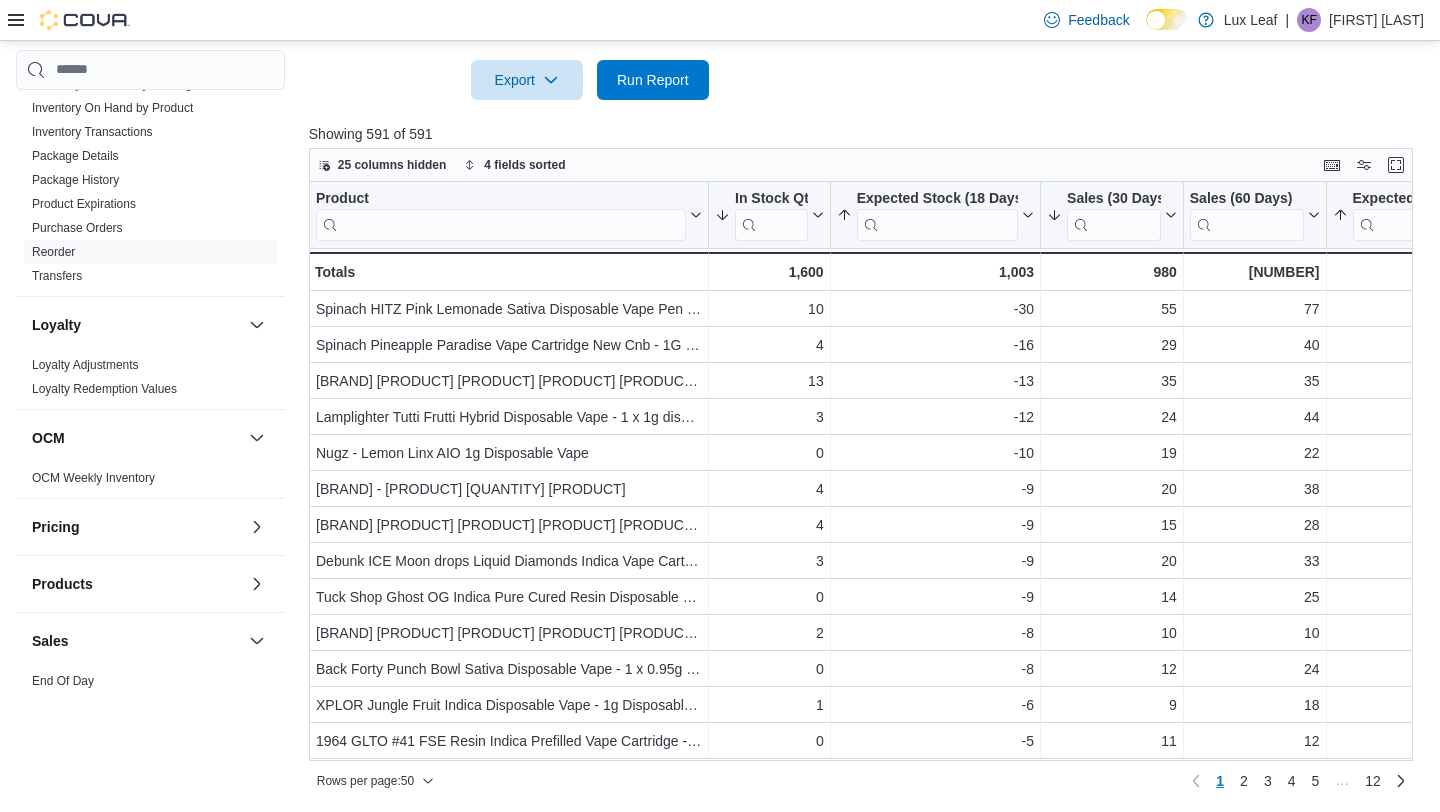 click at bounding box center (866, 112) 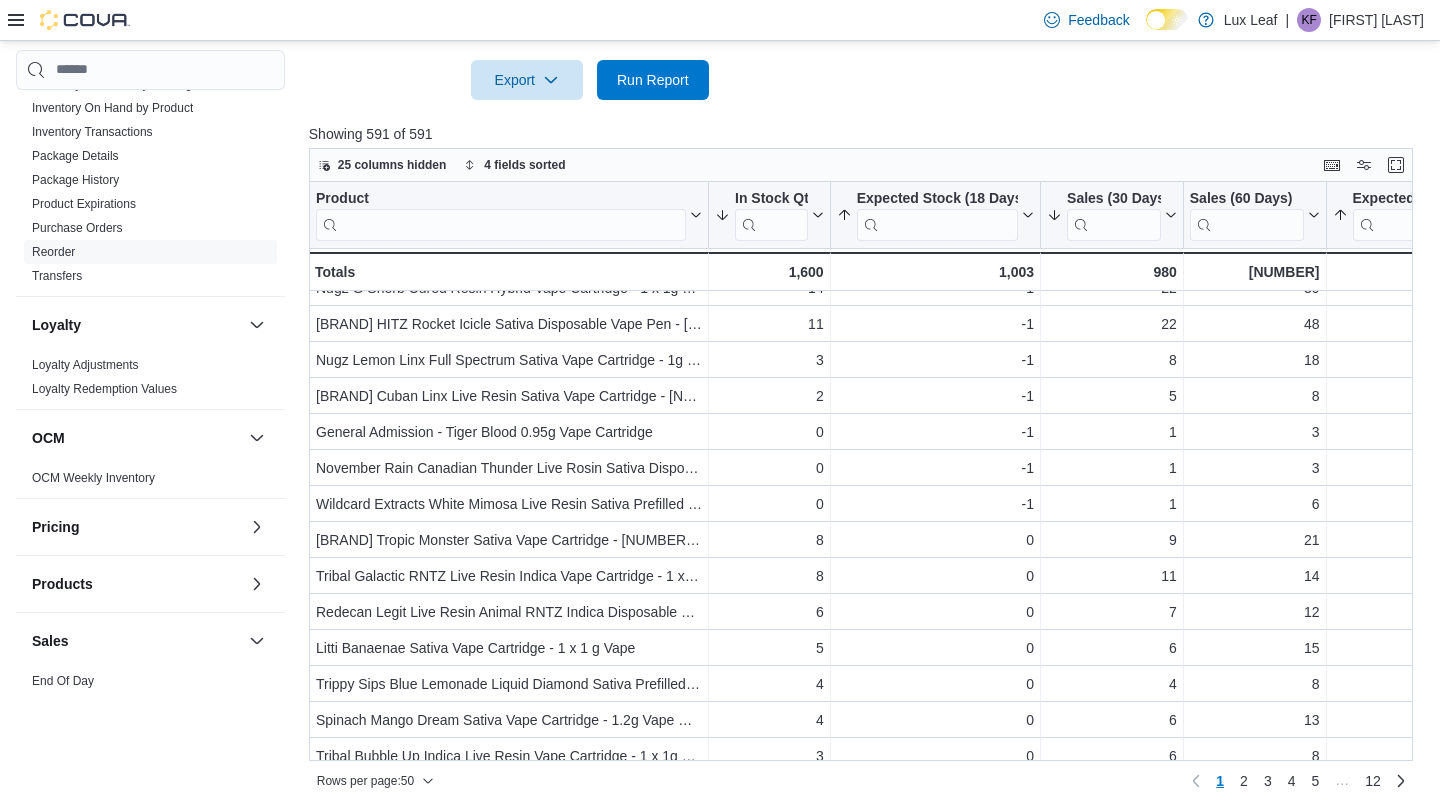 scroll, scrollTop: 0, scrollLeft: 0, axis: both 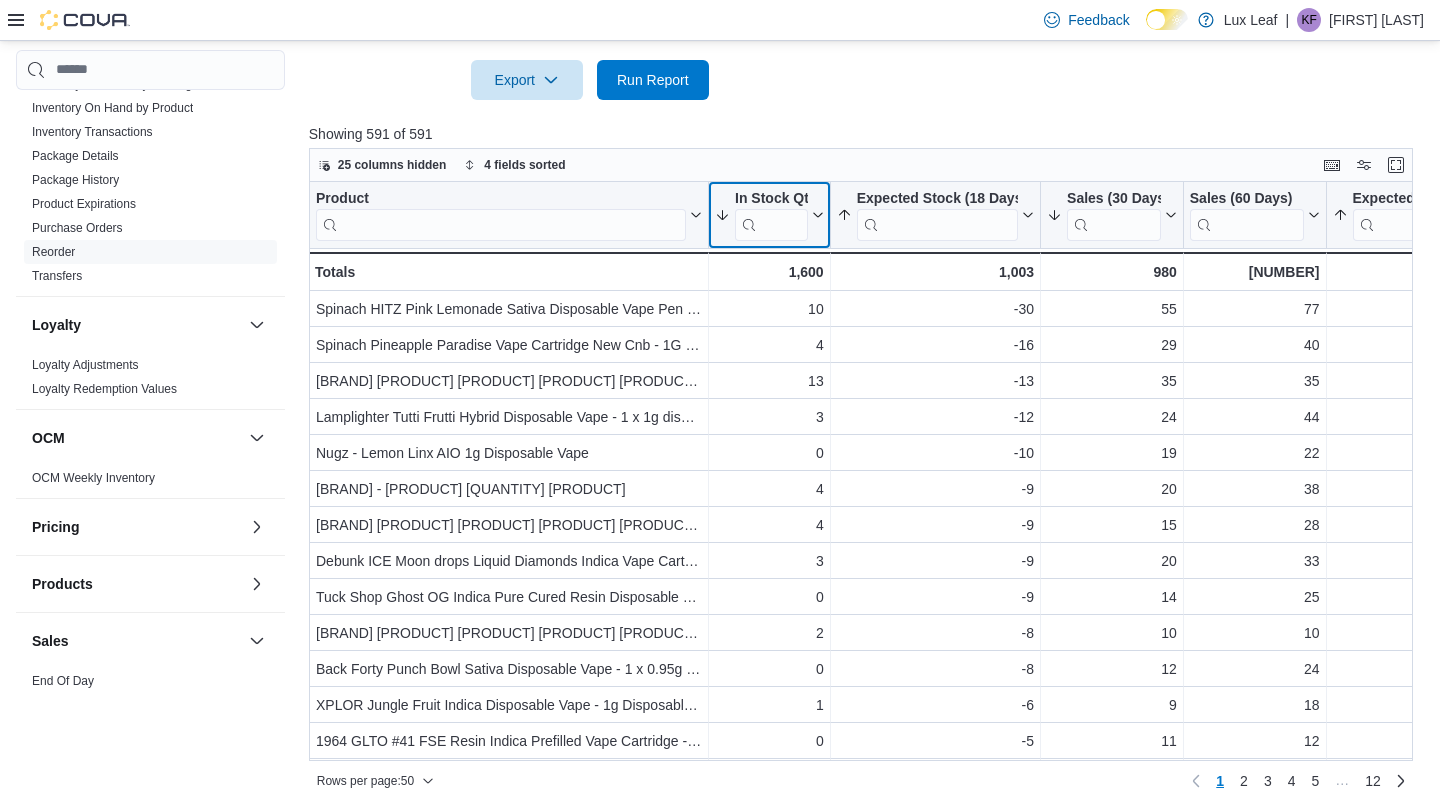 click 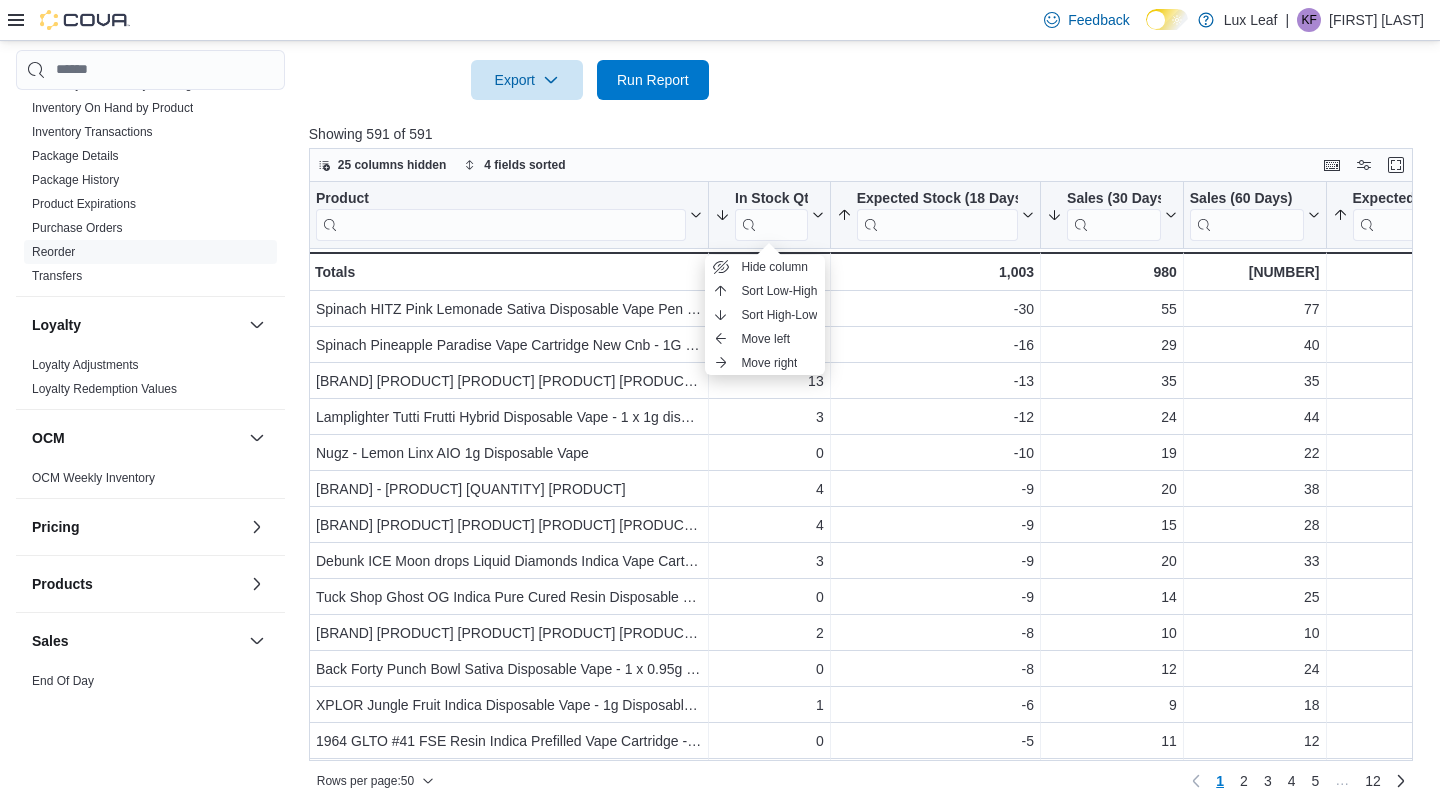 click on "Locations [CITY] - SouthPark Classifications Vapes Products All Products Suppliers All Suppliers Rooms All Rooms Sales Over The Last Days ** Net Weight Show all products per location Show in stock only Export Run Report" at bounding box center [866, -147] 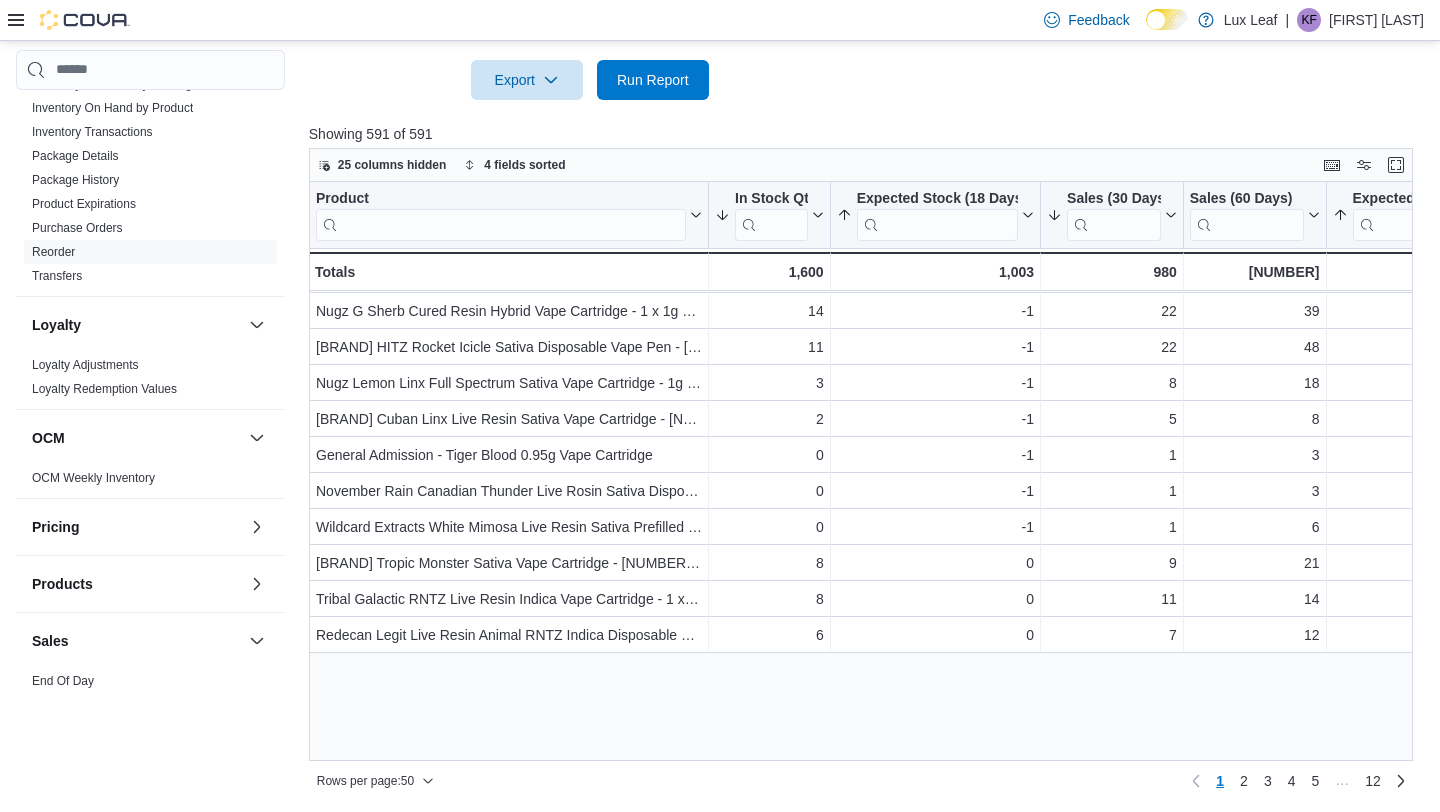 scroll, scrollTop: 706, scrollLeft: 0, axis: vertical 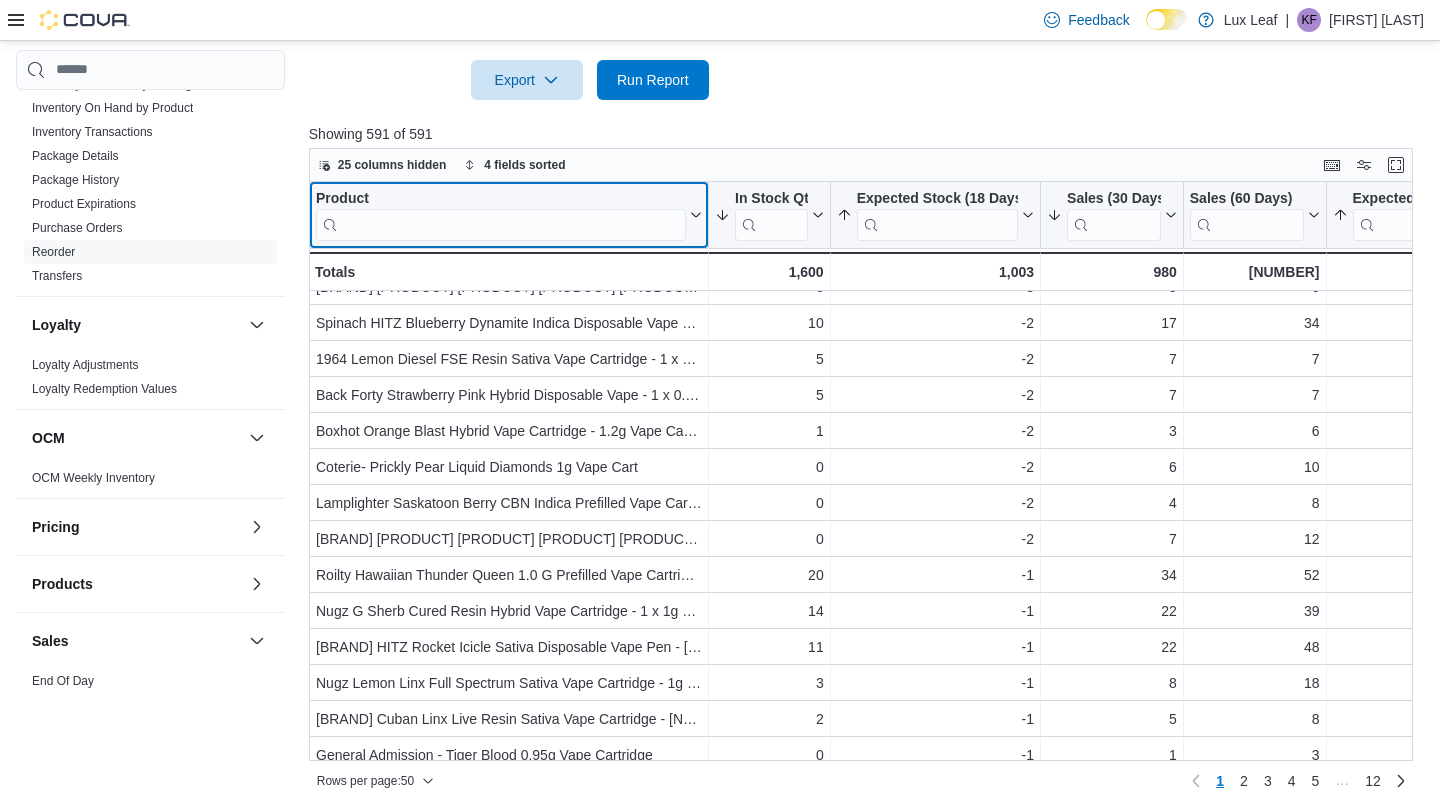 click at bounding box center (501, 224) 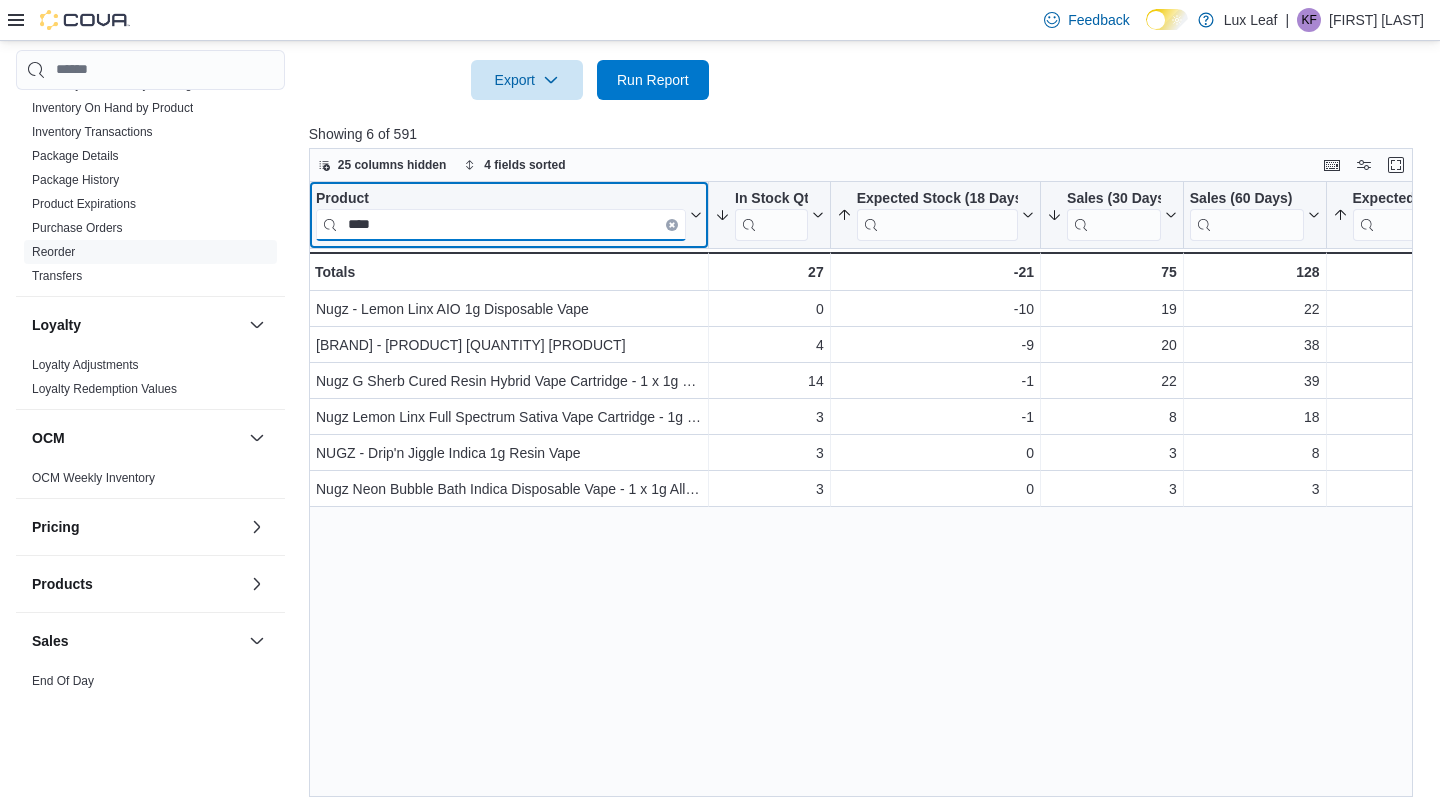 scroll, scrollTop: 0, scrollLeft: 0, axis: both 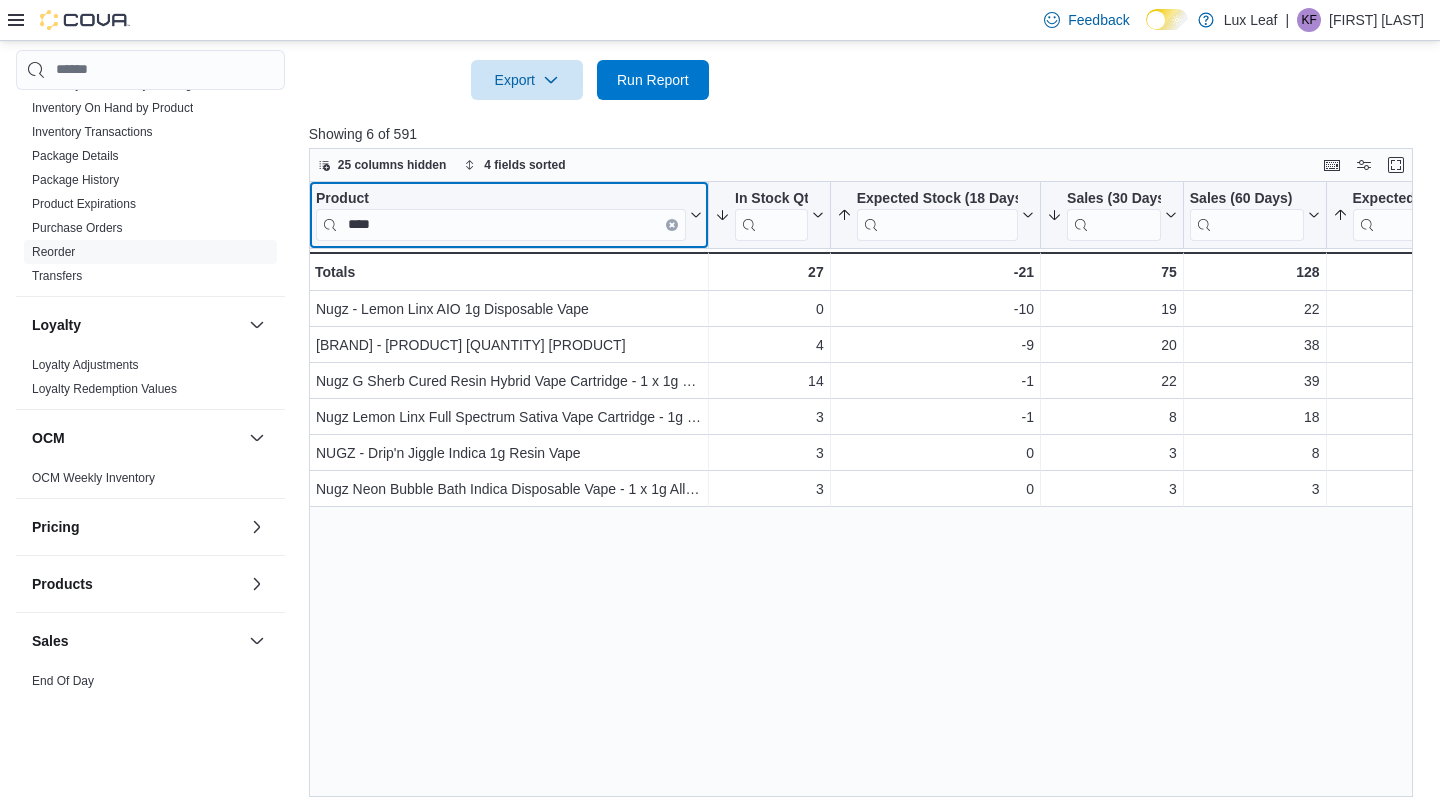 click 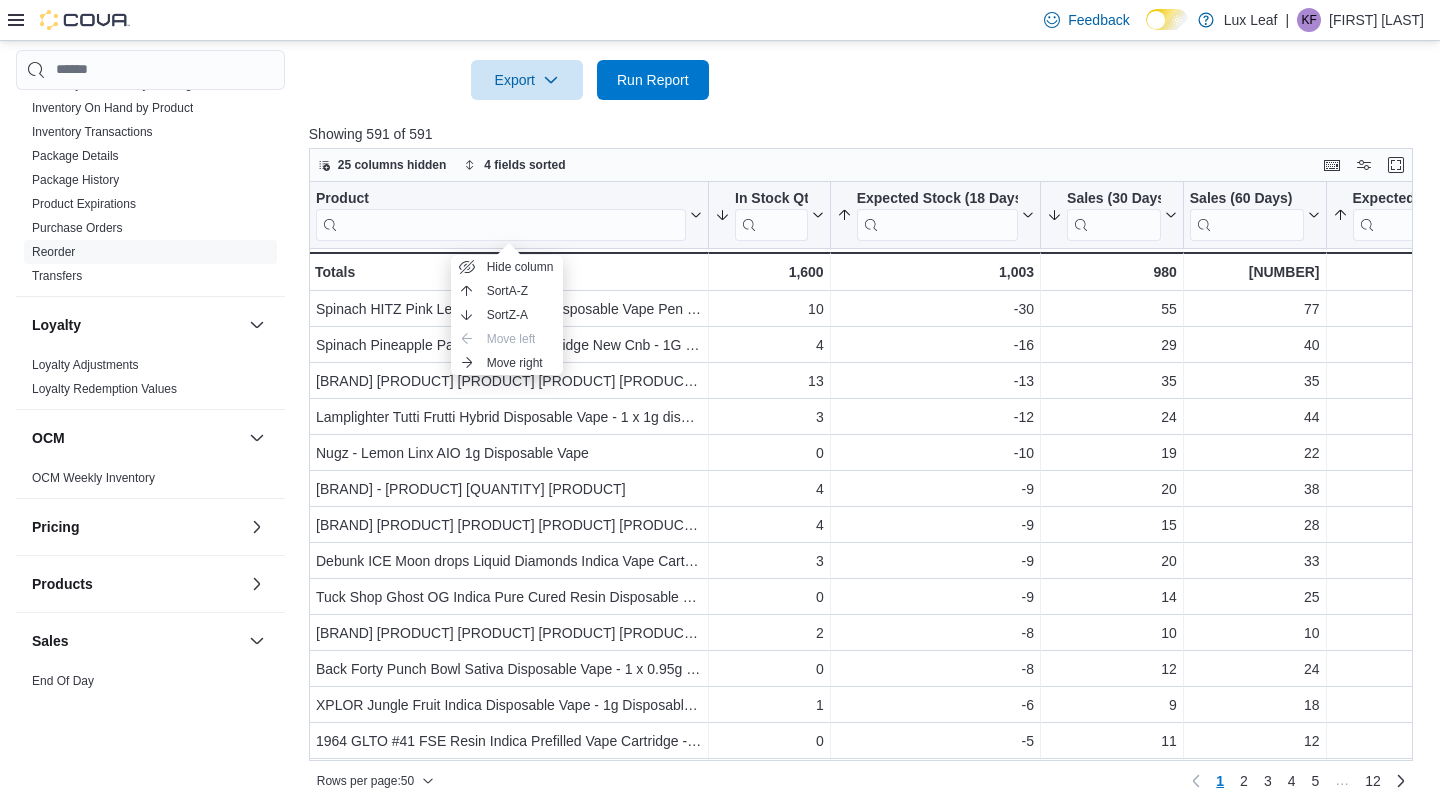 click at bounding box center [866, 146] 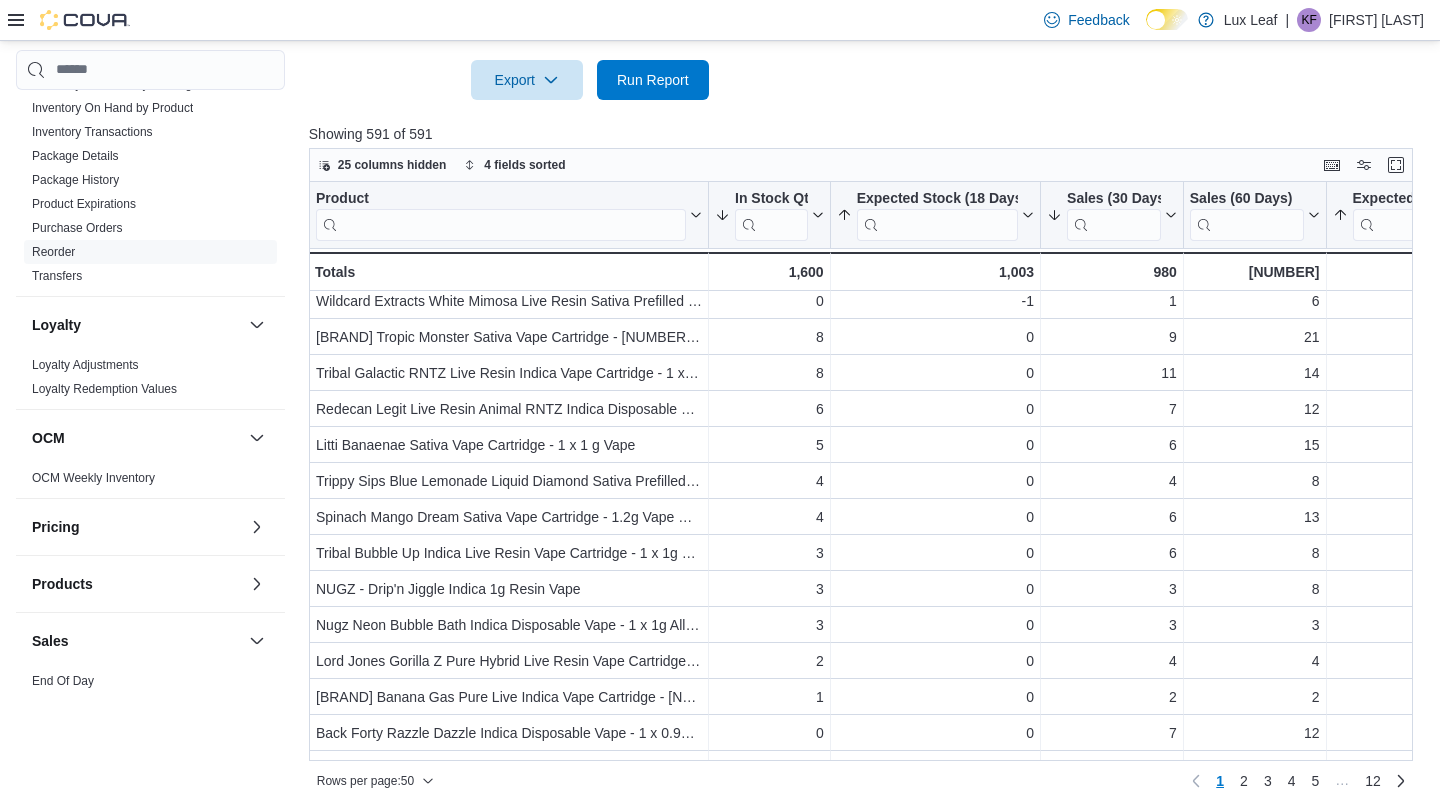 scroll, scrollTop: 1329, scrollLeft: 0, axis: vertical 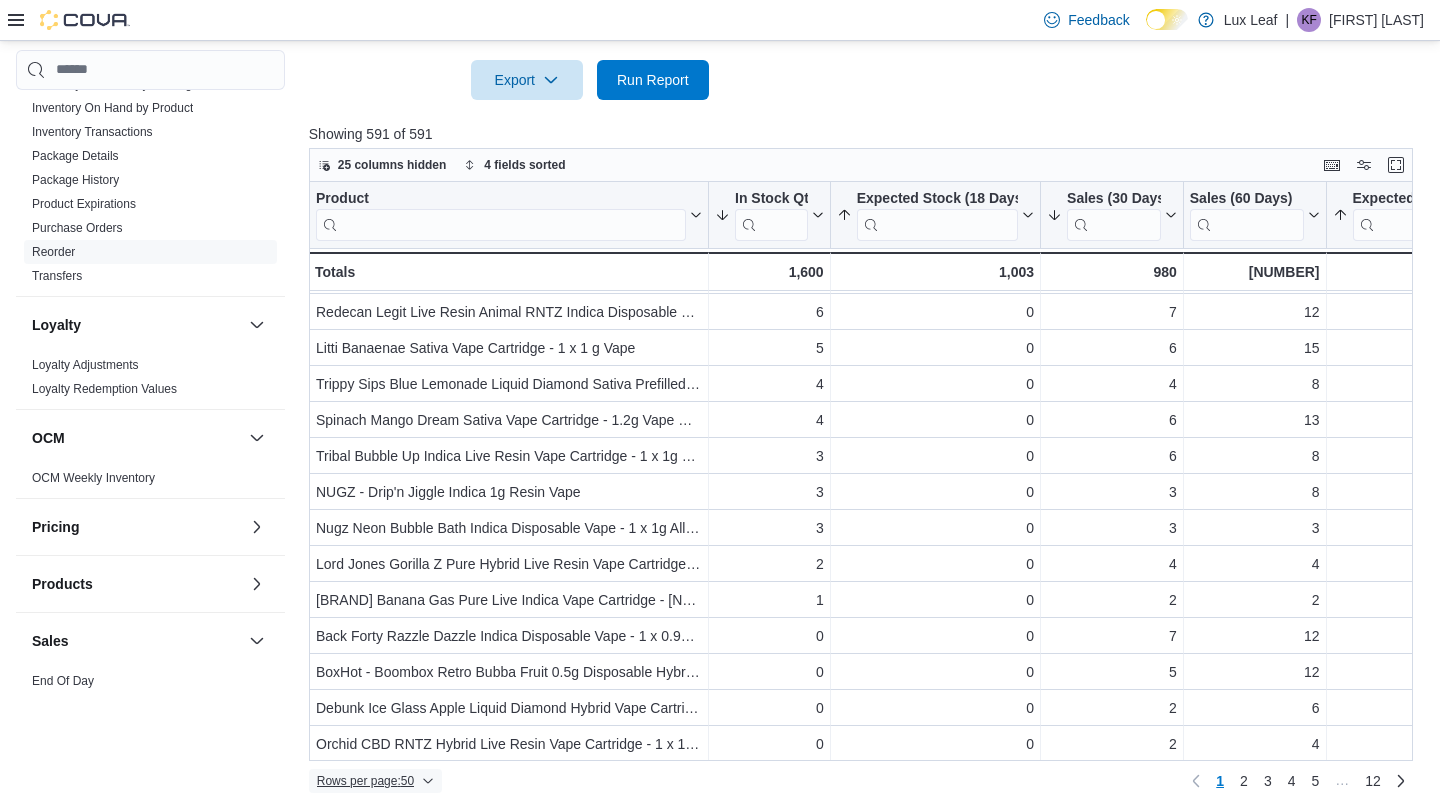 click on "Rows per page :  50" at bounding box center [365, 781] 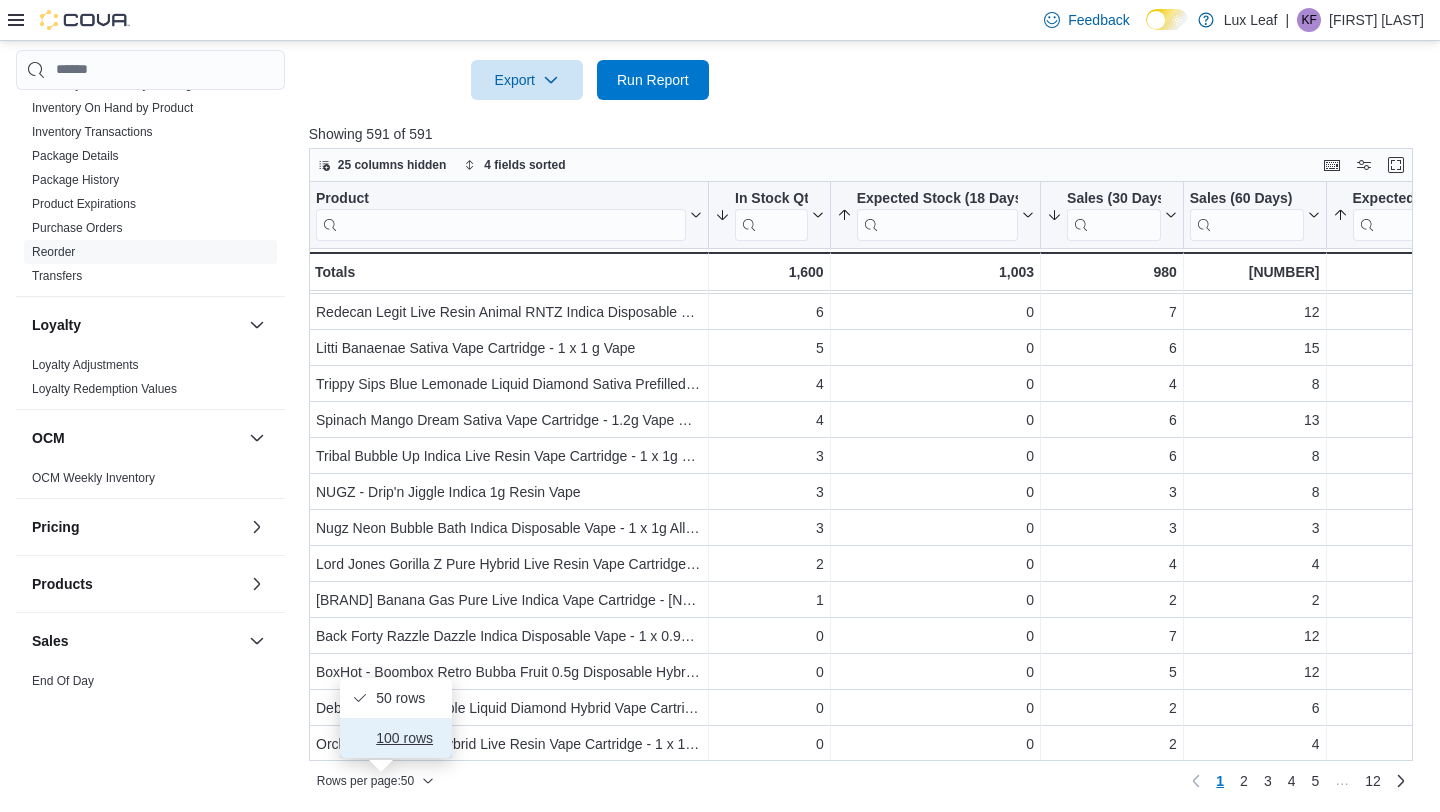 click on "100 rows" at bounding box center (408, 738) 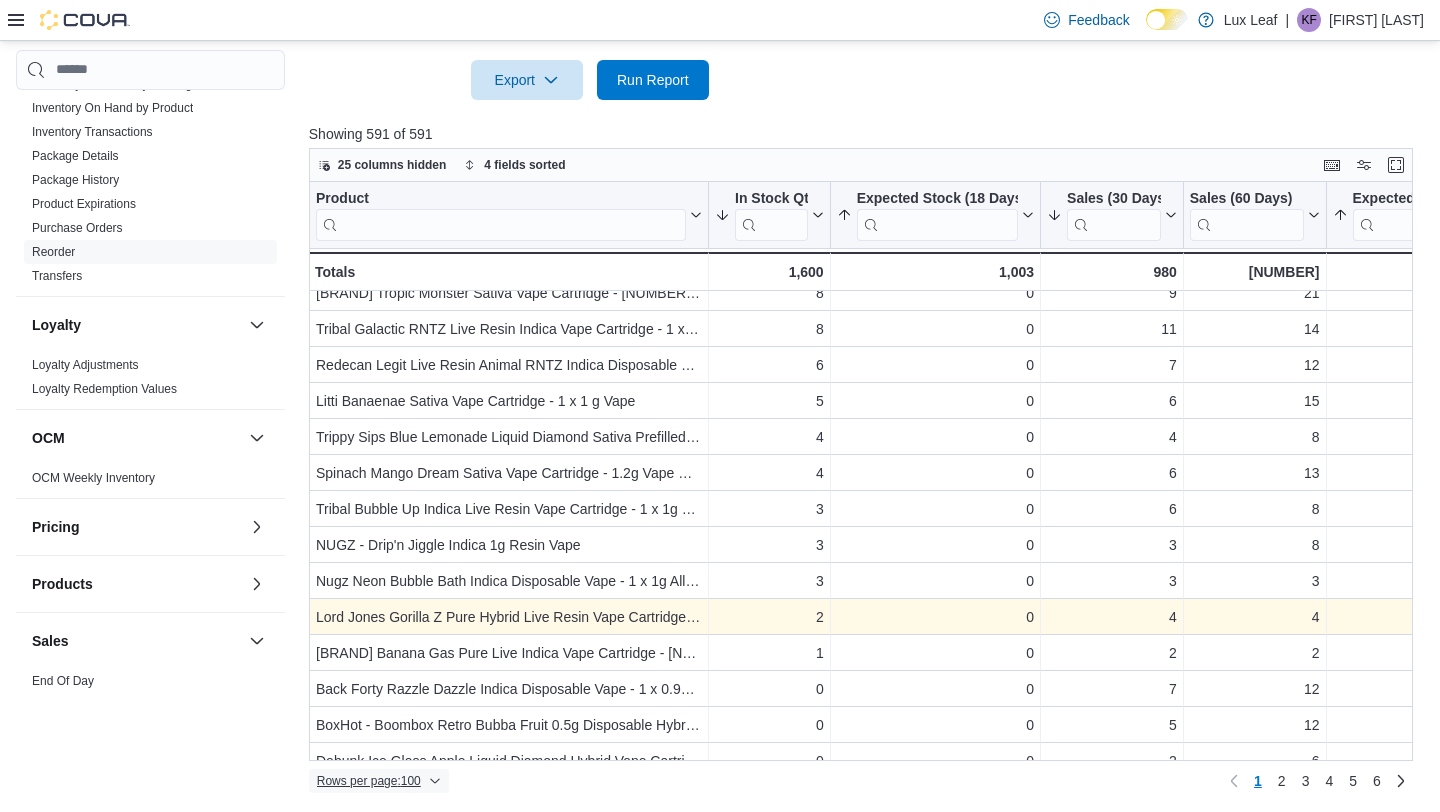 scroll, scrollTop: 1276, scrollLeft: 0, axis: vertical 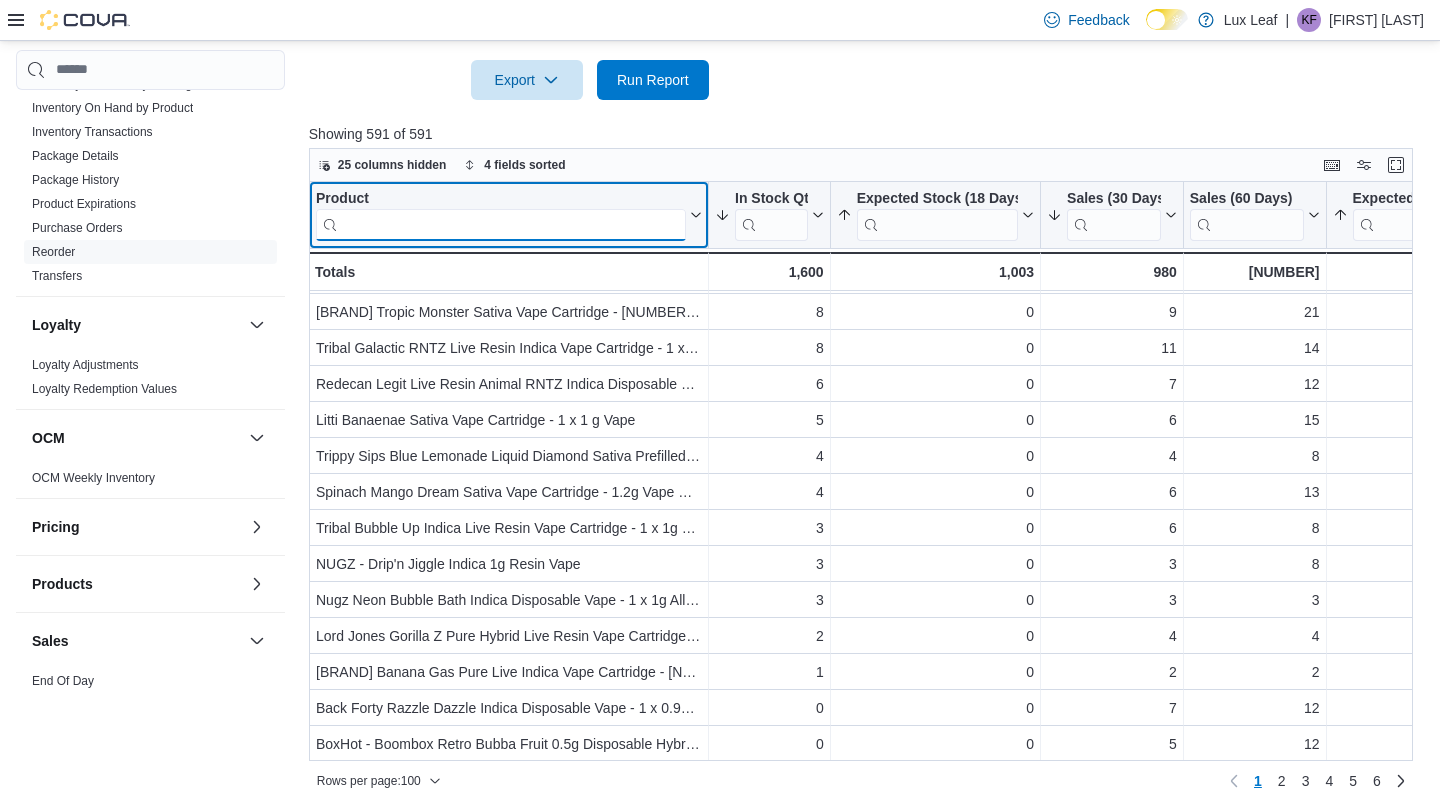 click at bounding box center (501, 224) 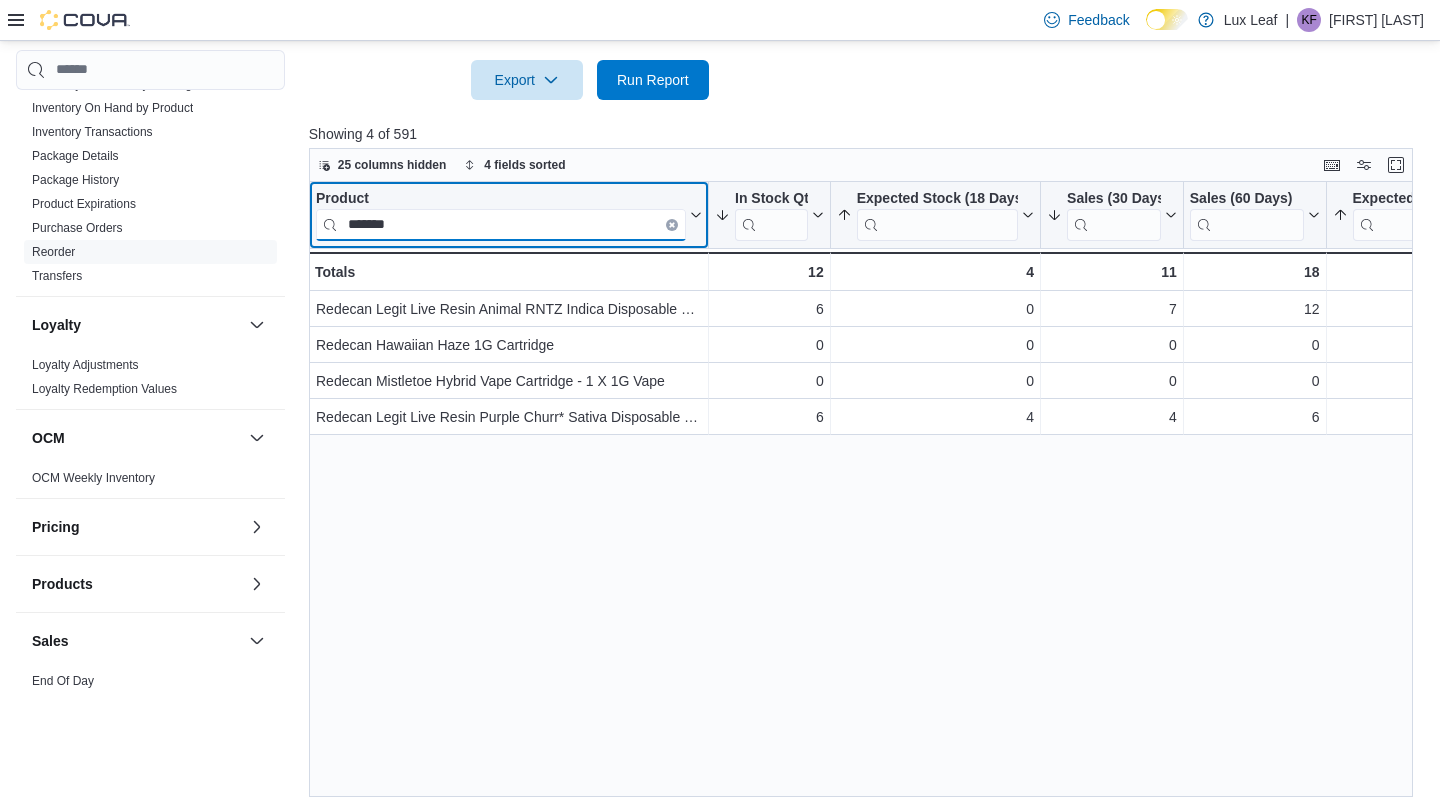 scroll, scrollTop: 0, scrollLeft: 0, axis: both 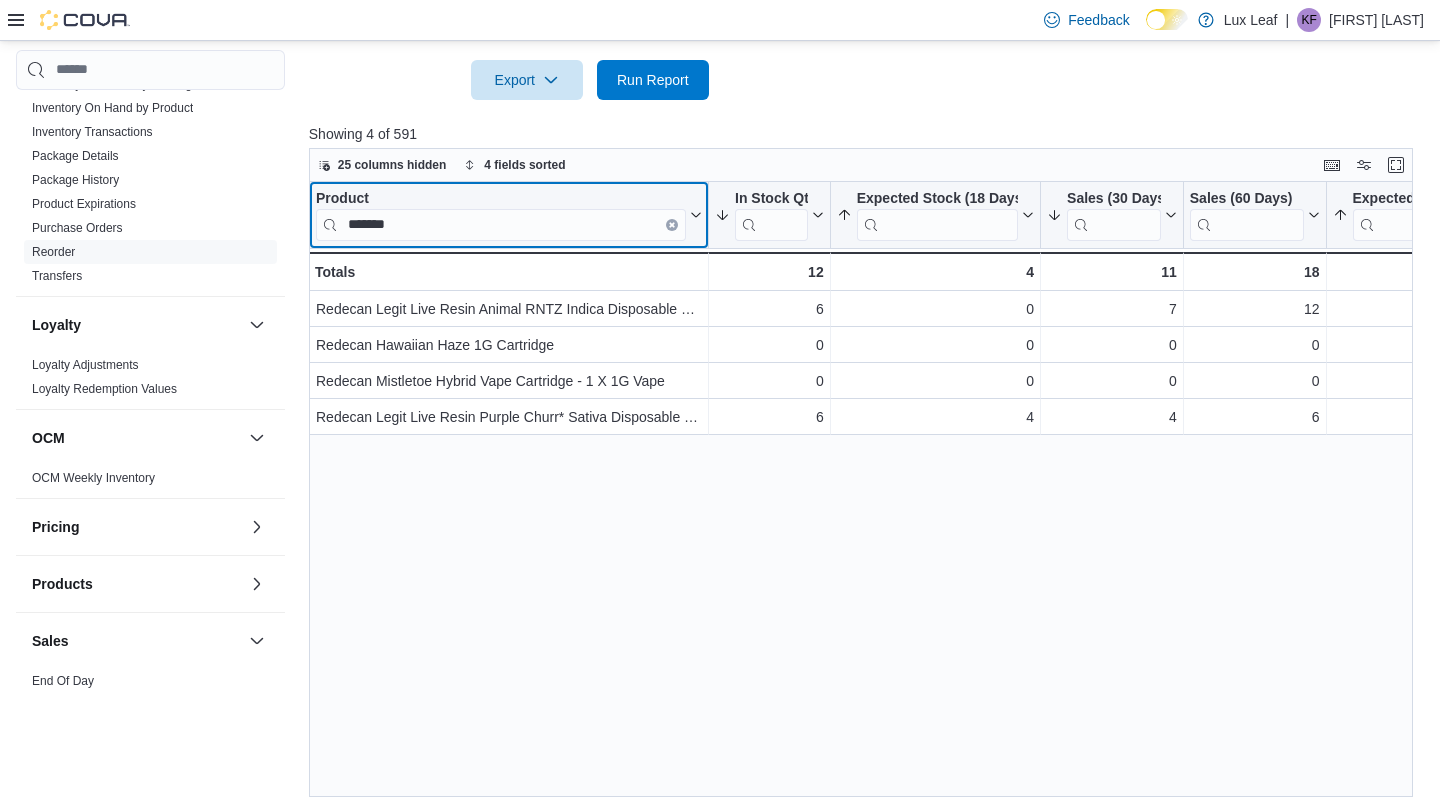 click at bounding box center [672, 224] 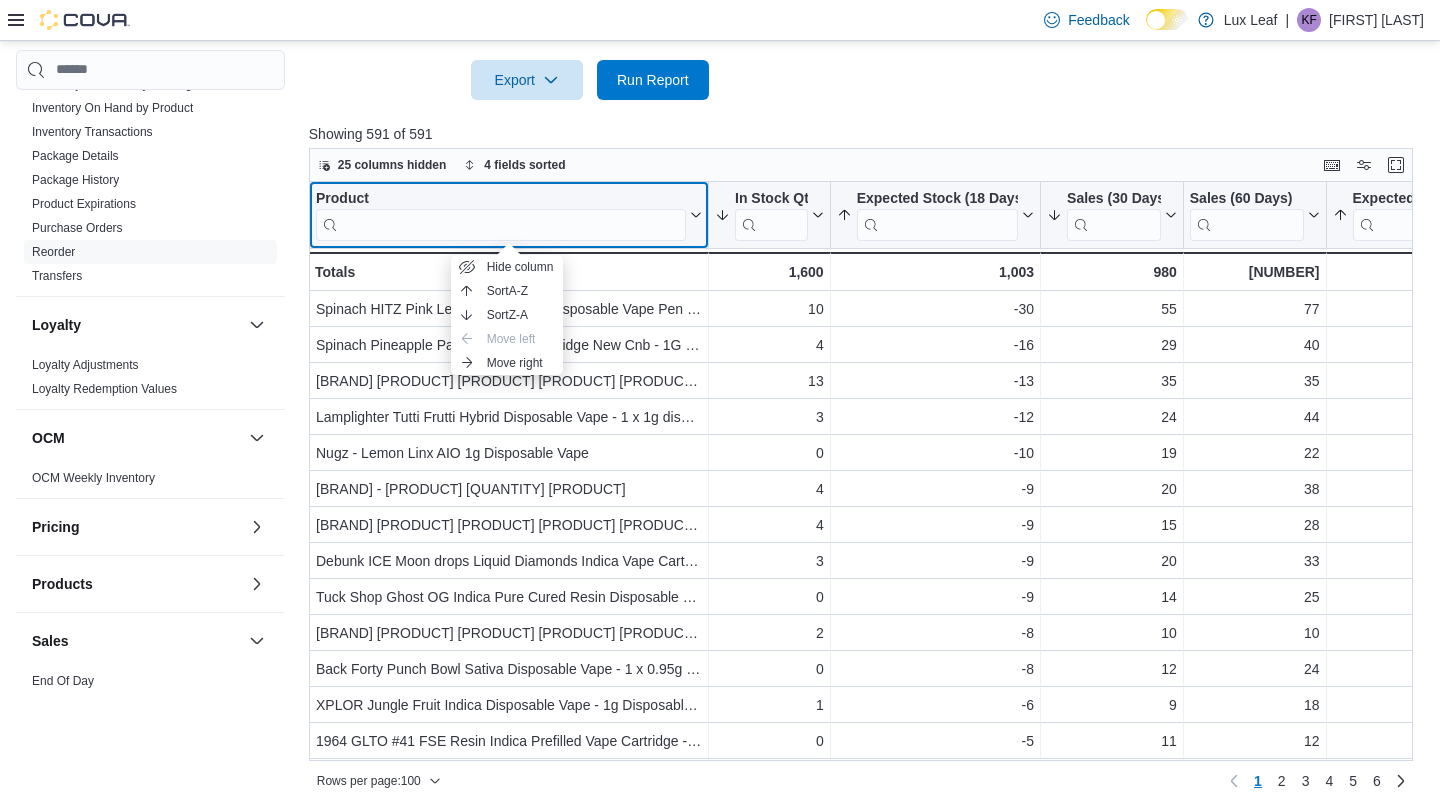 click 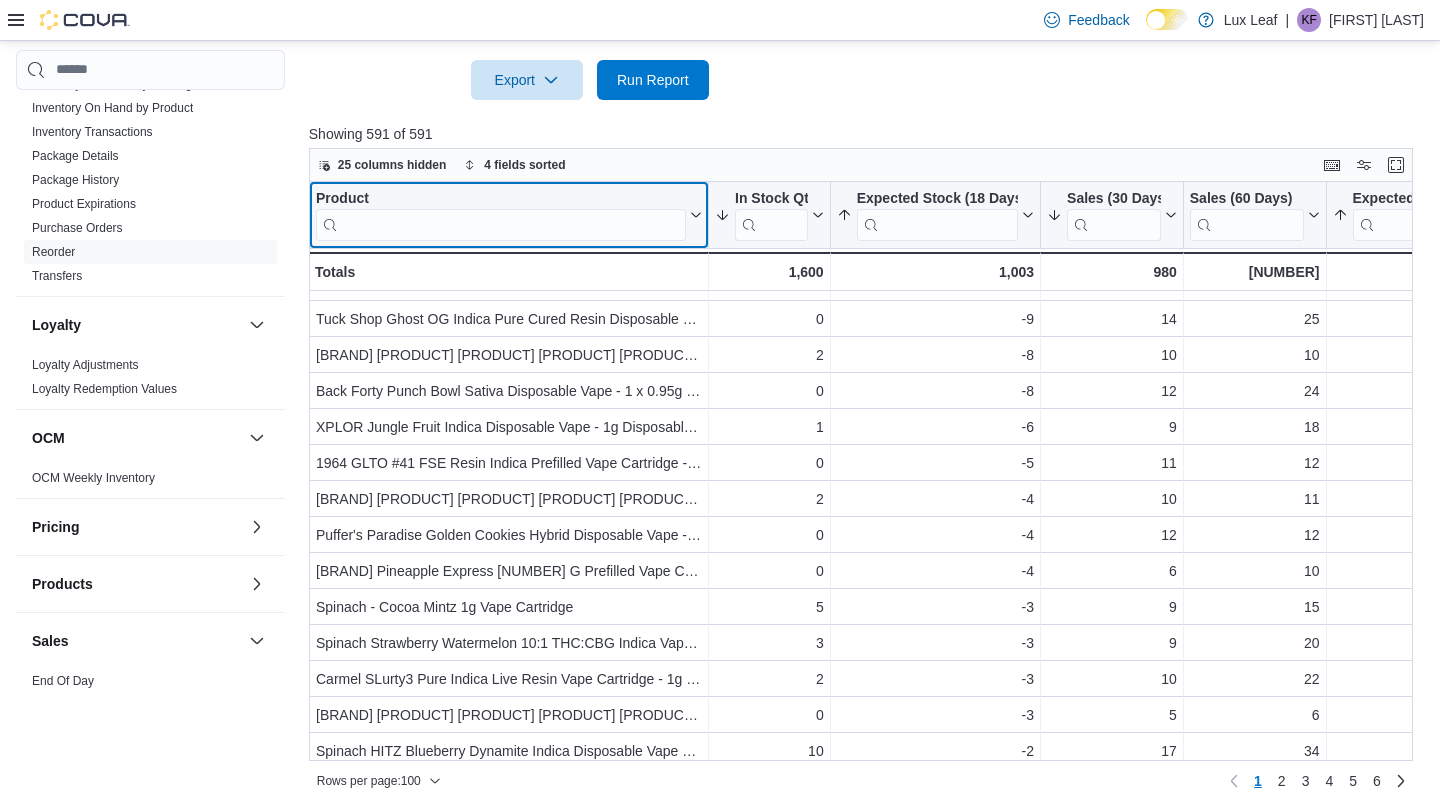 scroll, scrollTop: 277, scrollLeft: 0, axis: vertical 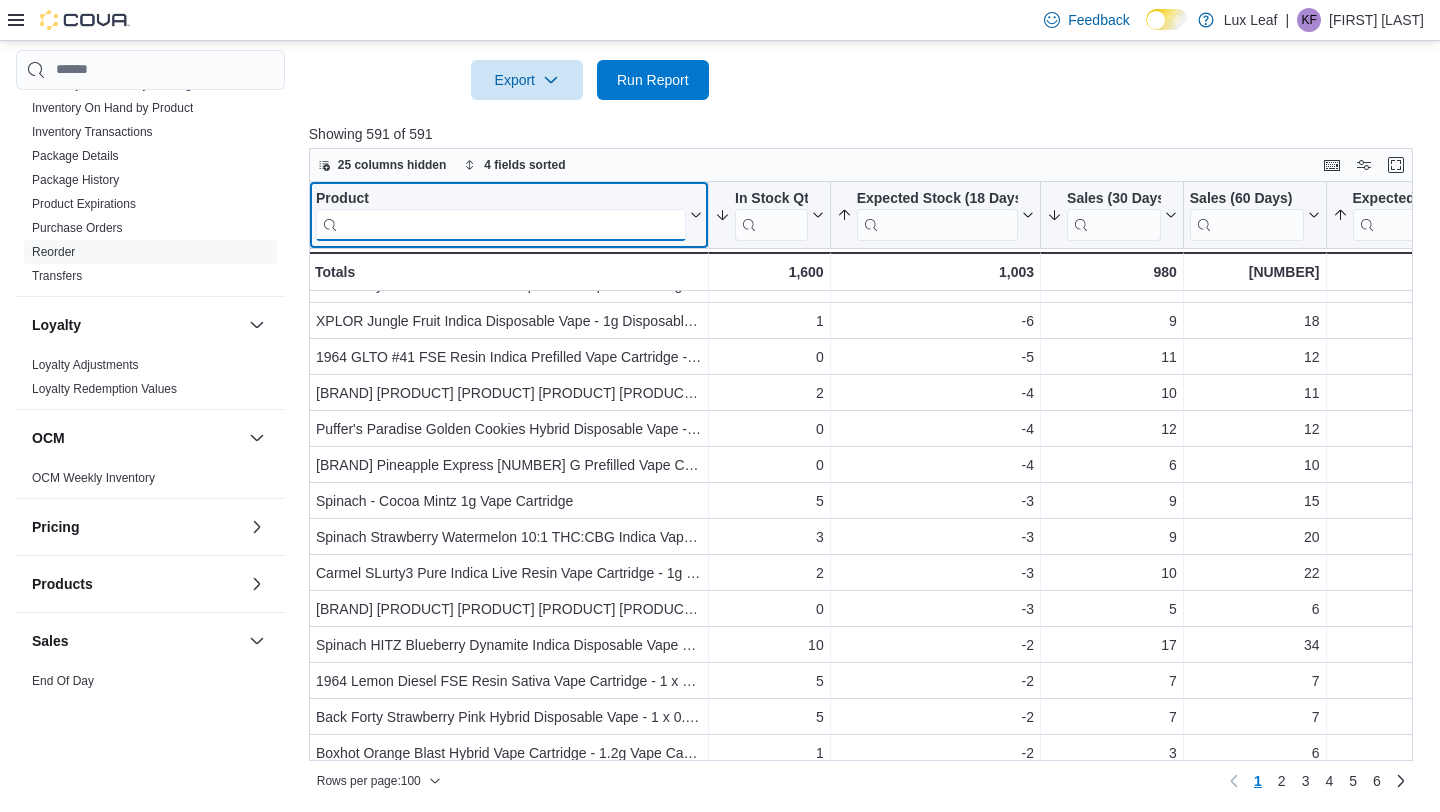 click at bounding box center (501, 224) 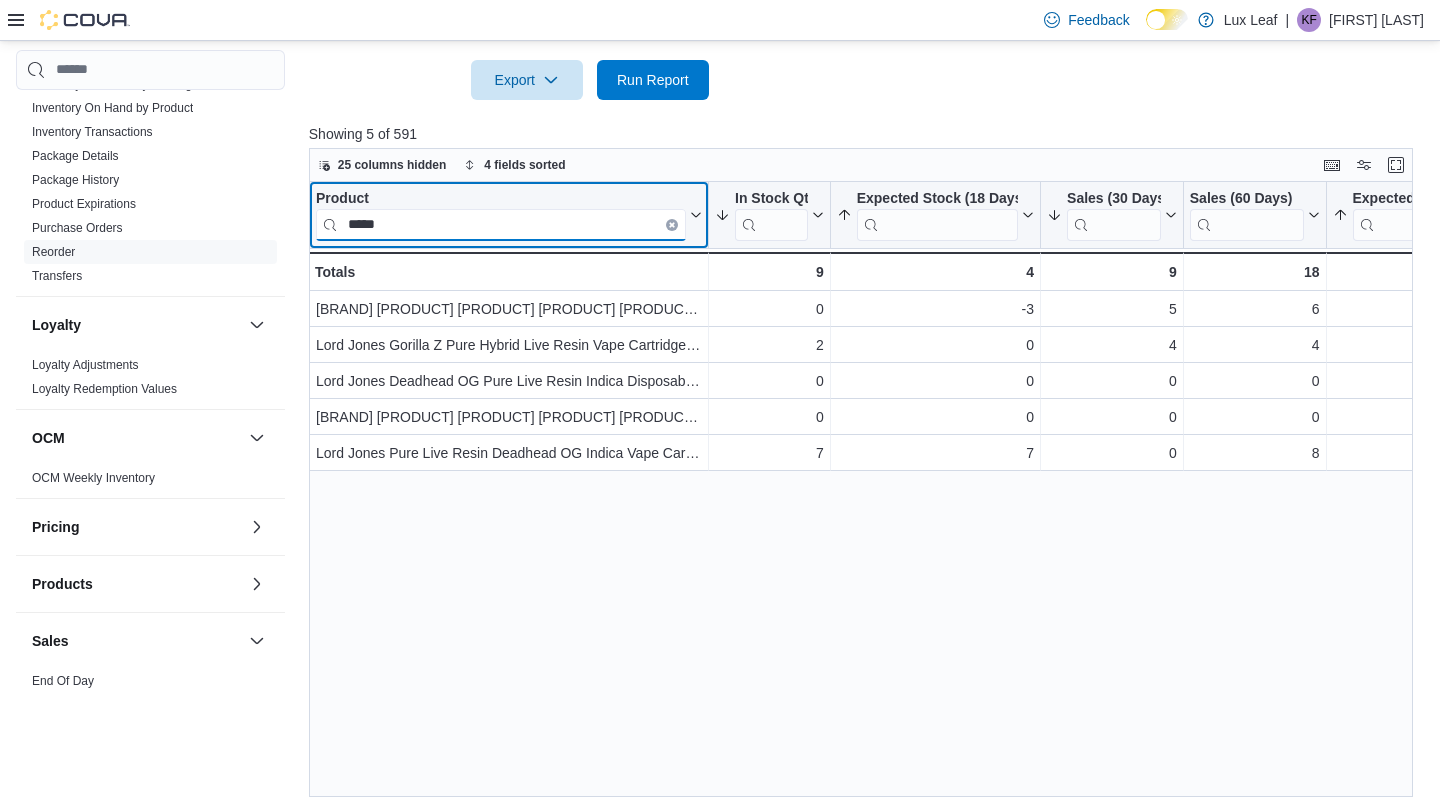 scroll, scrollTop: 0, scrollLeft: 0, axis: both 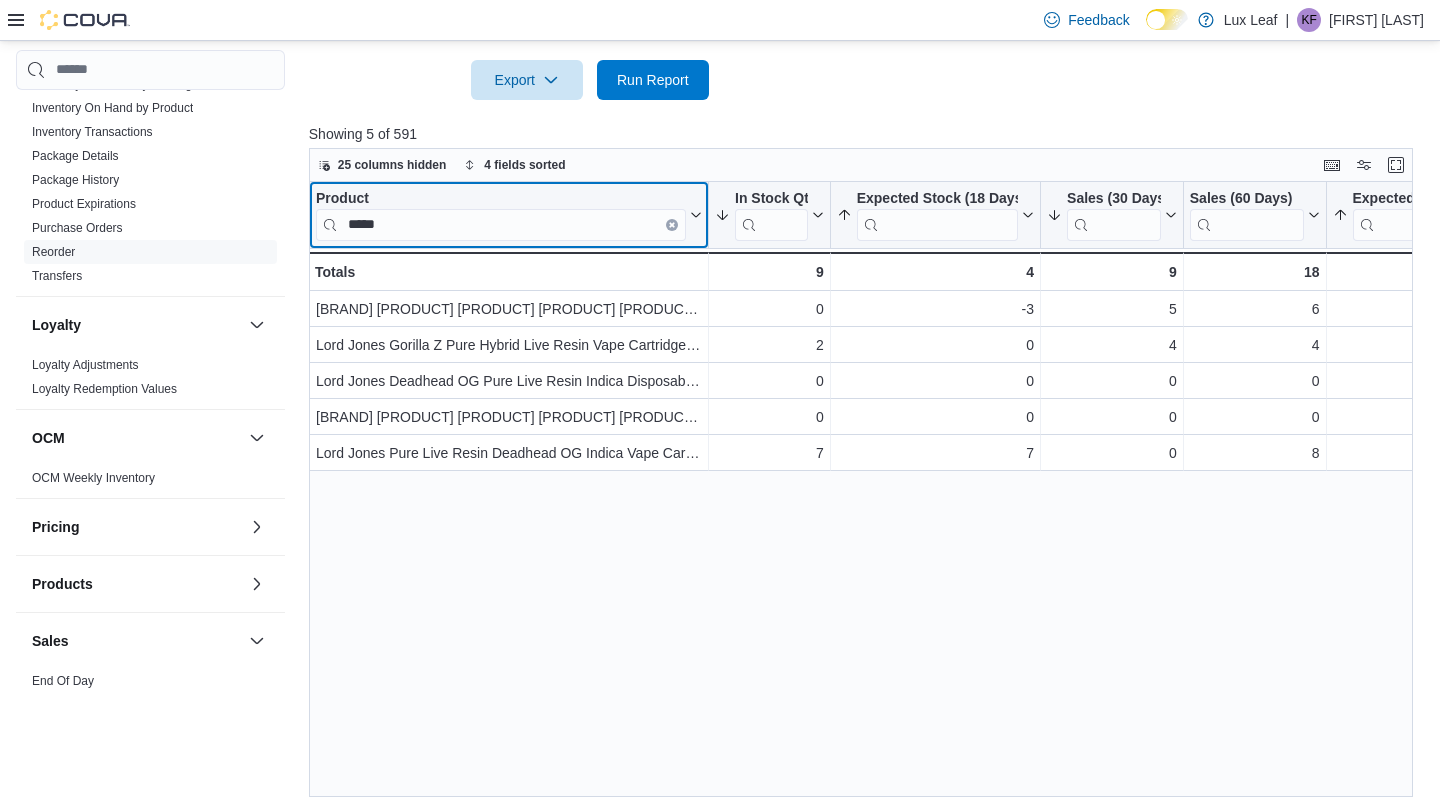 click 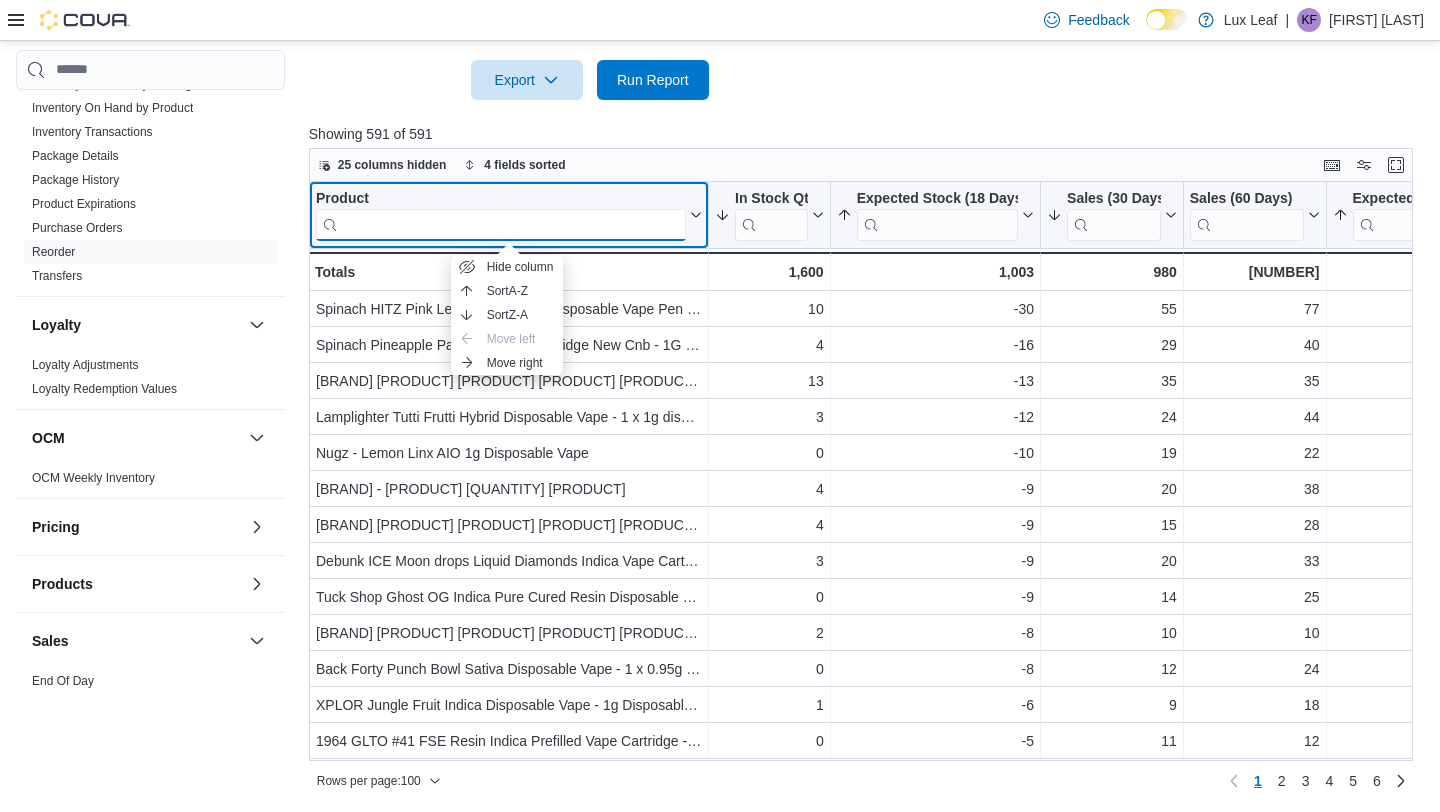 click at bounding box center [501, 224] 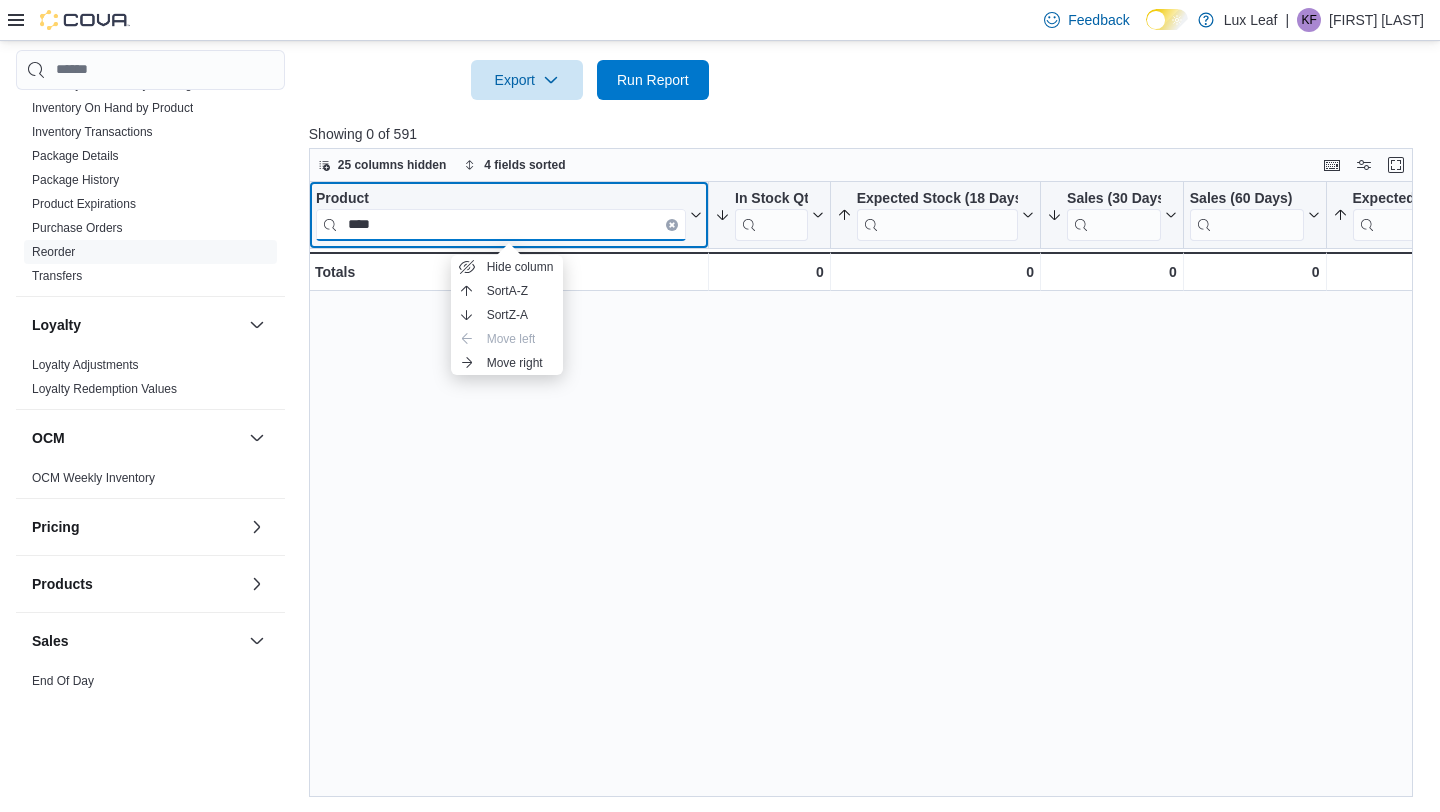 type on "****" 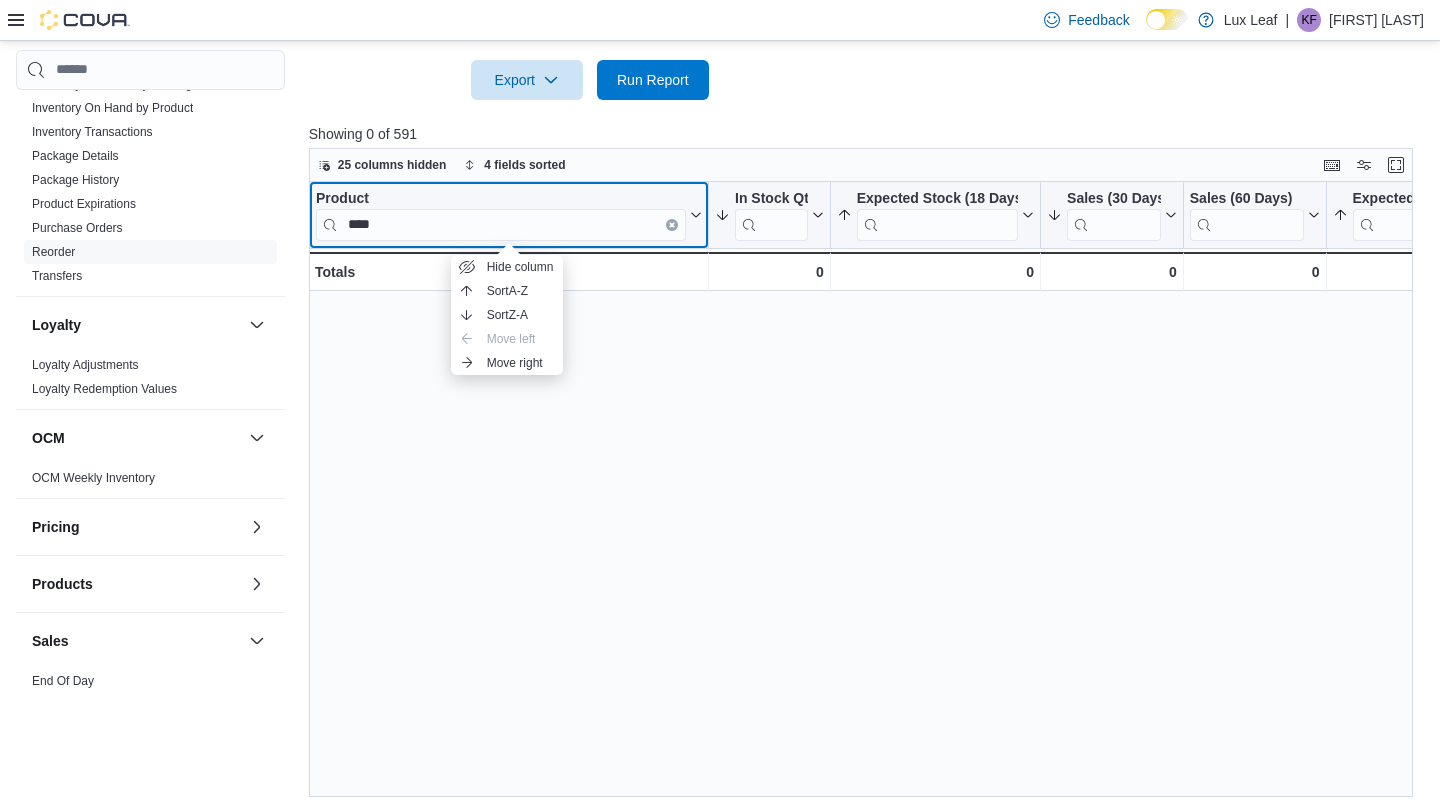 click 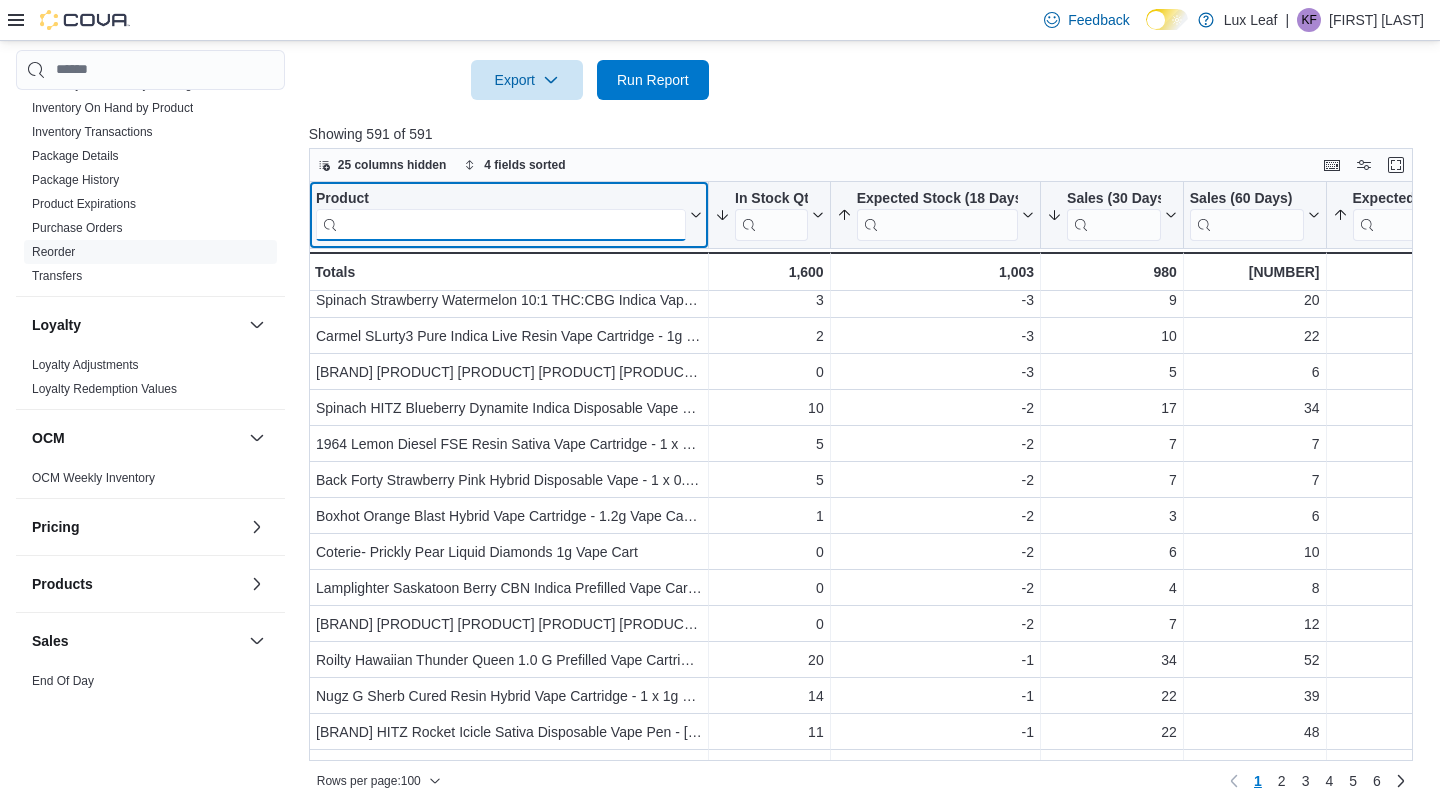 scroll, scrollTop: 620, scrollLeft: 0, axis: vertical 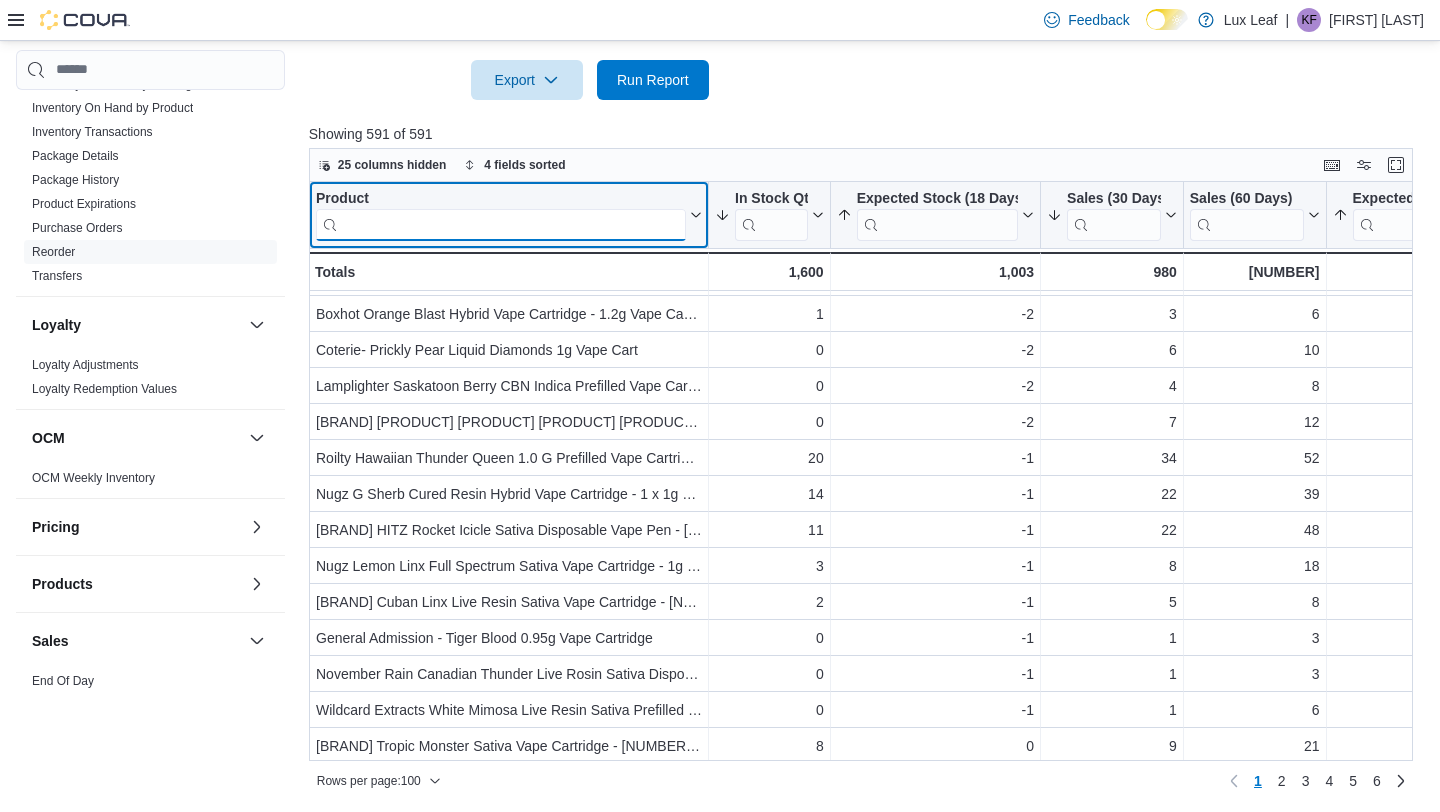 click at bounding box center [501, 224] 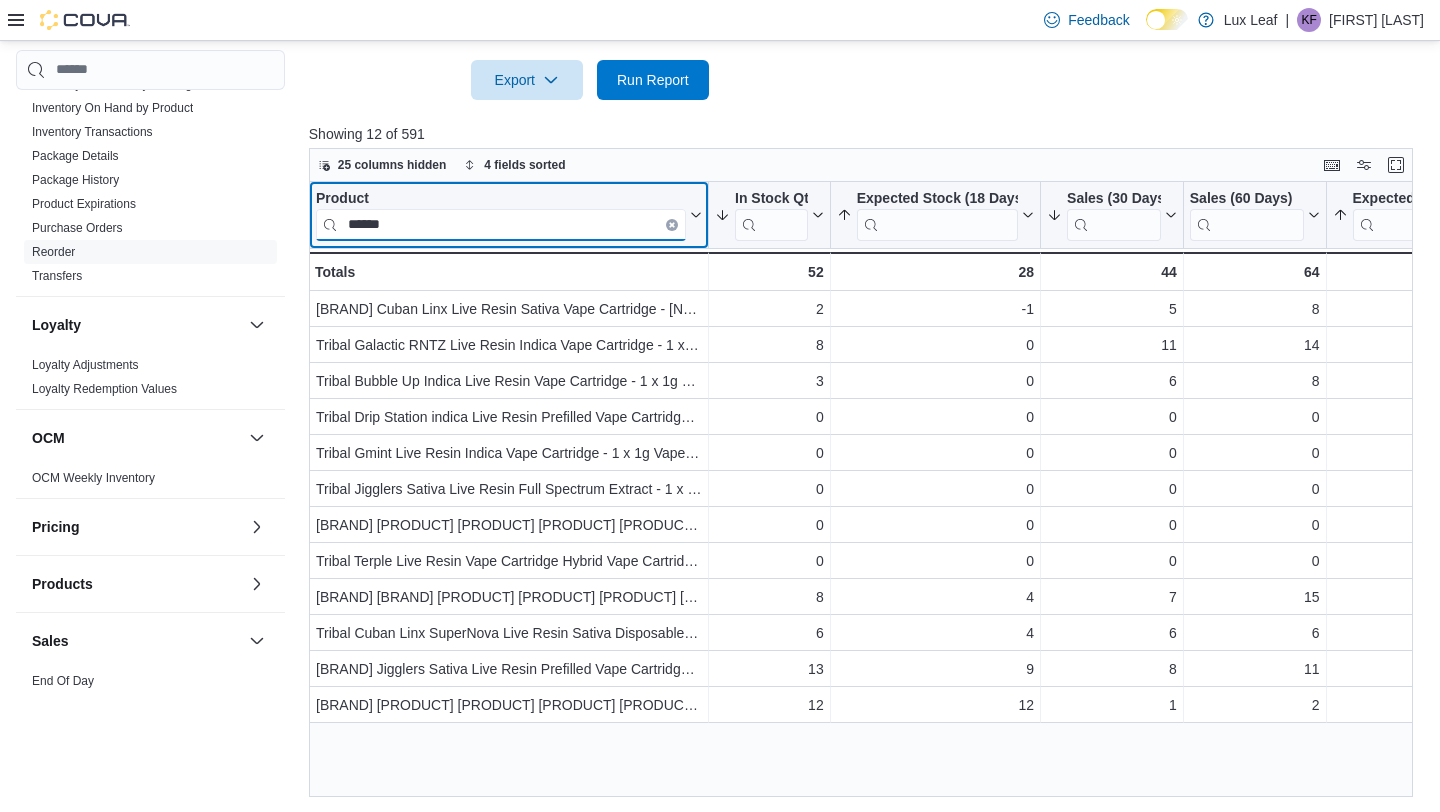 scroll, scrollTop: 0, scrollLeft: 0, axis: both 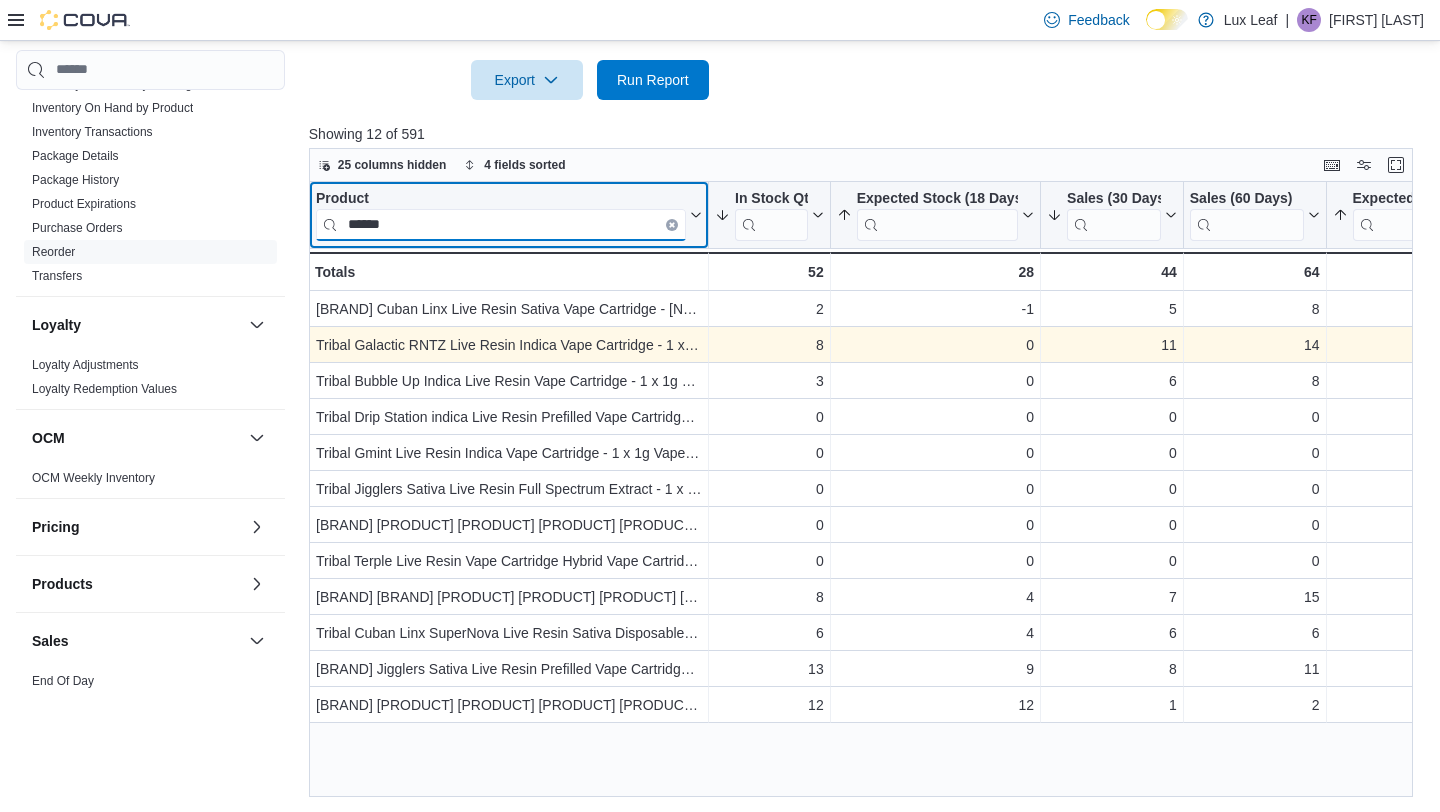 type on "******" 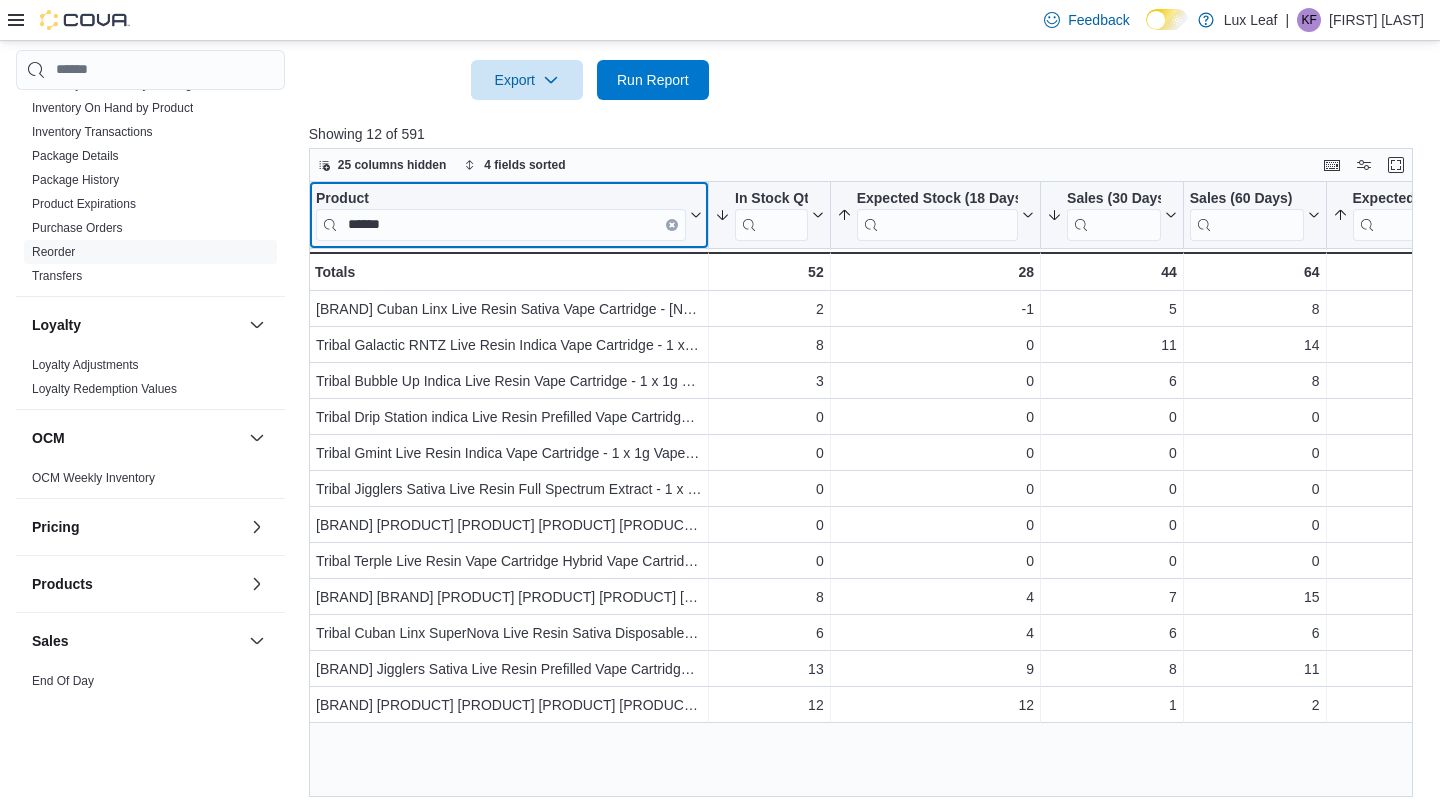 click at bounding box center (672, 224) 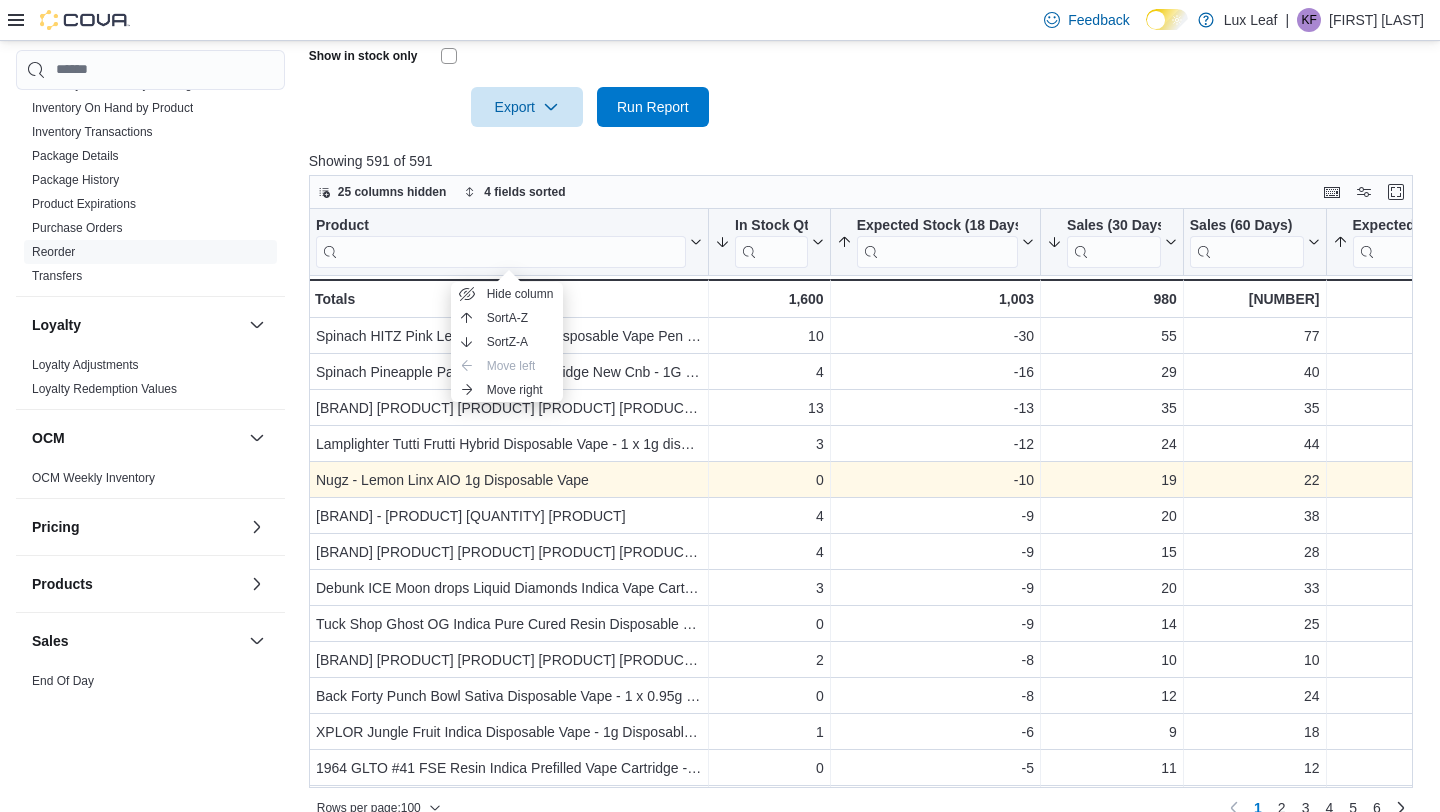 scroll, scrollTop: 726, scrollLeft: 0, axis: vertical 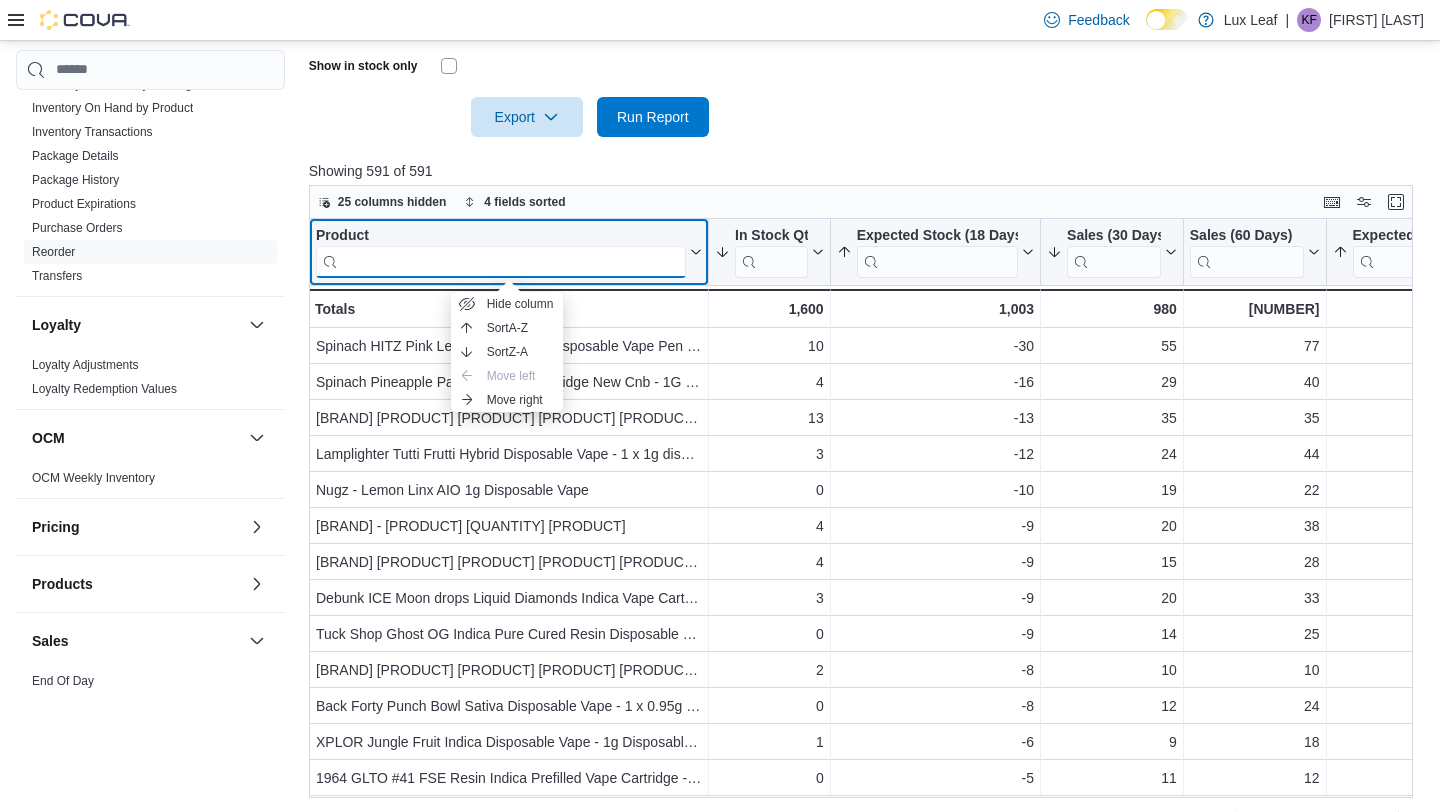 click at bounding box center [501, 261] 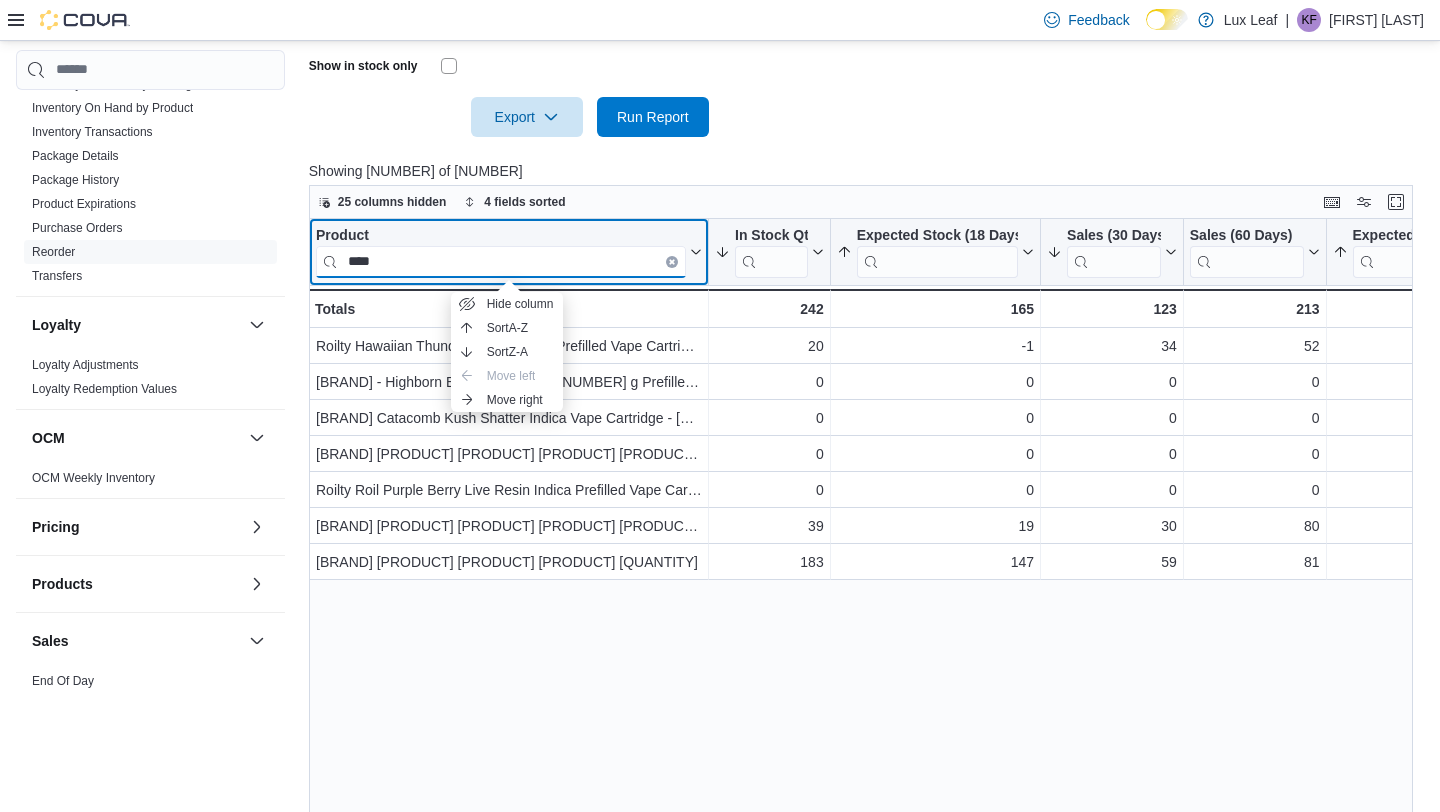 type on "****" 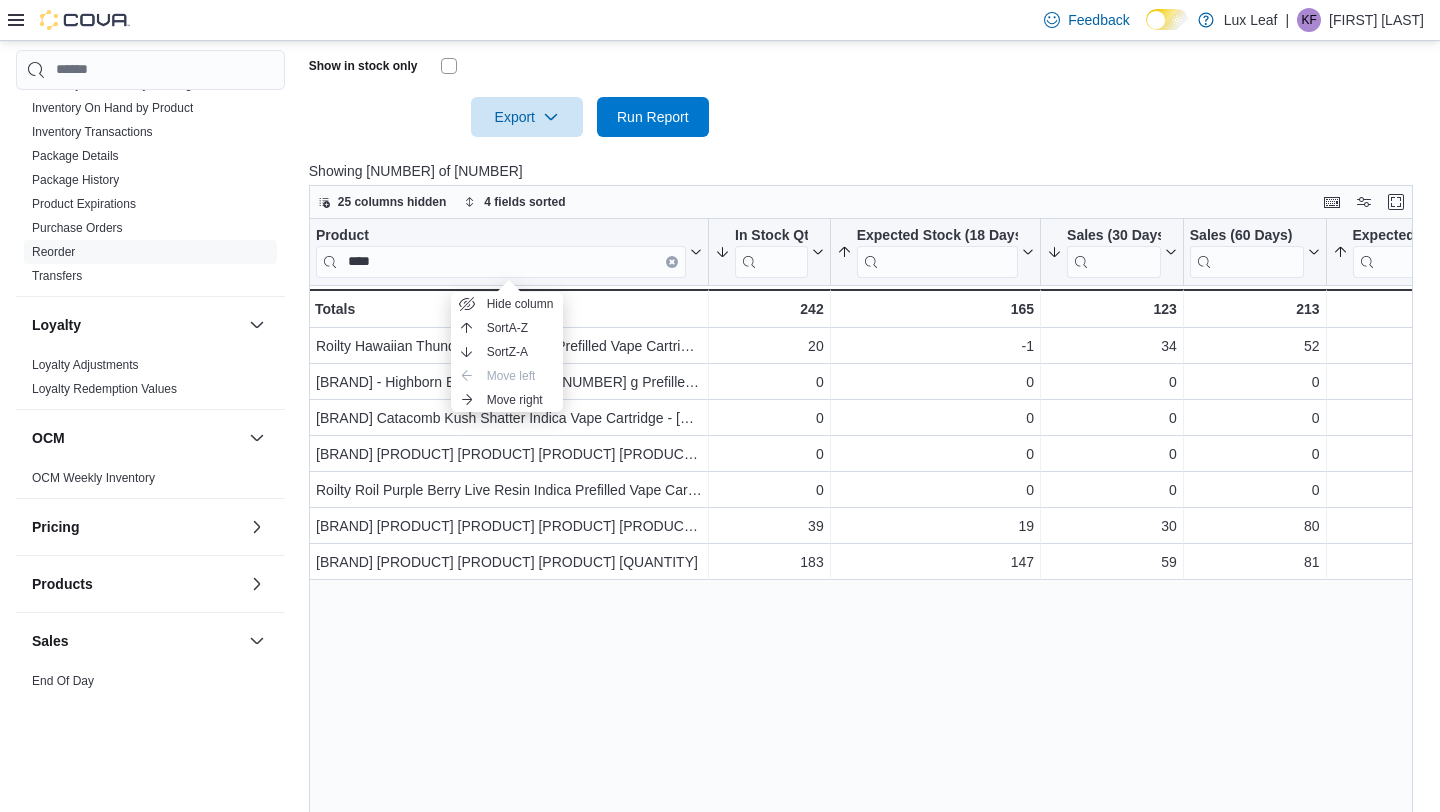 click on "Product **** Click to view column header actions In Stock Qty Sorted by Sales (30 Days), descending , then sorted by Expected Stock (14 Days), ascending , then sorted by In Stock Qty, descending , then sorted by Expected Stock, ascending . Click to view column header actions Expected Stock (18 Days) Sorted by Sales (30 Days), descending , then sorted by Expected Stock (14 Days), ascending , then sorted by In Stock Qty, descending , then sorted by Expected Stock, ascending . Click to view column header actions Sales (30 Days) Sorted by Sales (30 Days), descending , then sorted by Expected Stock (14 Days), ascending , then sorted by In Stock Qty, descending , then sorted by Expected Stock, ascending . Click to view column header actions Sales (60 Days) Click to view column header actions Expected Stock (14 Days) Sorted by Sales (30 Days), descending , then sorted by Expected Stock (14 Days), ascending , then sorted by In Stock Qty, descending , then sorted by Expected Stock, ascending . Expected Stock (30 Days)" at bounding box center [861, 527] 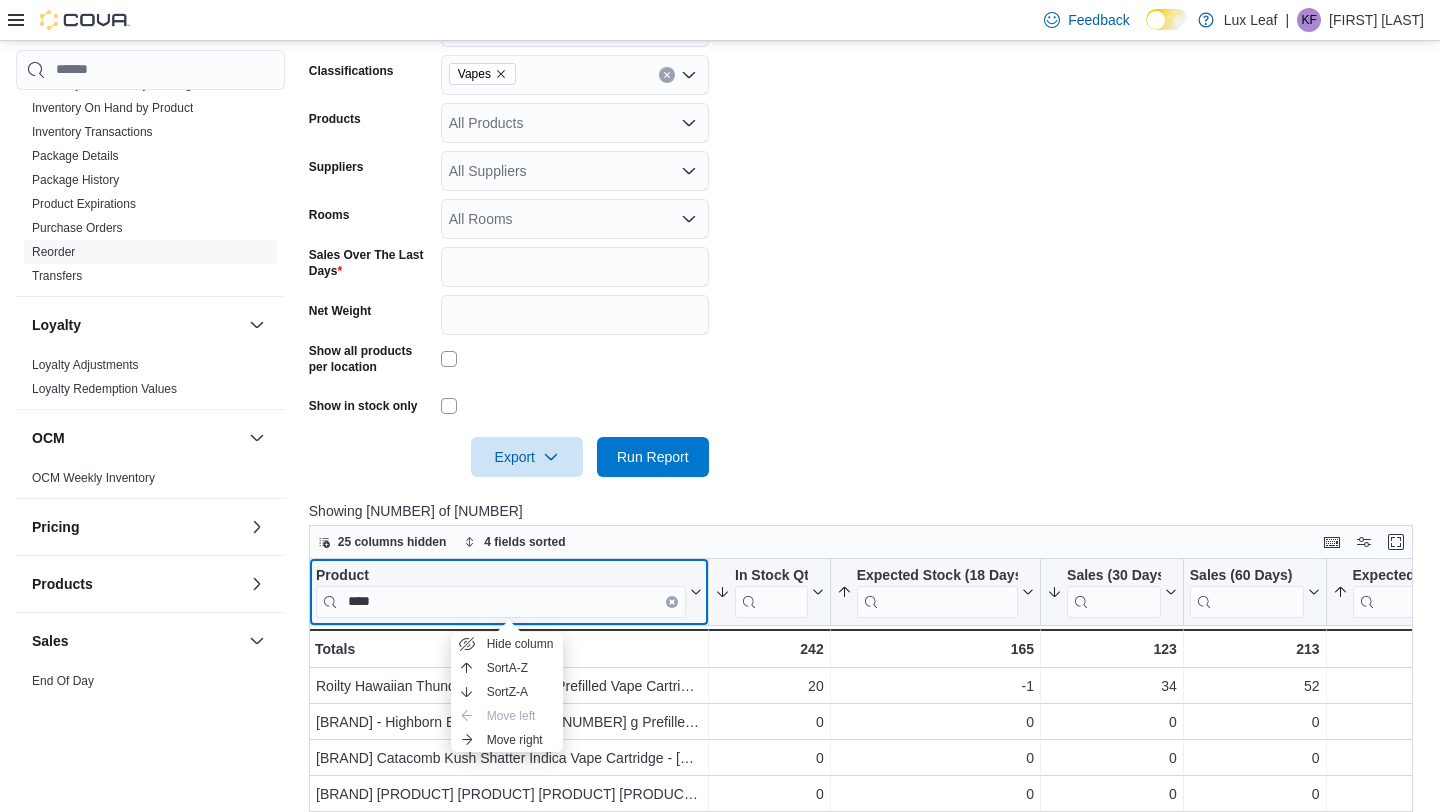 click 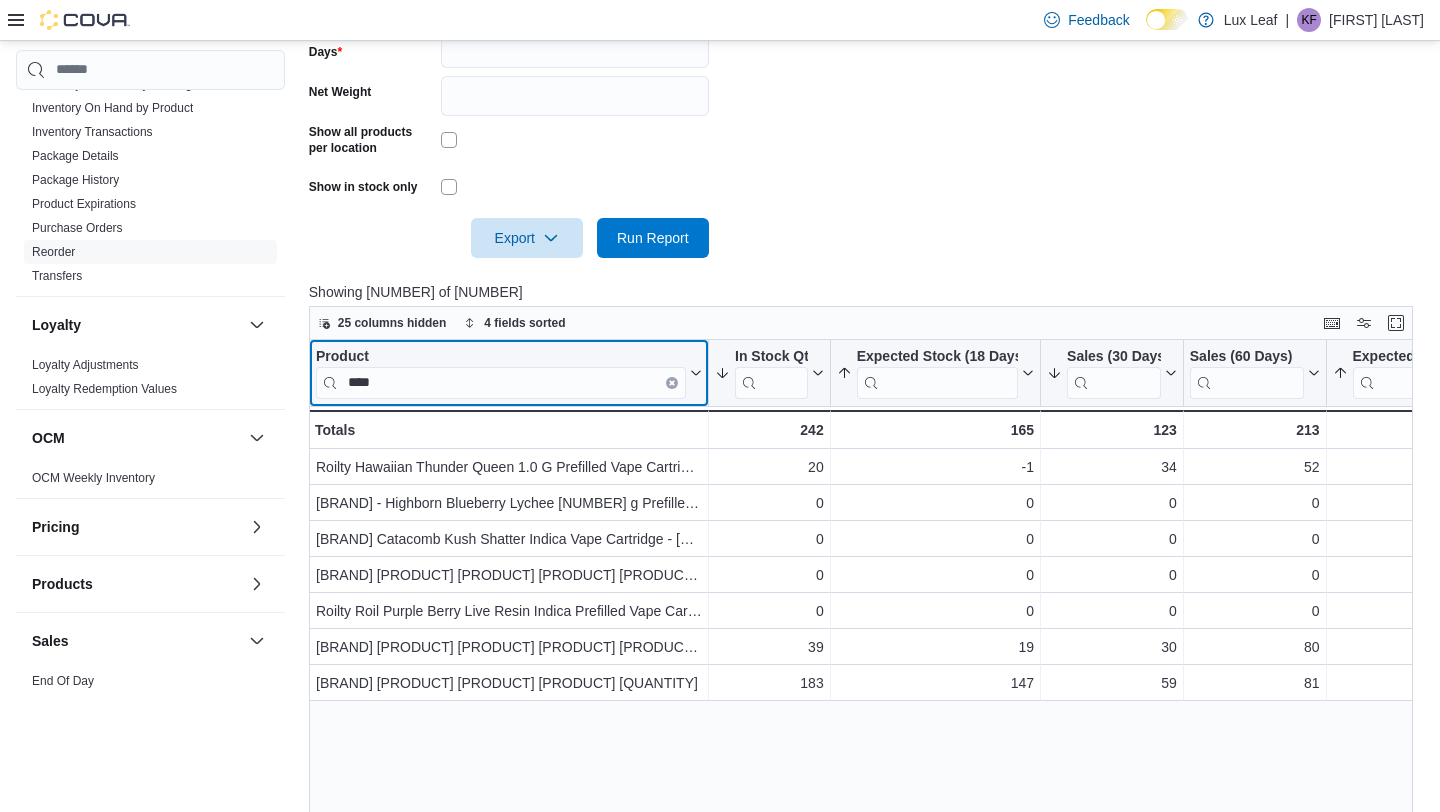 scroll, scrollTop: 626, scrollLeft: 0, axis: vertical 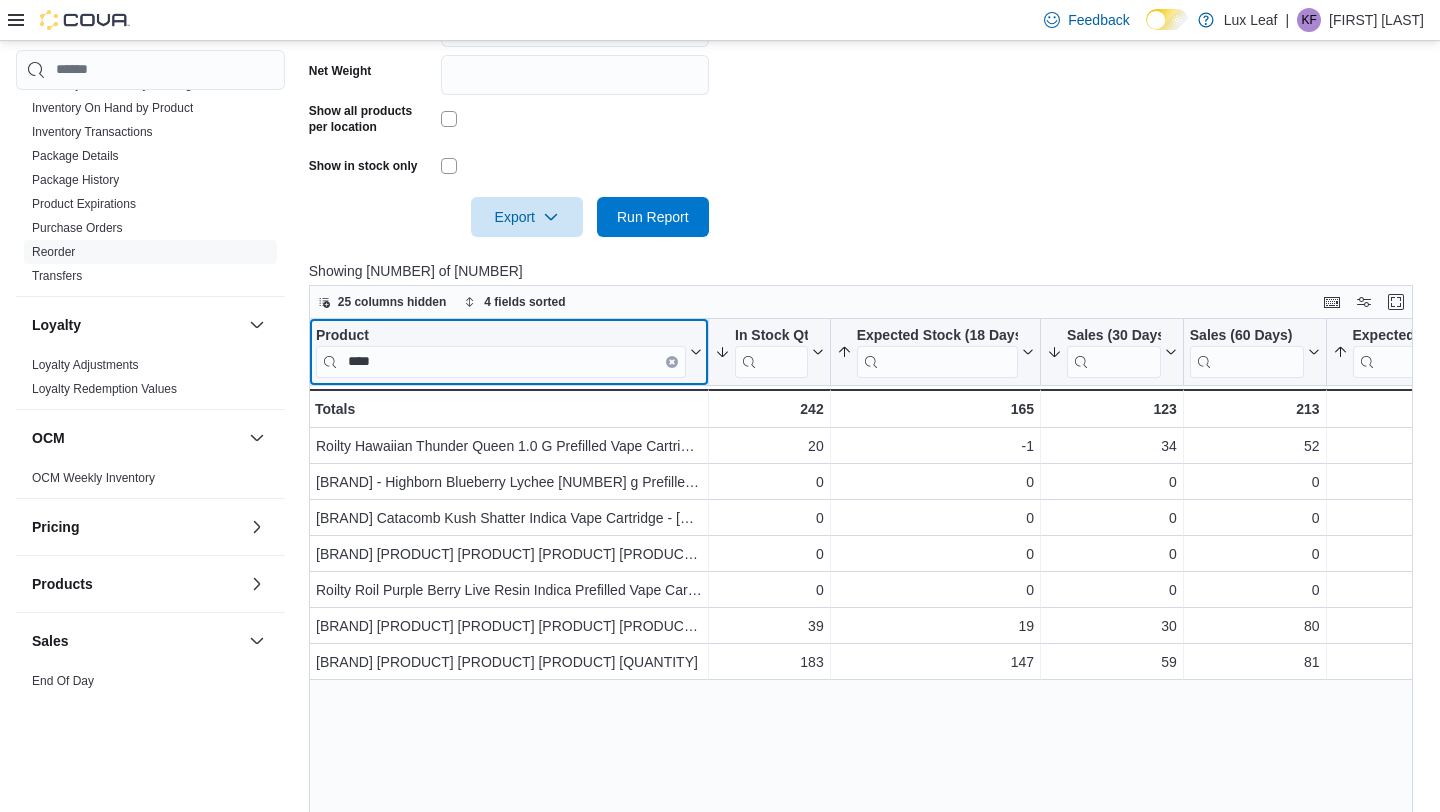 click 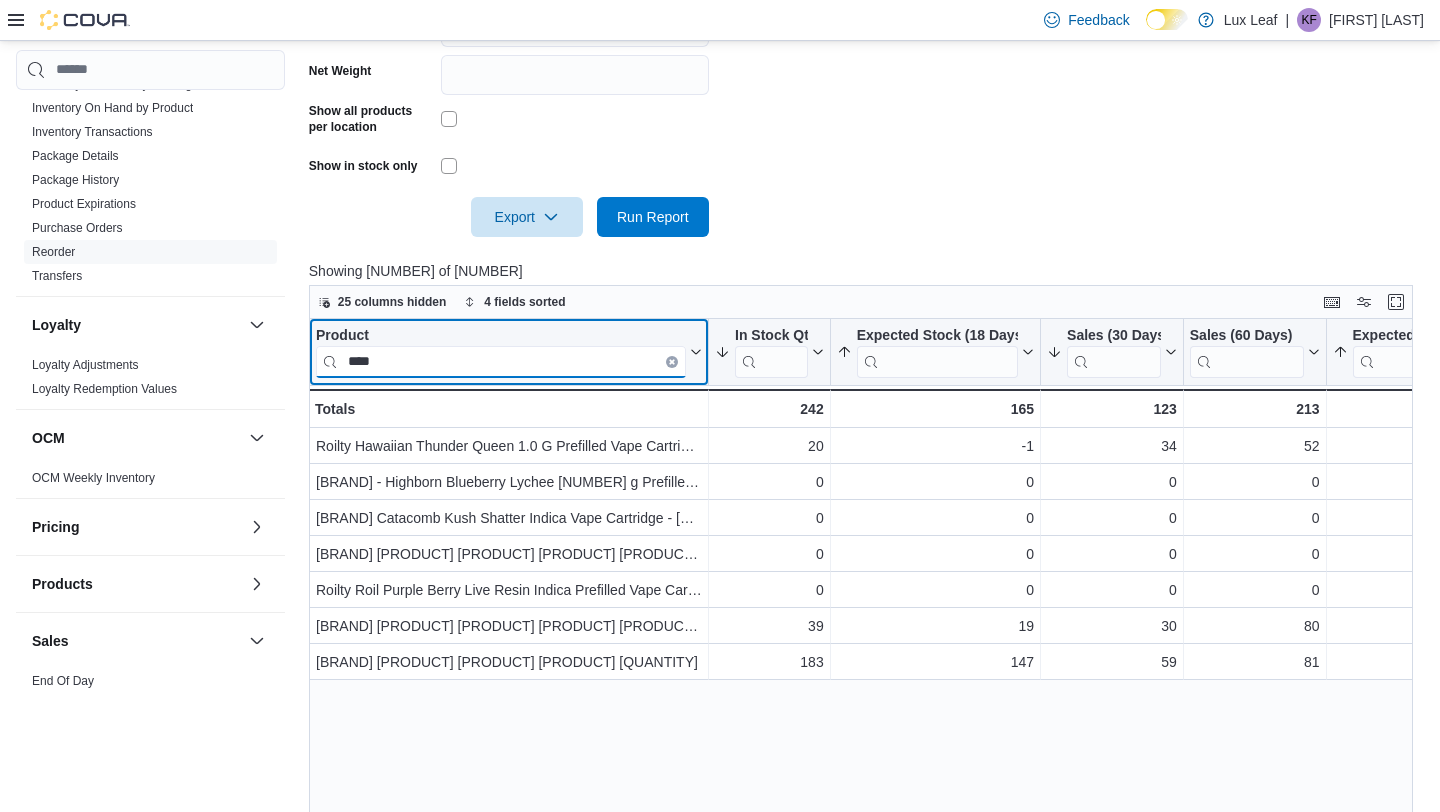 type 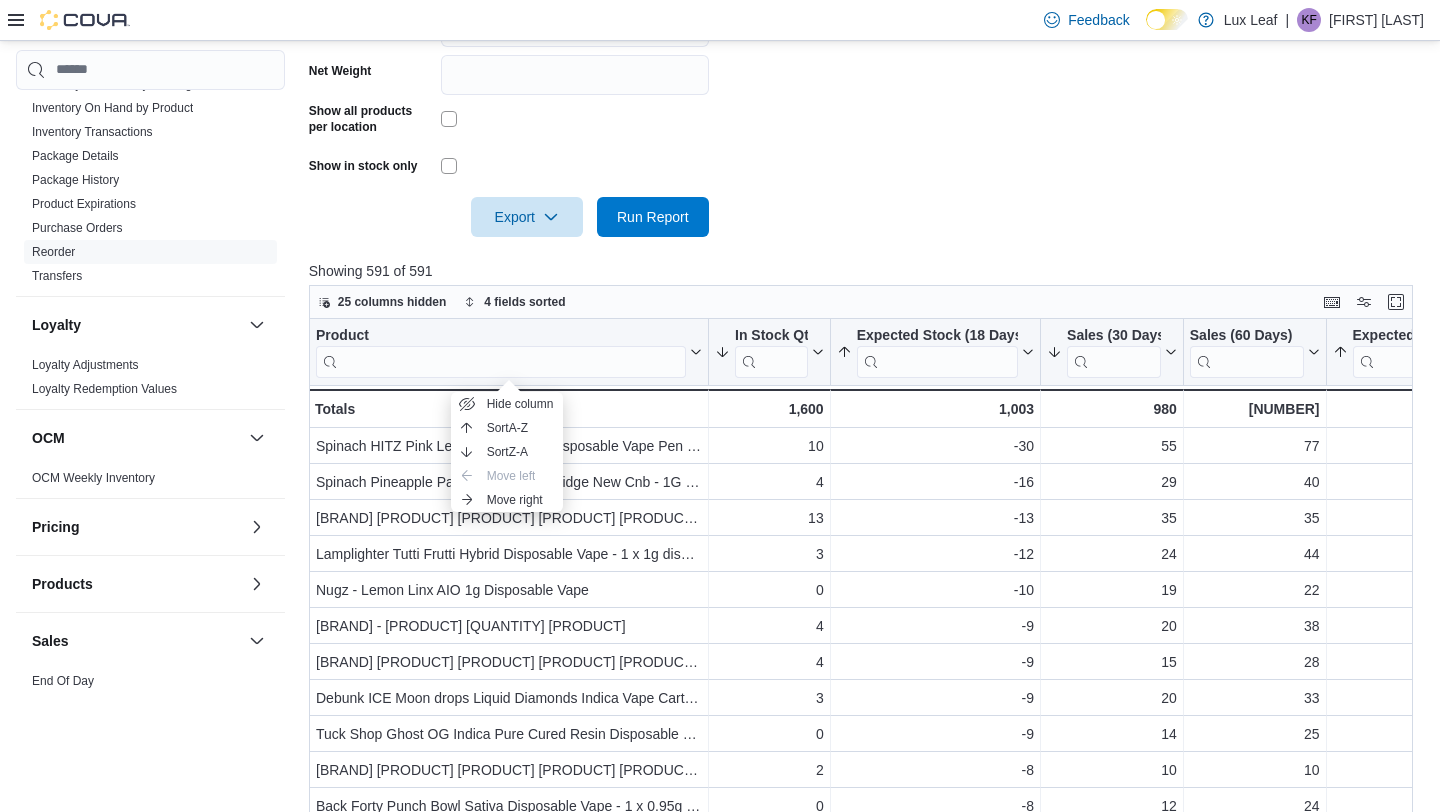 scroll, scrollTop: 256, scrollLeft: 0, axis: vertical 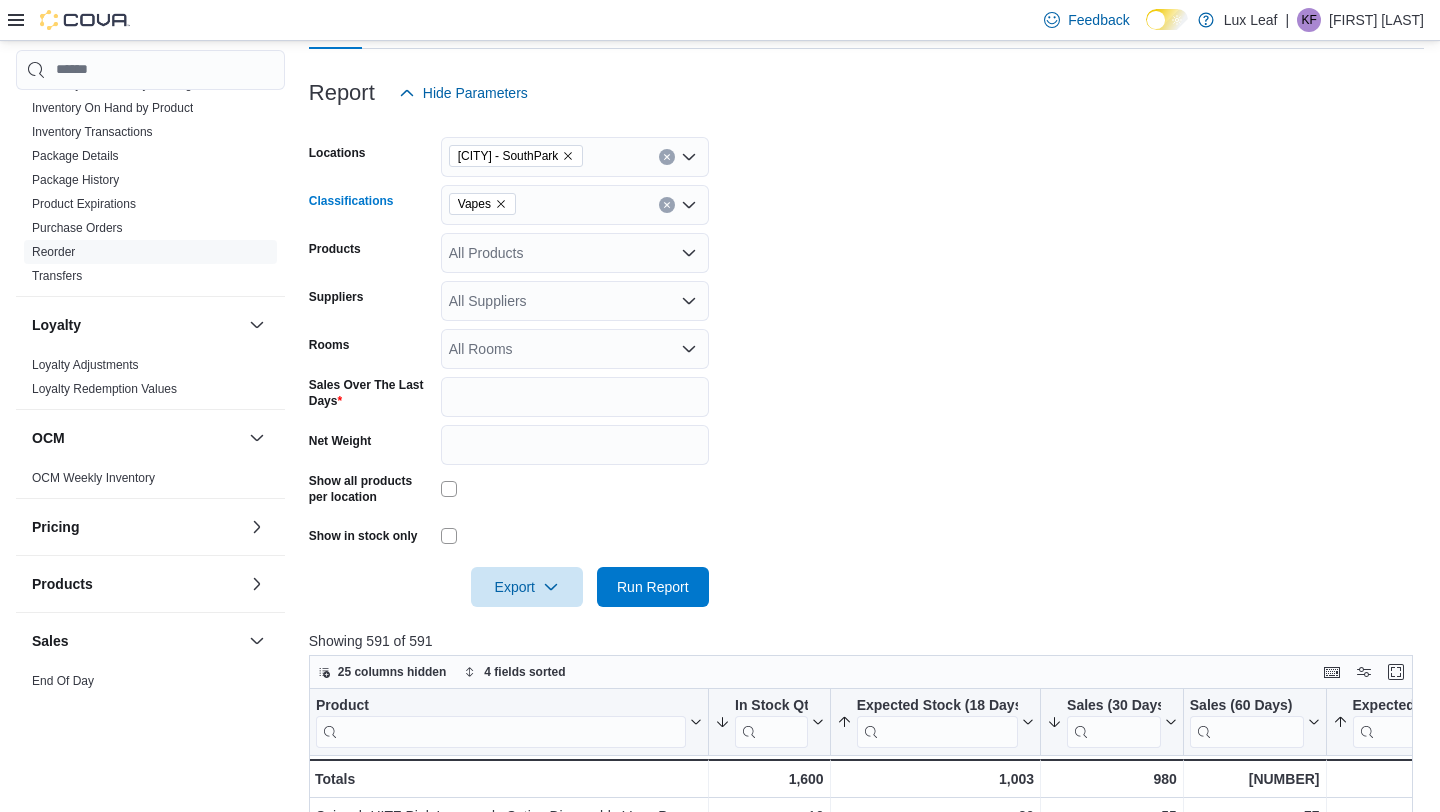 click 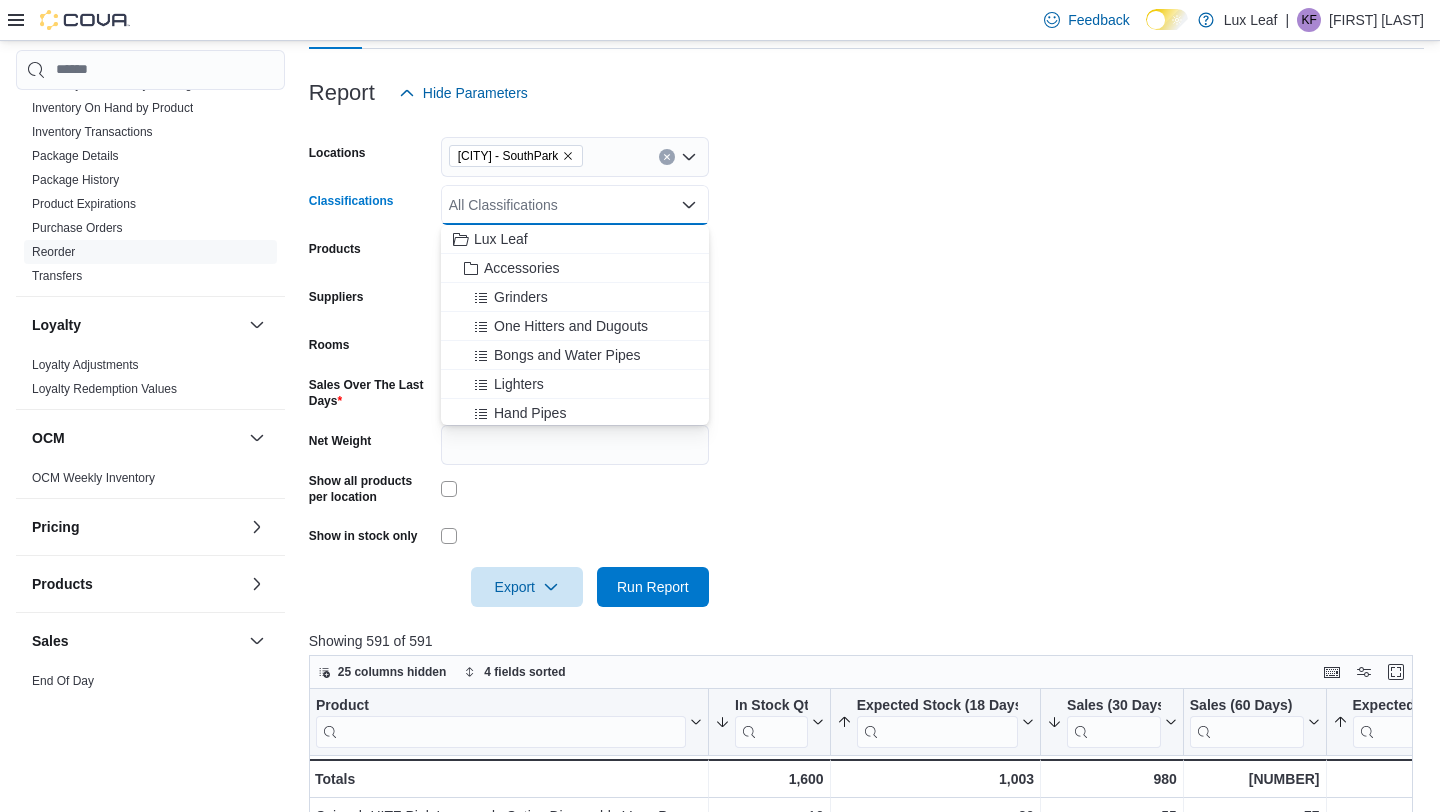 click on "All Classifications Combo box. Selected. Combo box input. All Classifications. Type some text or, to display a list of choices, press Down Arrow. To exit the list of choices, press Escape." at bounding box center (575, 205) 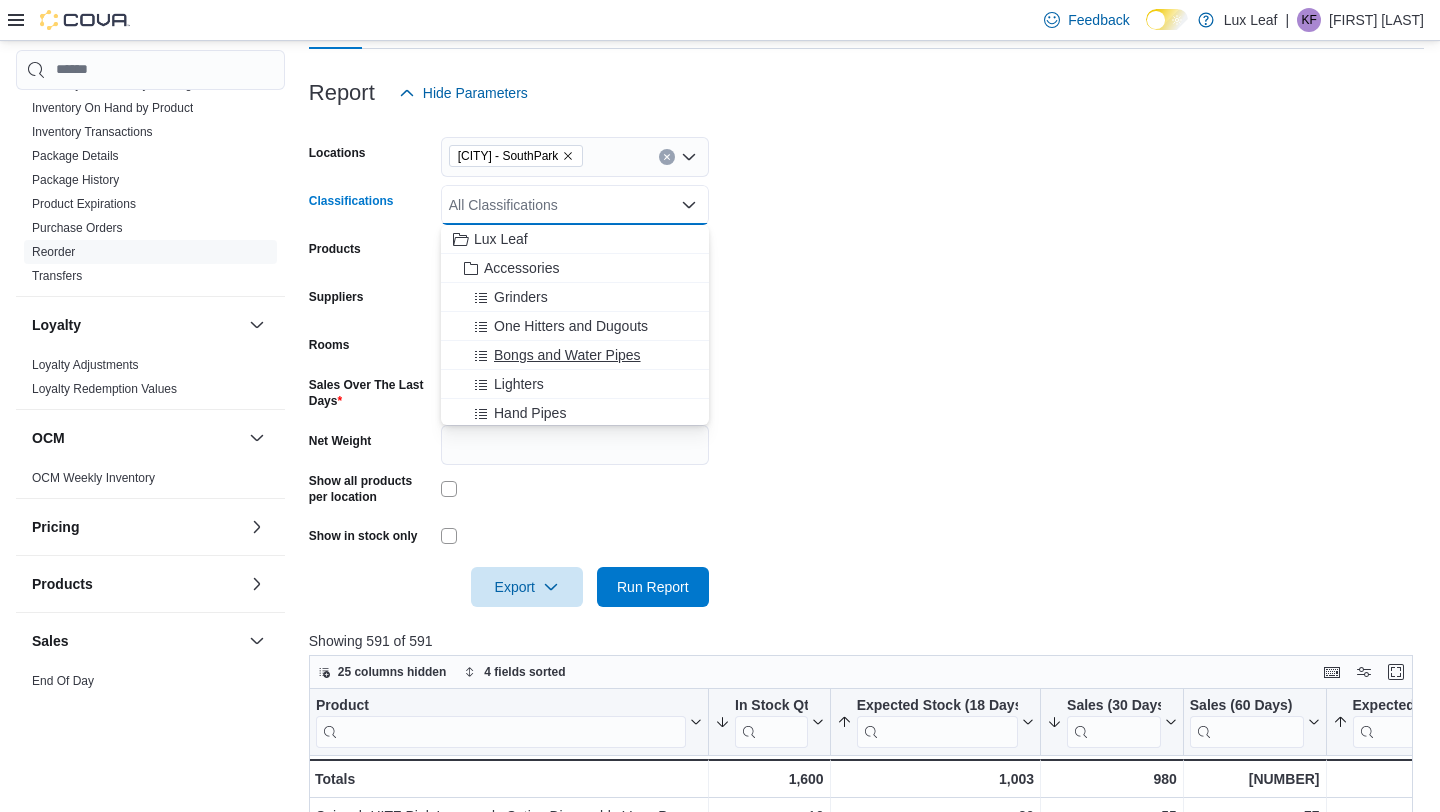 scroll, scrollTop: 583, scrollLeft: 0, axis: vertical 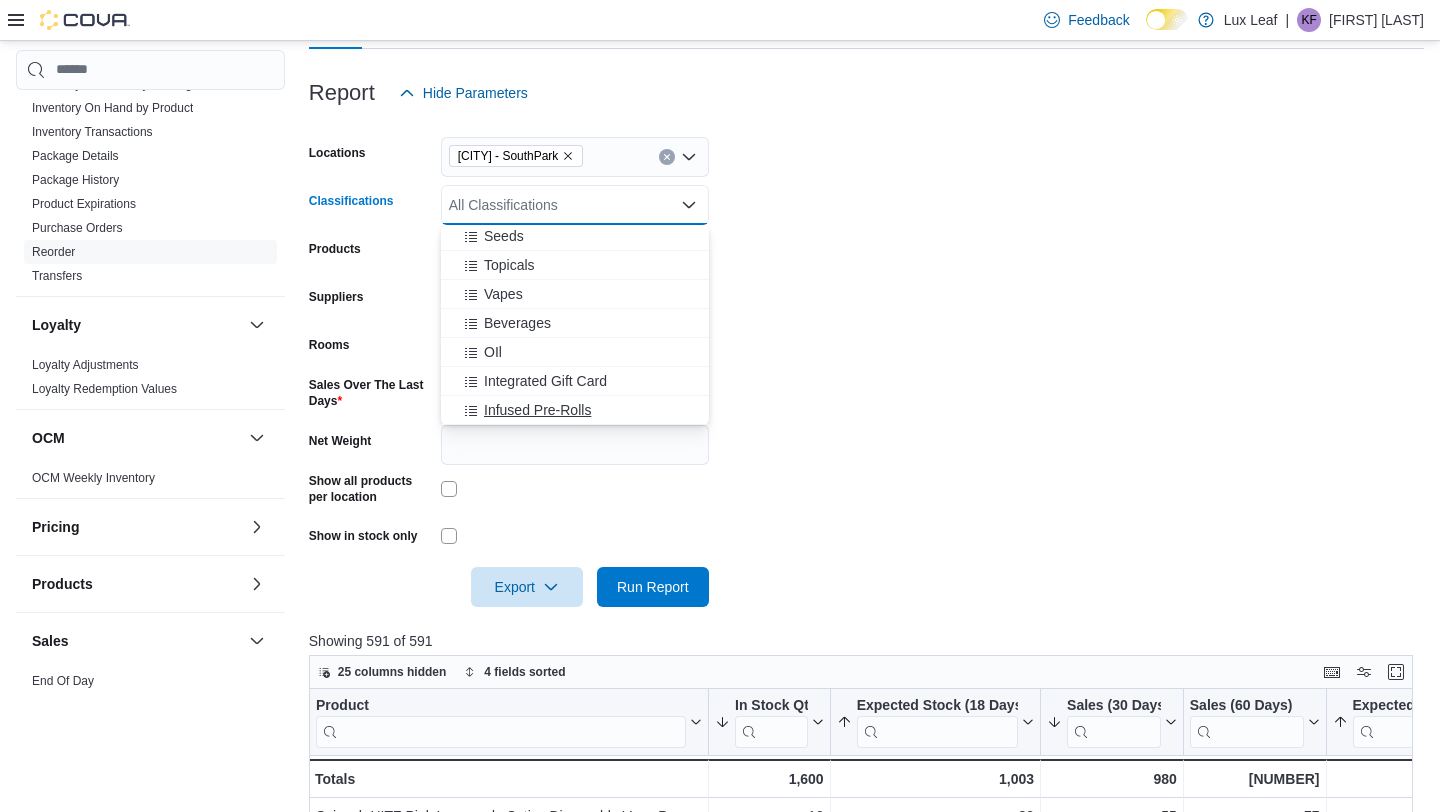 click on "Infused Pre-Rolls" at bounding box center (537, 410) 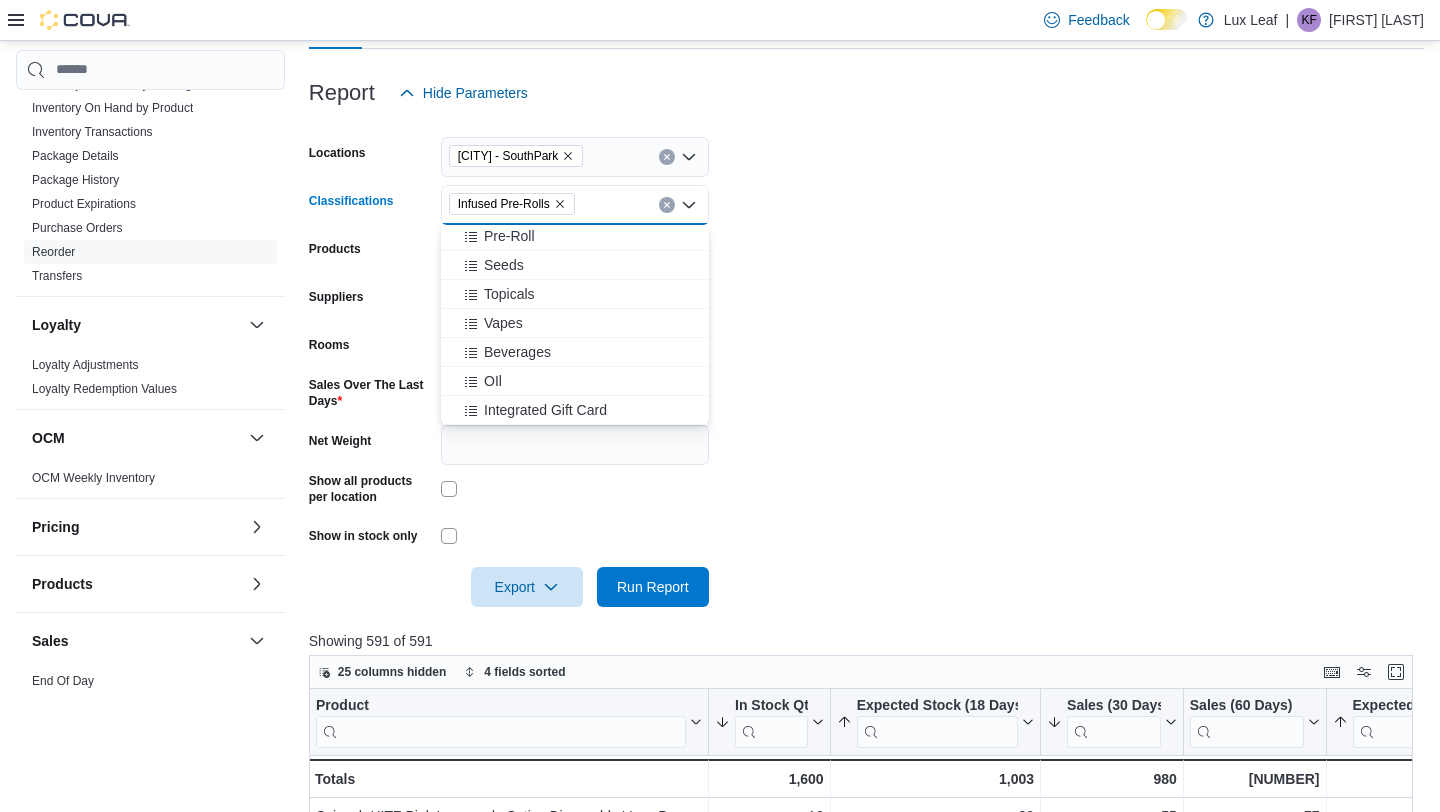 scroll, scrollTop: 554, scrollLeft: 0, axis: vertical 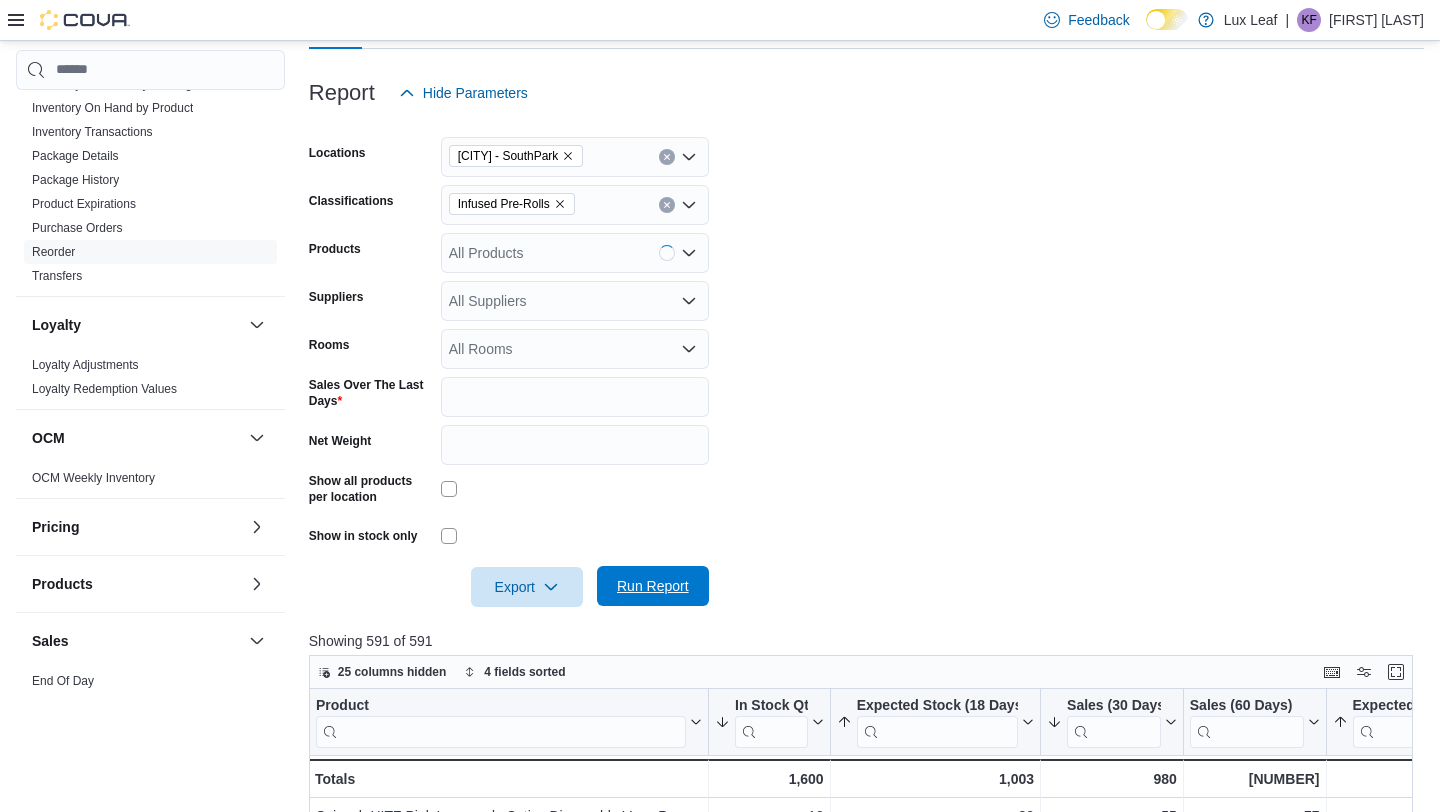 click on "Run Report" at bounding box center [653, 586] 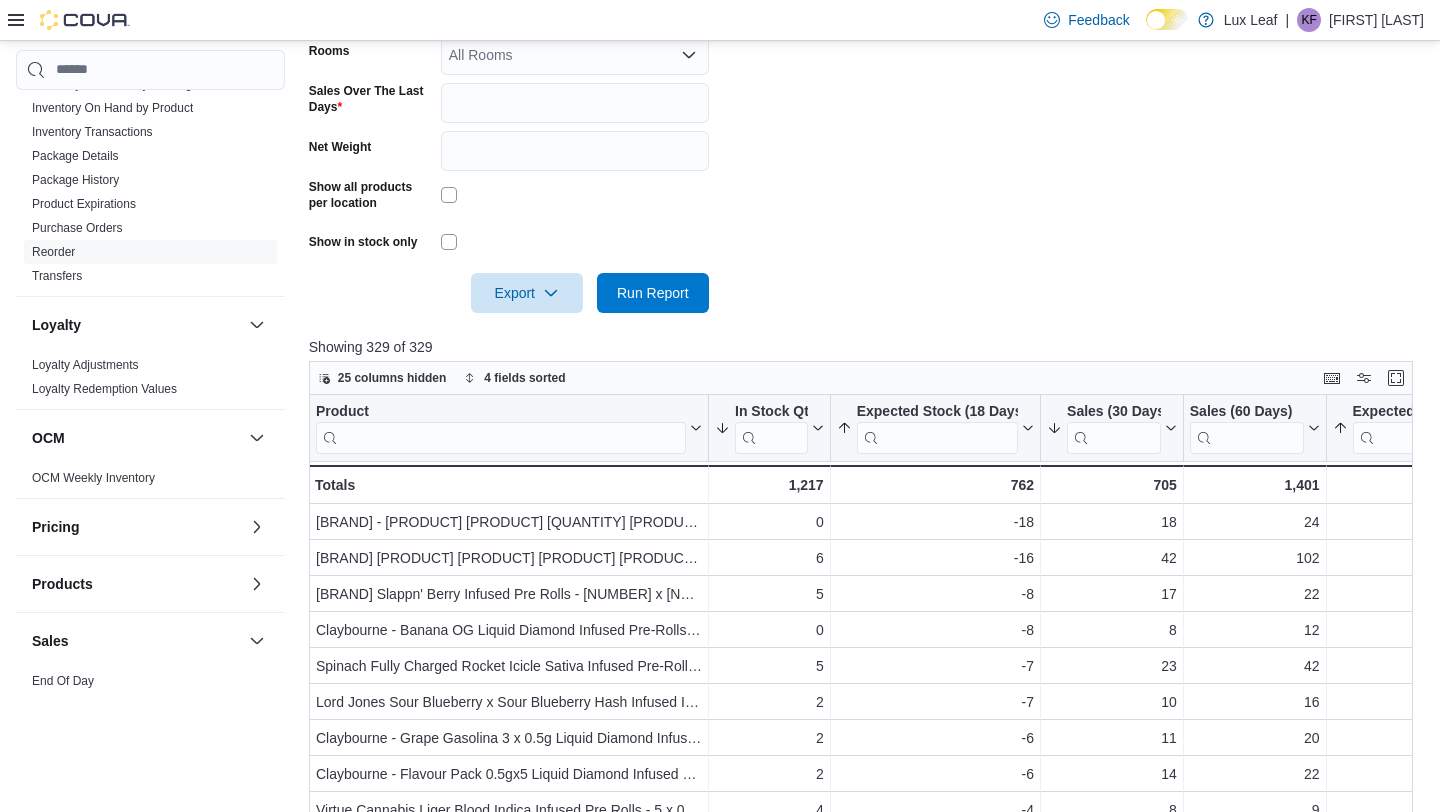 scroll, scrollTop: 556, scrollLeft: 0, axis: vertical 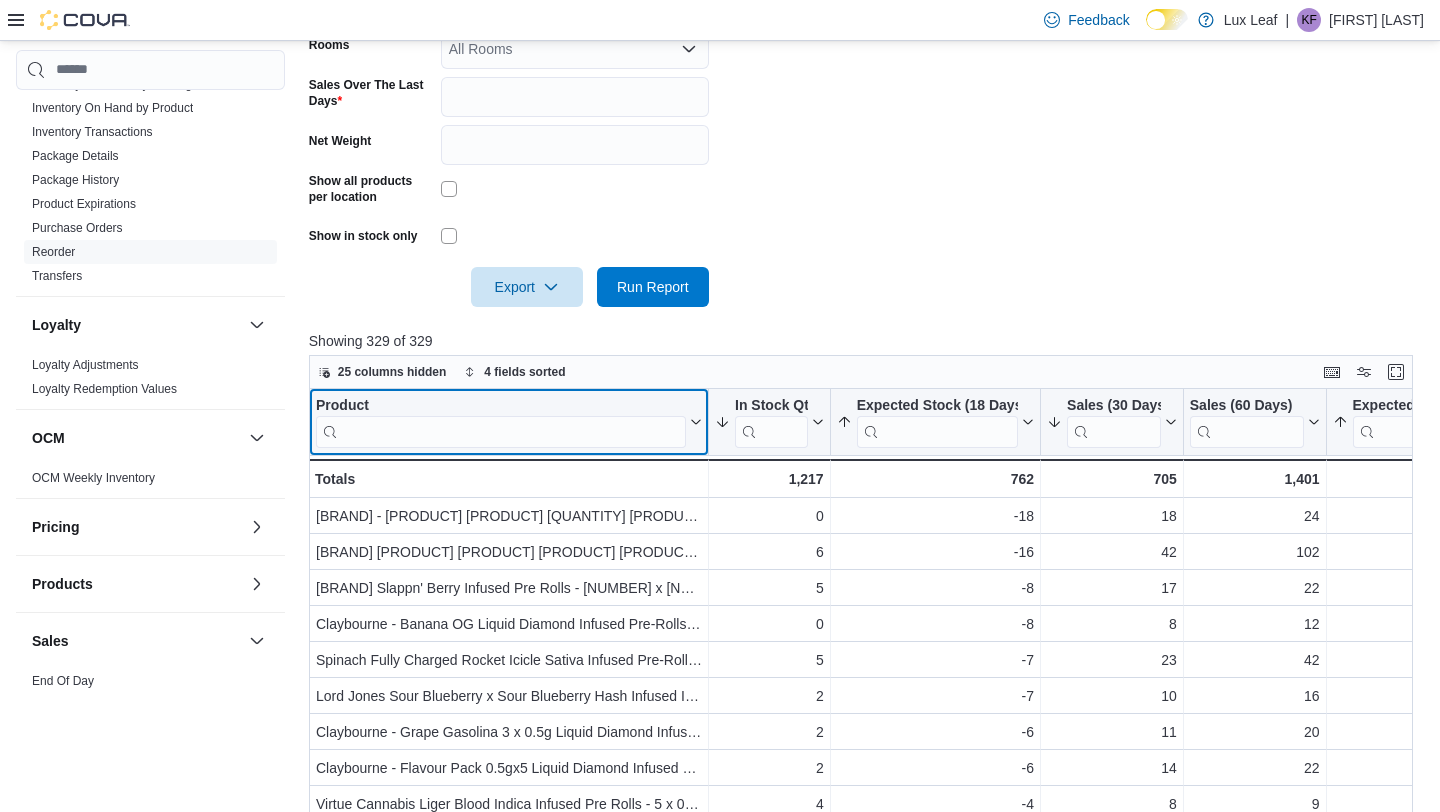 click at bounding box center [501, 431] 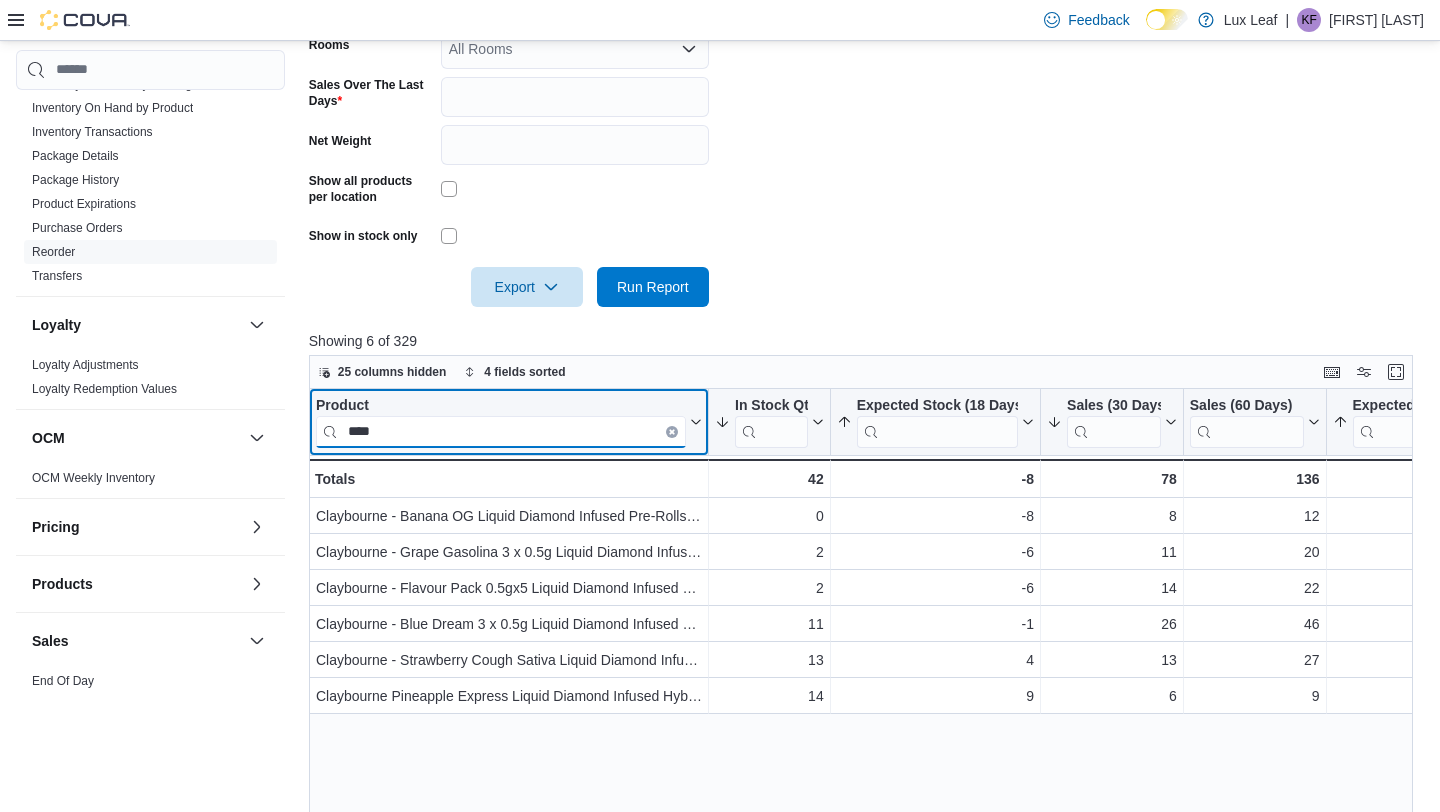 type on "****" 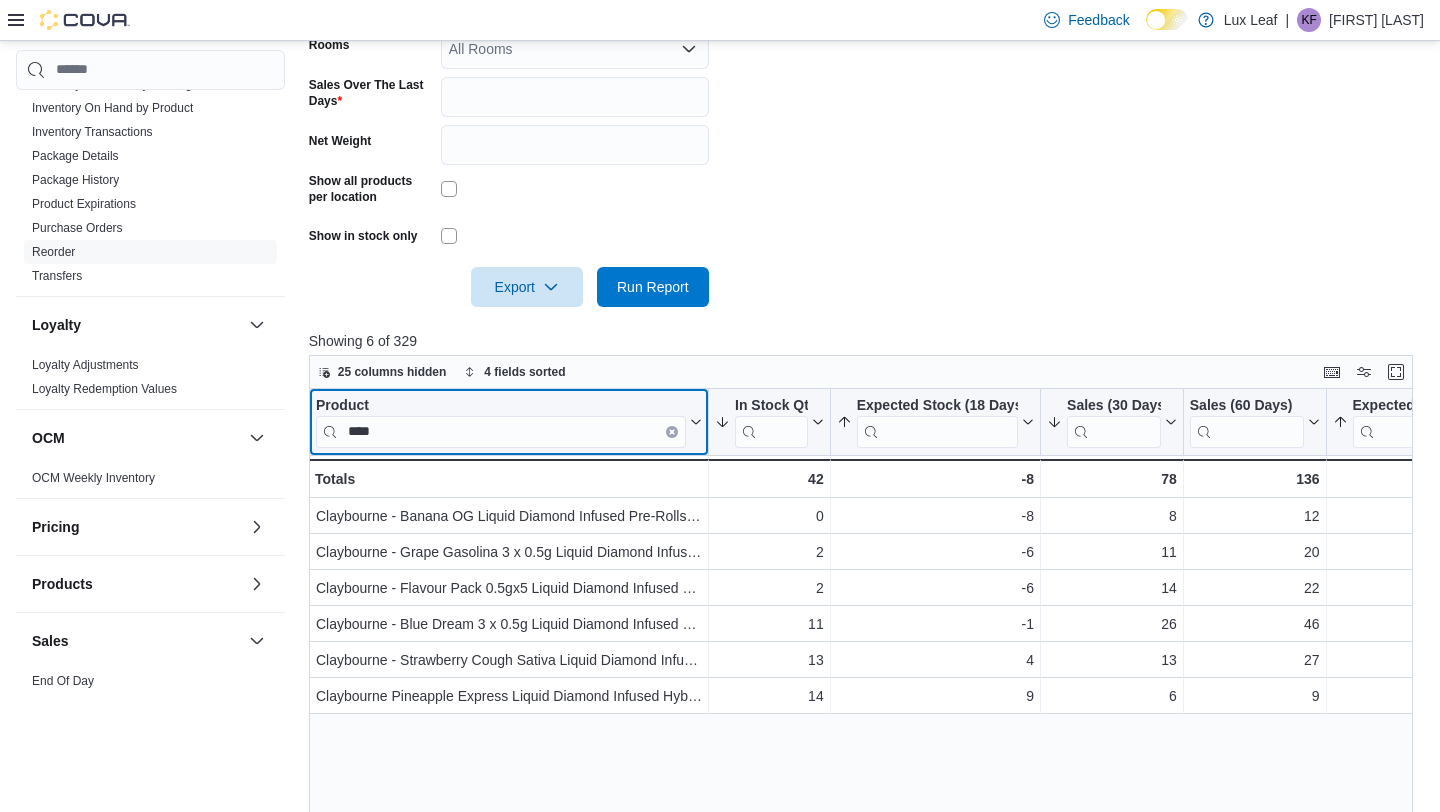 click at bounding box center (672, 431) 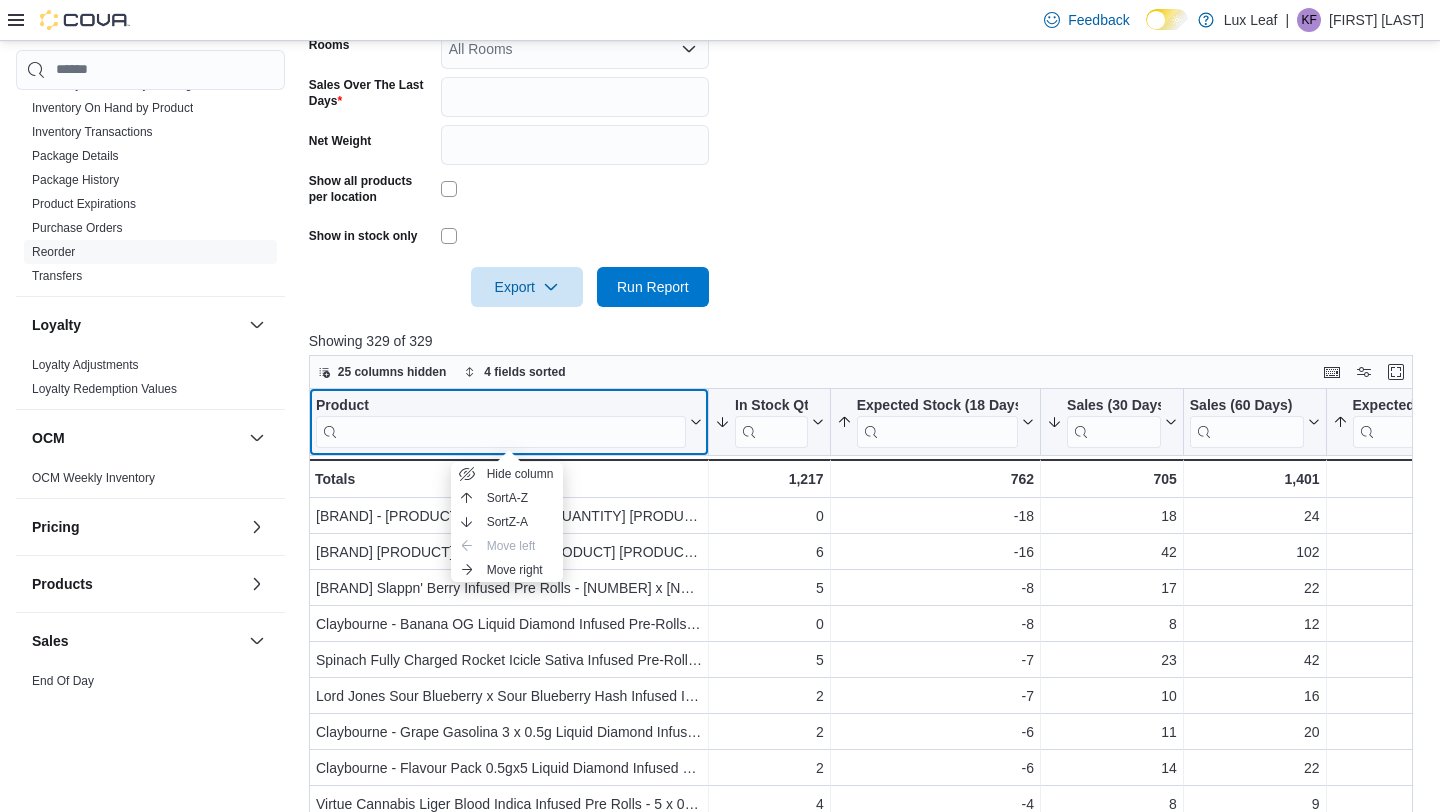 click 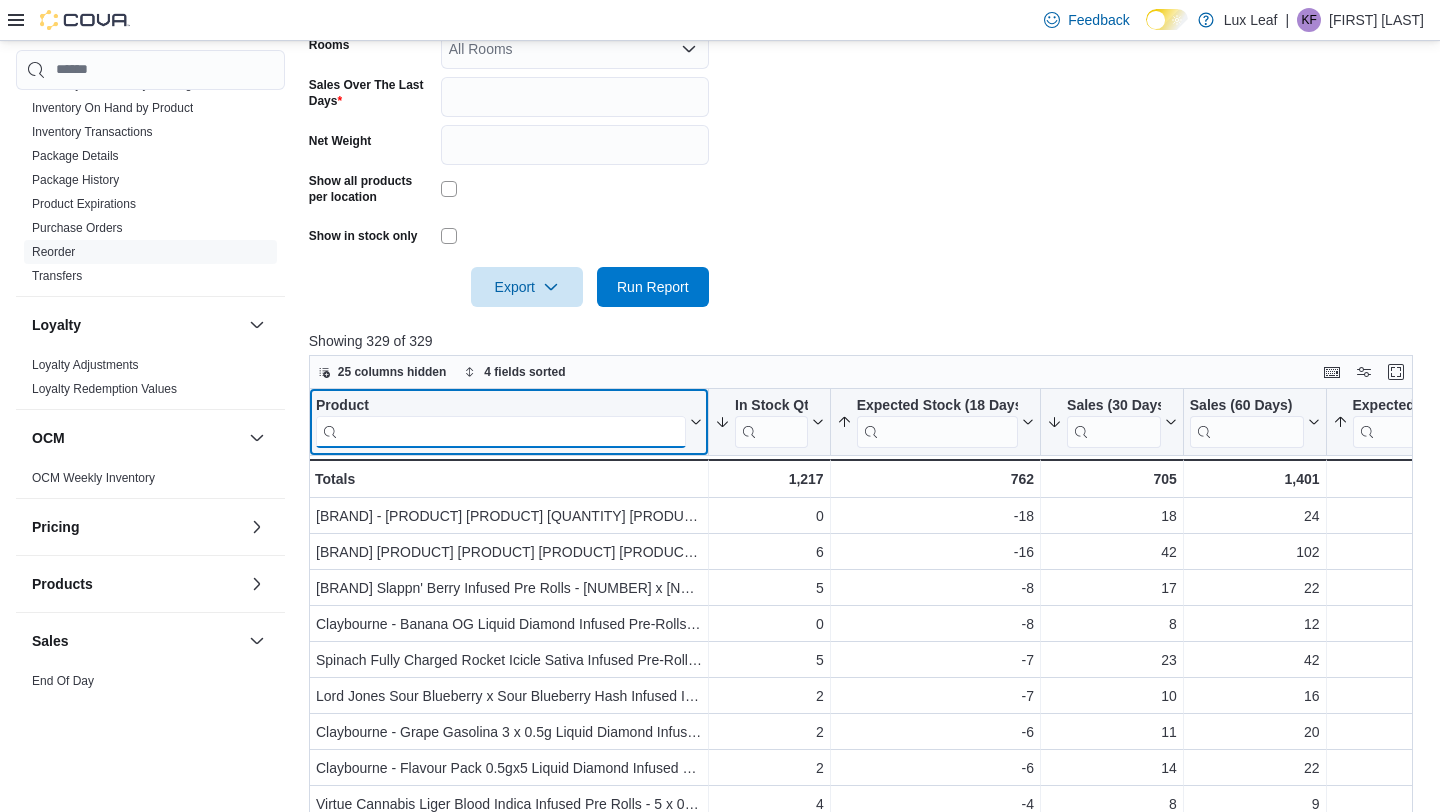 click at bounding box center (501, 431) 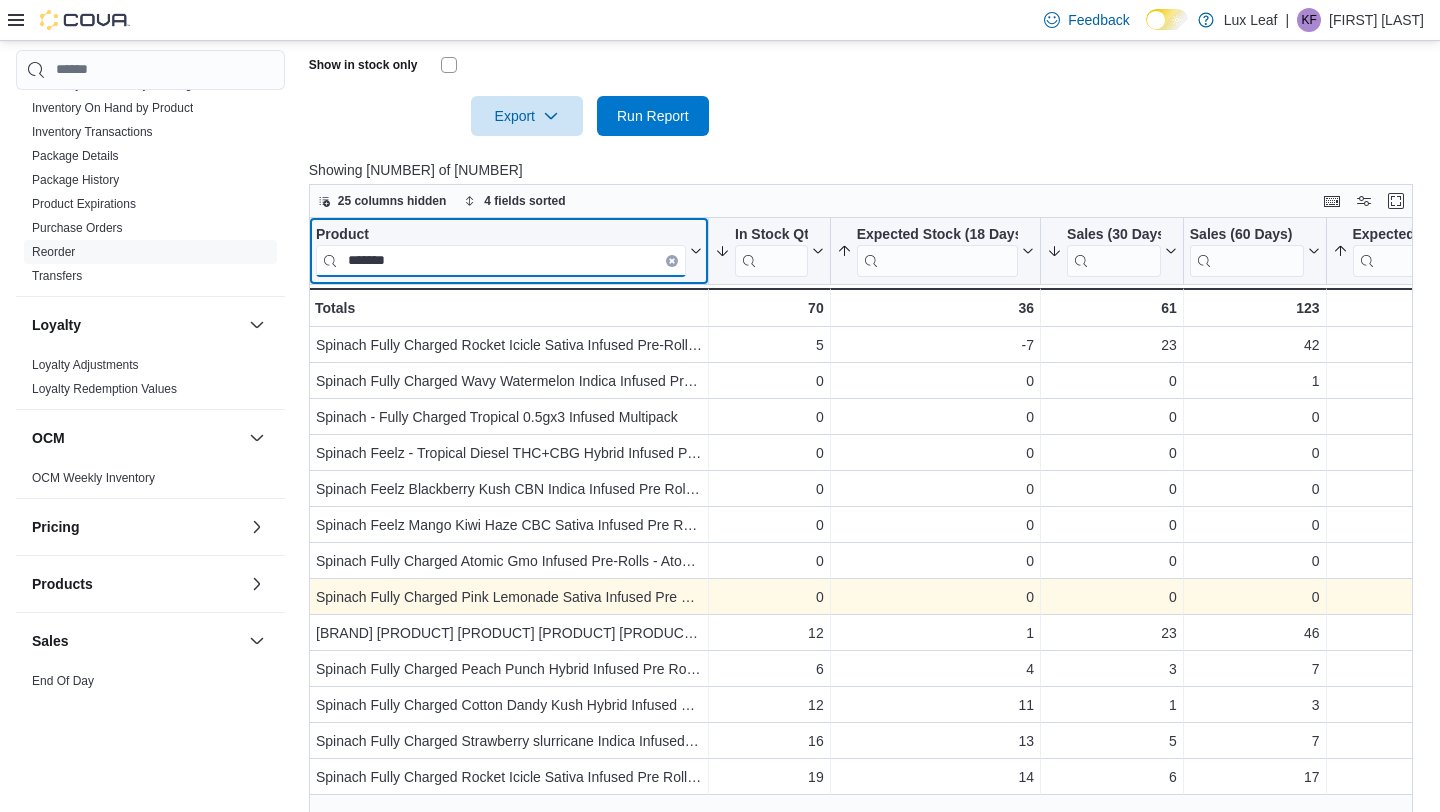 scroll, scrollTop: 730, scrollLeft: 0, axis: vertical 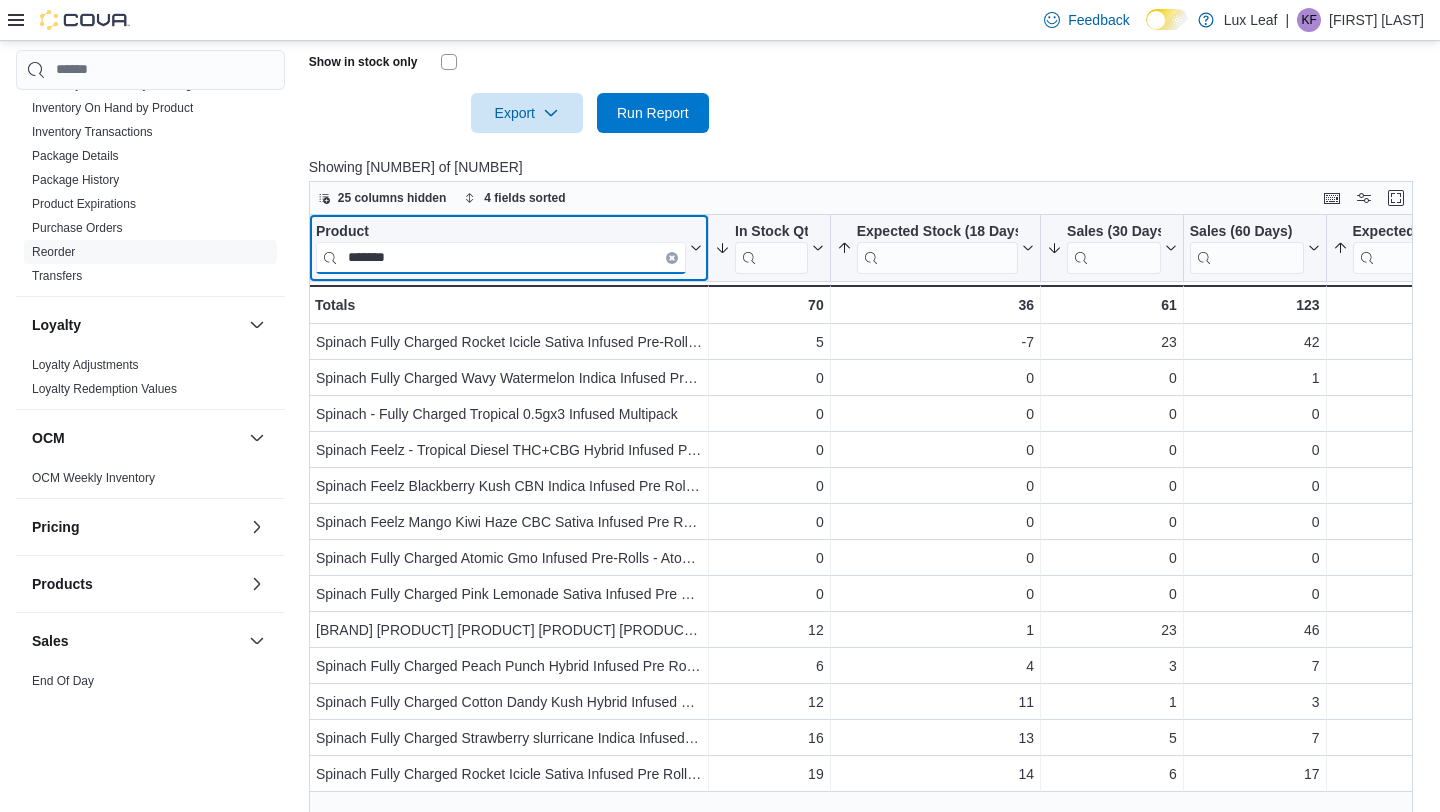 type on "*******" 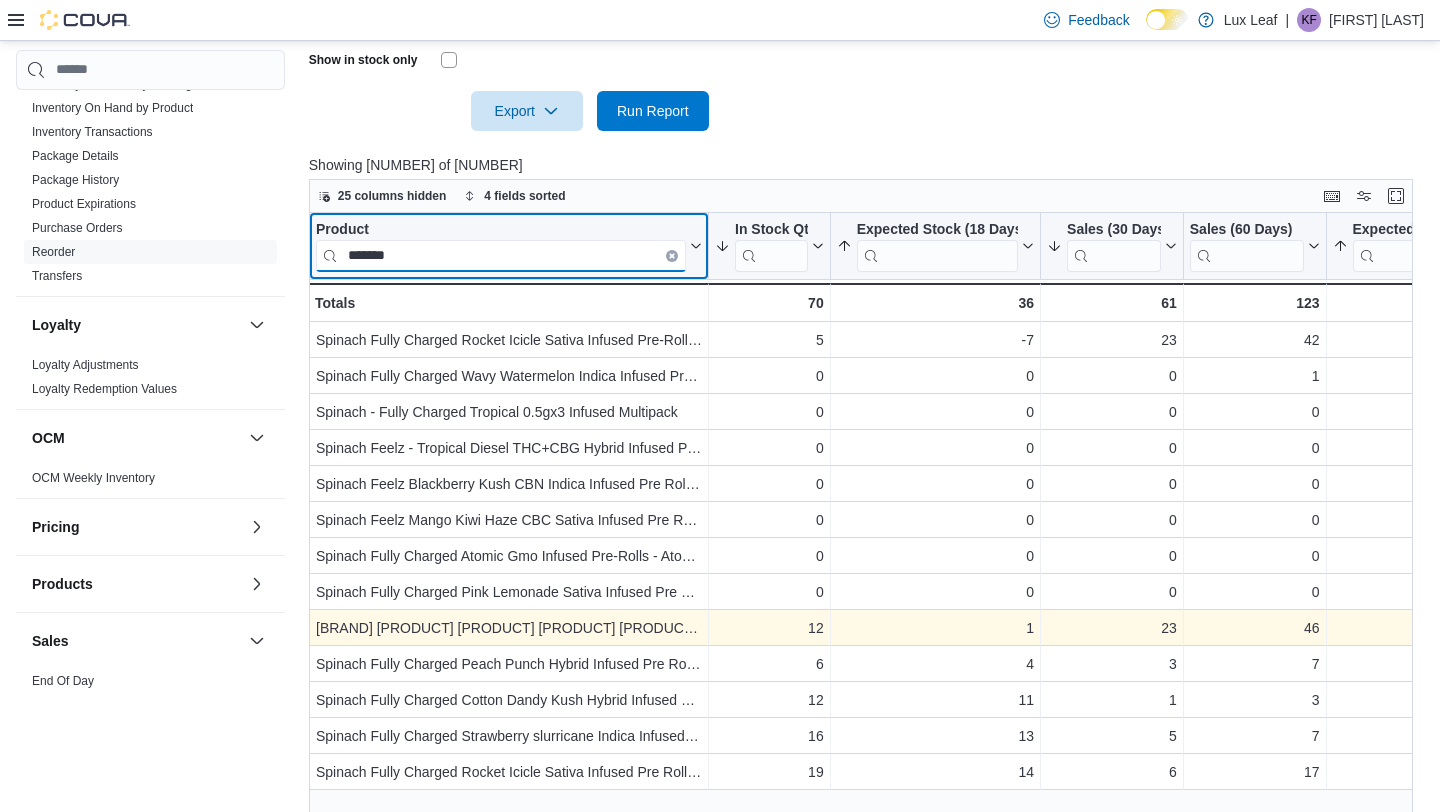 scroll, scrollTop: 731, scrollLeft: 0, axis: vertical 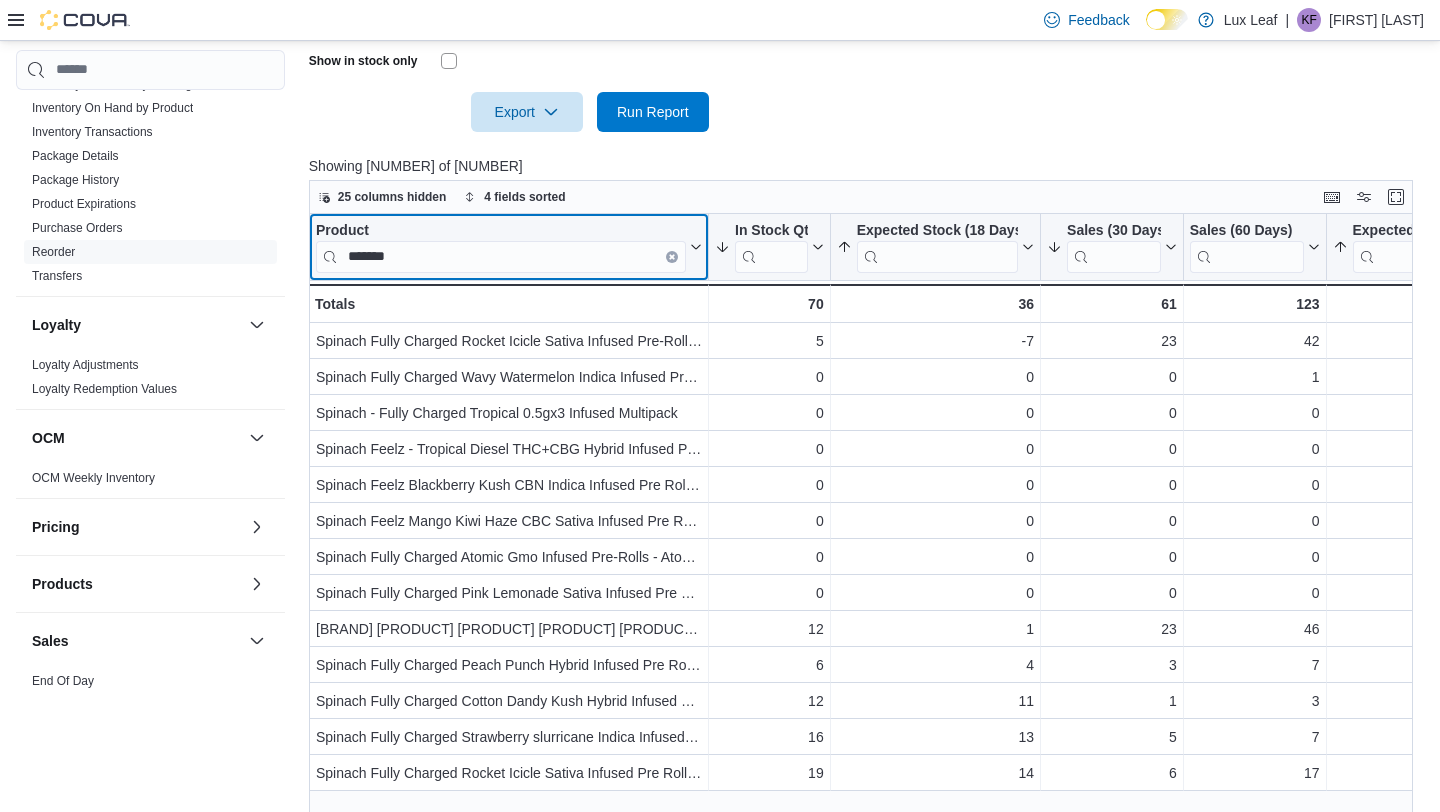 click 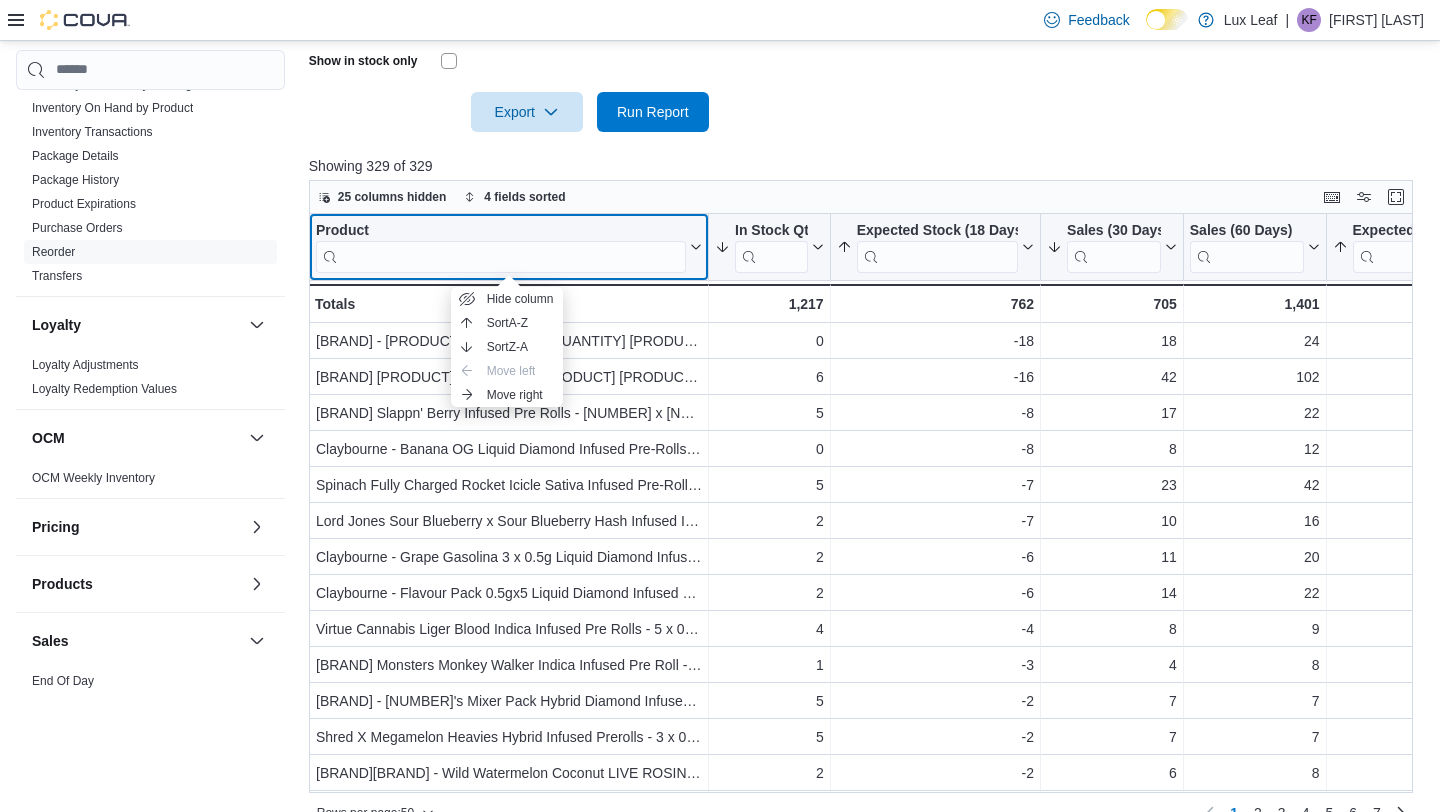 click 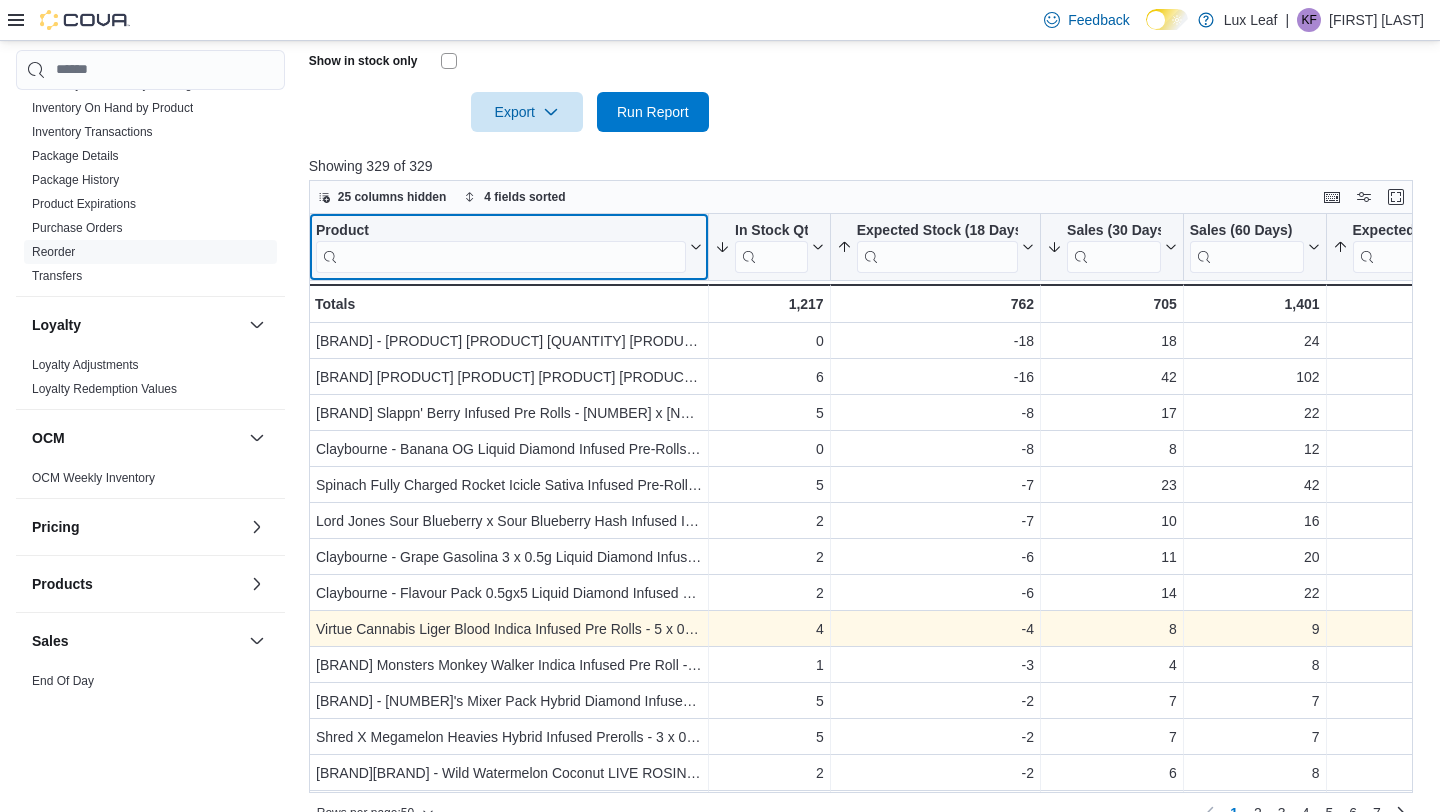 scroll, scrollTop: 51, scrollLeft: 0, axis: vertical 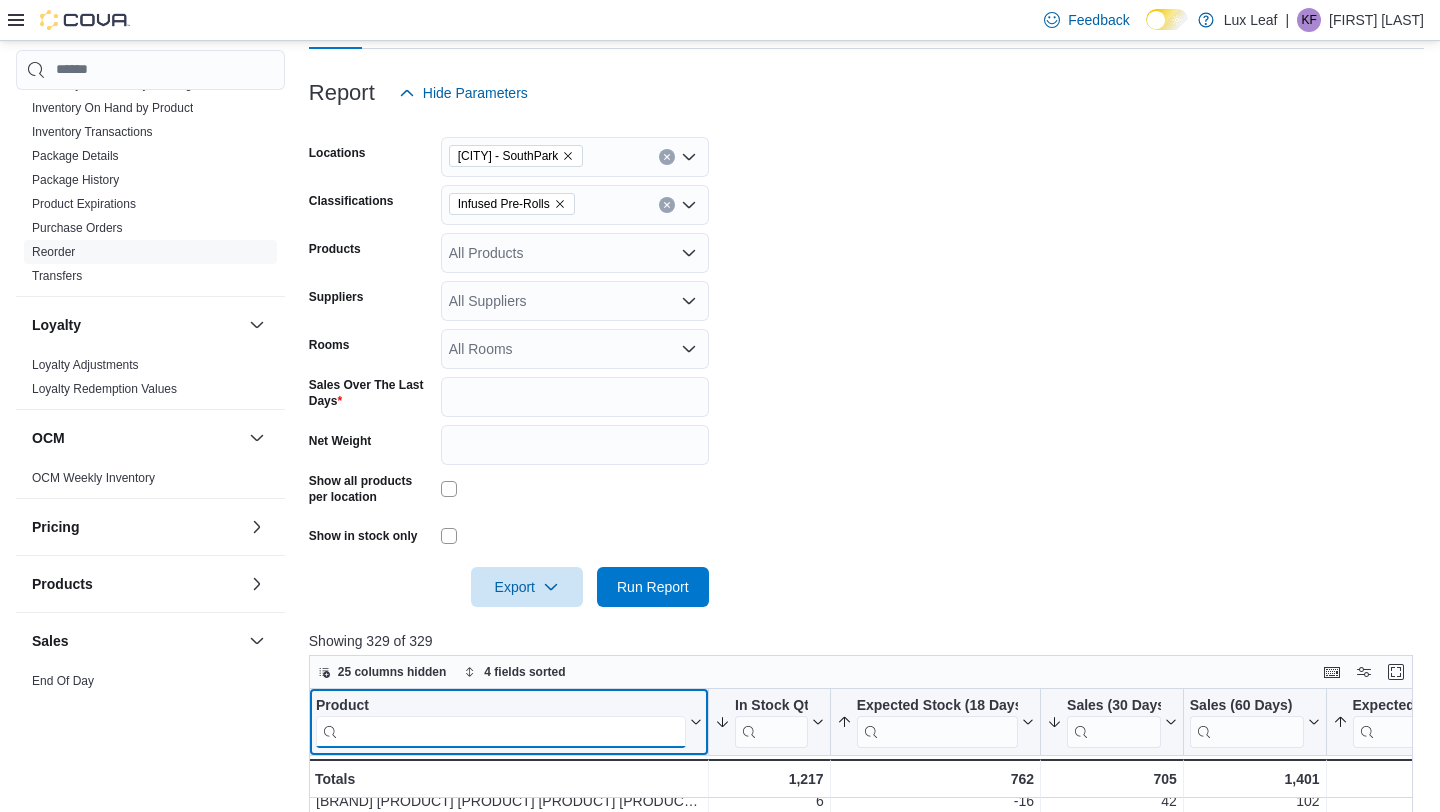 click at bounding box center [501, 731] 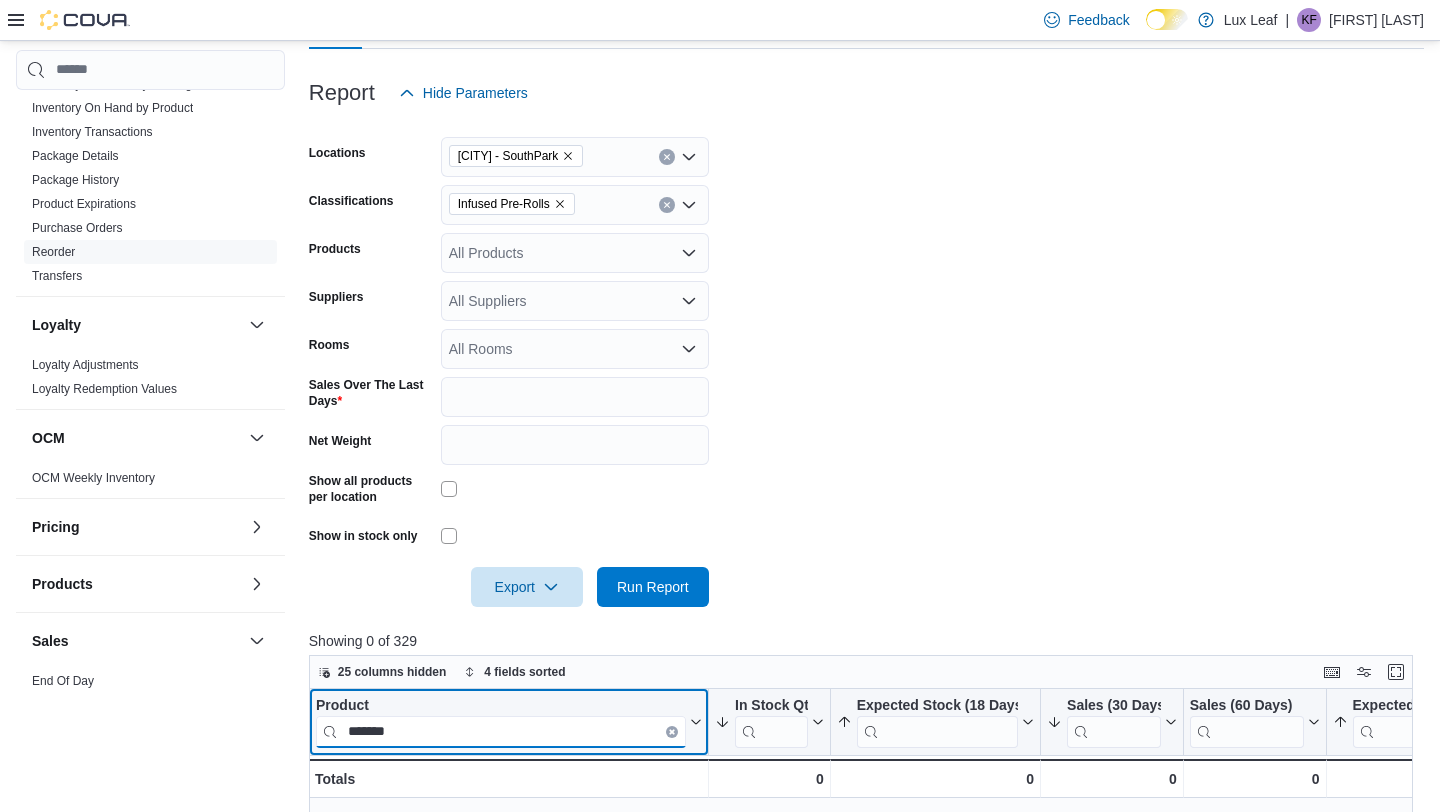 scroll, scrollTop: 0, scrollLeft: 0, axis: both 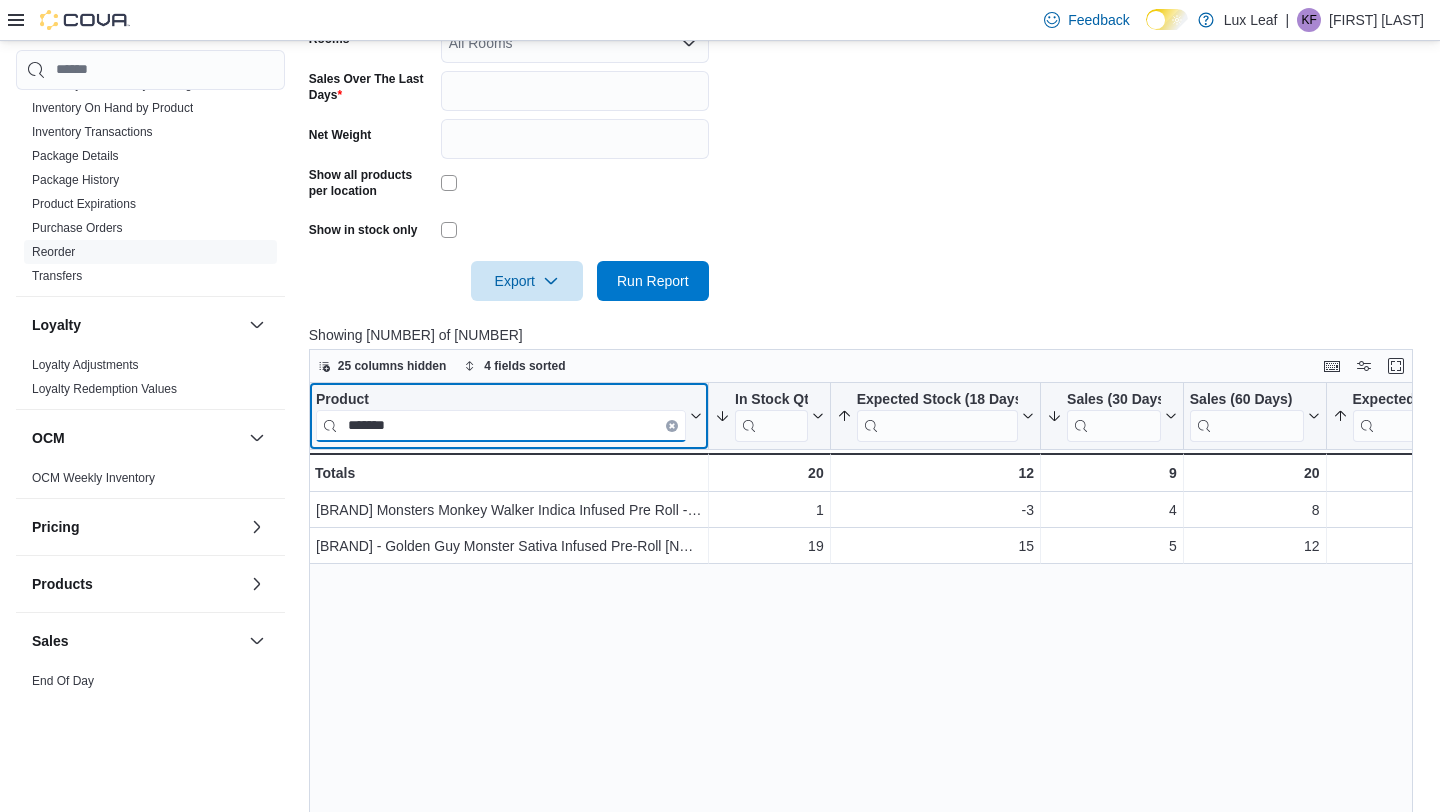 type on "*******" 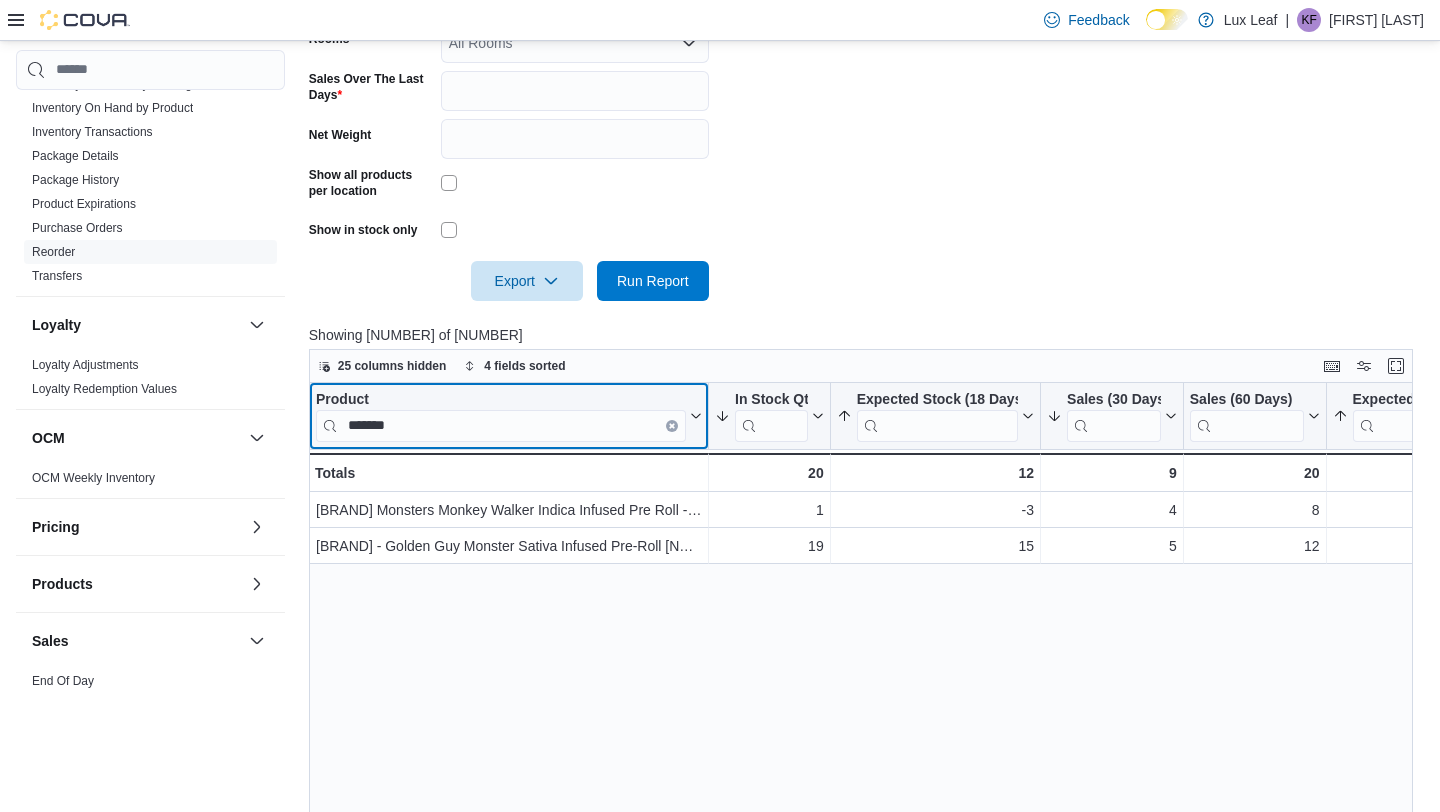 click 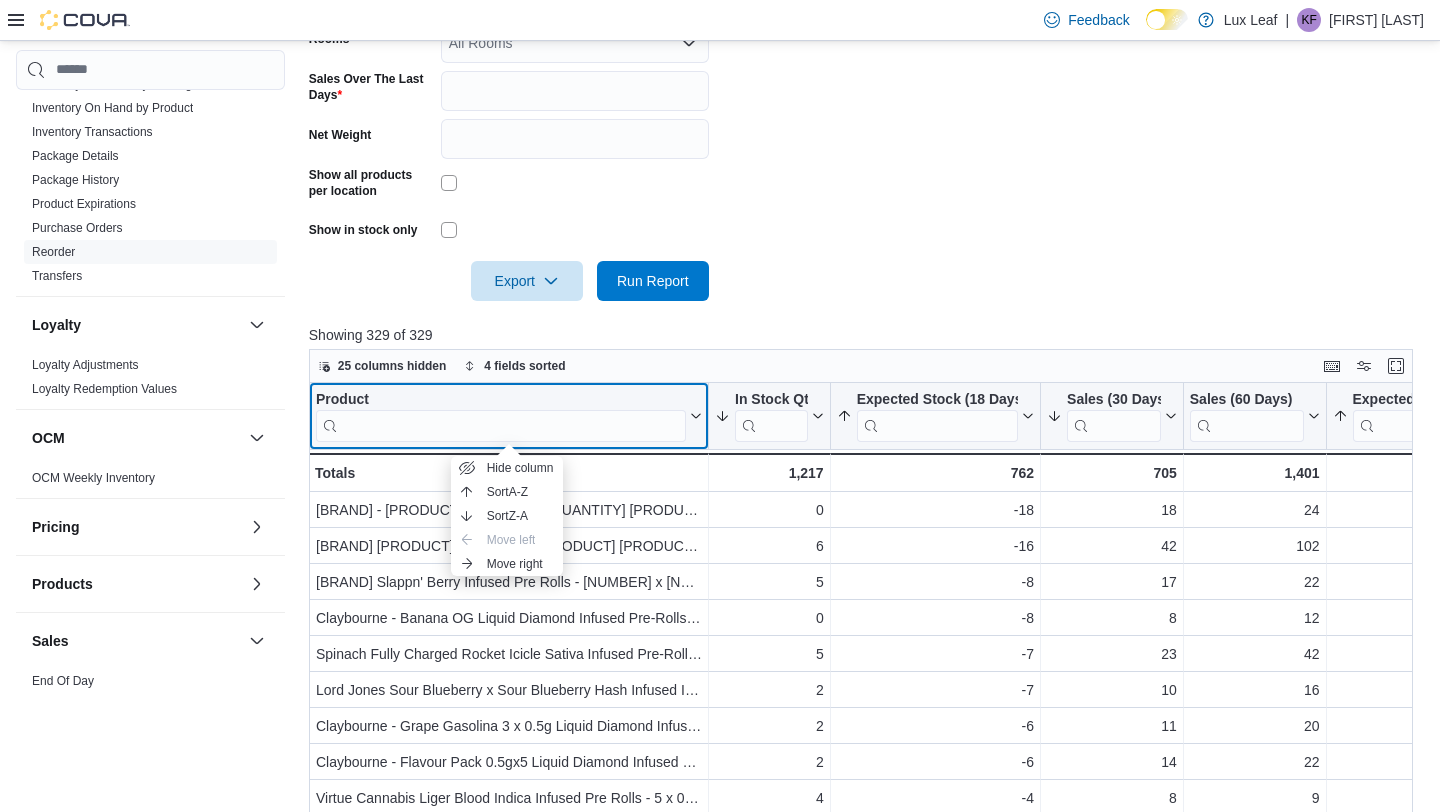 click 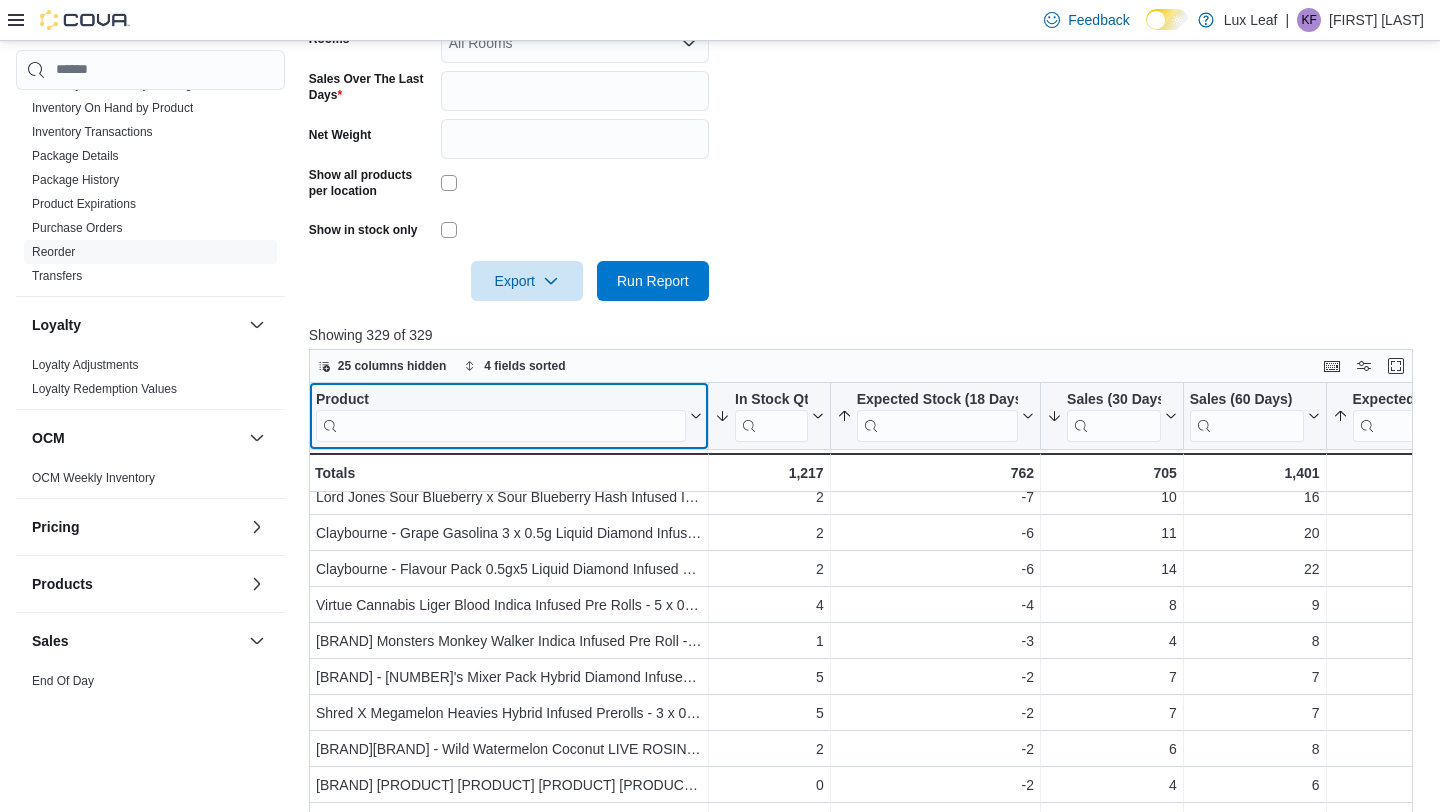 scroll, scrollTop: 201, scrollLeft: 0, axis: vertical 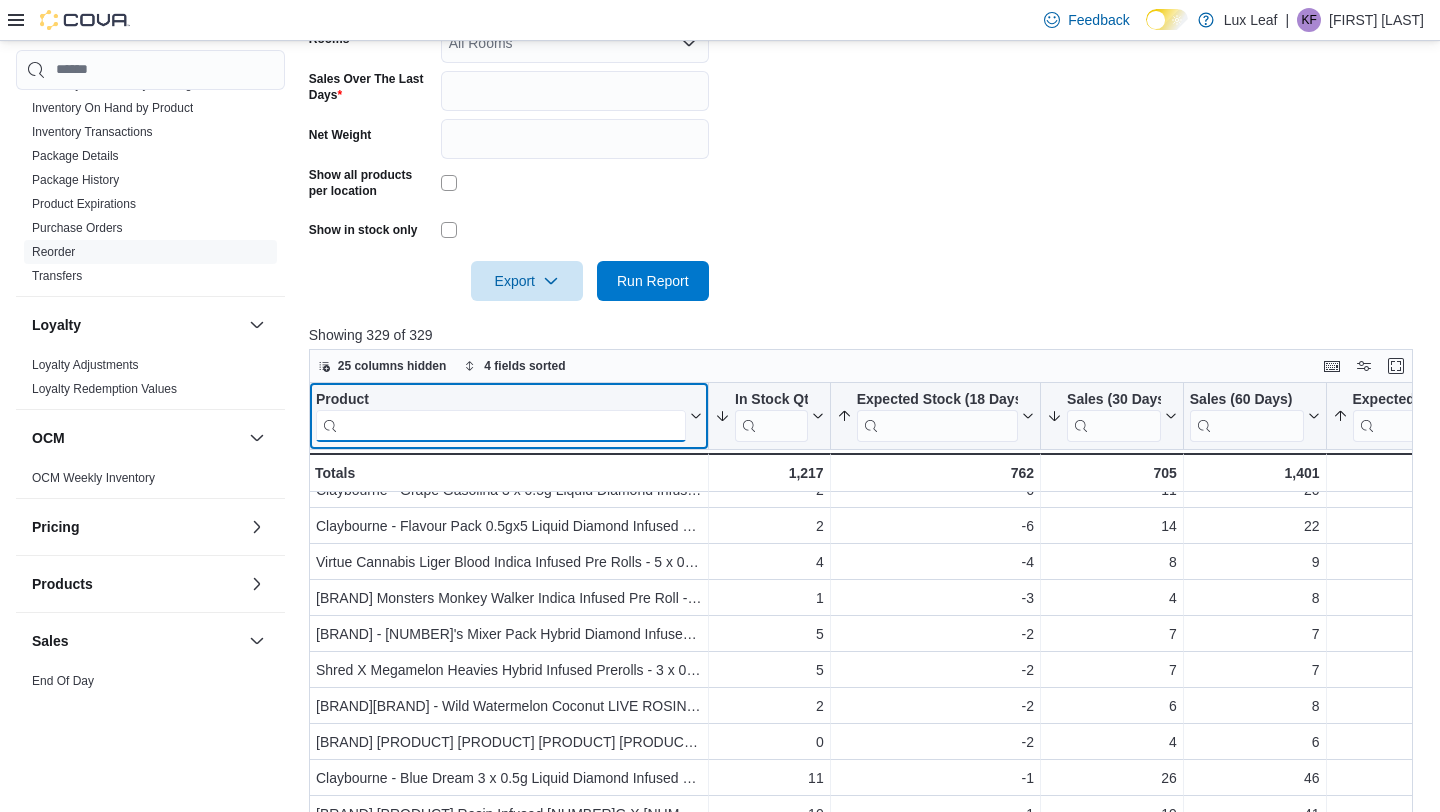 click at bounding box center [501, 425] 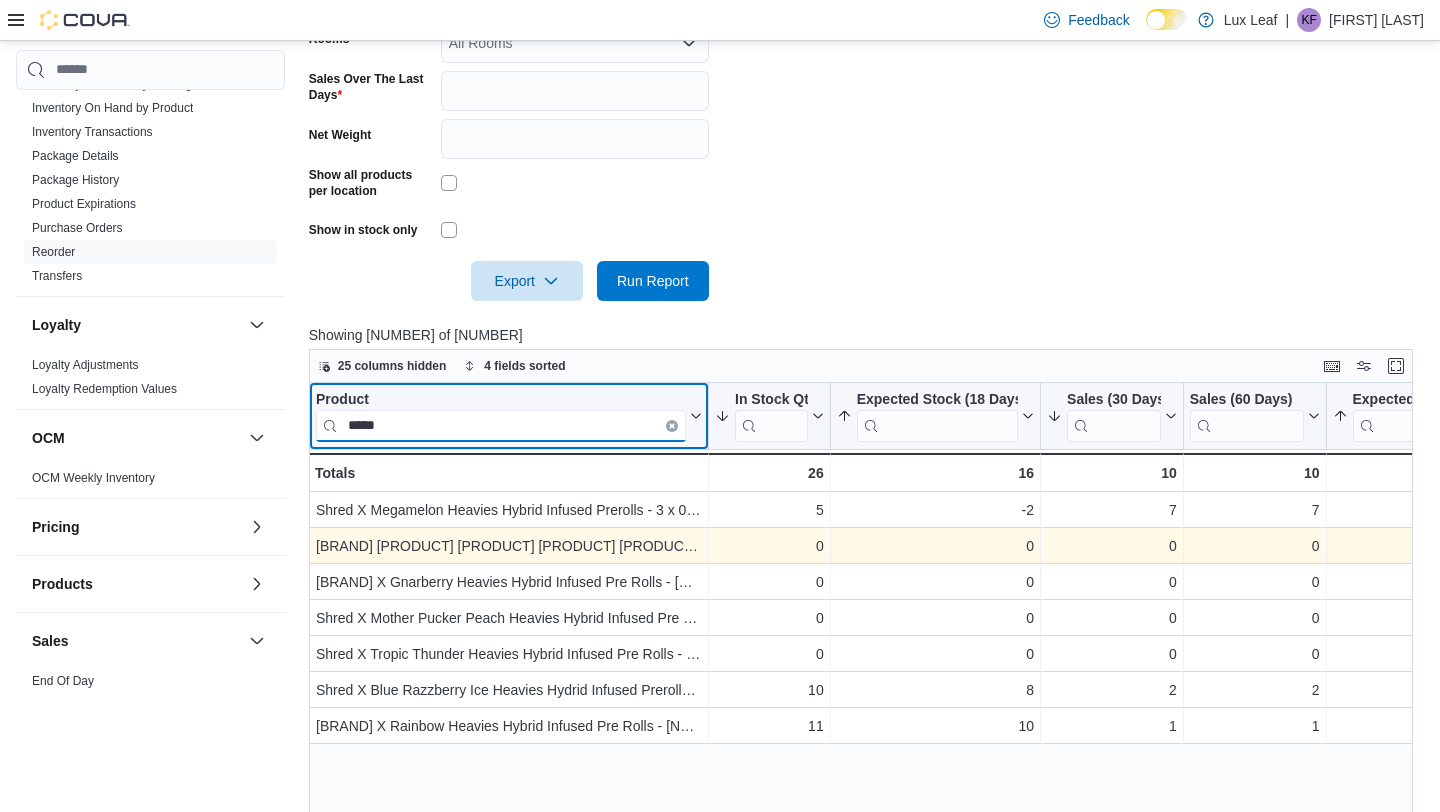 scroll, scrollTop: 0, scrollLeft: 0, axis: both 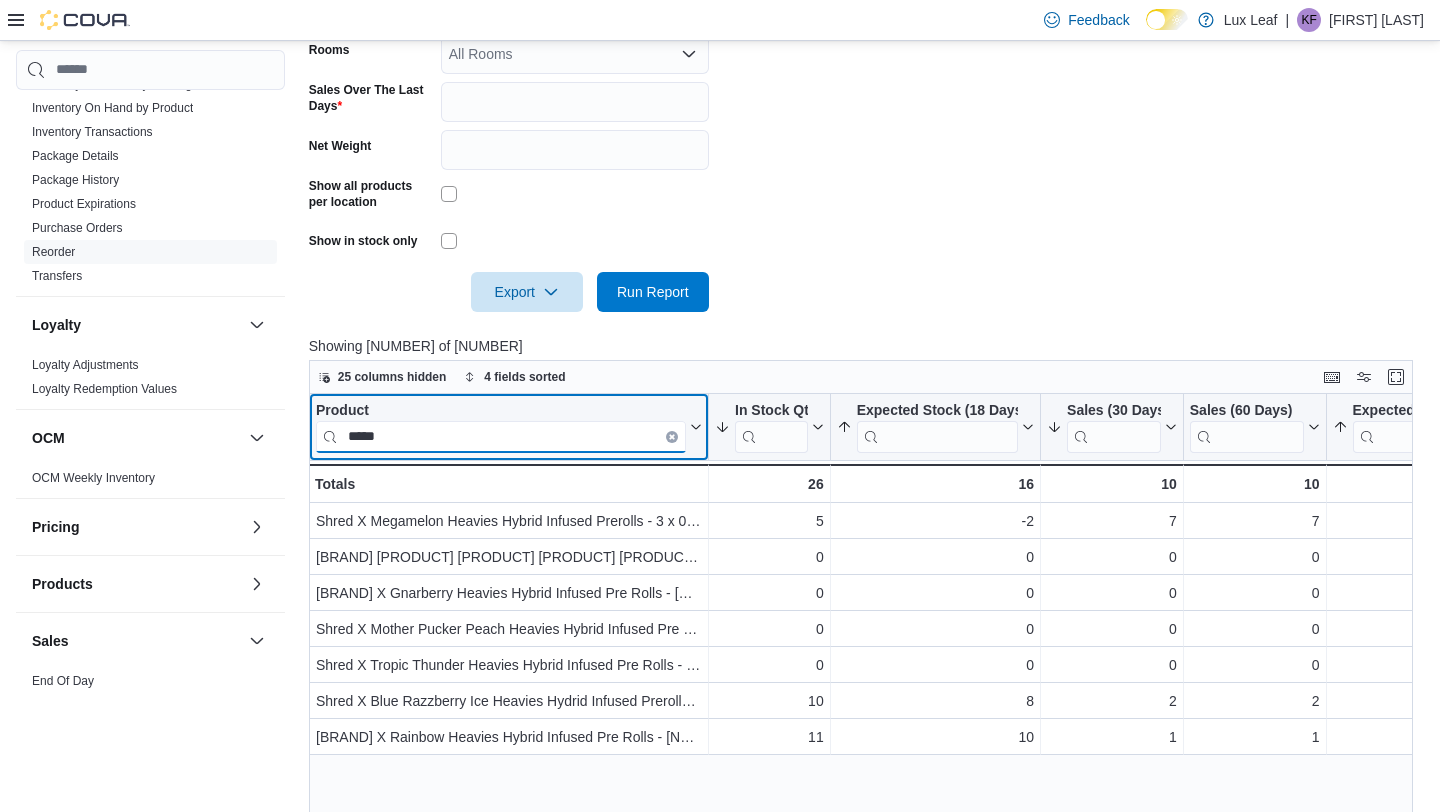 type on "*****" 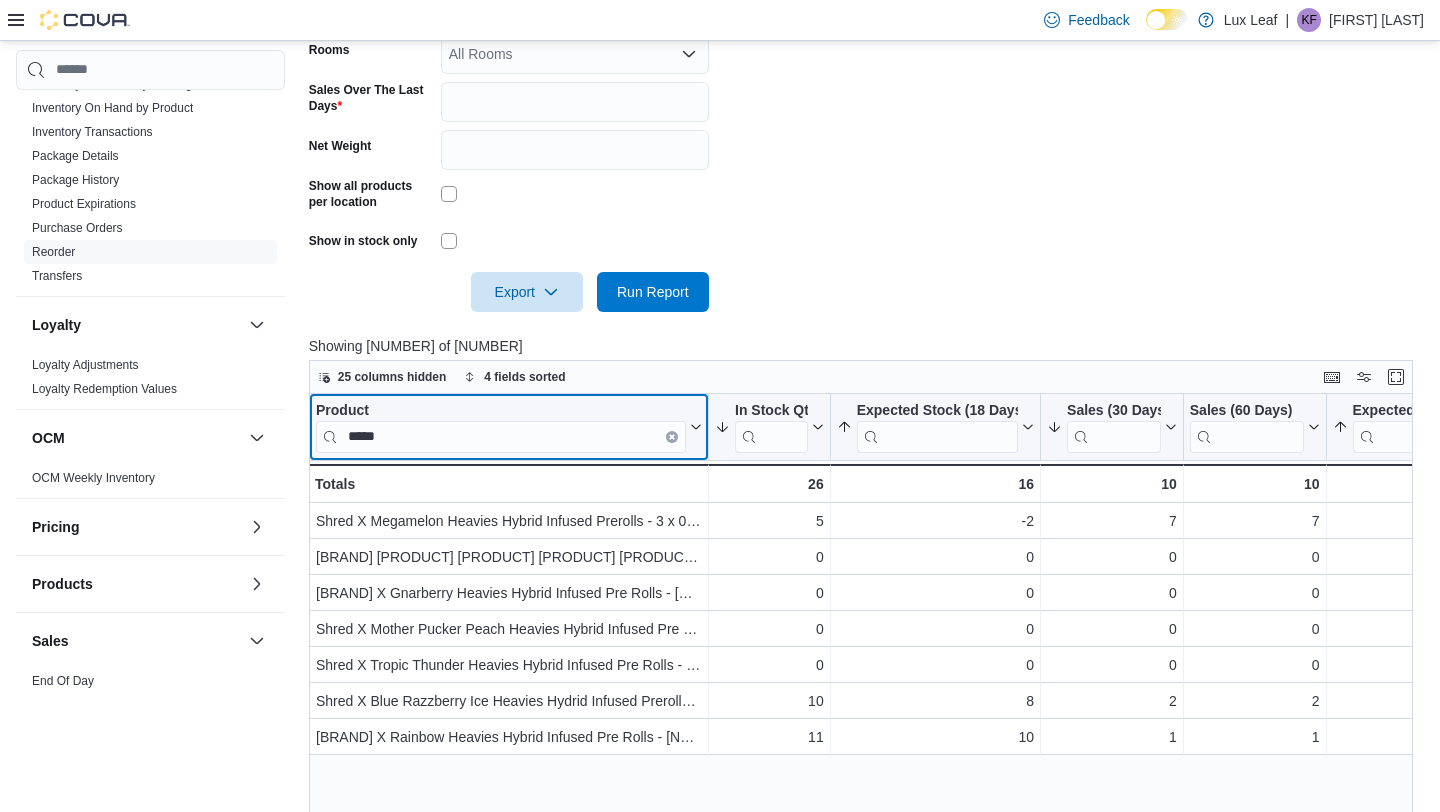 click 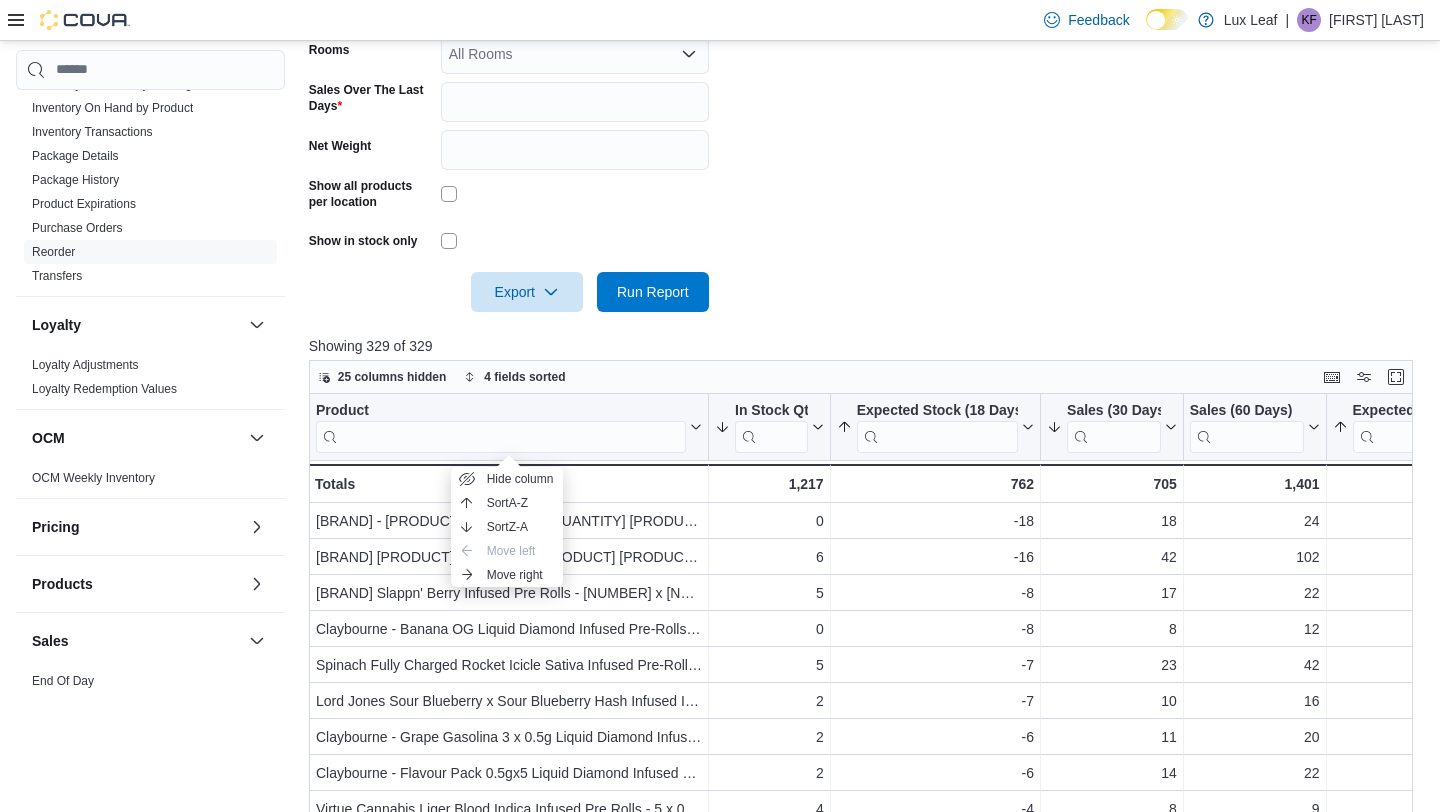 click on "Locations [CITY] - [LOCATION] Classifications Infused Pre-Rolls Products All Products Suppliers All Suppliers Rooms All Rooms Sales Over The Last Days ** Net Weight Show all products per location Show in stock only Export Run Report" at bounding box center [866, 65] 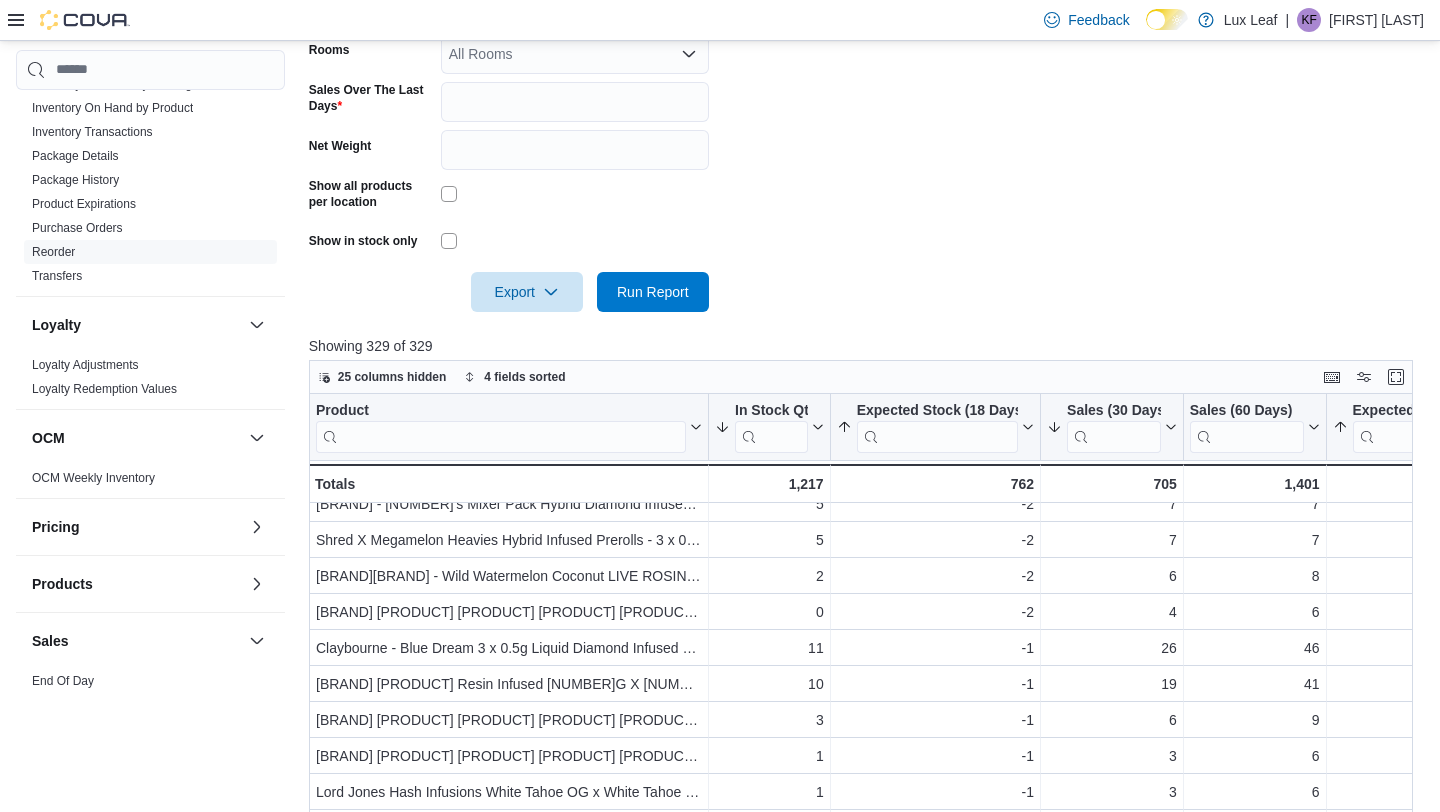scroll, scrollTop: 378, scrollLeft: 0, axis: vertical 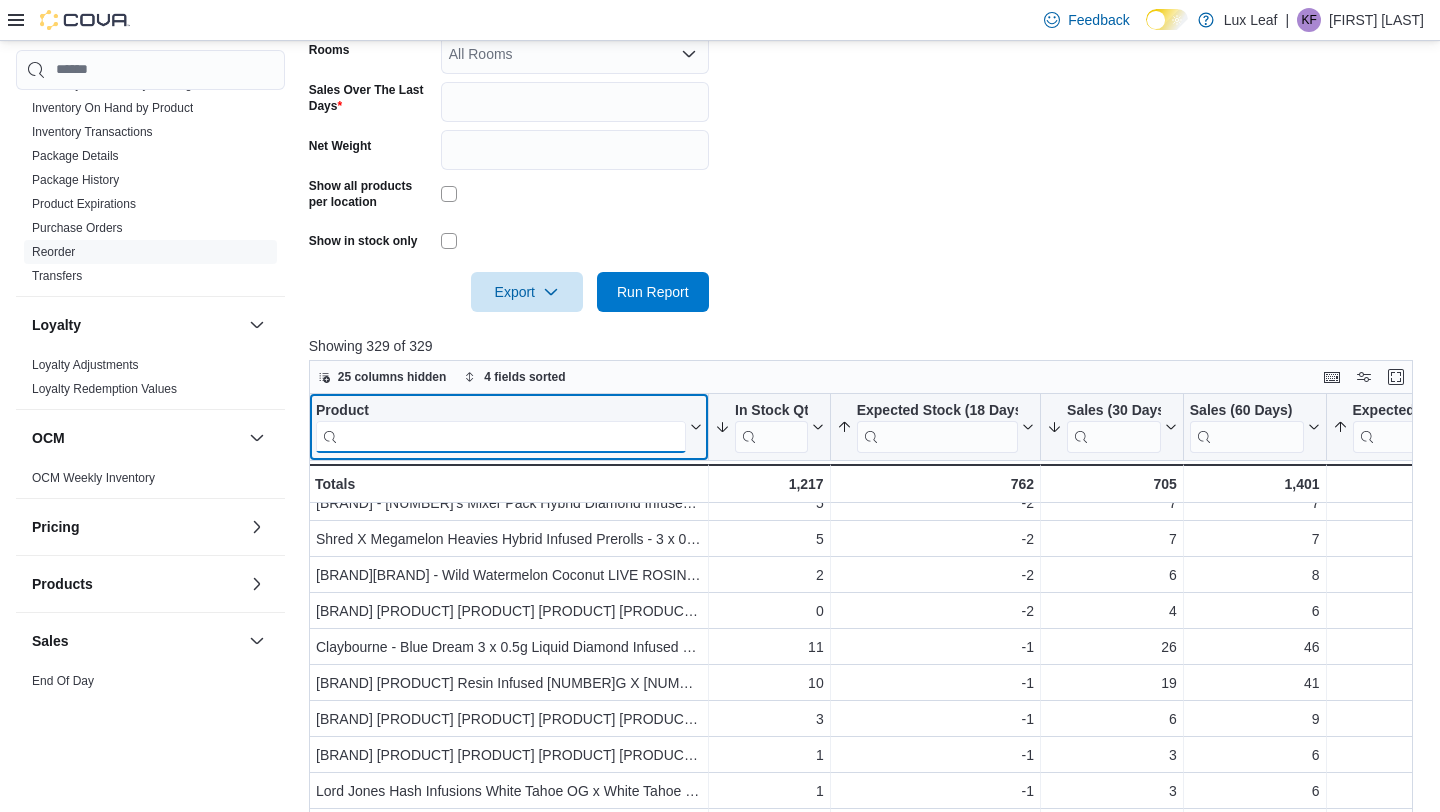 click at bounding box center (501, 436) 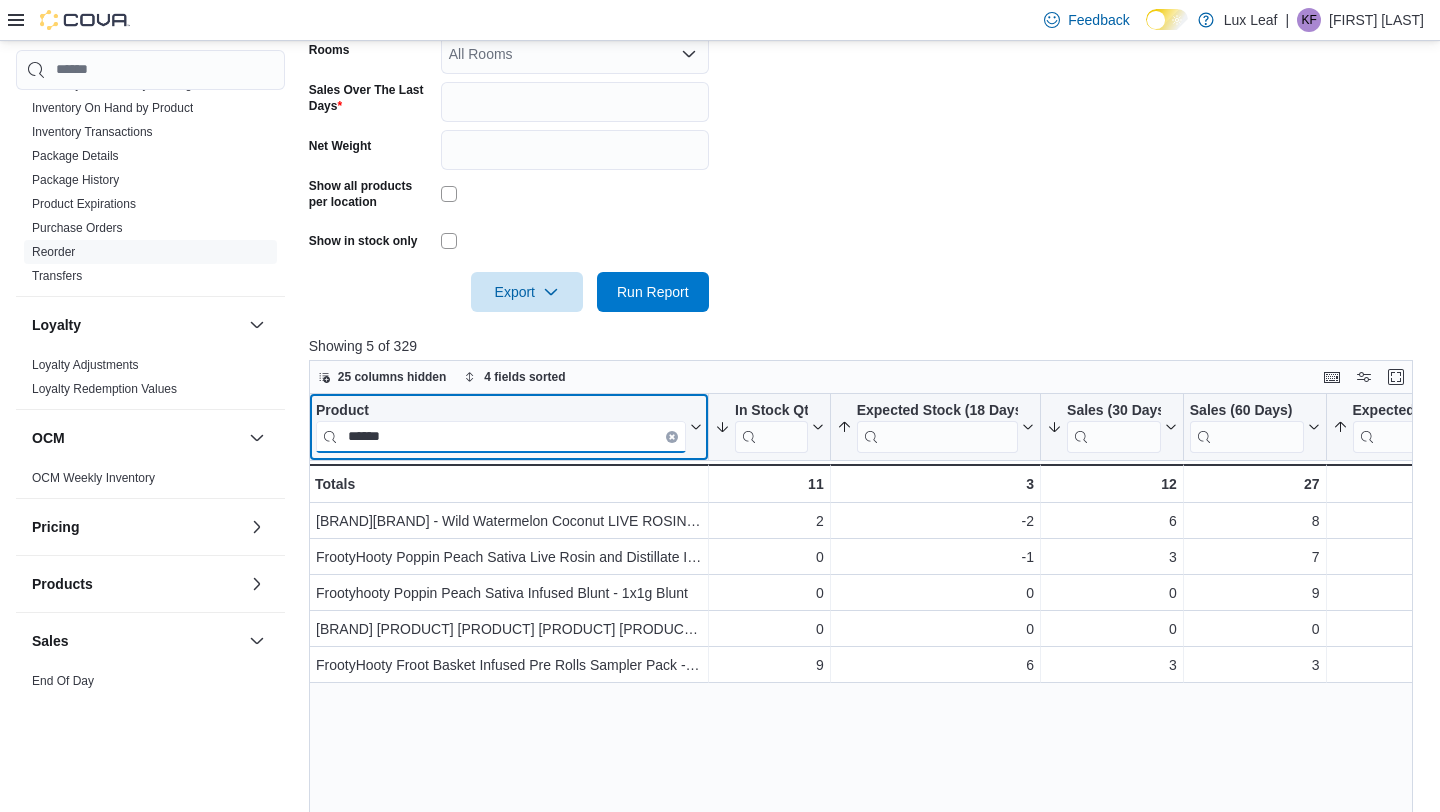 scroll, scrollTop: 0, scrollLeft: 0, axis: both 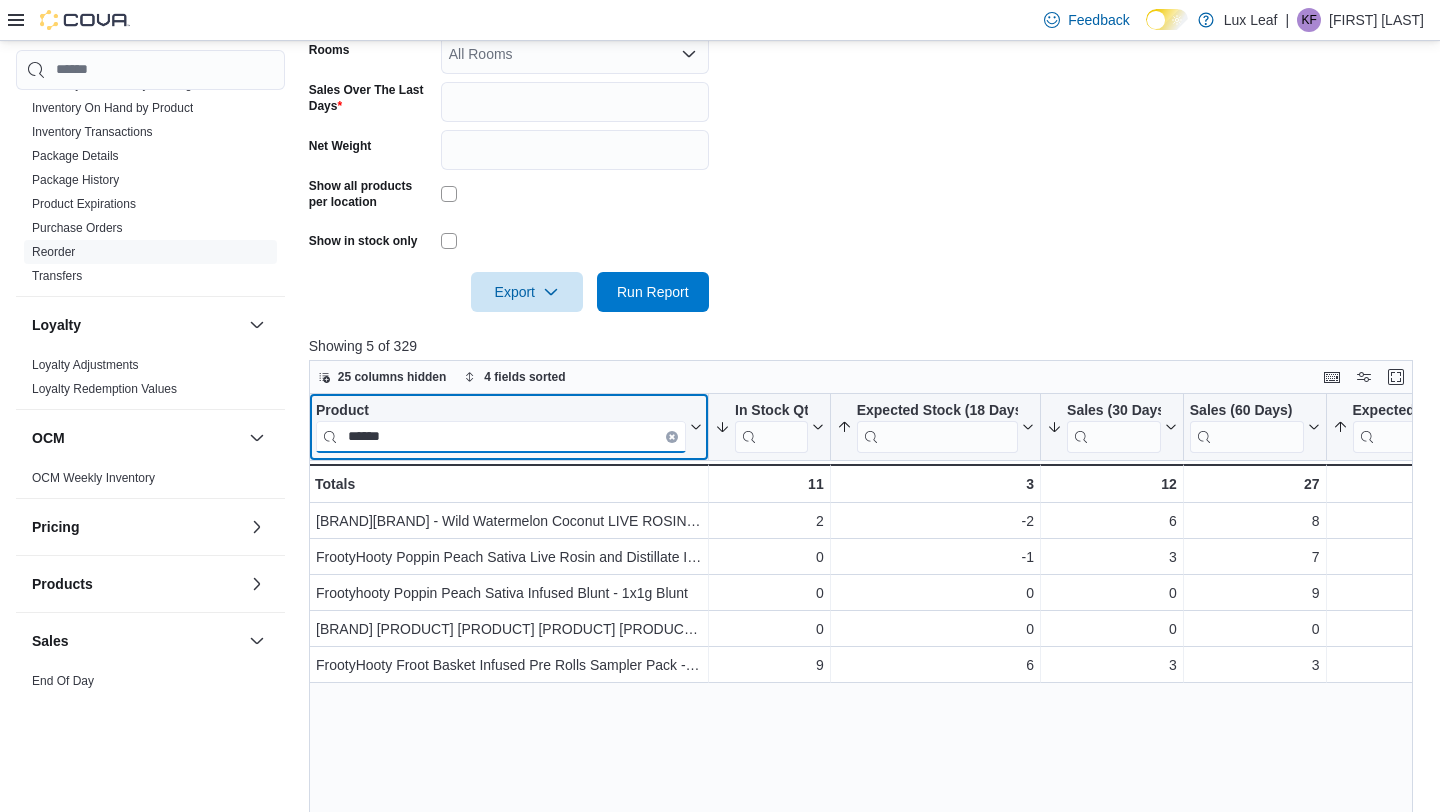 type on "******" 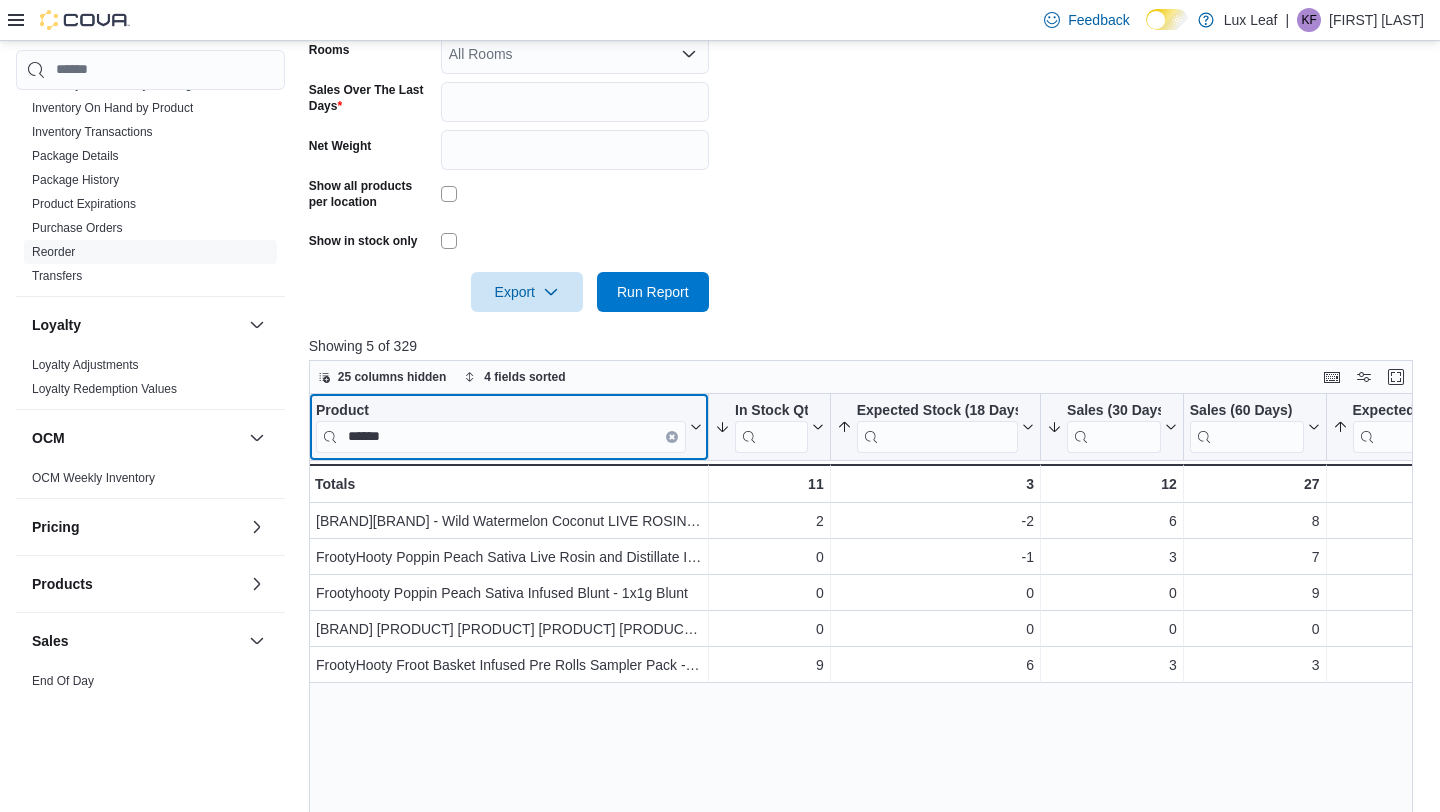 click 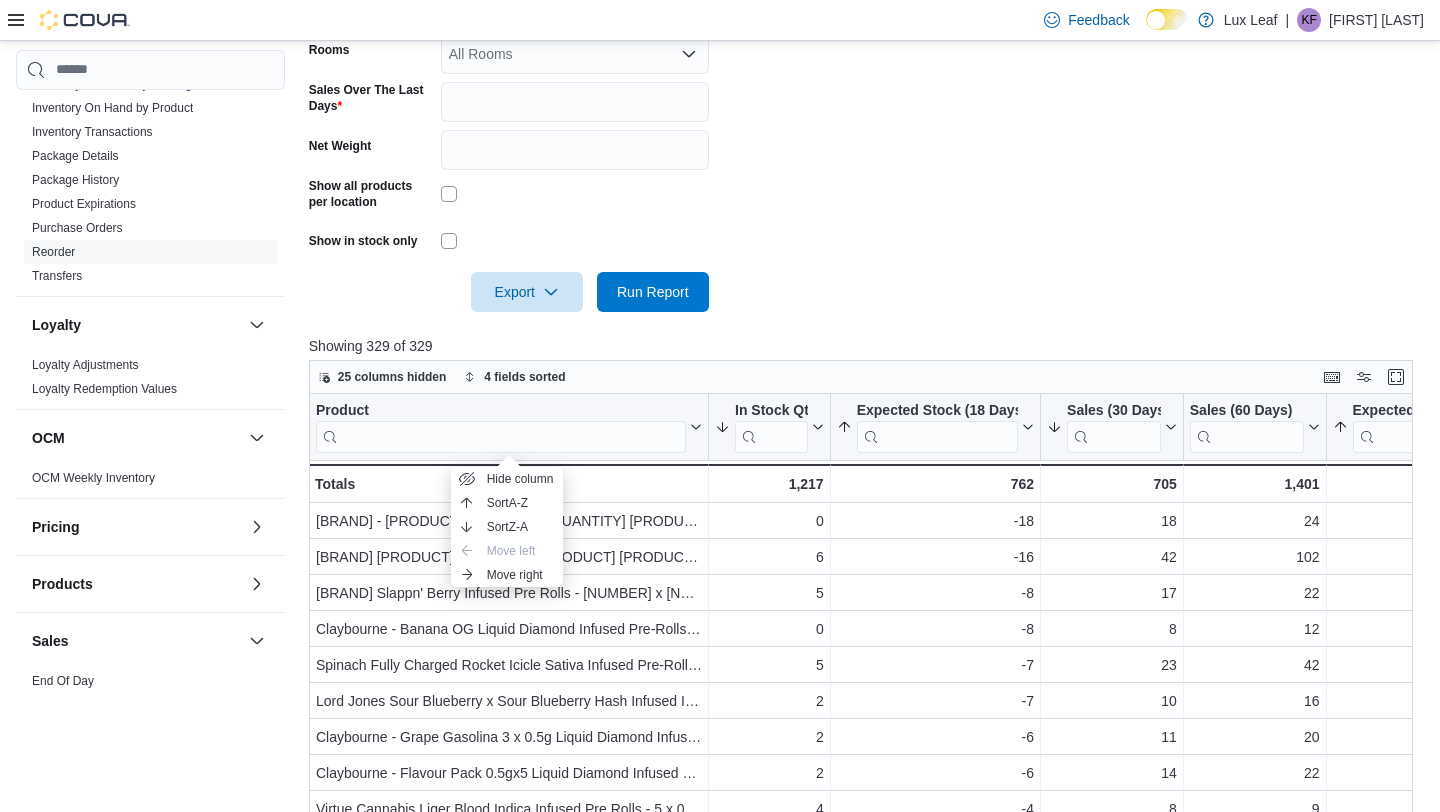 click on "Showing 329 of 329" at bounding box center (866, 346) 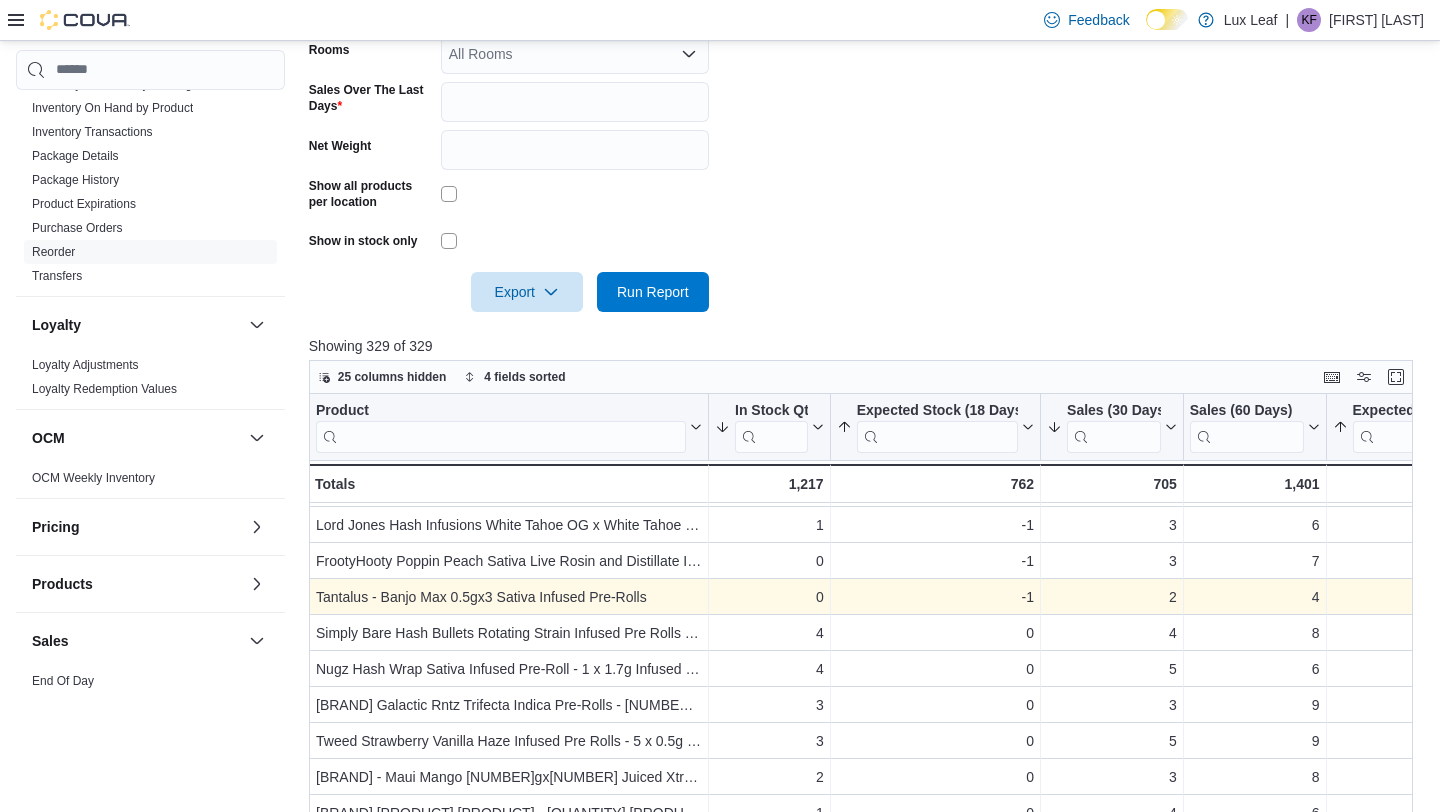 scroll, scrollTop: 645, scrollLeft: 0, axis: vertical 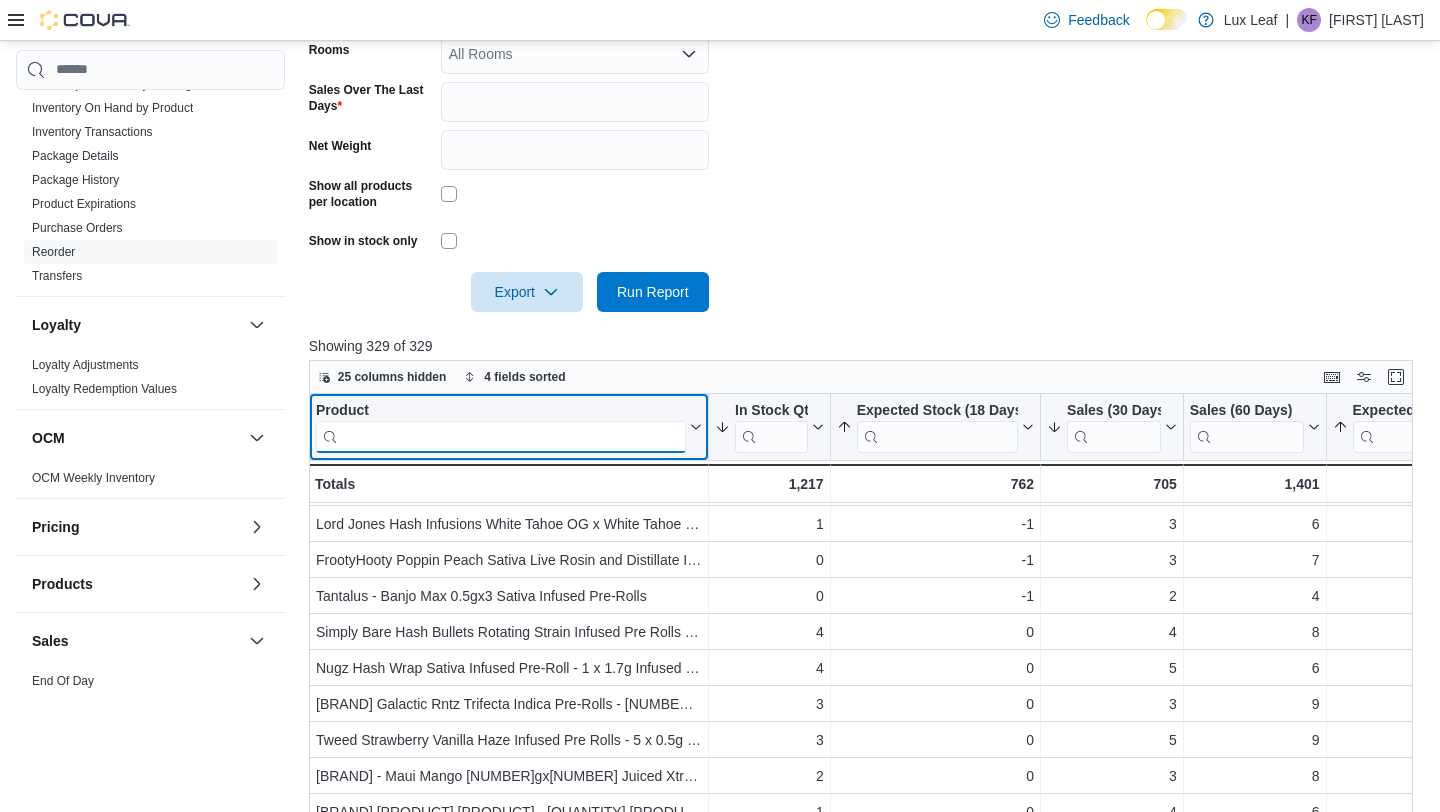 click at bounding box center (501, 436) 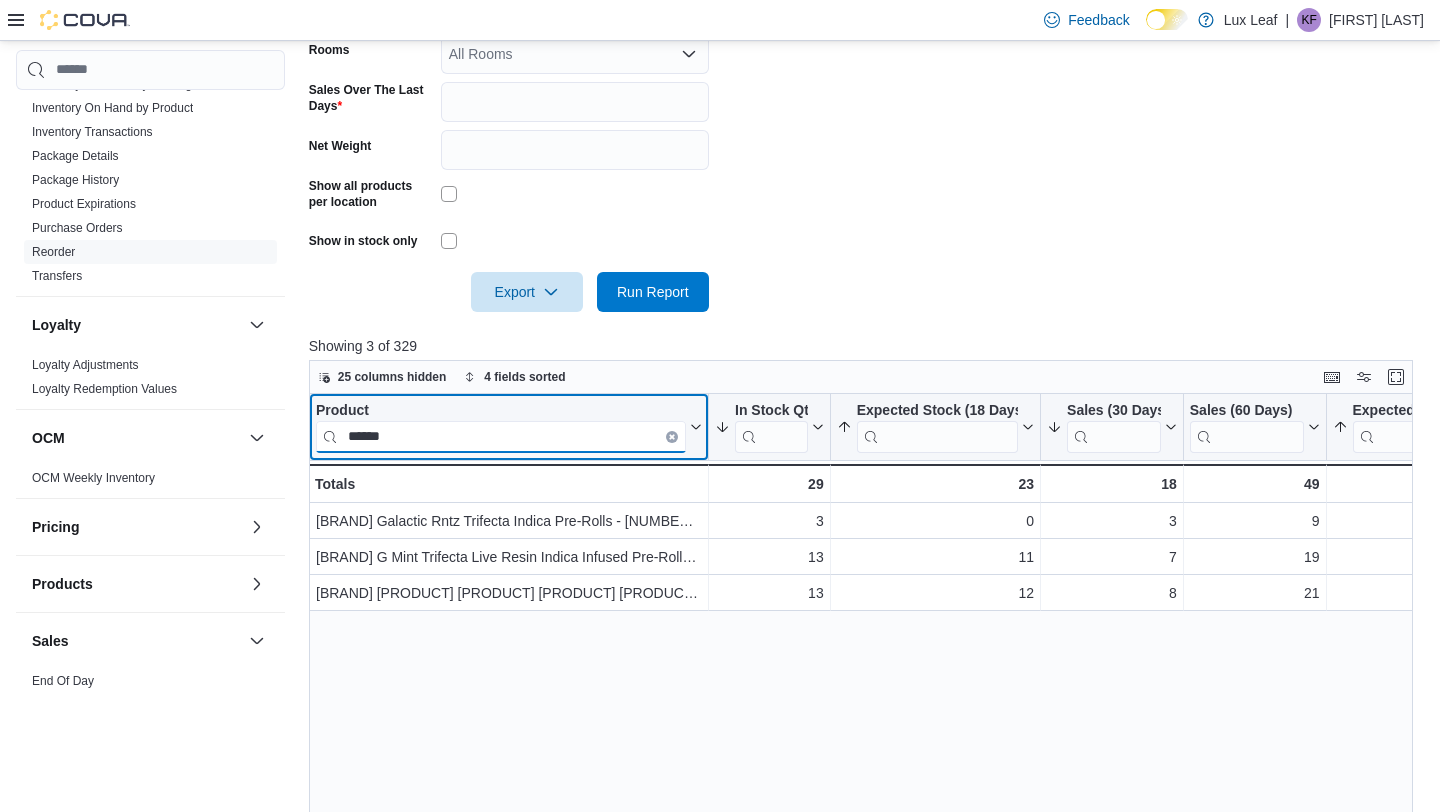 scroll, scrollTop: 0, scrollLeft: 0, axis: both 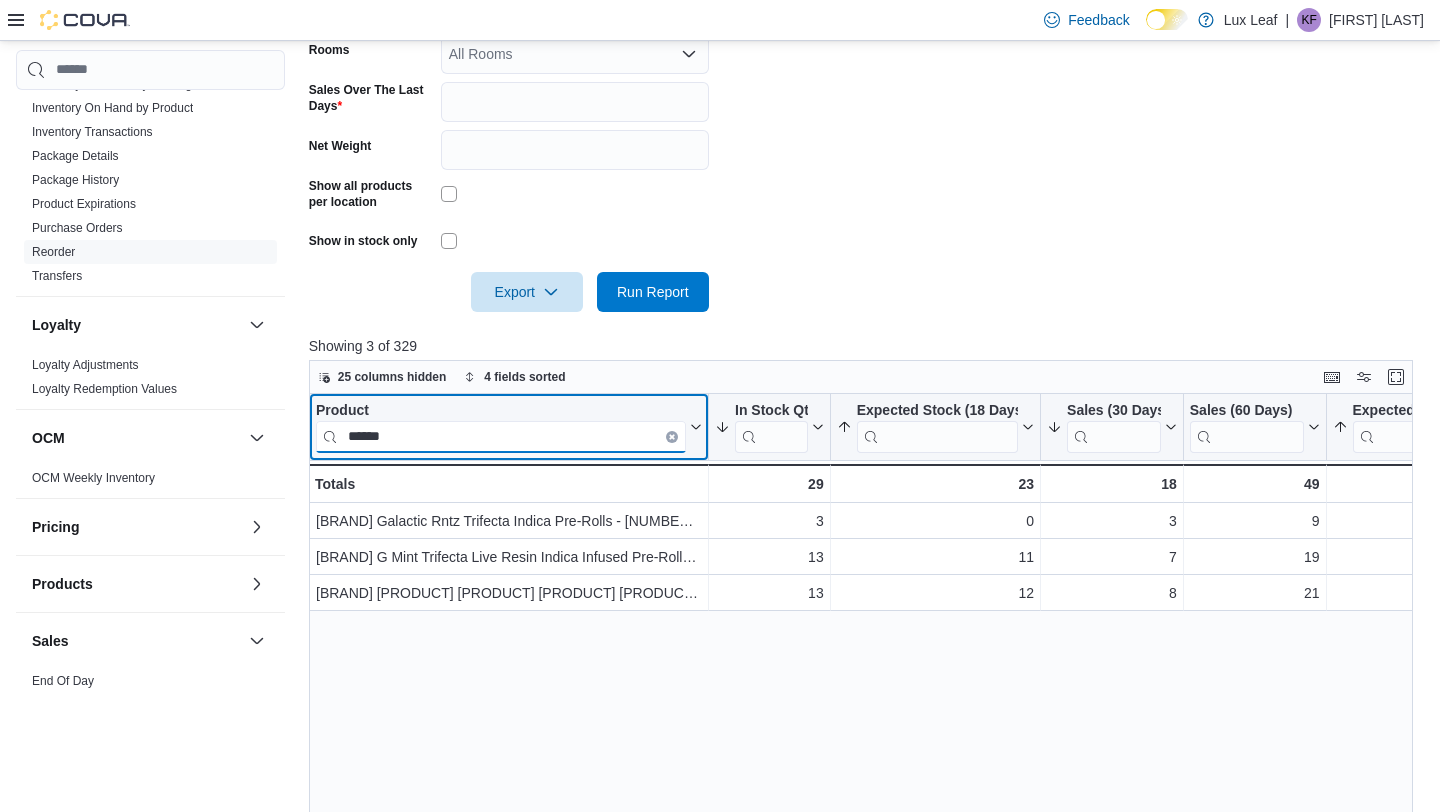 type on "******" 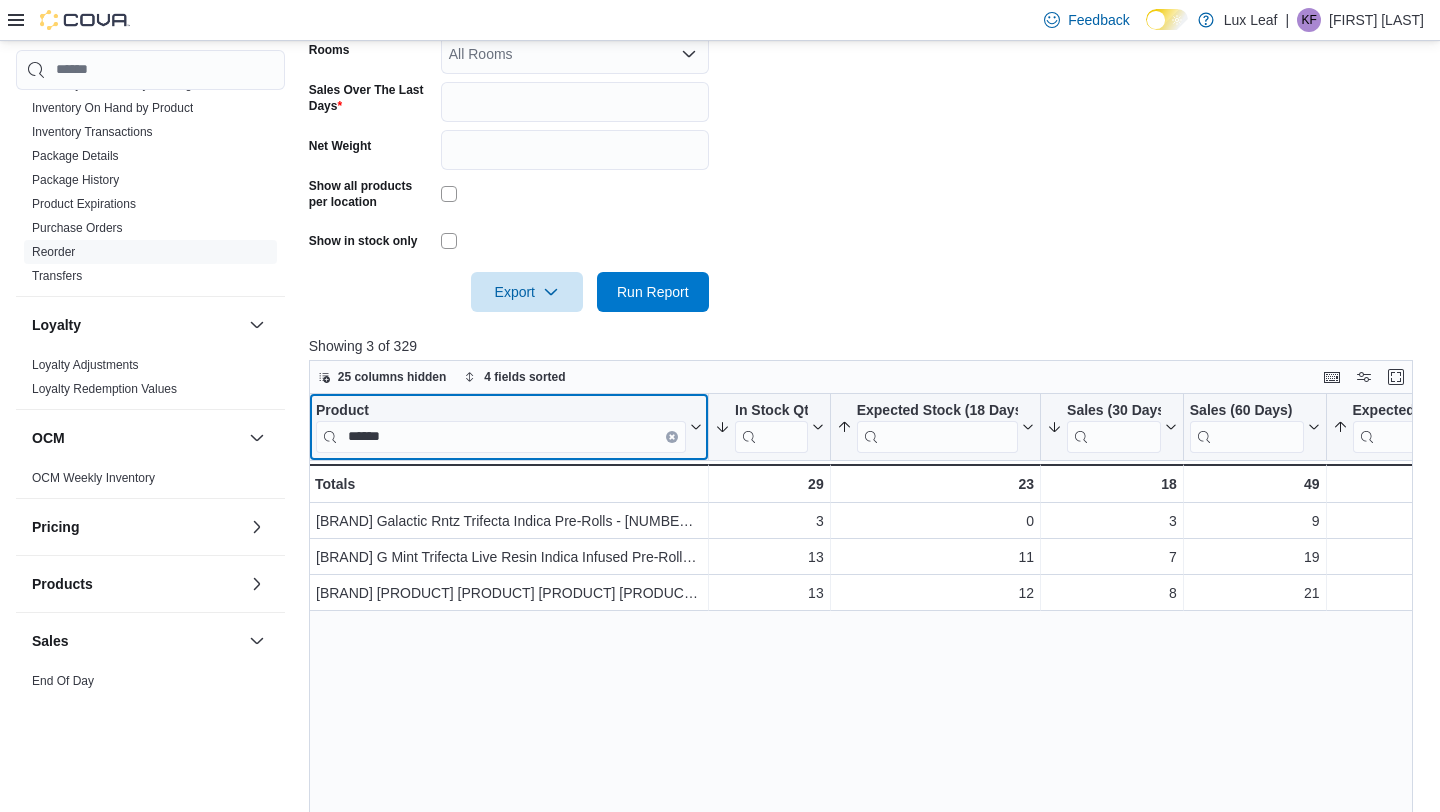 click at bounding box center (672, 436) 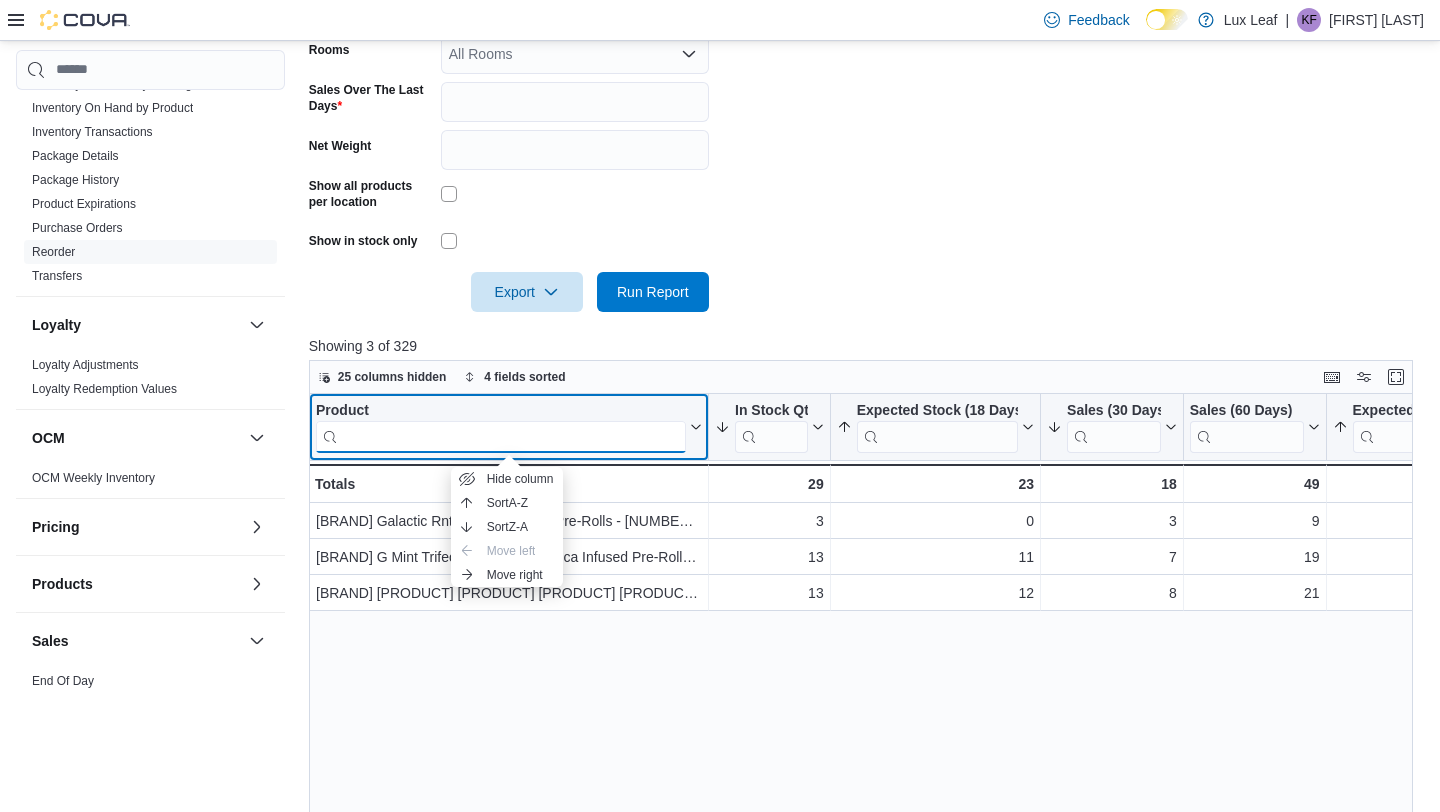 click at bounding box center (501, 436) 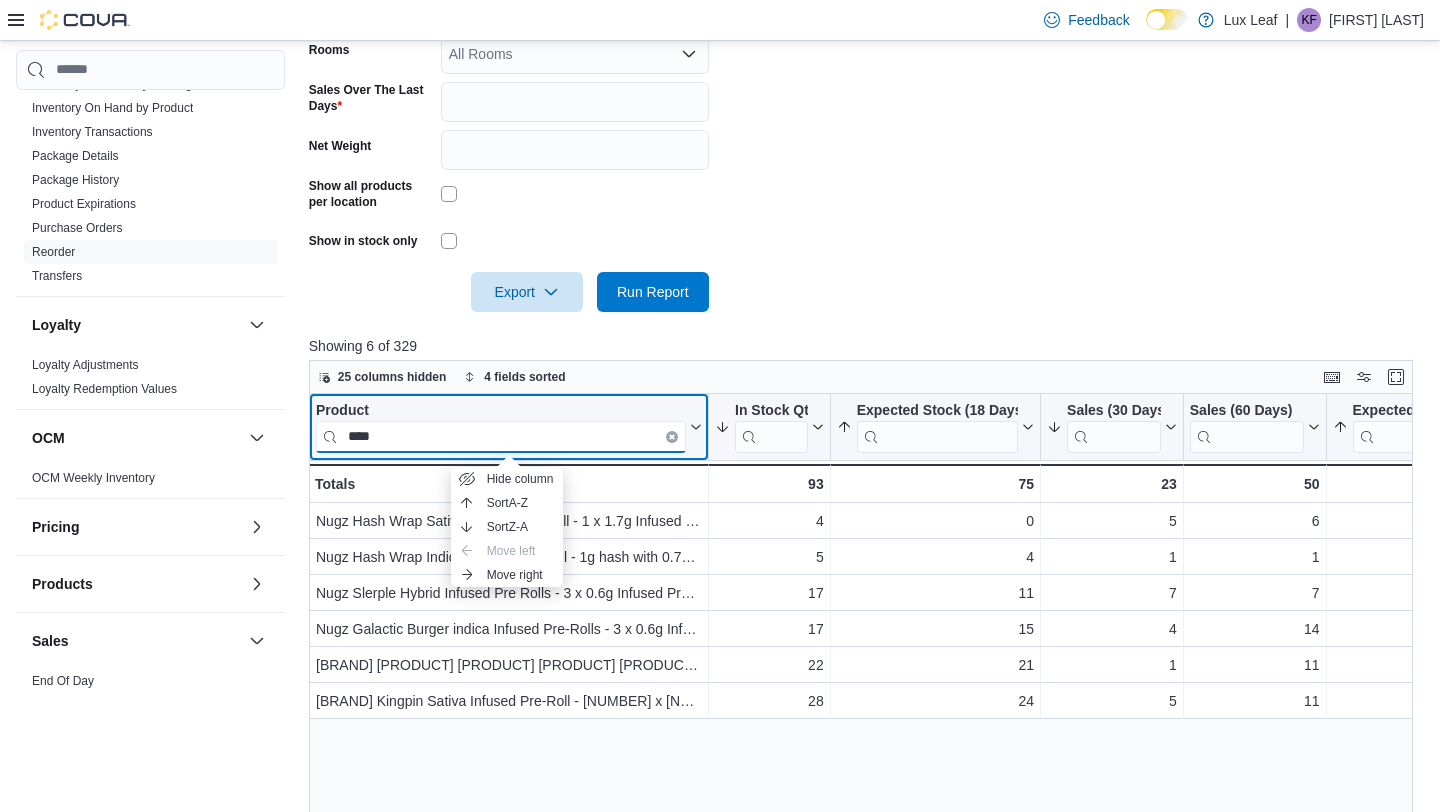 type on "****" 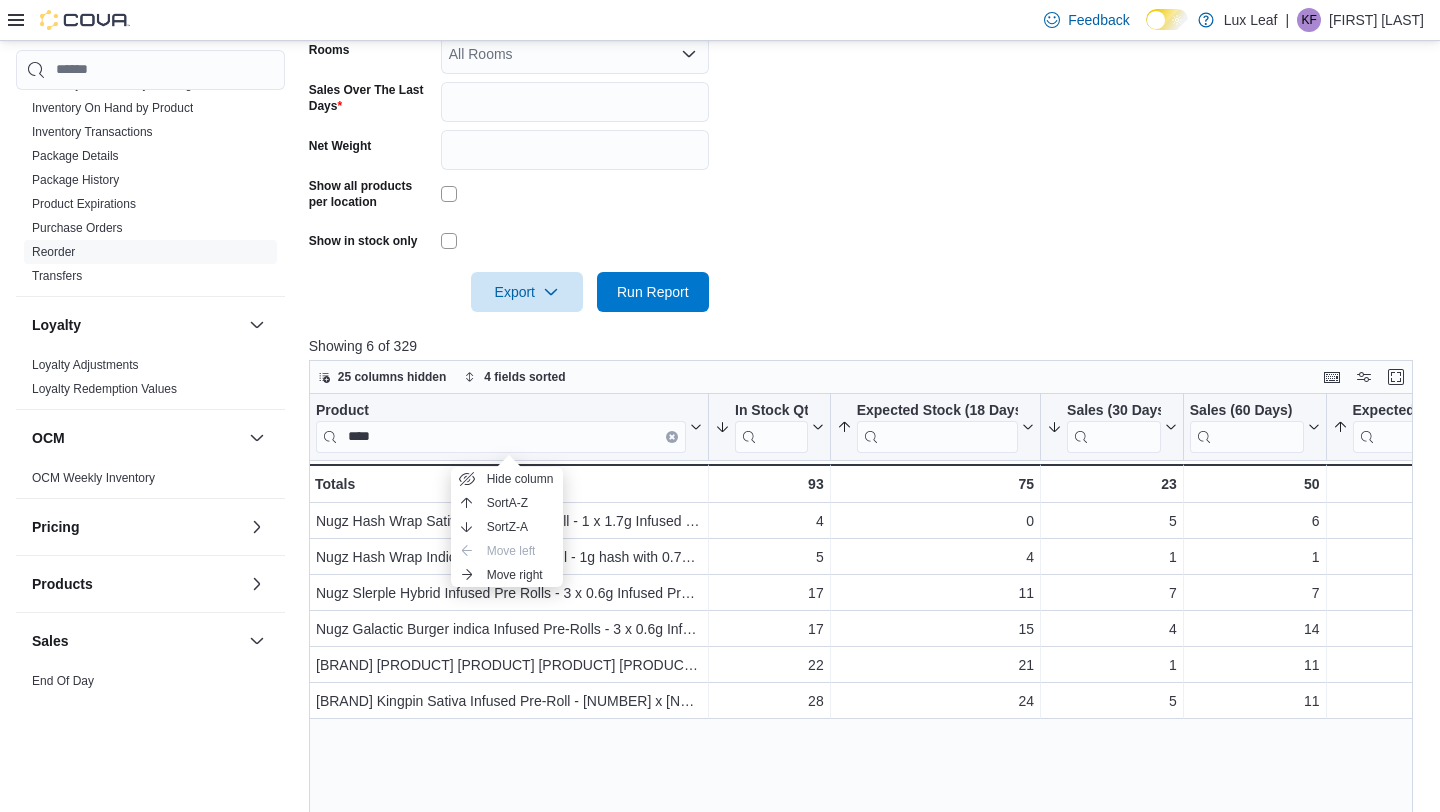 click on "Locations [CITY] - [LOCATION] Classifications Infused Pre-Rolls Products All Products Suppliers All Suppliers Rooms All Rooms Sales Over The Last Days ** Net Weight Show all products per location Show in stock only Export Run Report" at bounding box center [866, 65] 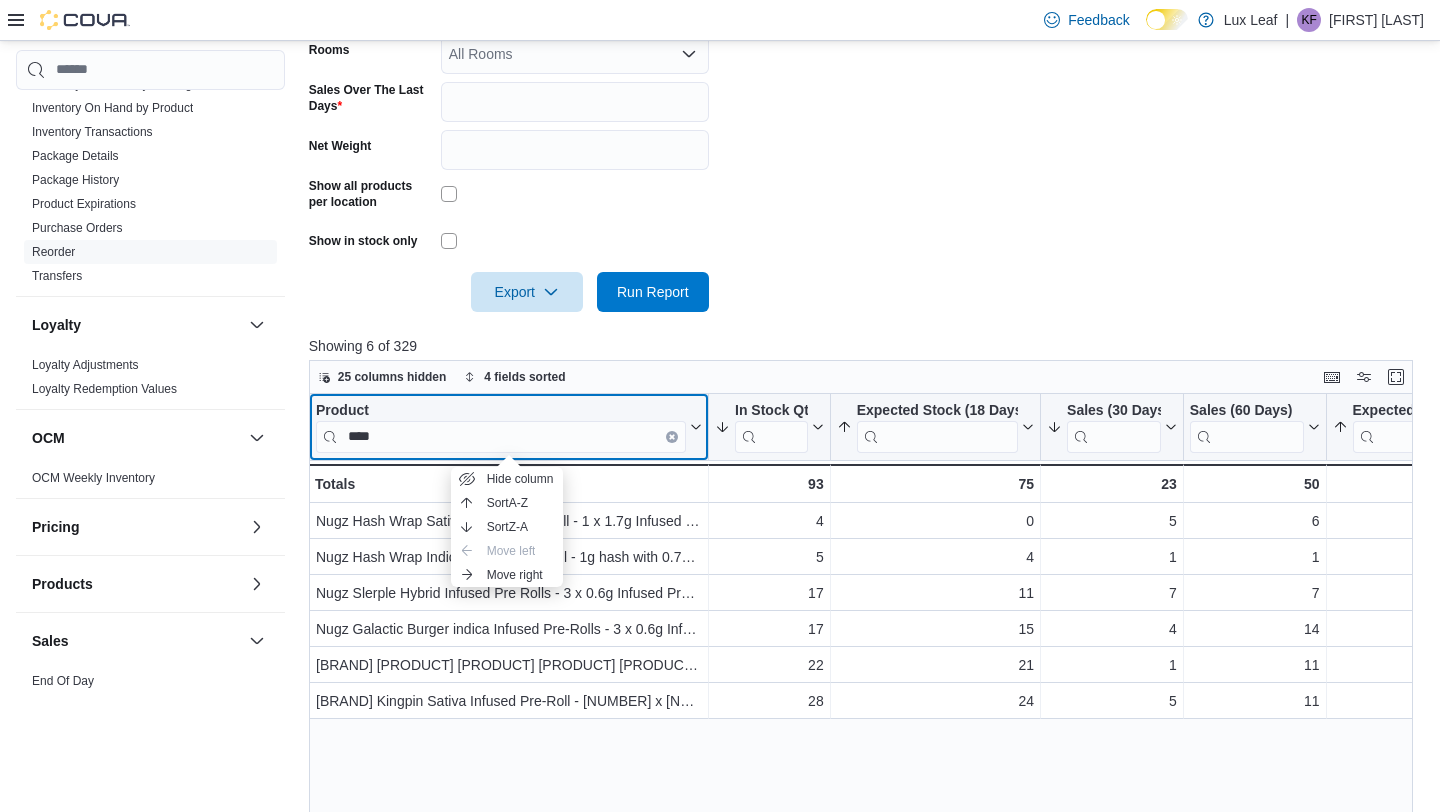 click 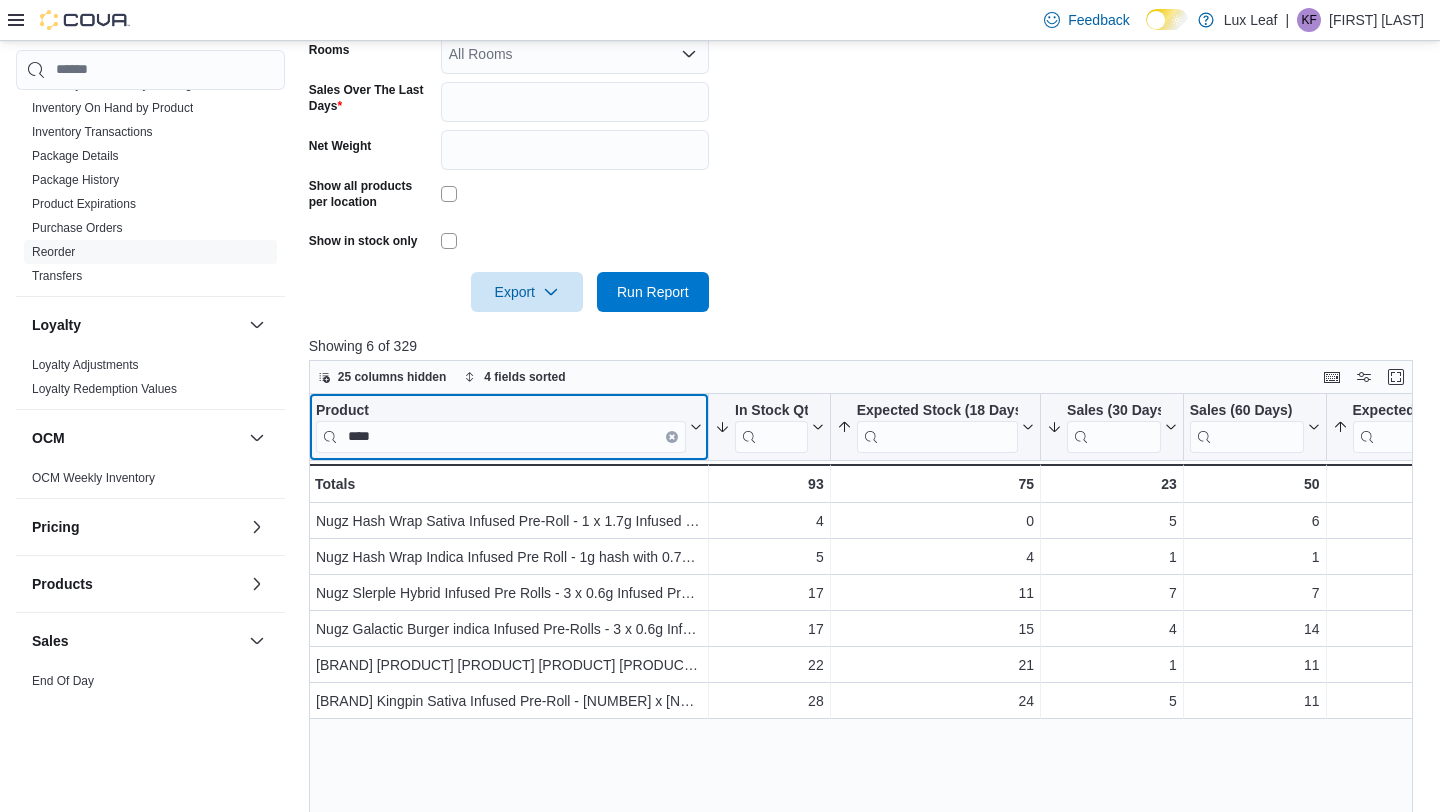 click at bounding box center [672, 436] 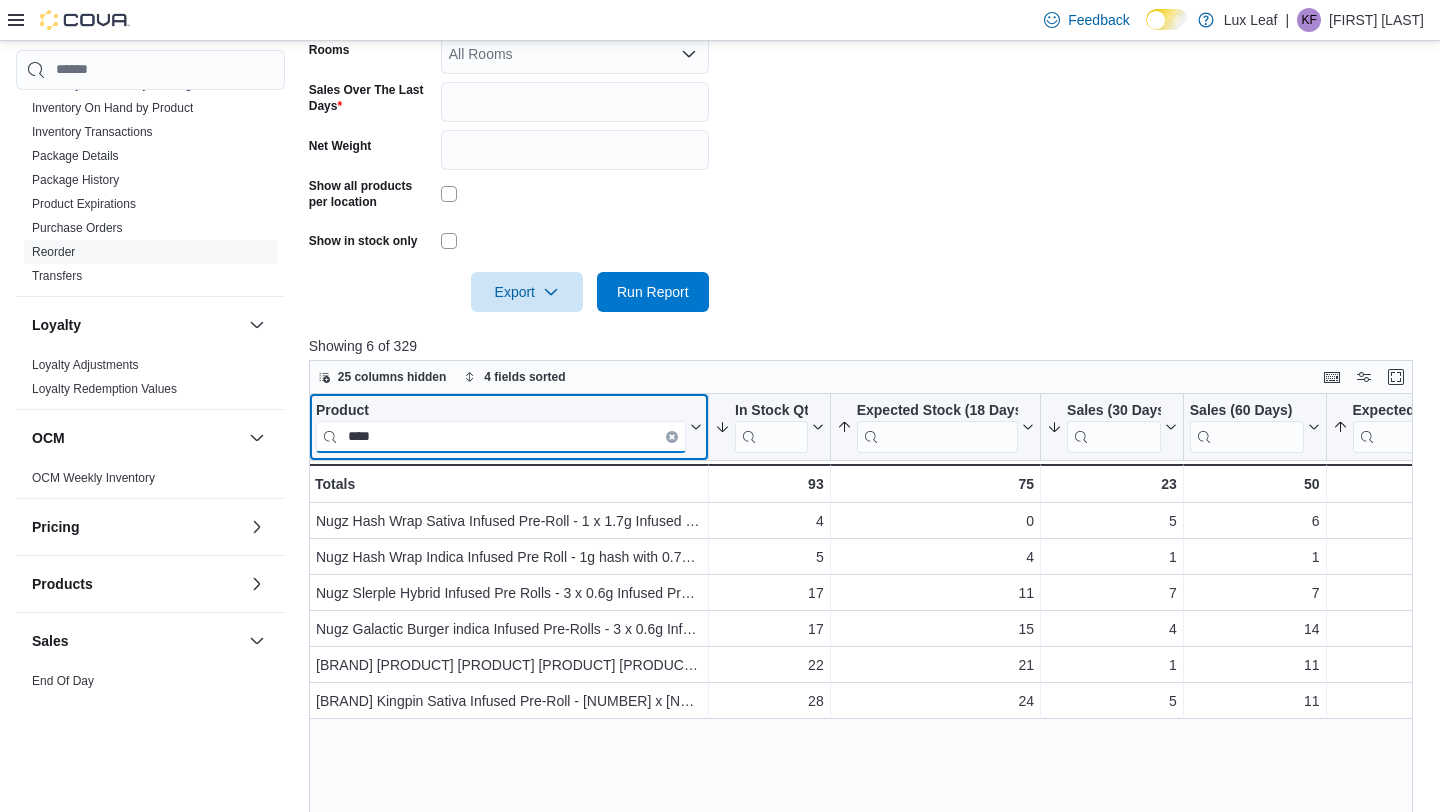 type 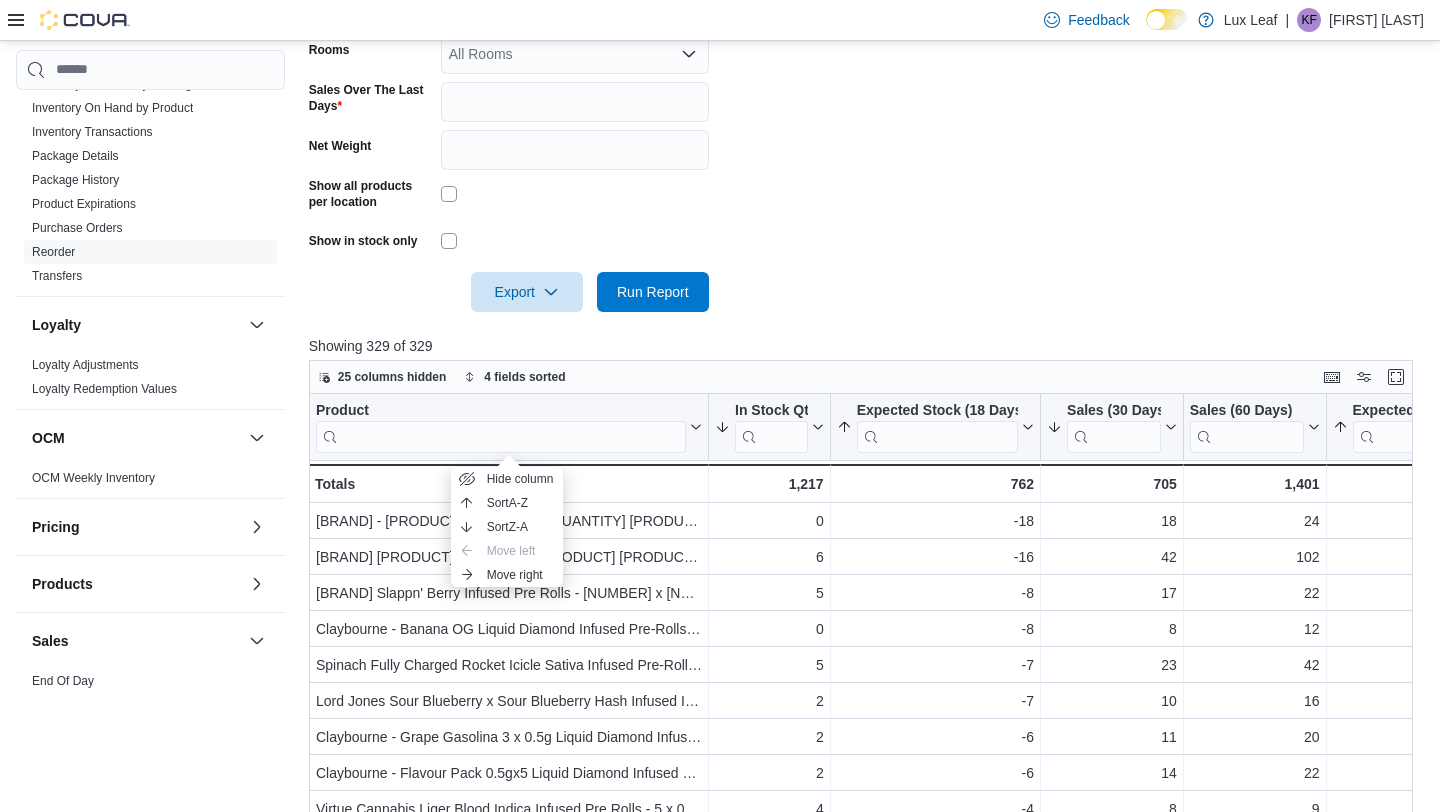 click at bounding box center [866, 324] 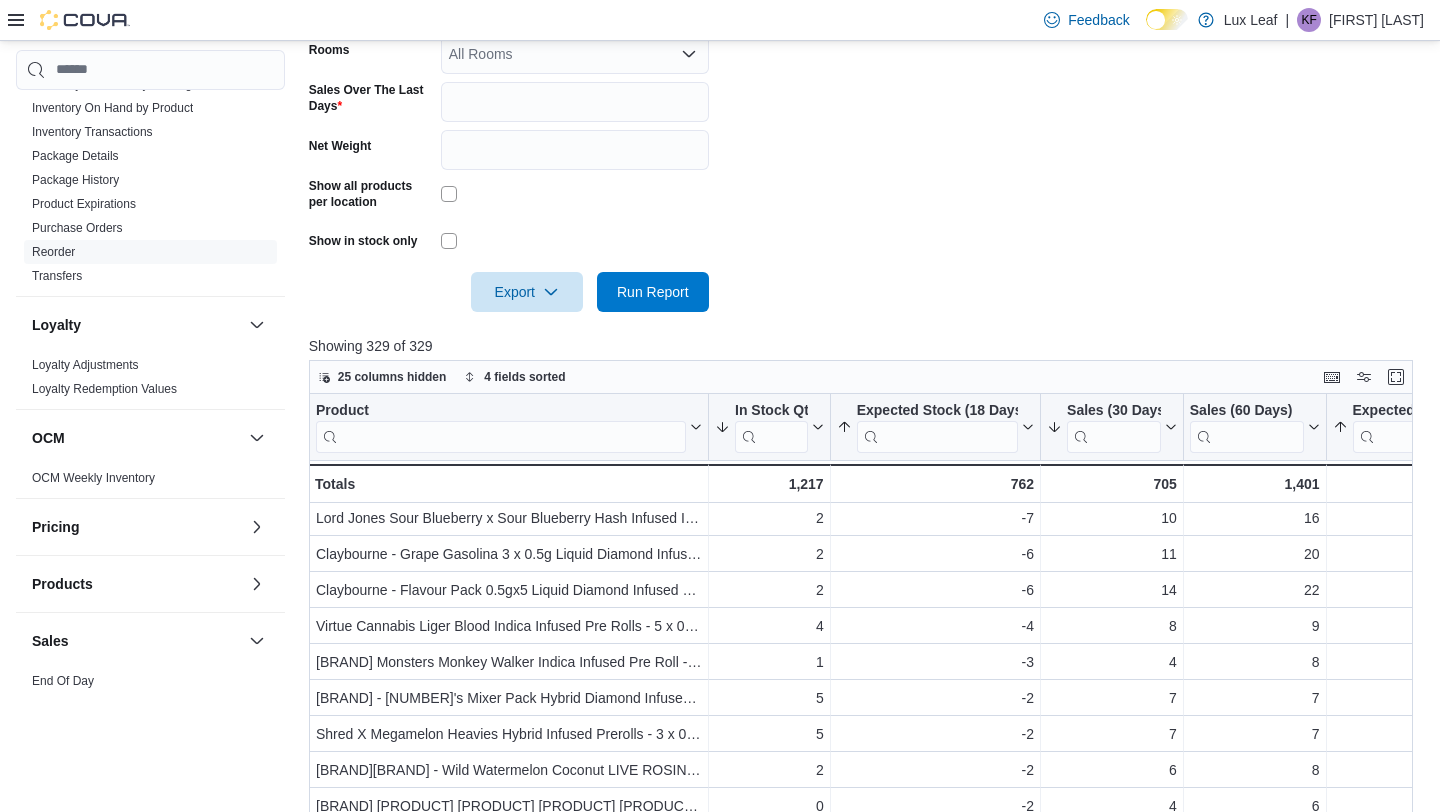 scroll, scrollTop: 0, scrollLeft: 0, axis: both 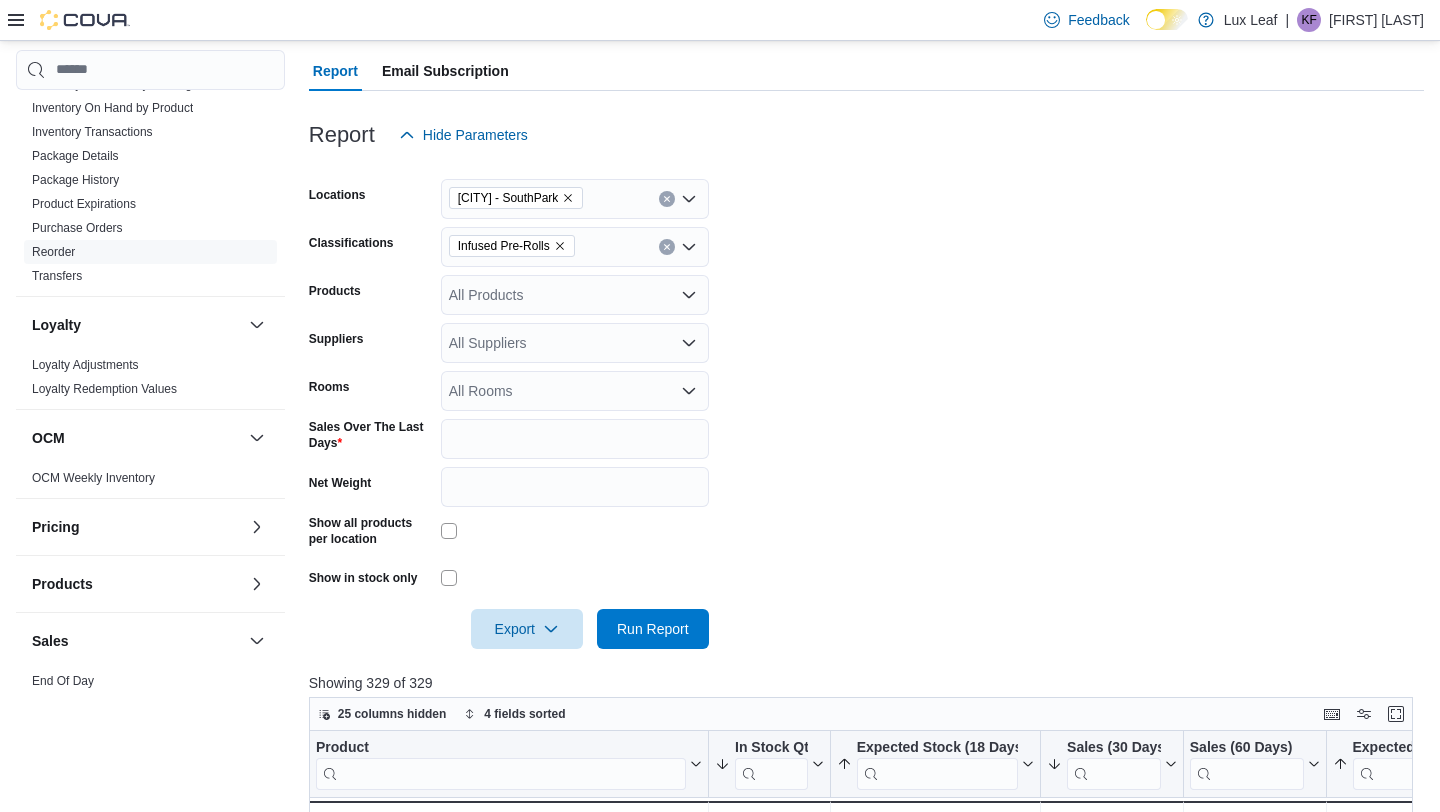 click 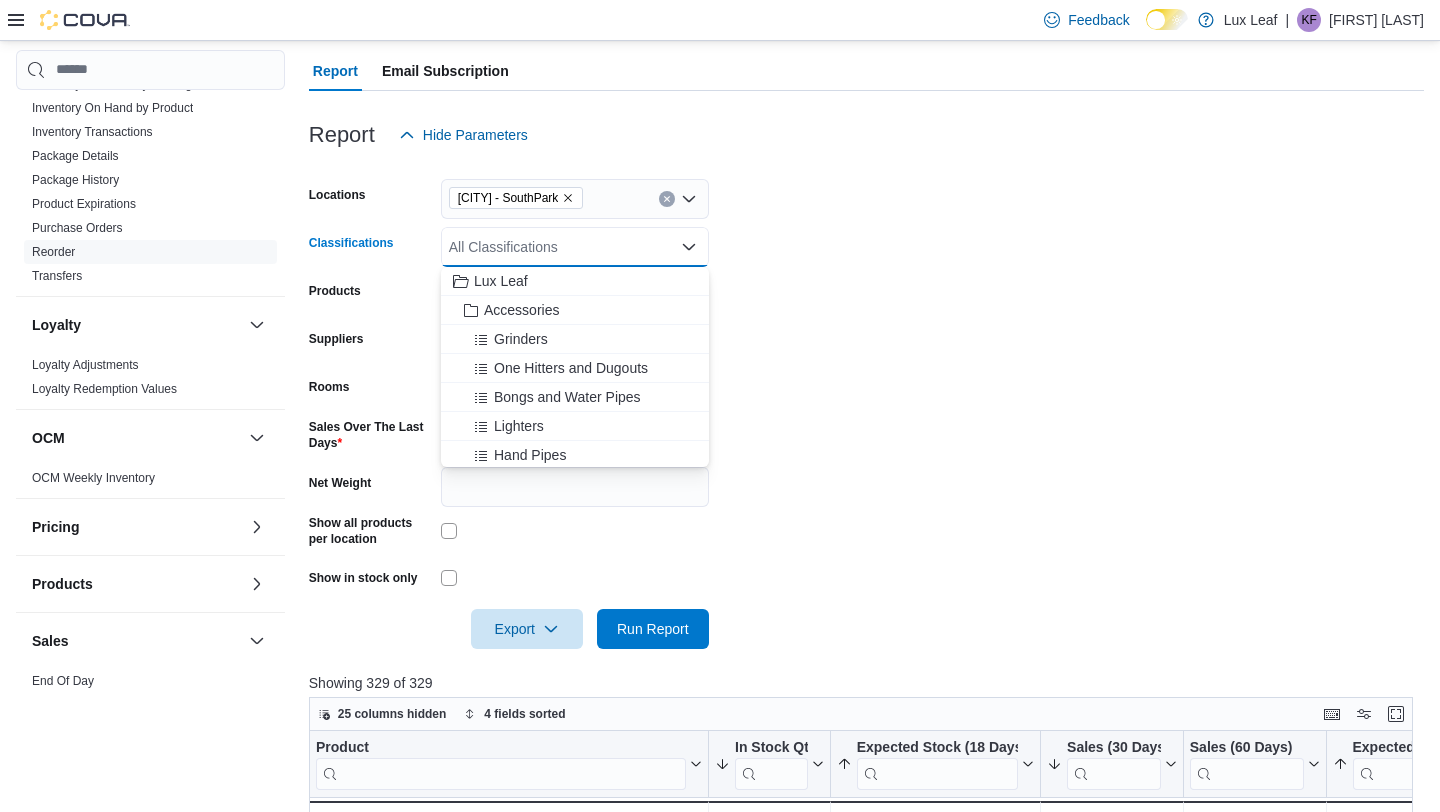 click on "All Classifications Combo box. Selected. Combo box input. All Classifications. Type some text or, to display a list of choices, press Down Arrow. To exit the list of choices, press Escape." at bounding box center [575, 247] 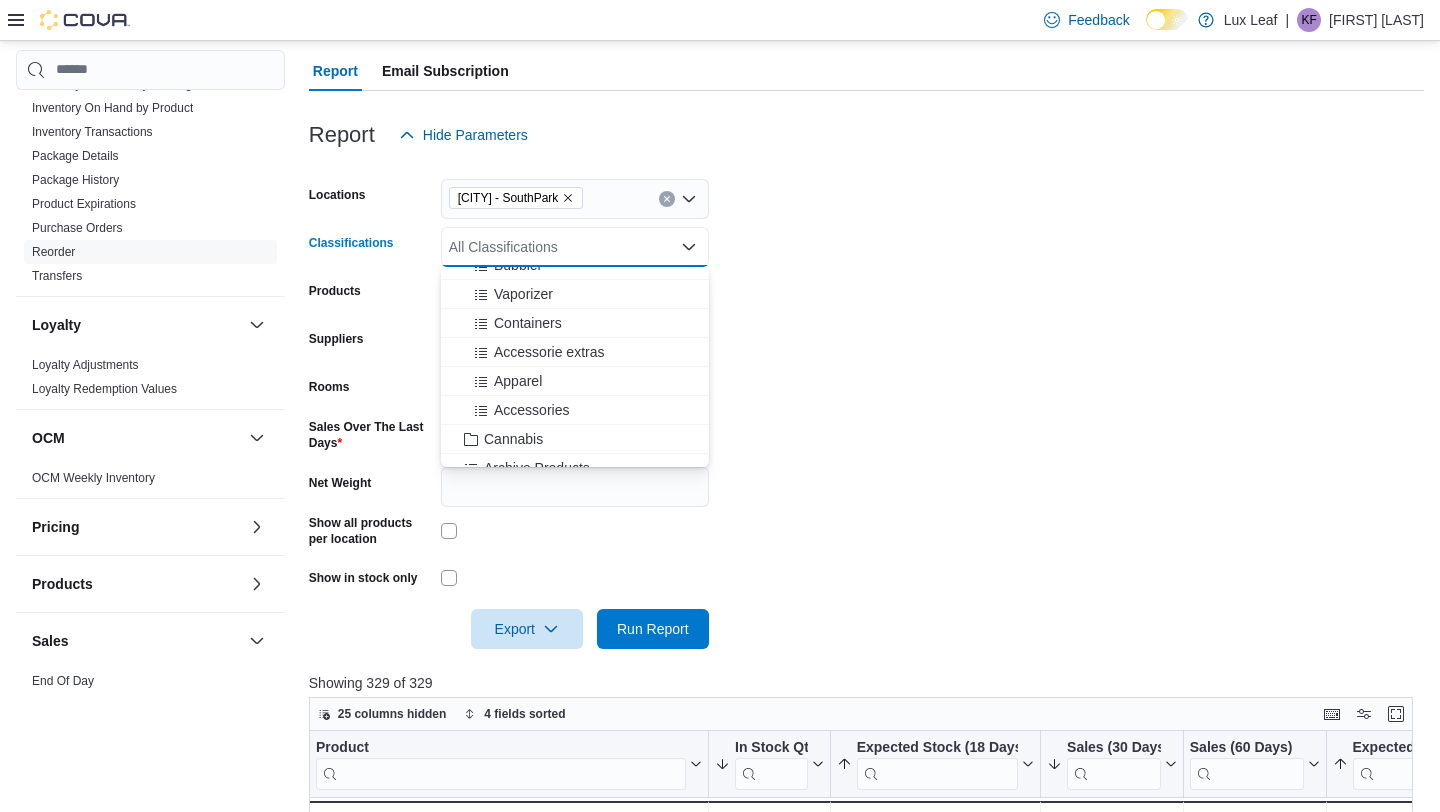 scroll, scrollTop: 583, scrollLeft: 0, axis: vertical 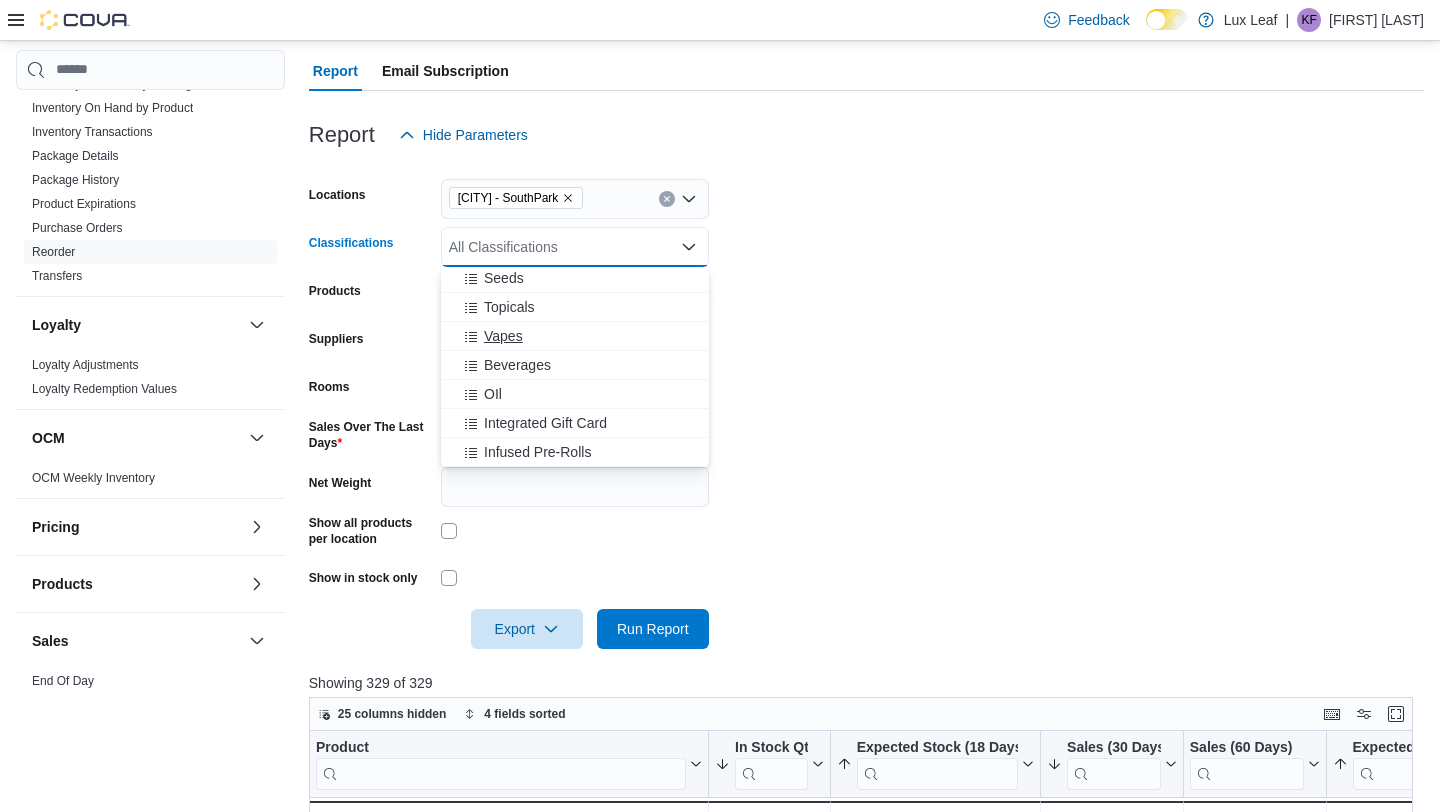 click on "Vapes" at bounding box center (575, 336) 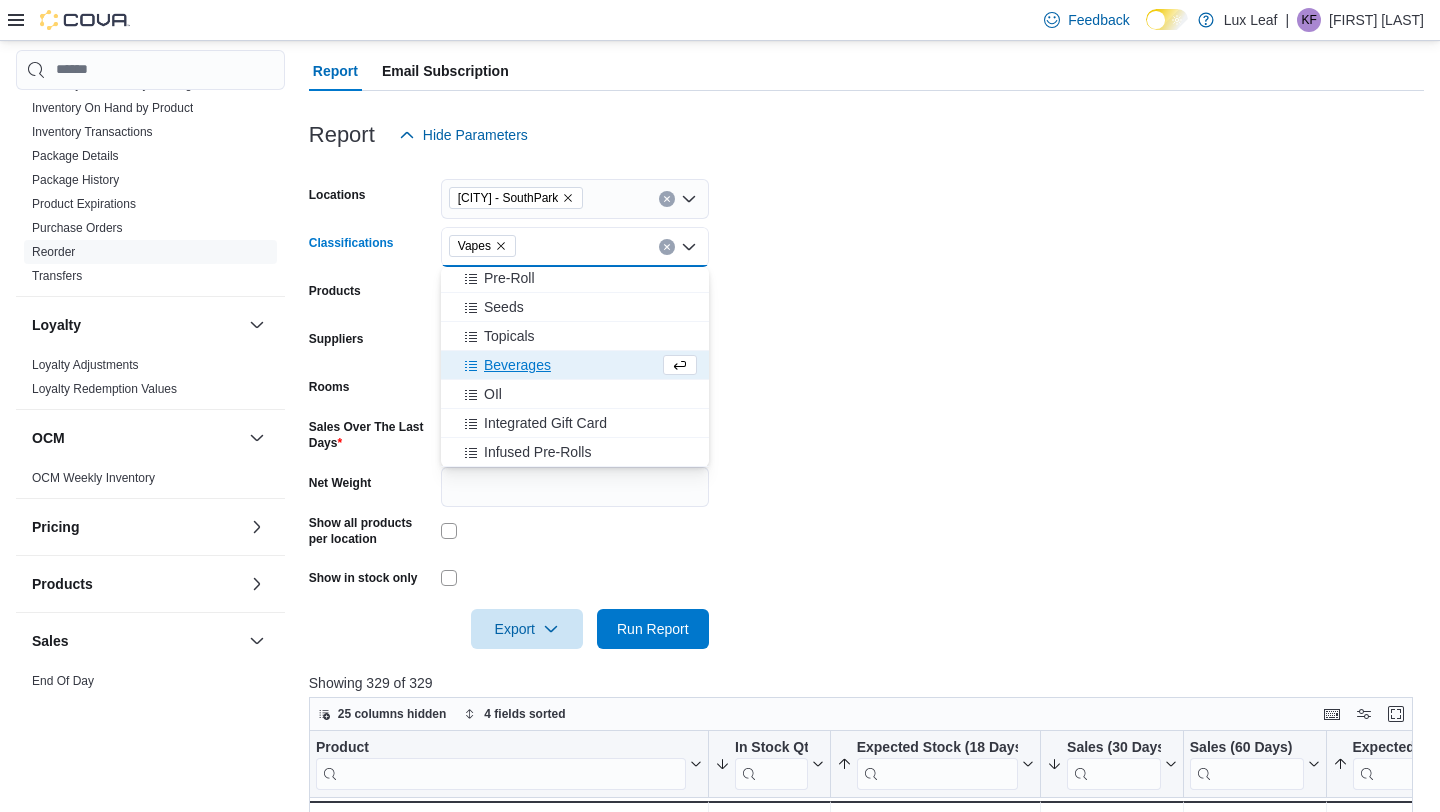 scroll, scrollTop: 554, scrollLeft: 0, axis: vertical 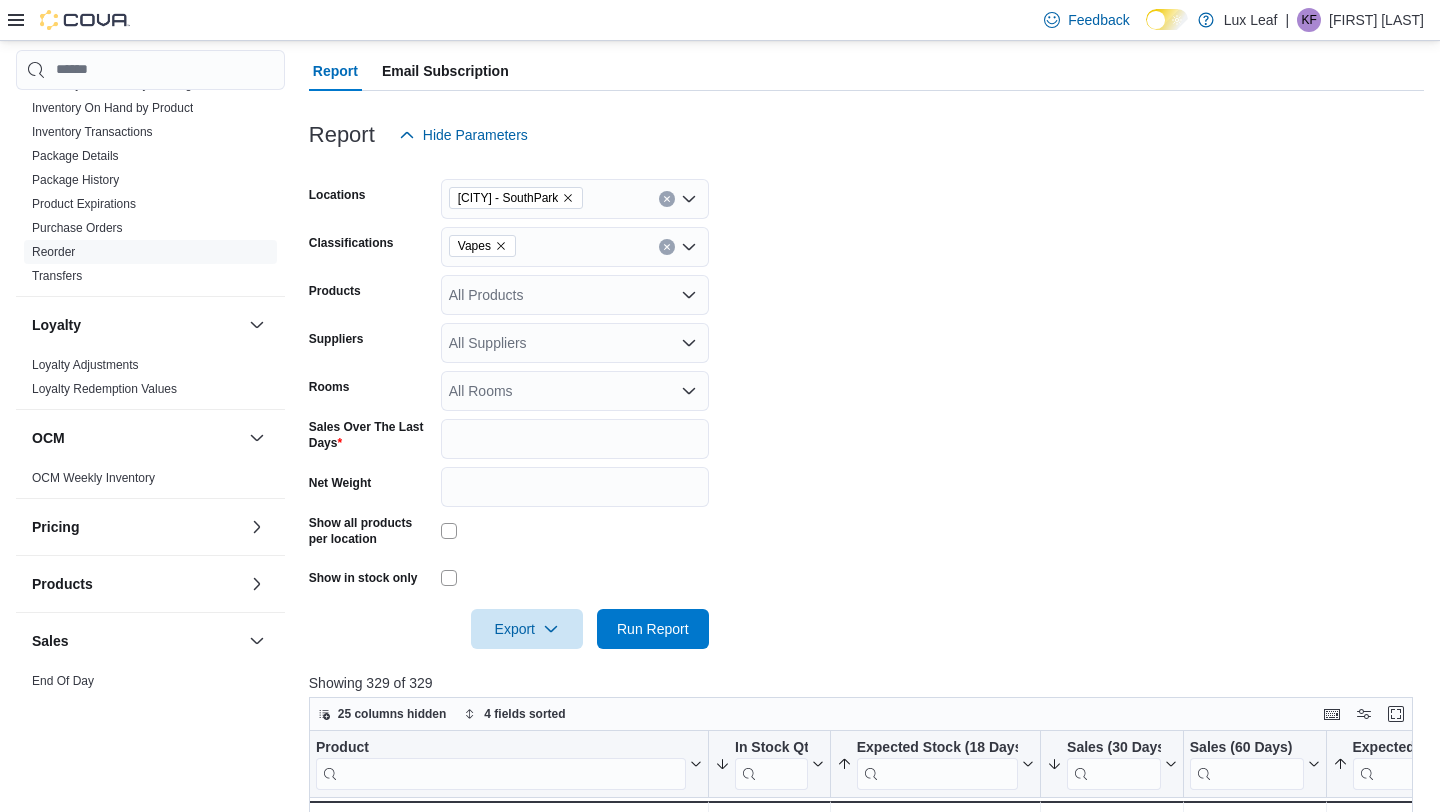 click at bounding box center (866, 661) 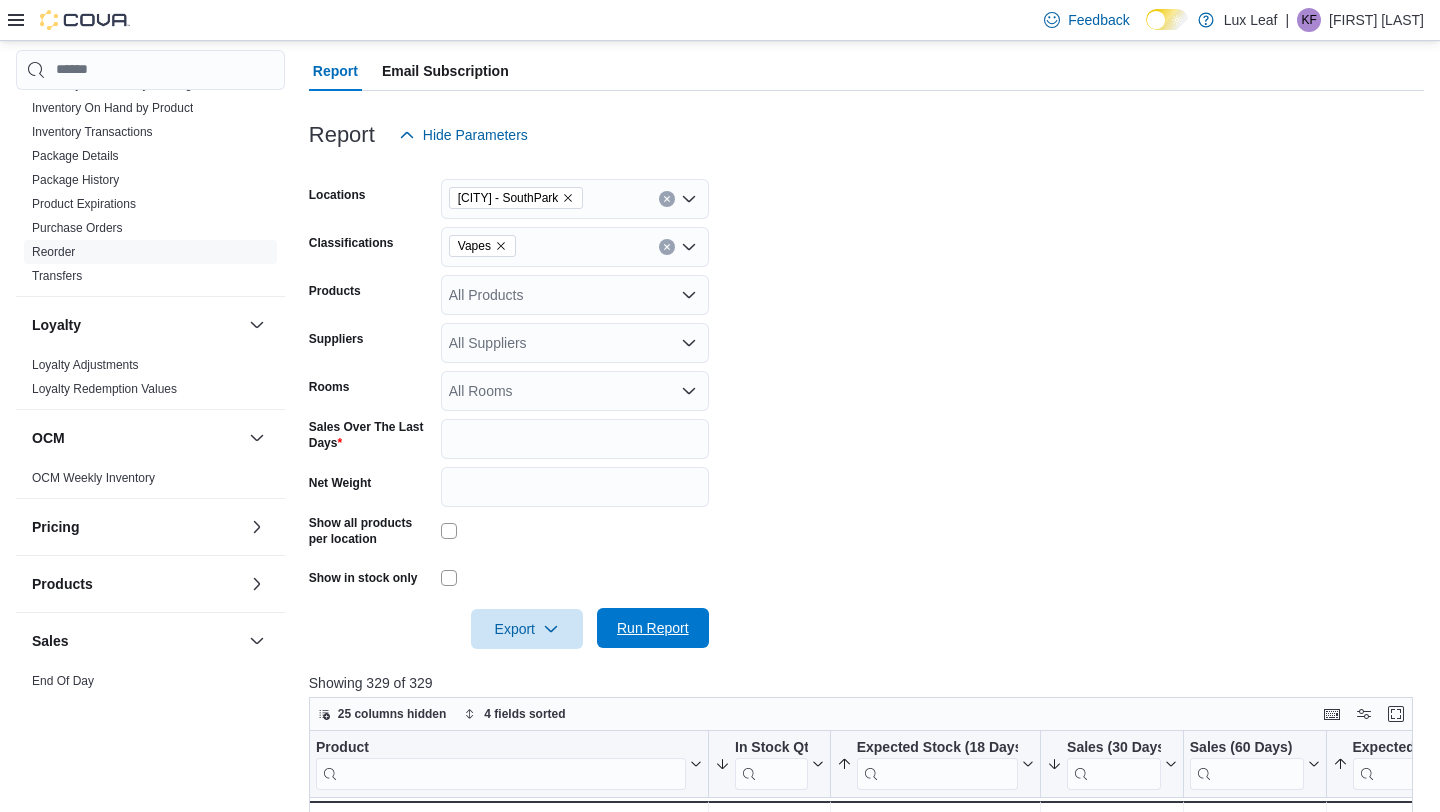 click on "Run Report" at bounding box center [653, 628] 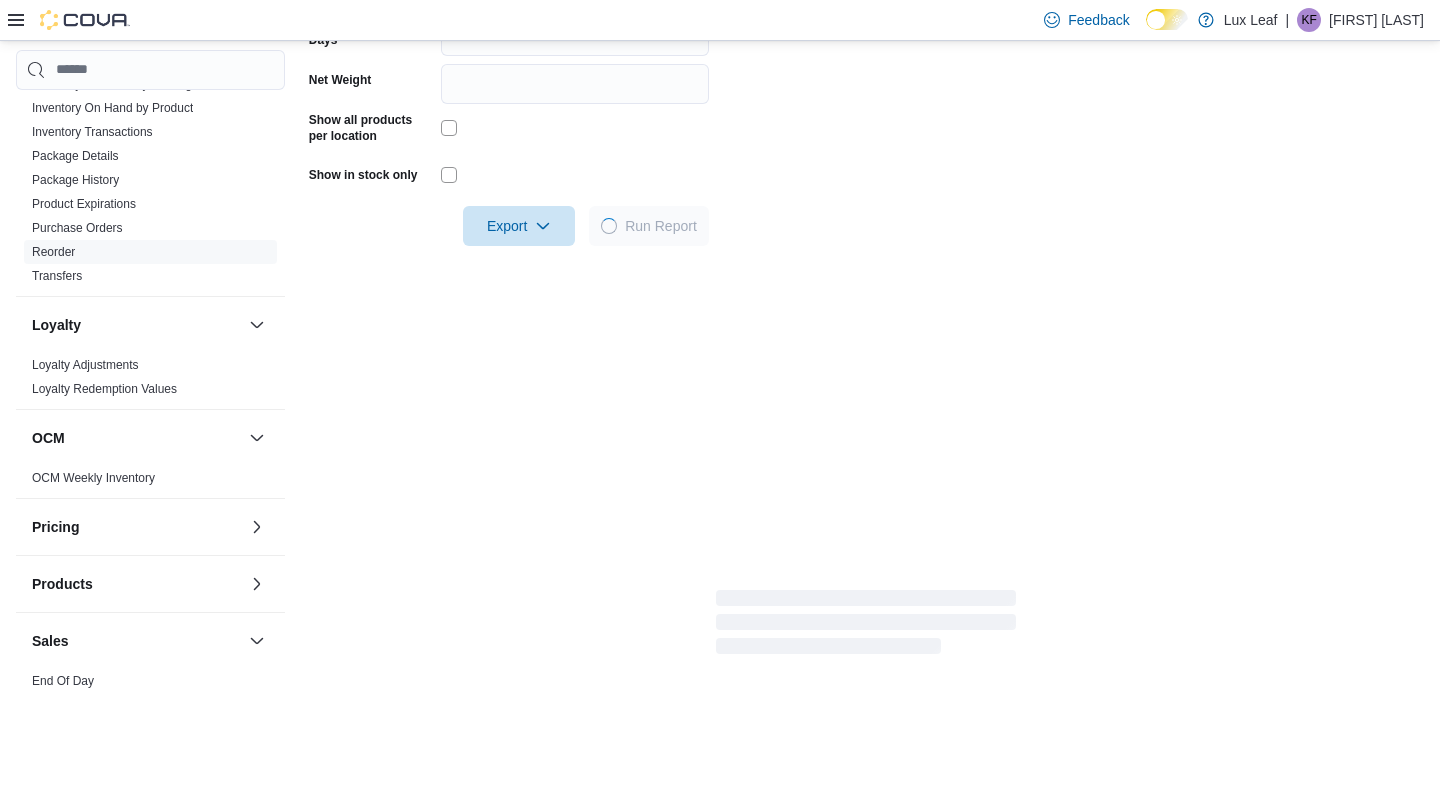 scroll, scrollTop: 618, scrollLeft: 0, axis: vertical 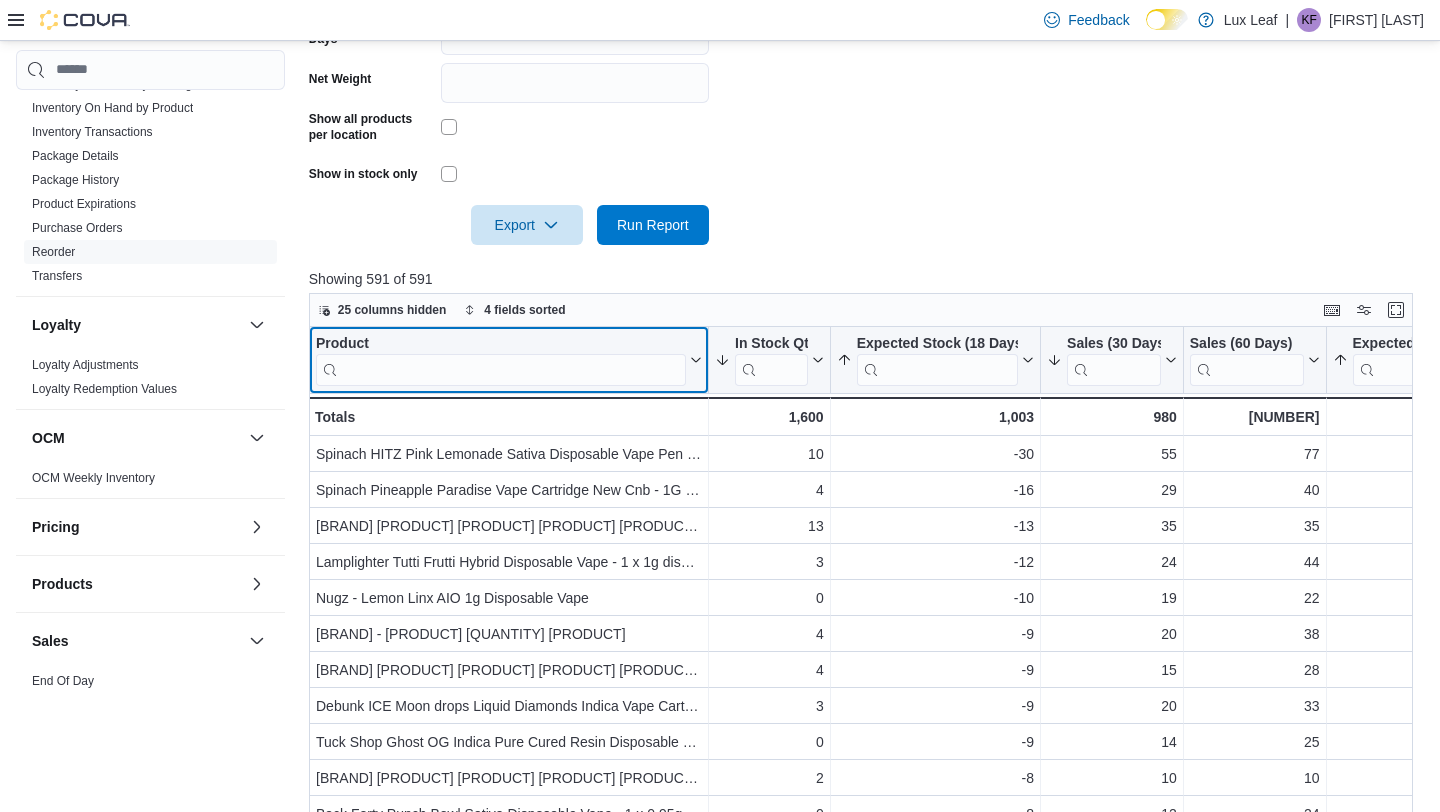 click at bounding box center (501, 369) 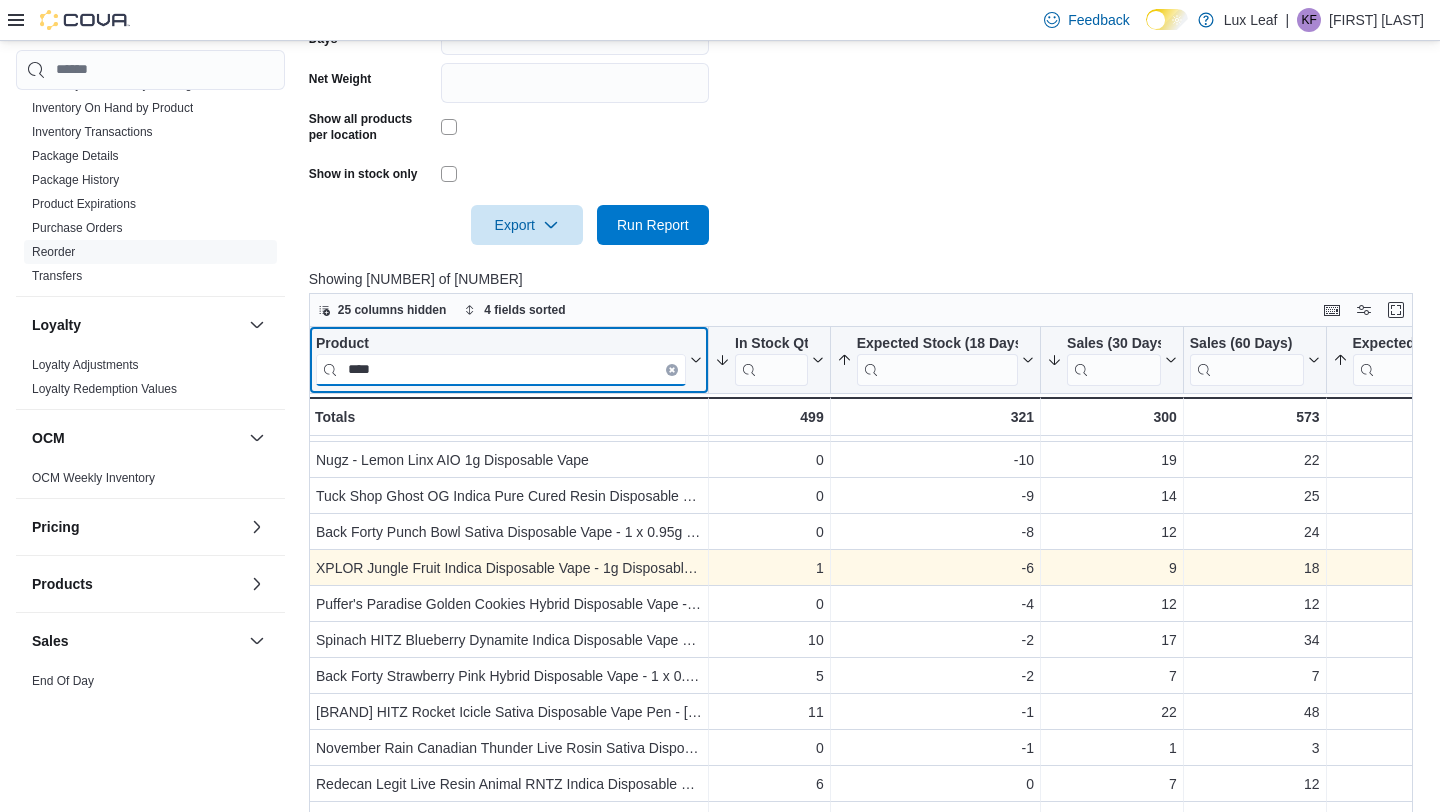 scroll, scrollTop: 68, scrollLeft: 0, axis: vertical 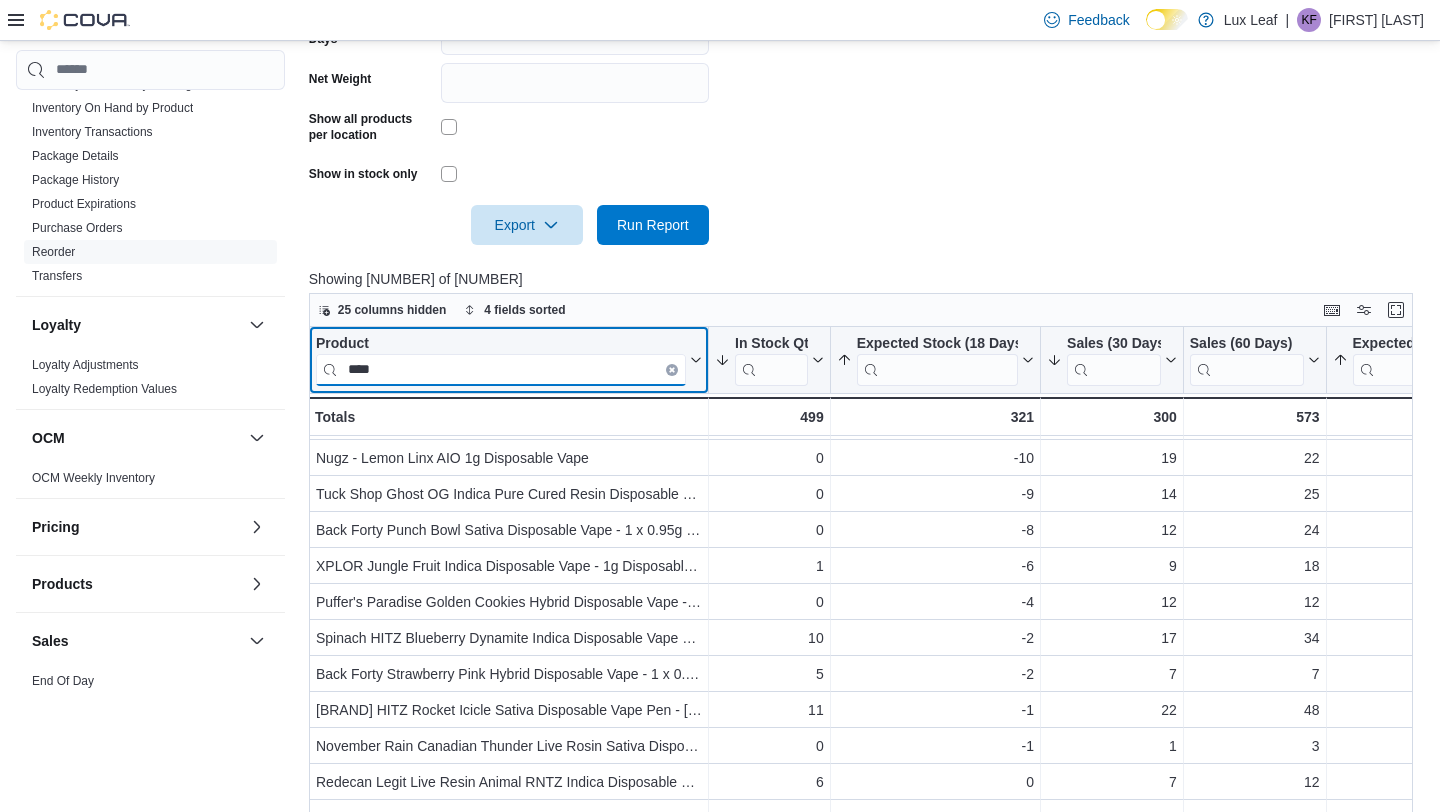 type on "****" 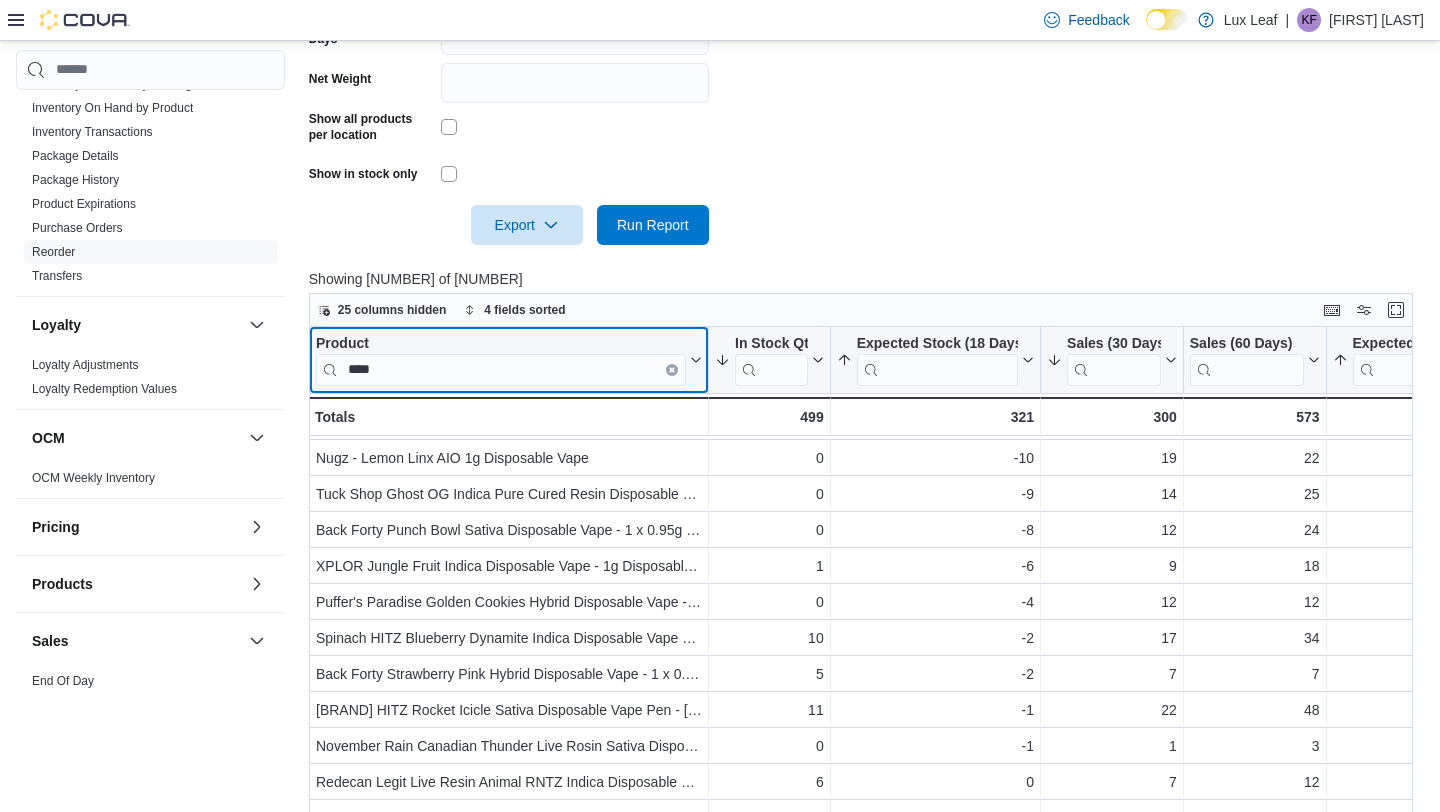 click at bounding box center [672, 369] 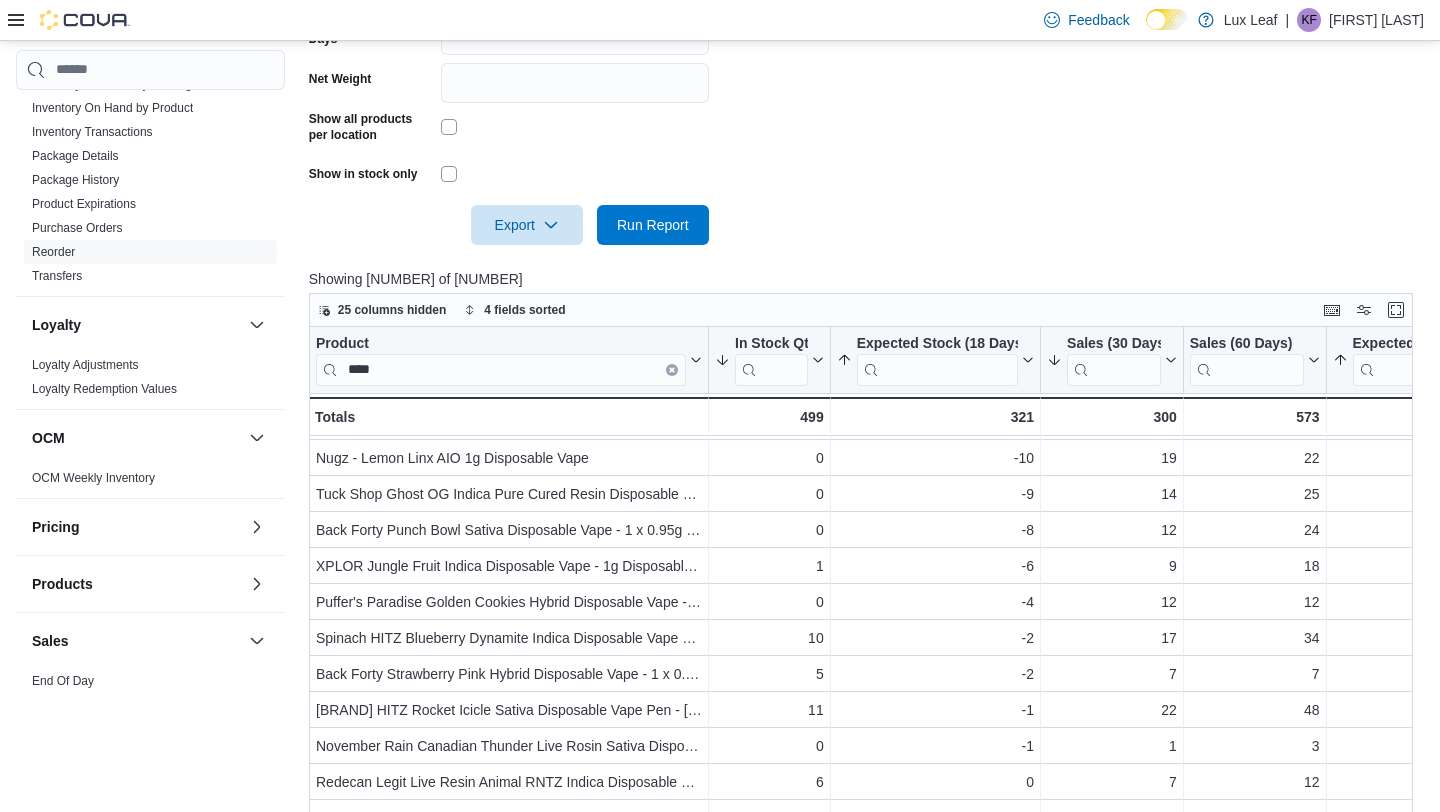 type 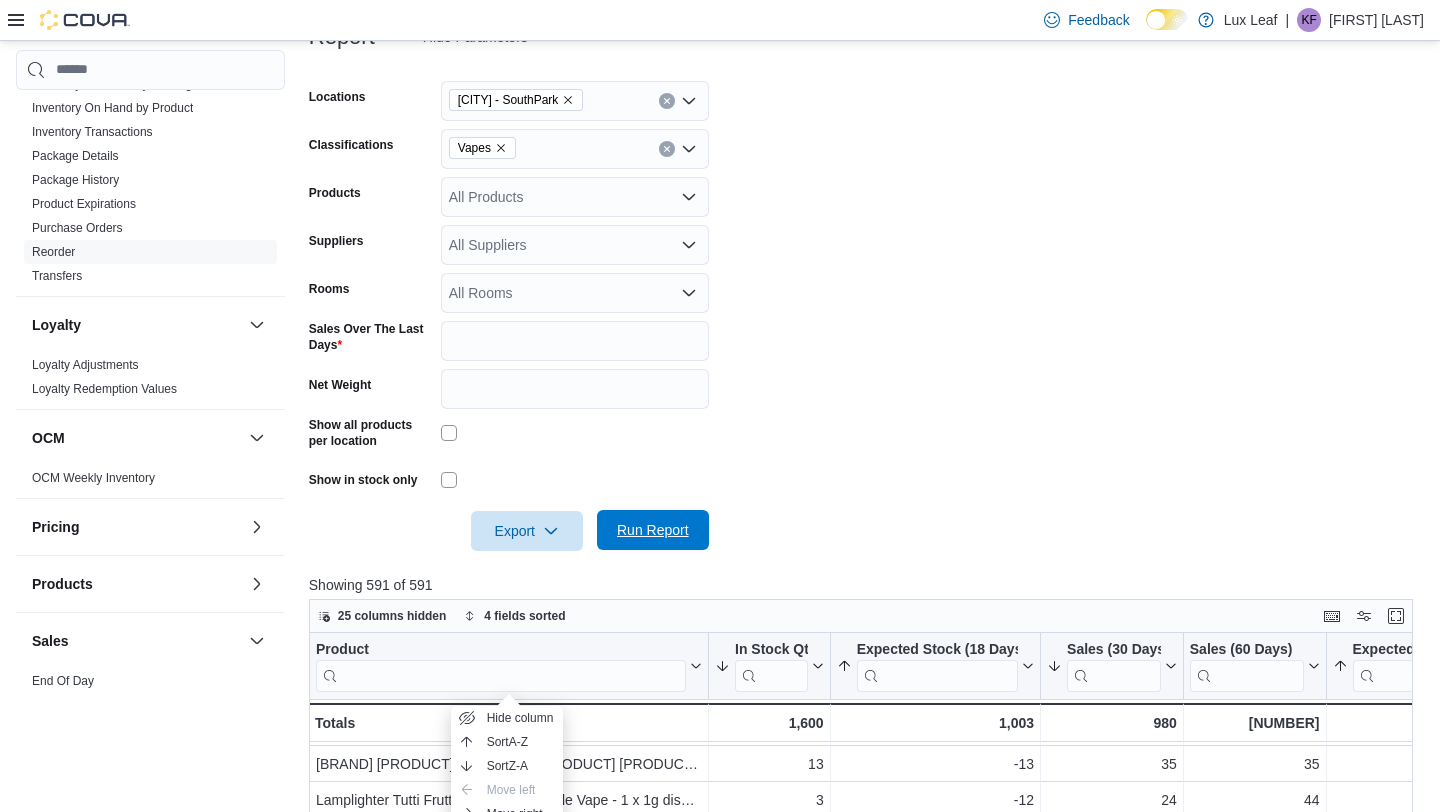 scroll, scrollTop: 291, scrollLeft: 0, axis: vertical 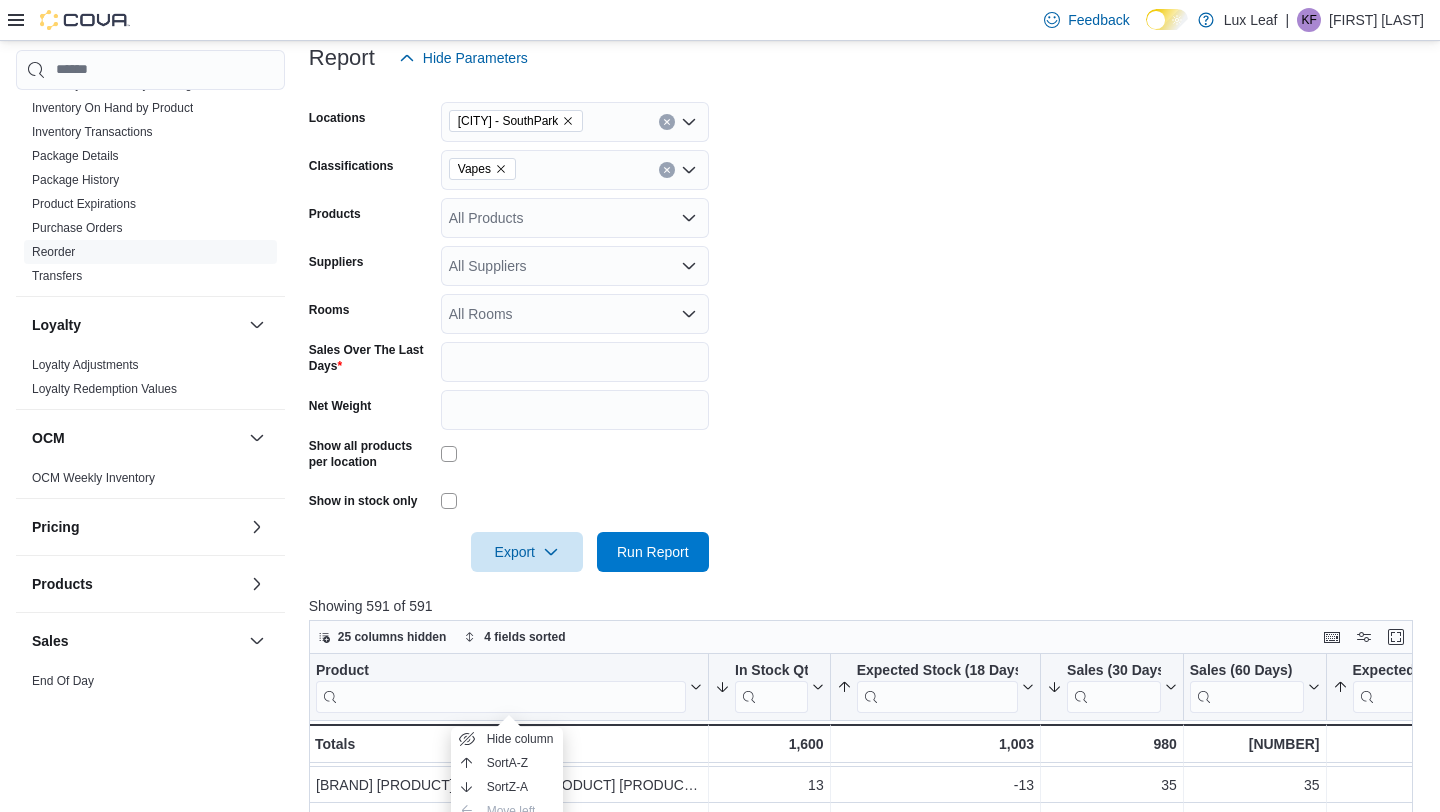 click at bounding box center (667, 170) 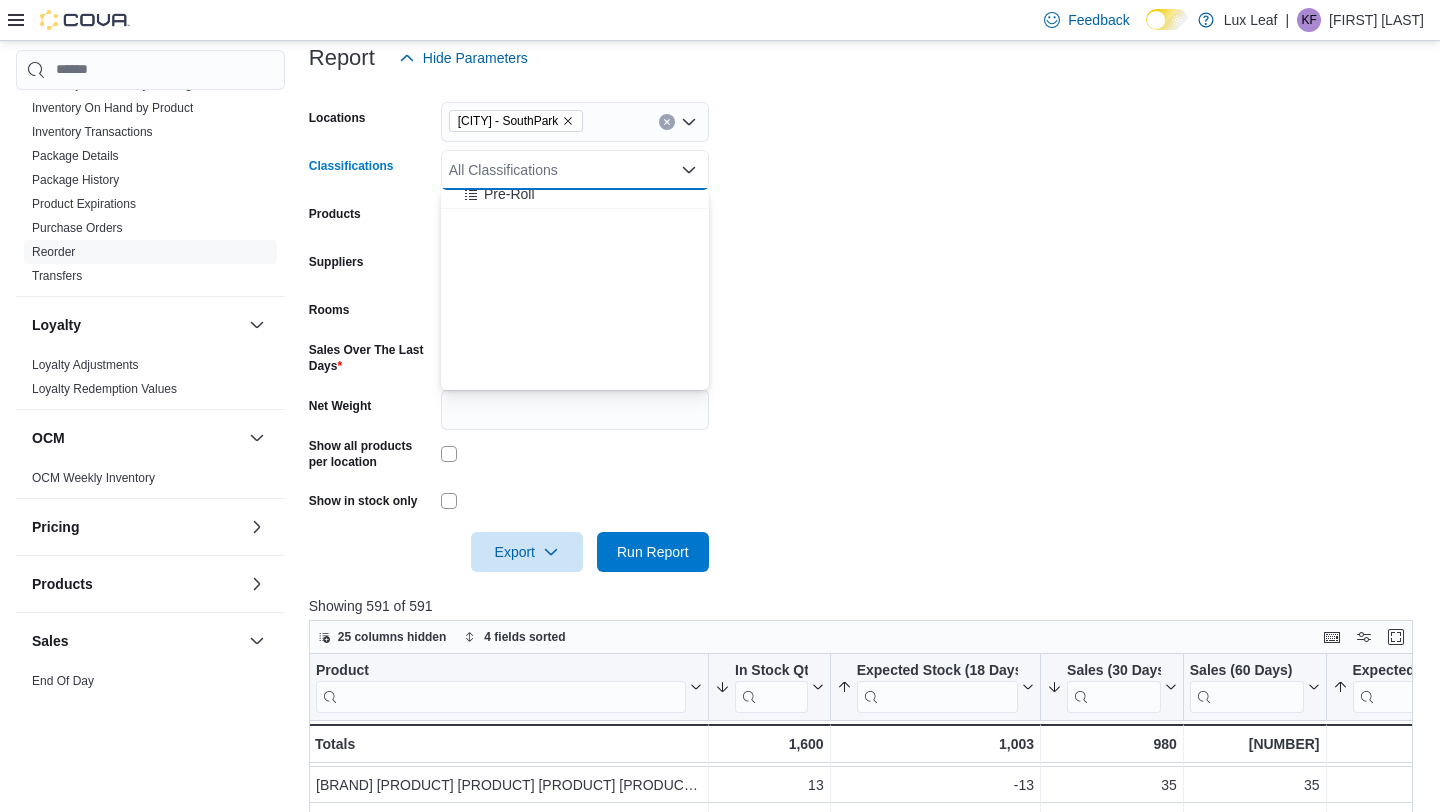scroll, scrollTop: 583, scrollLeft: 0, axis: vertical 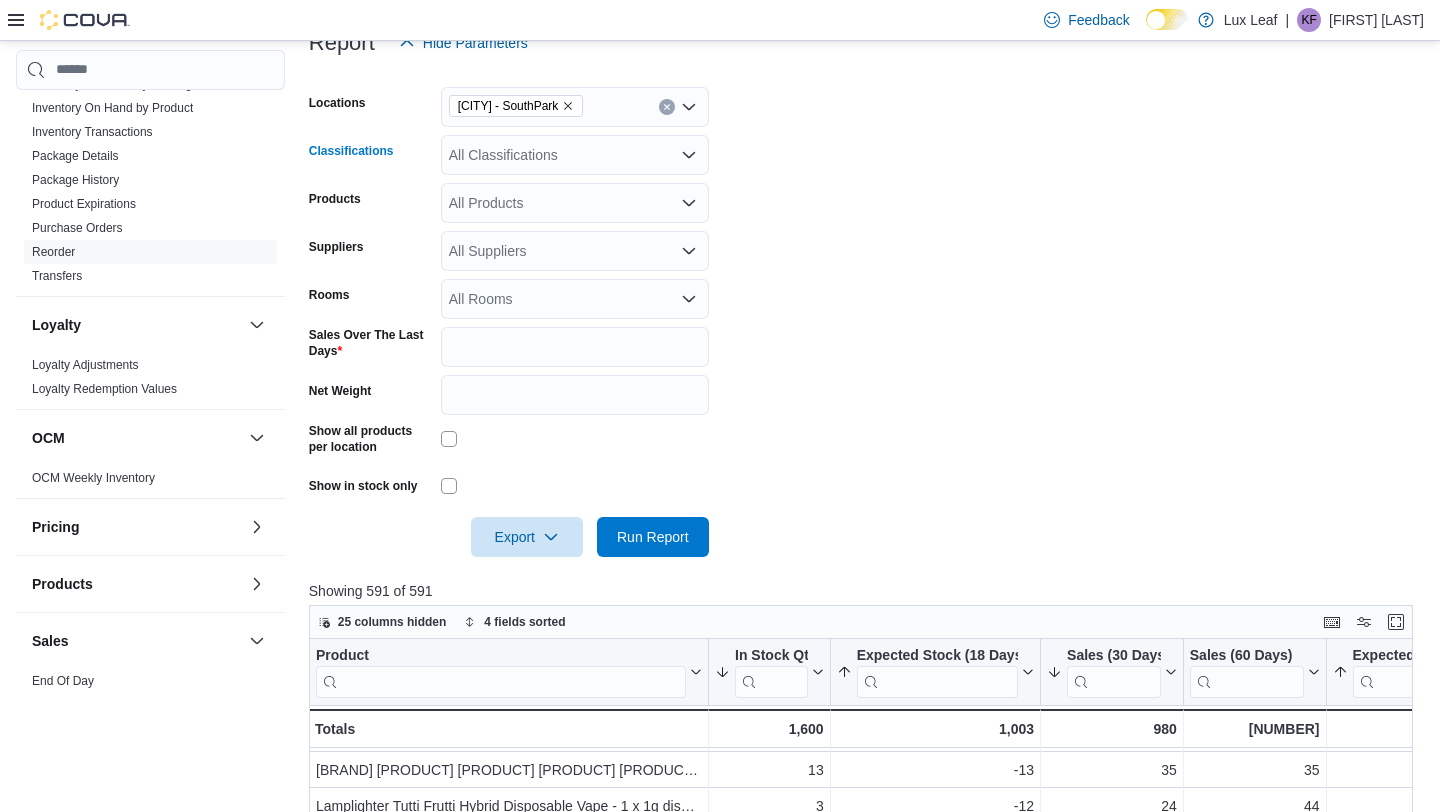 click on "All Classifications Combo box. Selected. Combo box input. All Classifications. Type some text or, to display a list of choices, press Down Arrow. To exit the list of choices, press Escape." at bounding box center [575, 155] 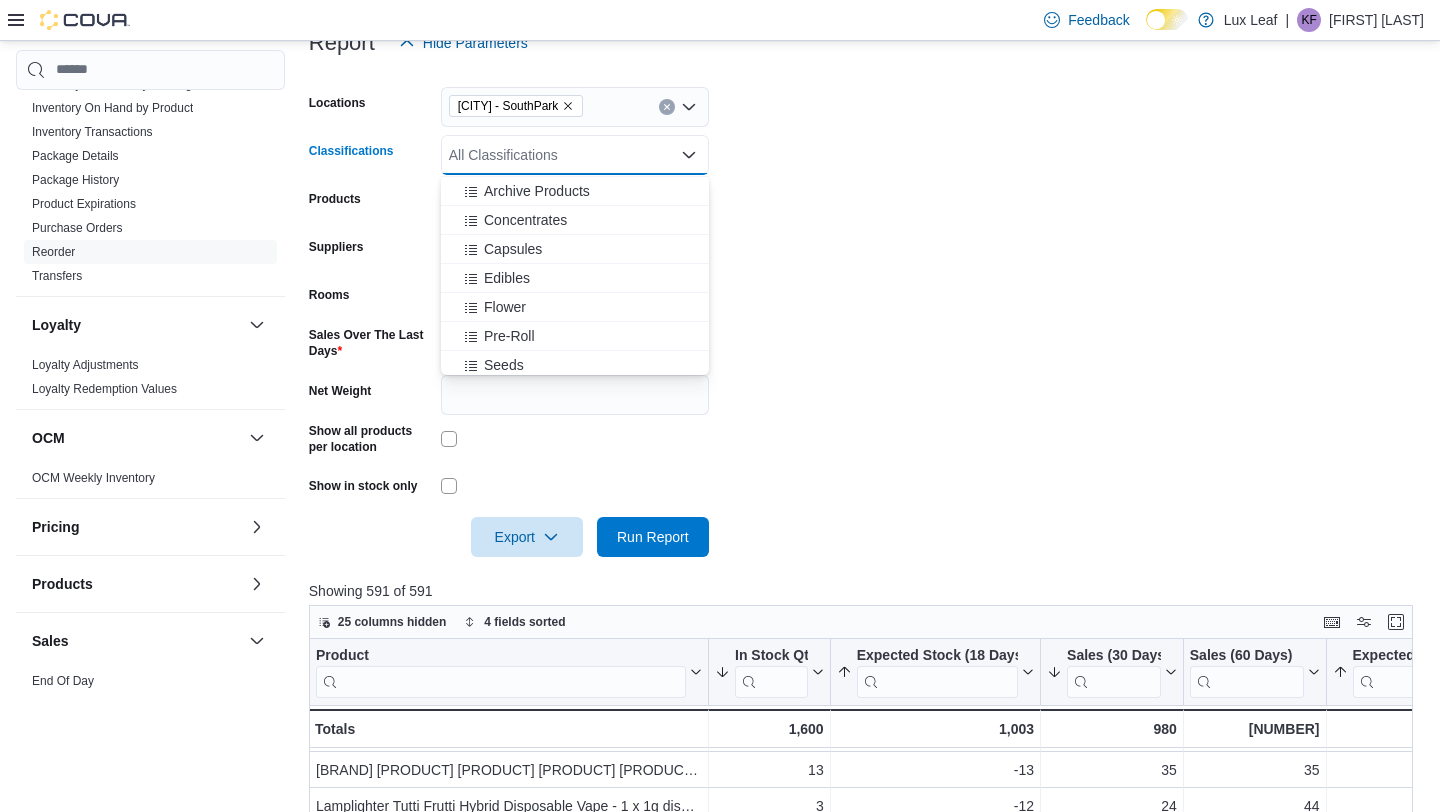 scroll, scrollTop: 412, scrollLeft: 0, axis: vertical 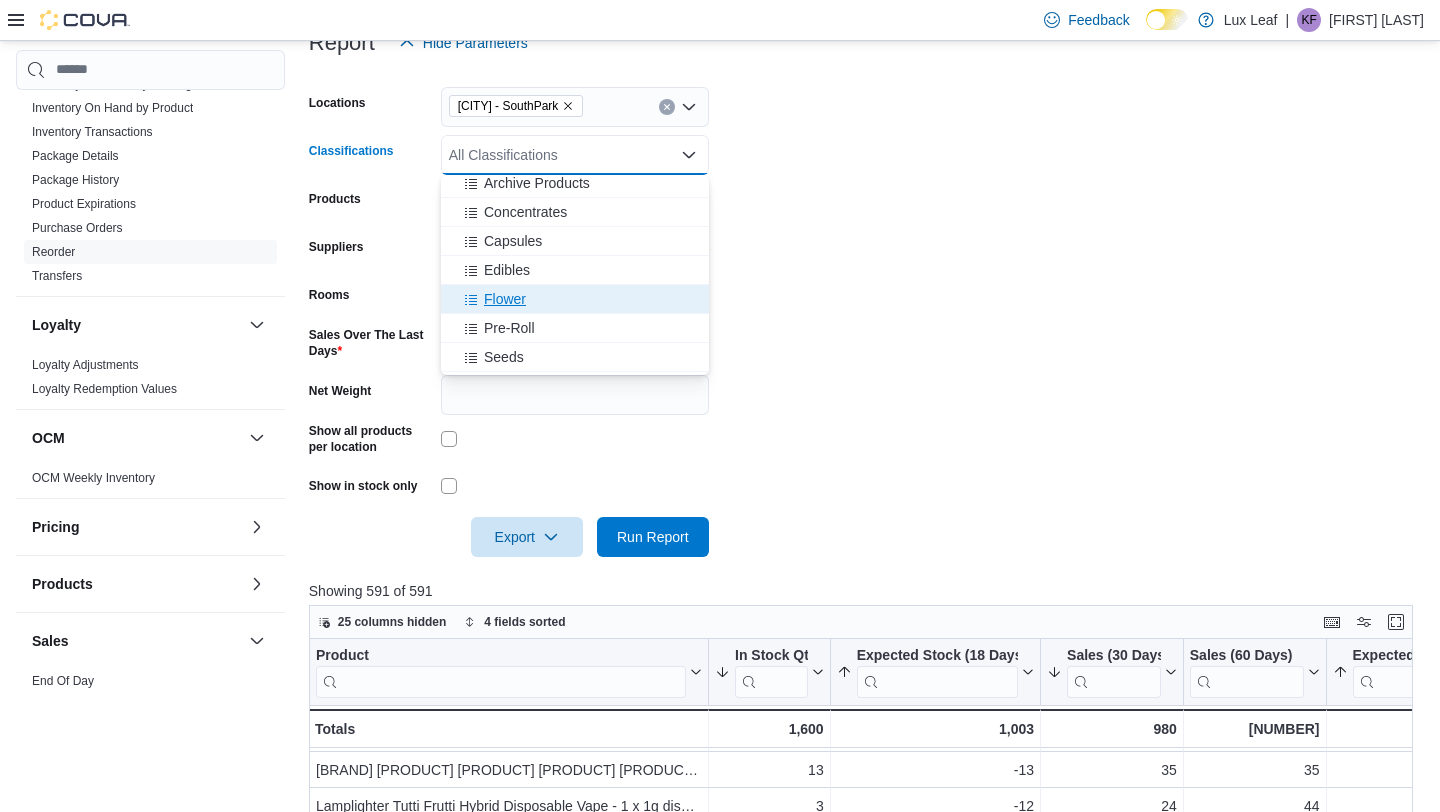 click on "Flower" at bounding box center [505, 299] 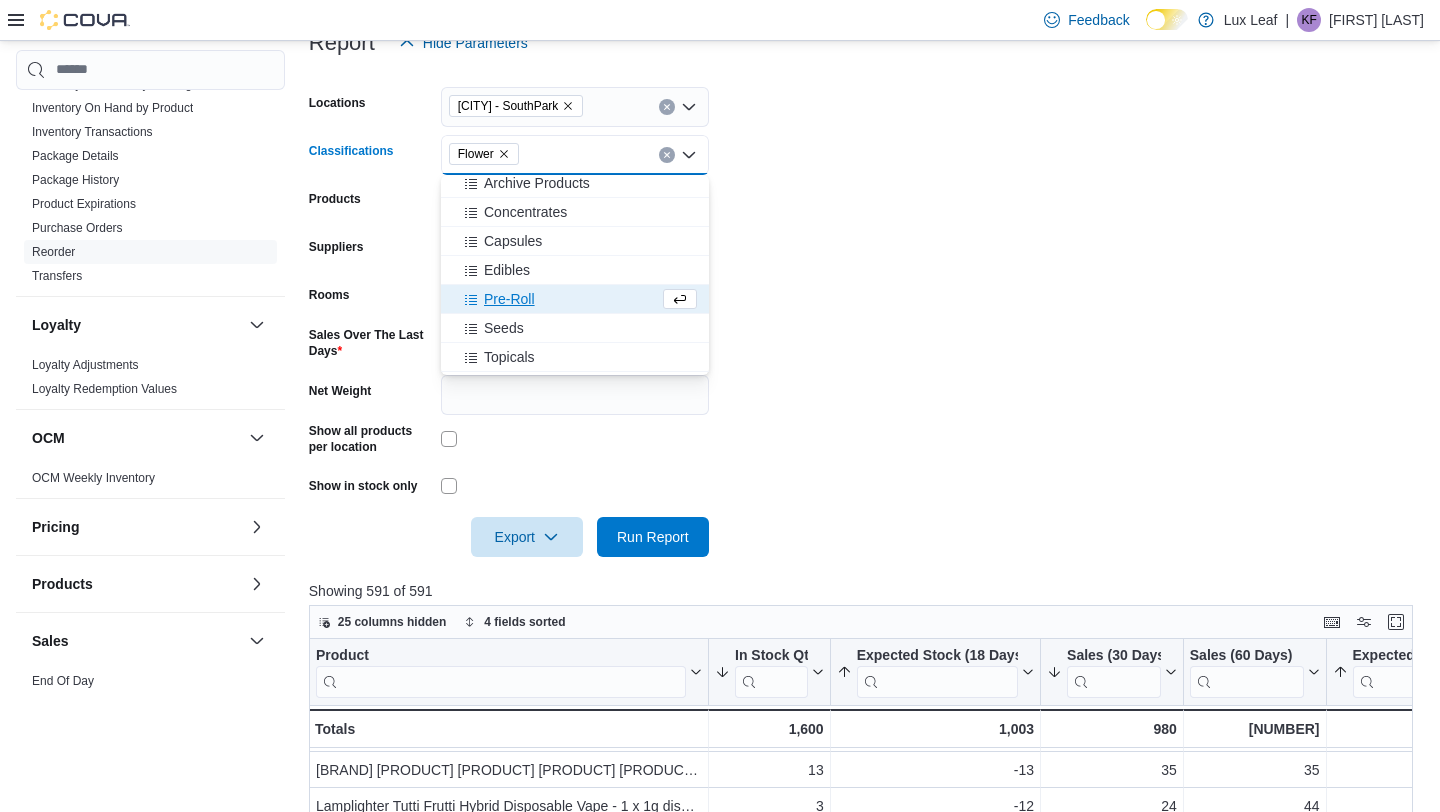 click on "Locations [CITY] - [LOCATION] Classifications Flower Combo box. Selected. Flower. Press Backspace to delete Flower. Combo box input. All Classifications. Type some text or, to display a list of choices, press Down Arrow. To exit the list of choices, press Escape. Products All Products Suppliers All Suppliers Rooms All Rooms Sales Over The Last Days ** Net Weight Show all products per location Show in stock only Export Run Report" at bounding box center (866, 310) 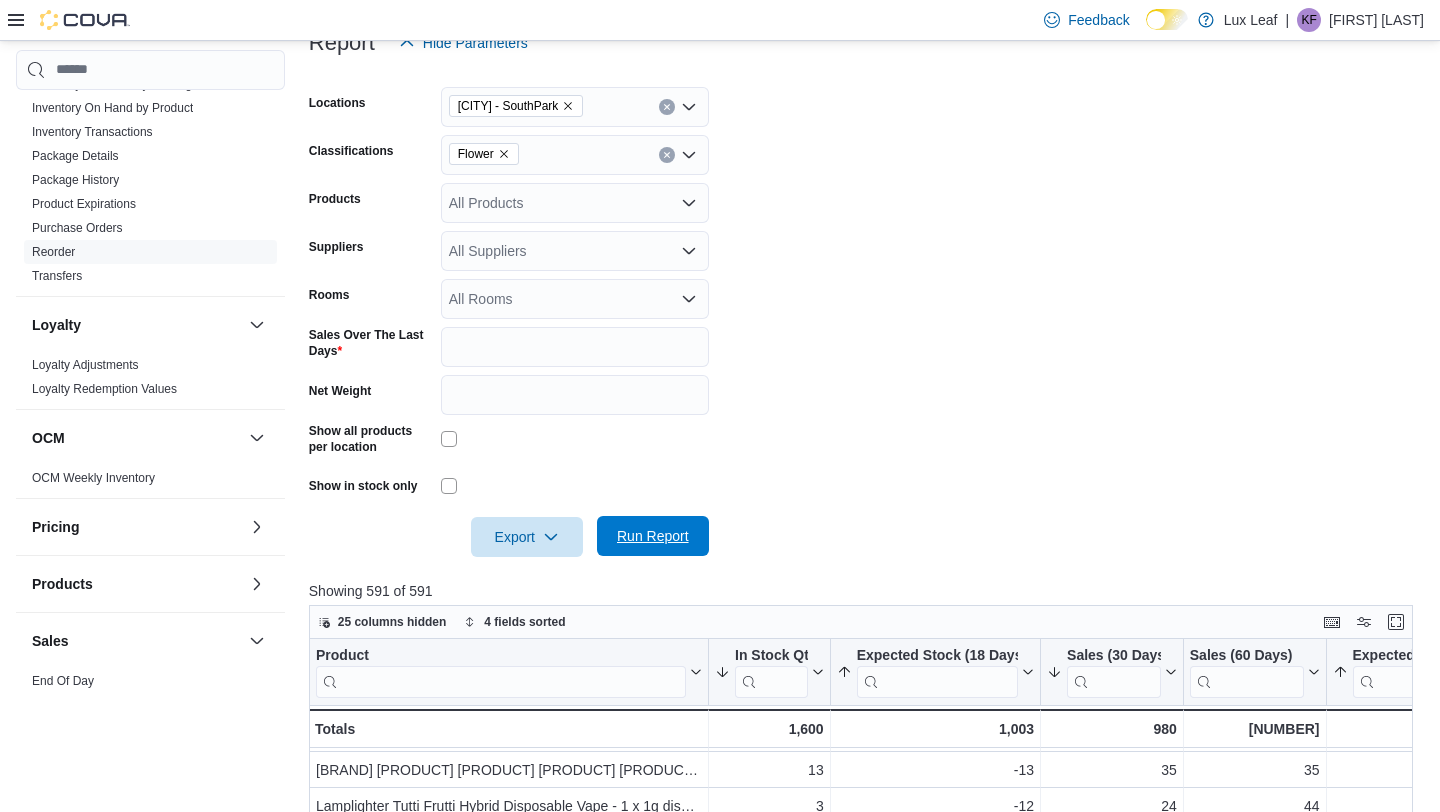 click on "Run Report" at bounding box center [653, 536] 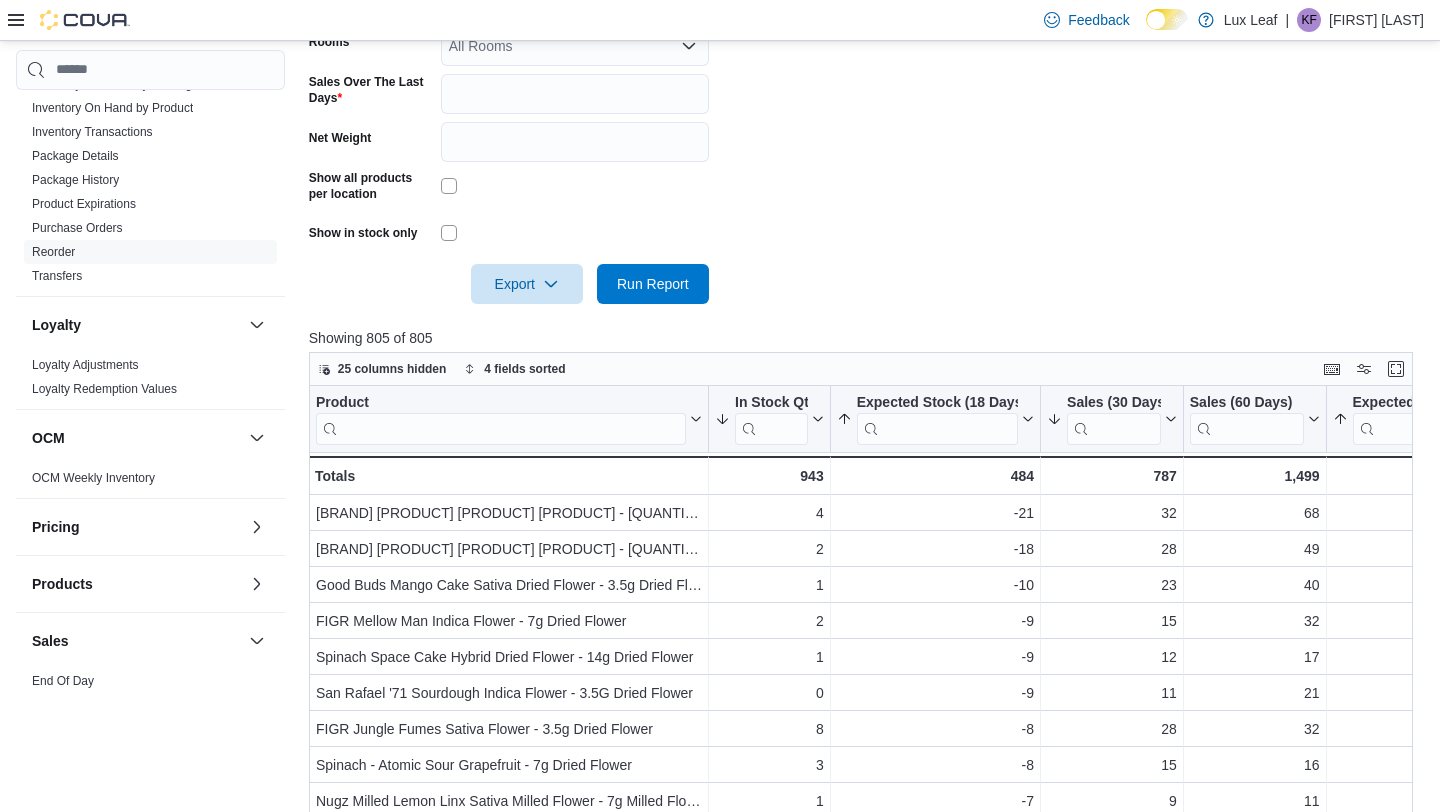 scroll, scrollTop: 568, scrollLeft: 0, axis: vertical 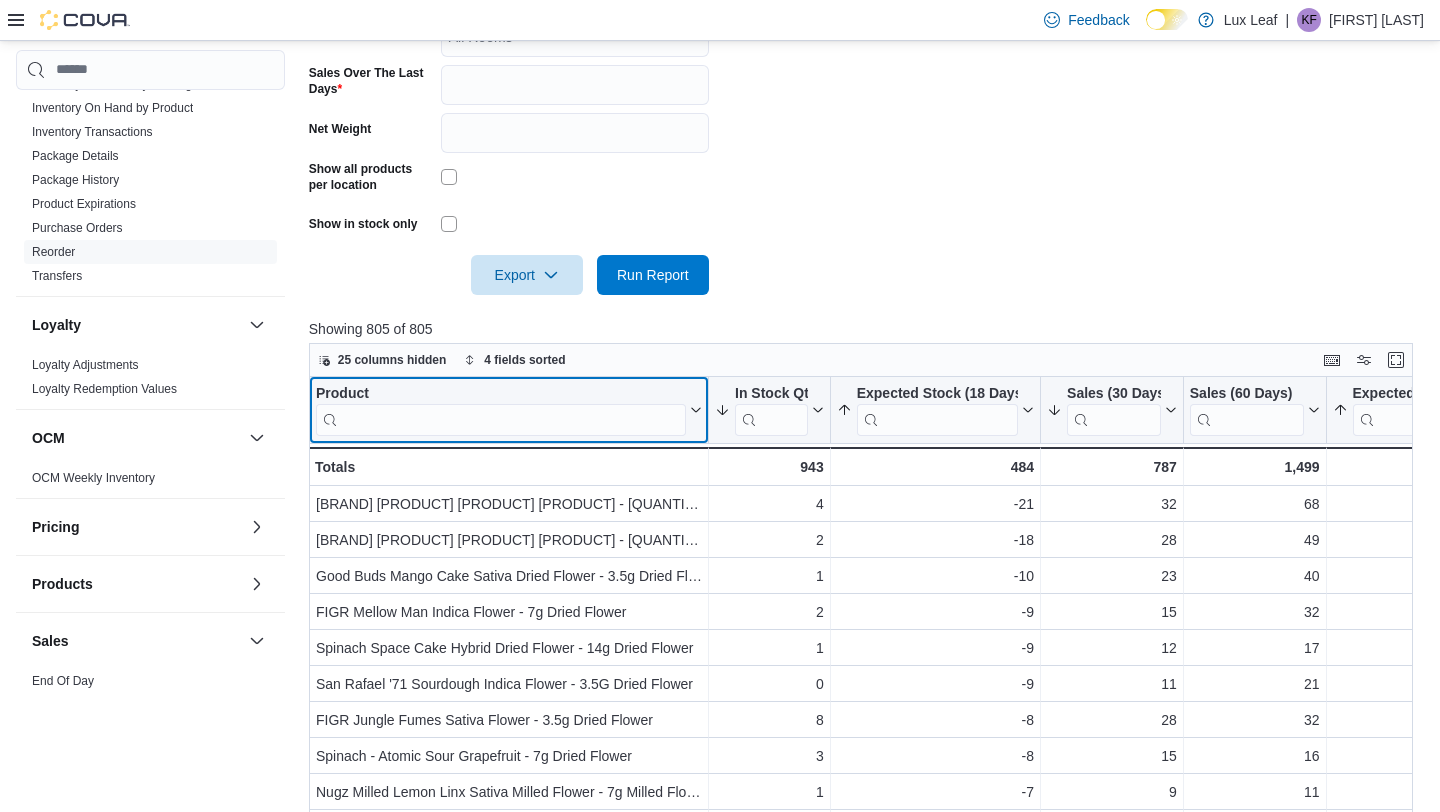 click at bounding box center [501, 419] 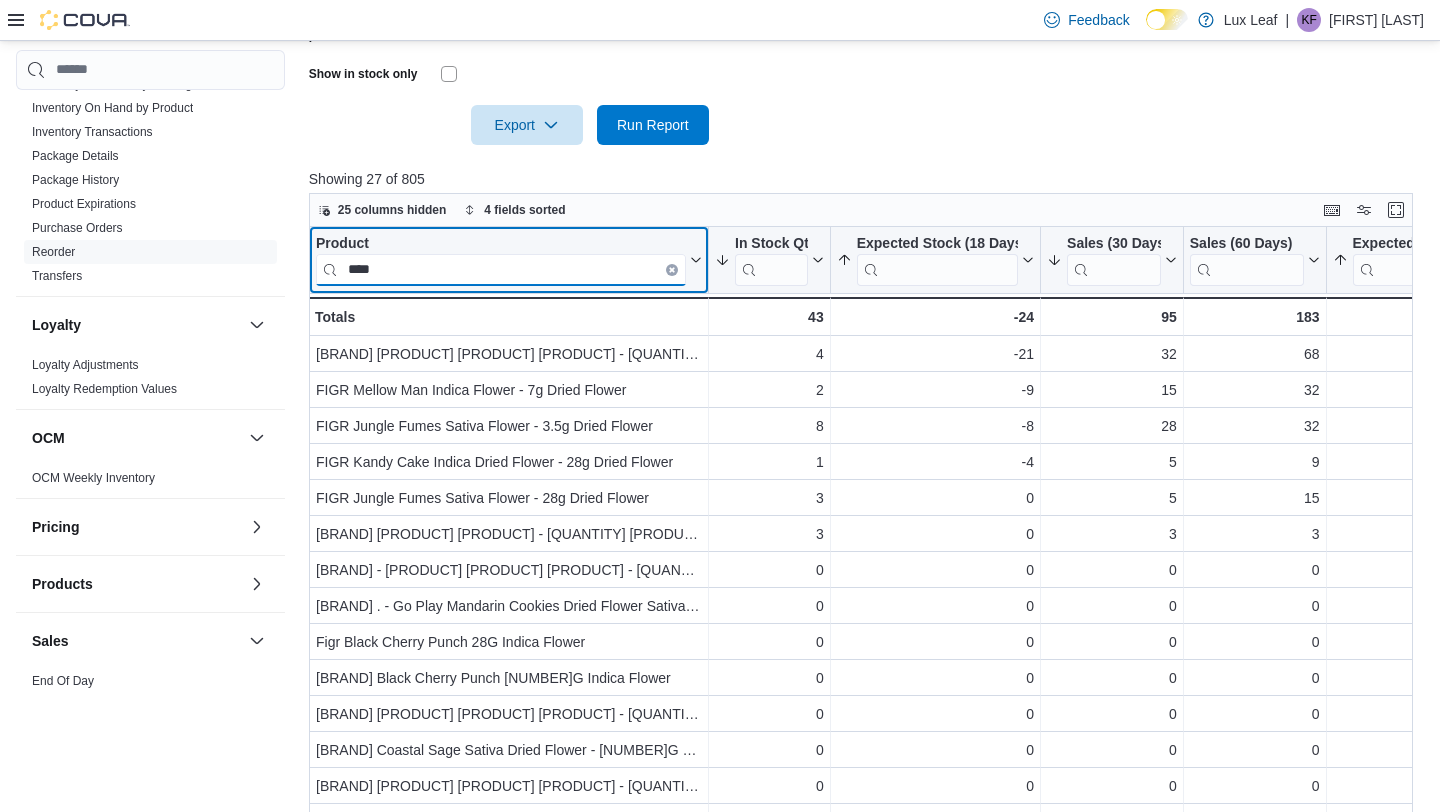 scroll, scrollTop: 717, scrollLeft: 0, axis: vertical 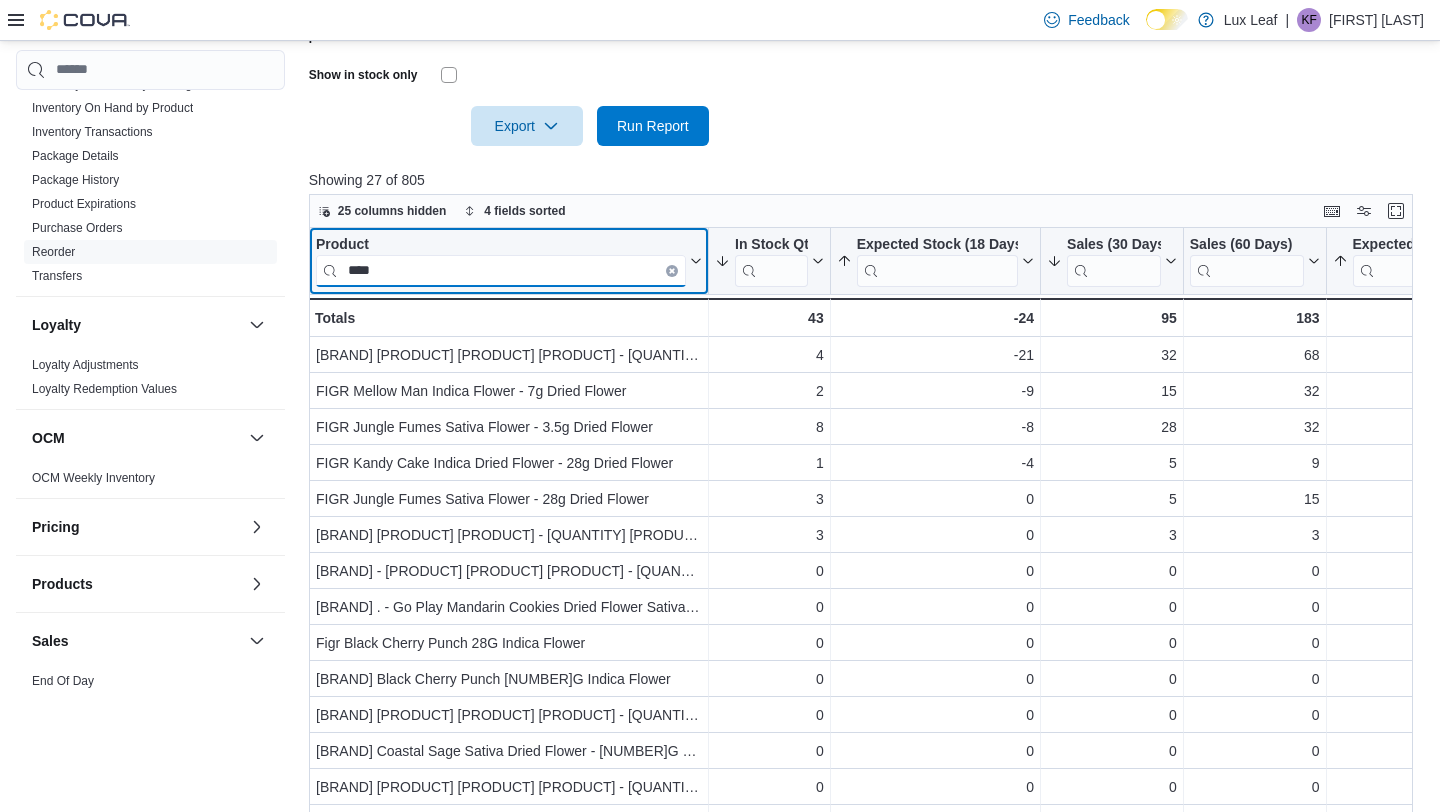 type on "****" 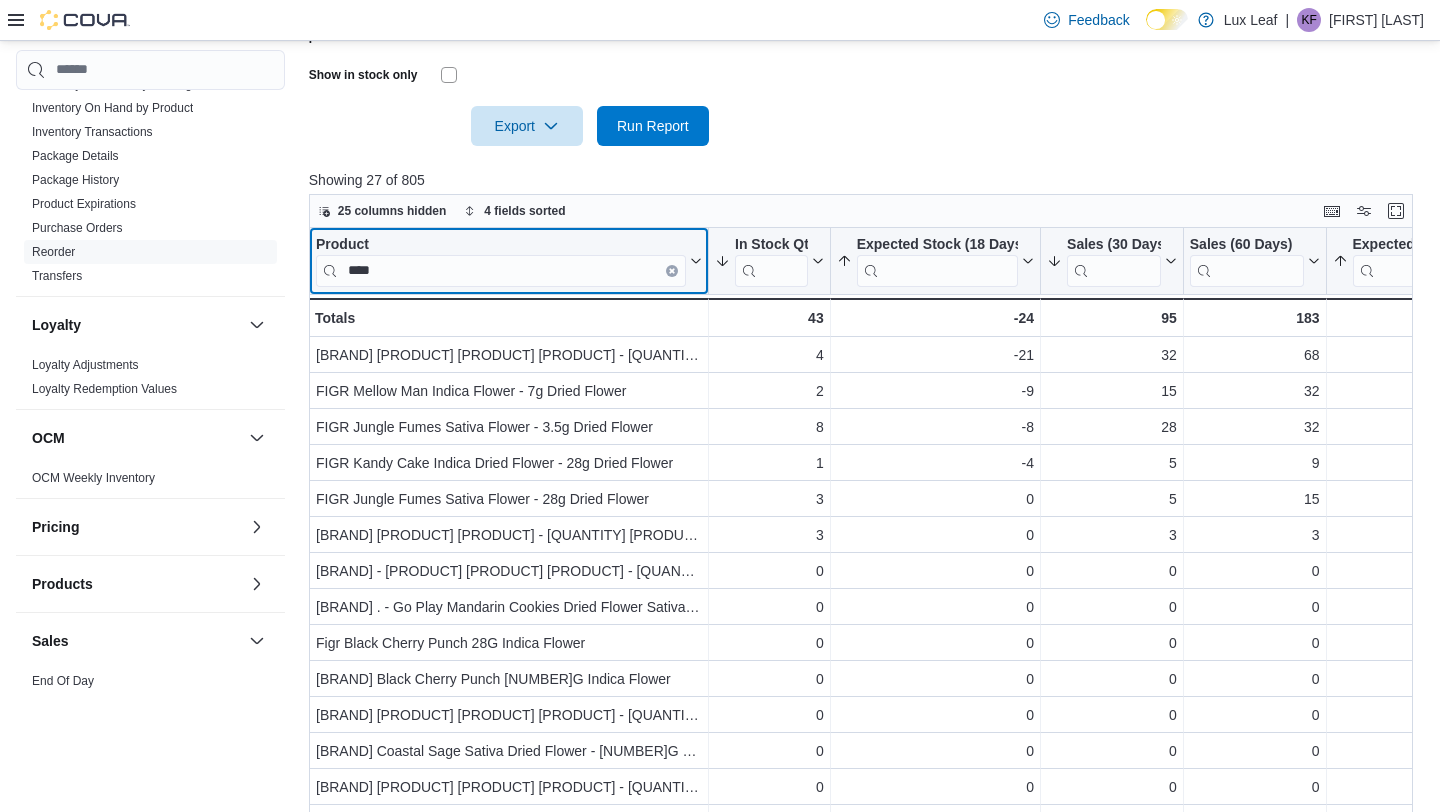 click at bounding box center (672, 270) 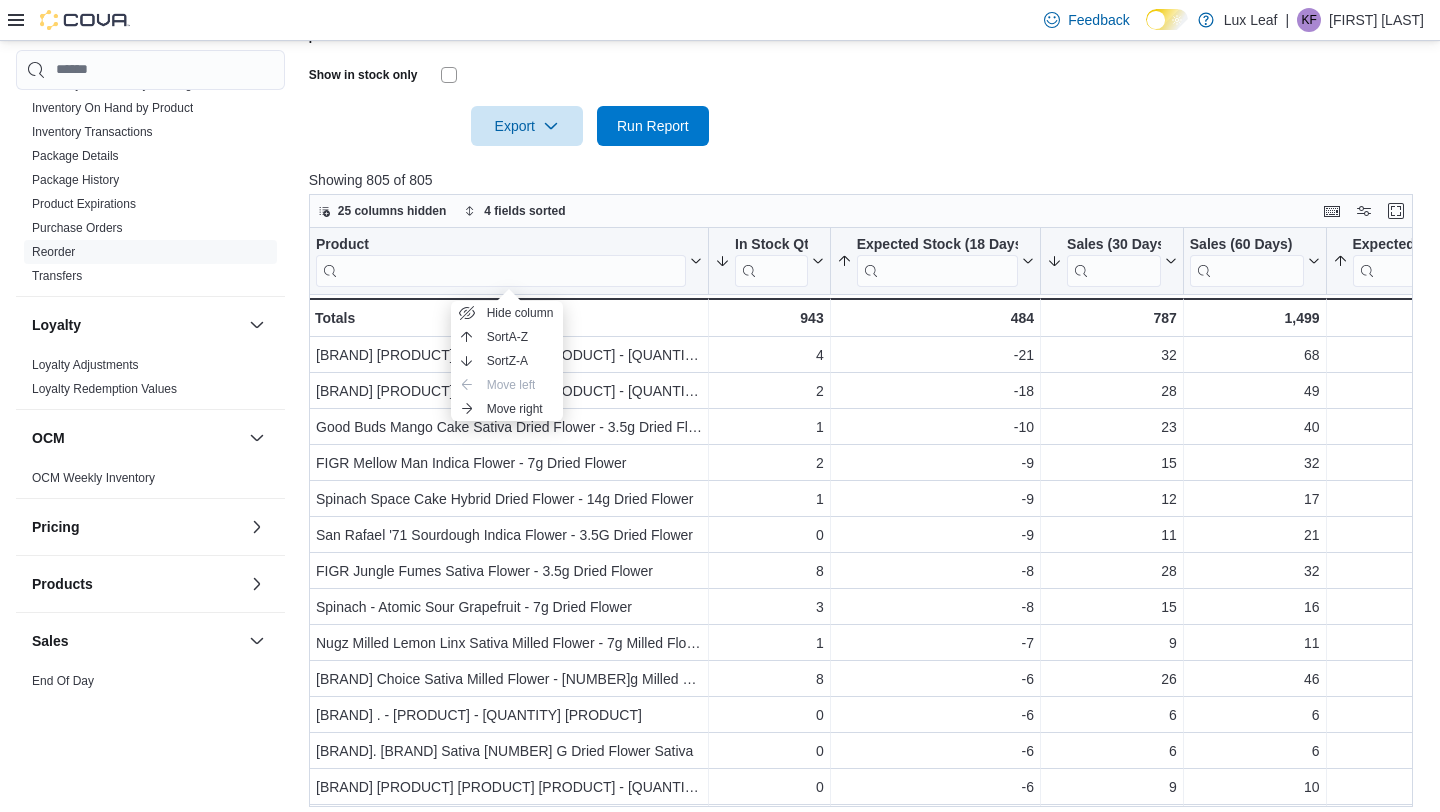 click at bounding box center (866, 158) 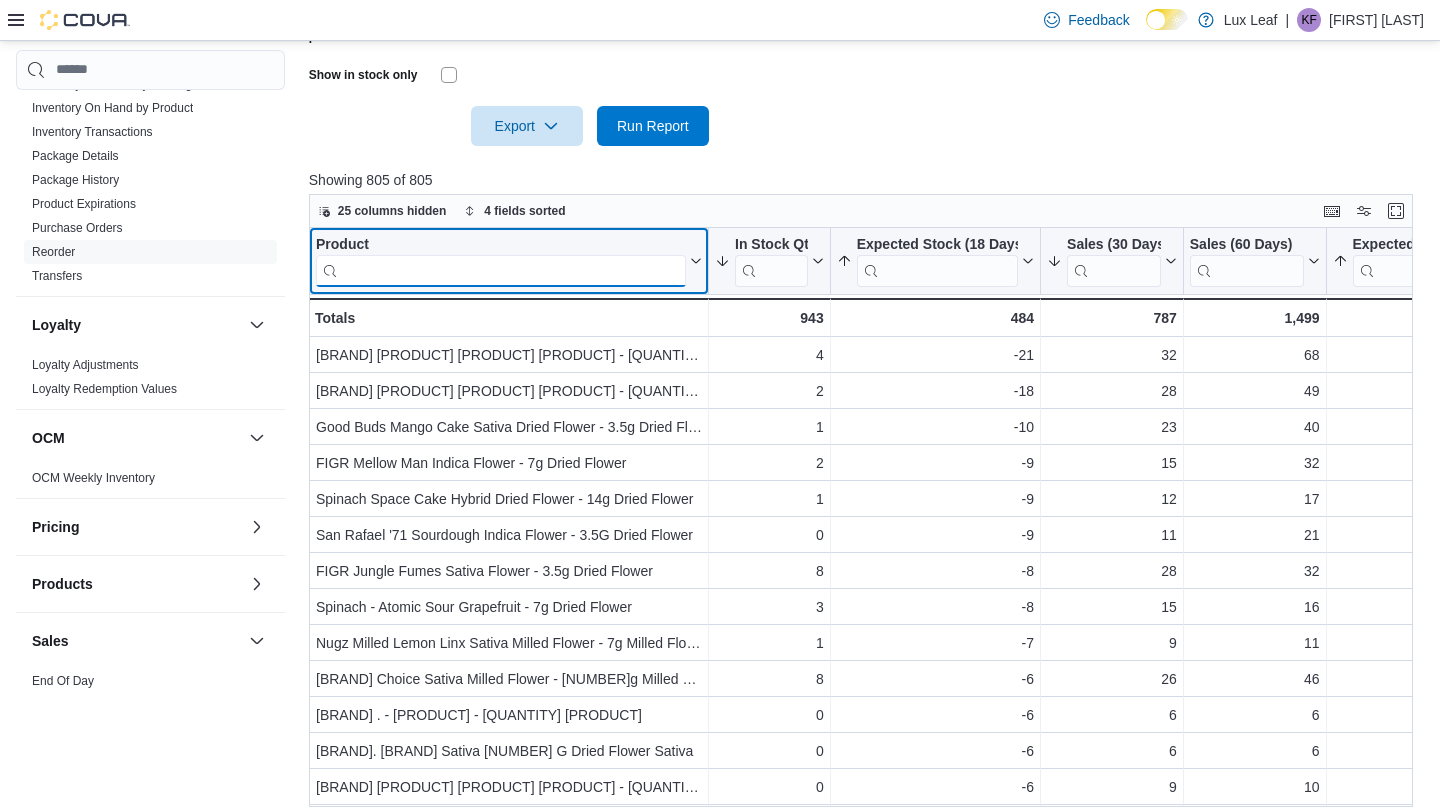 click at bounding box center (501, 270) 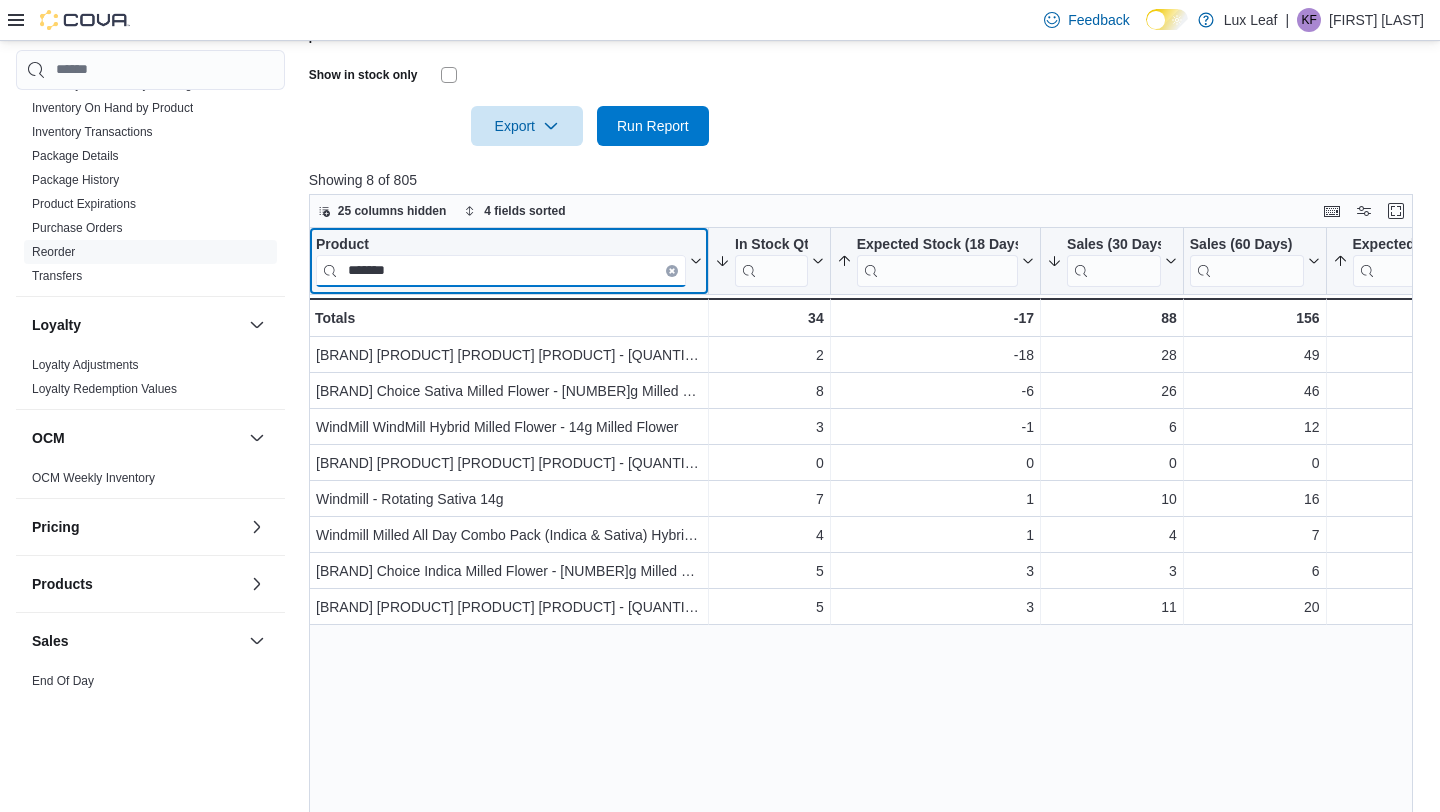 type on "*******" 